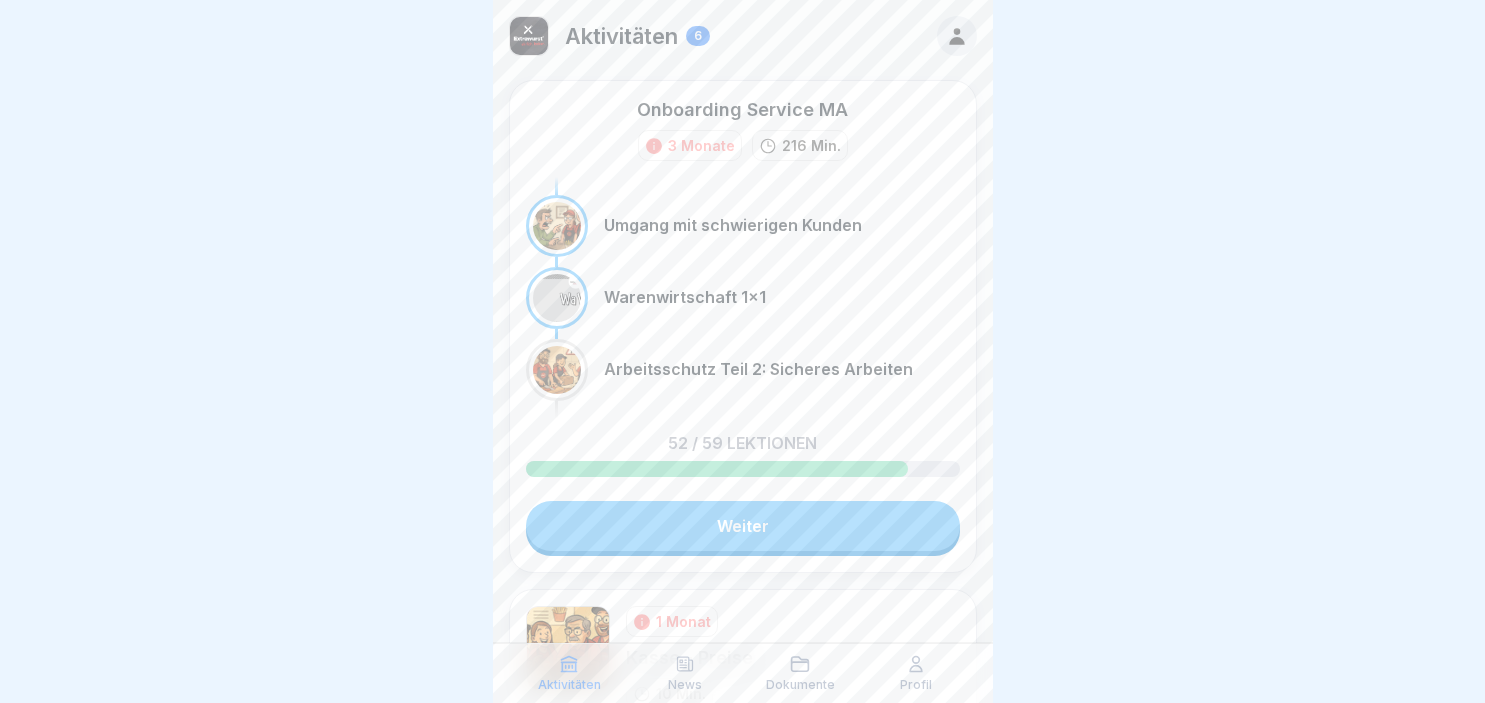 scroll, scrollTop: 0, scrollLeft: 0, axis: both 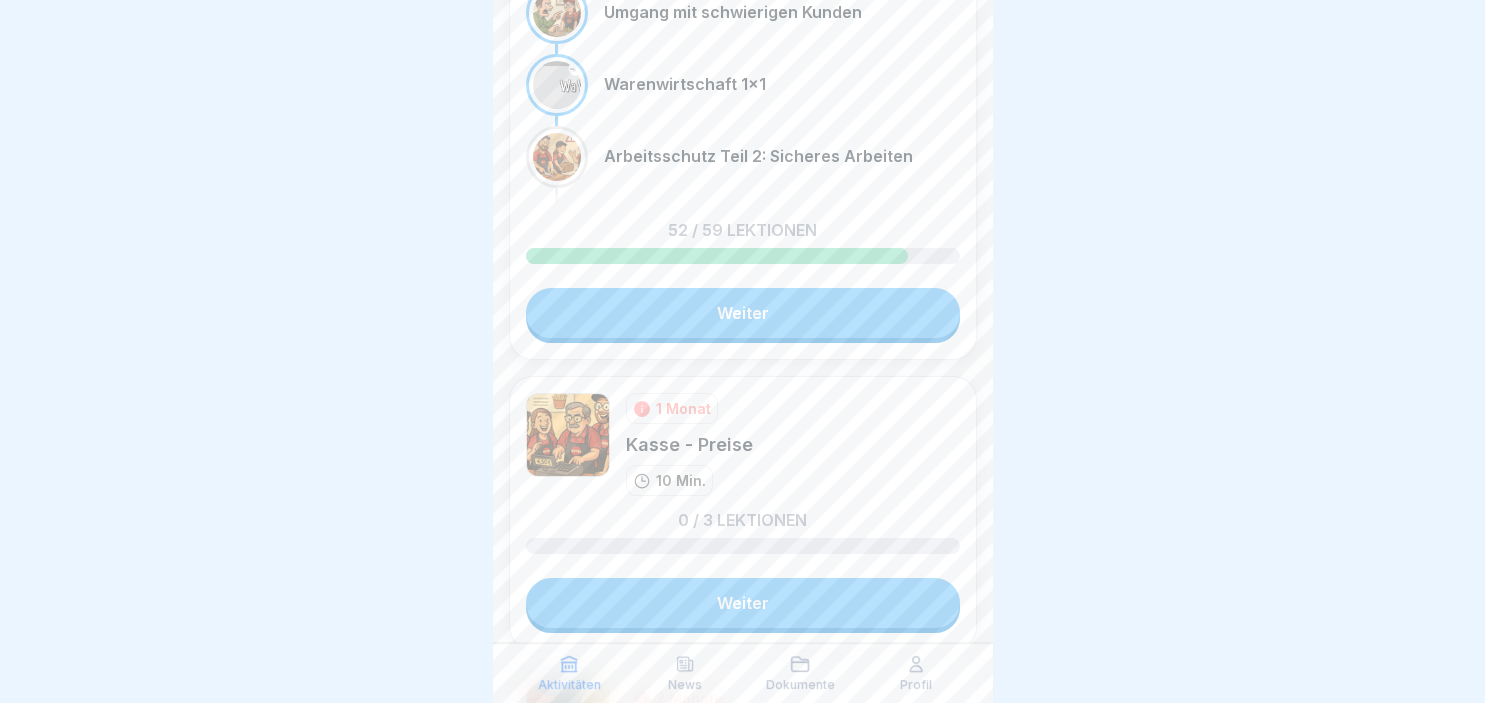 click 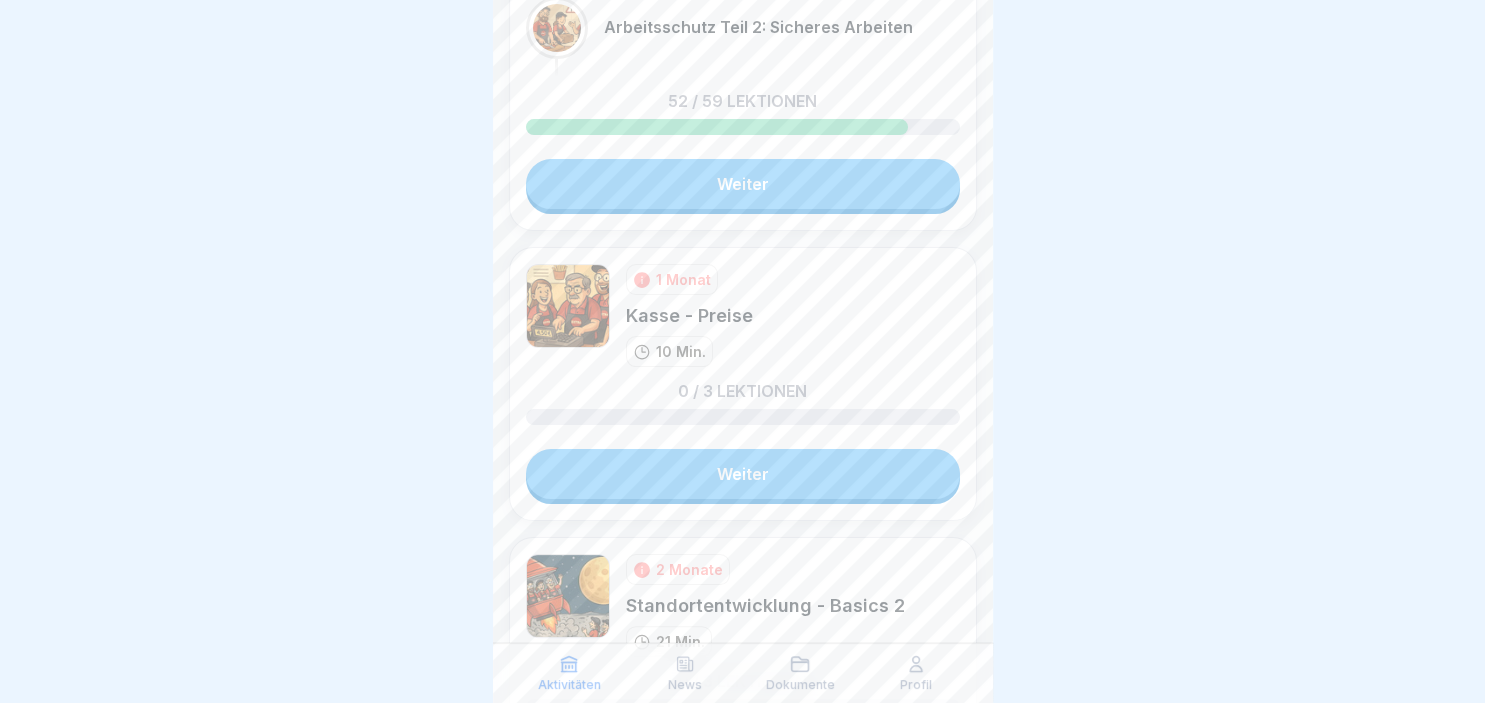scroll, scrollTop: 350, scrollLeft: 0, axis: vertical 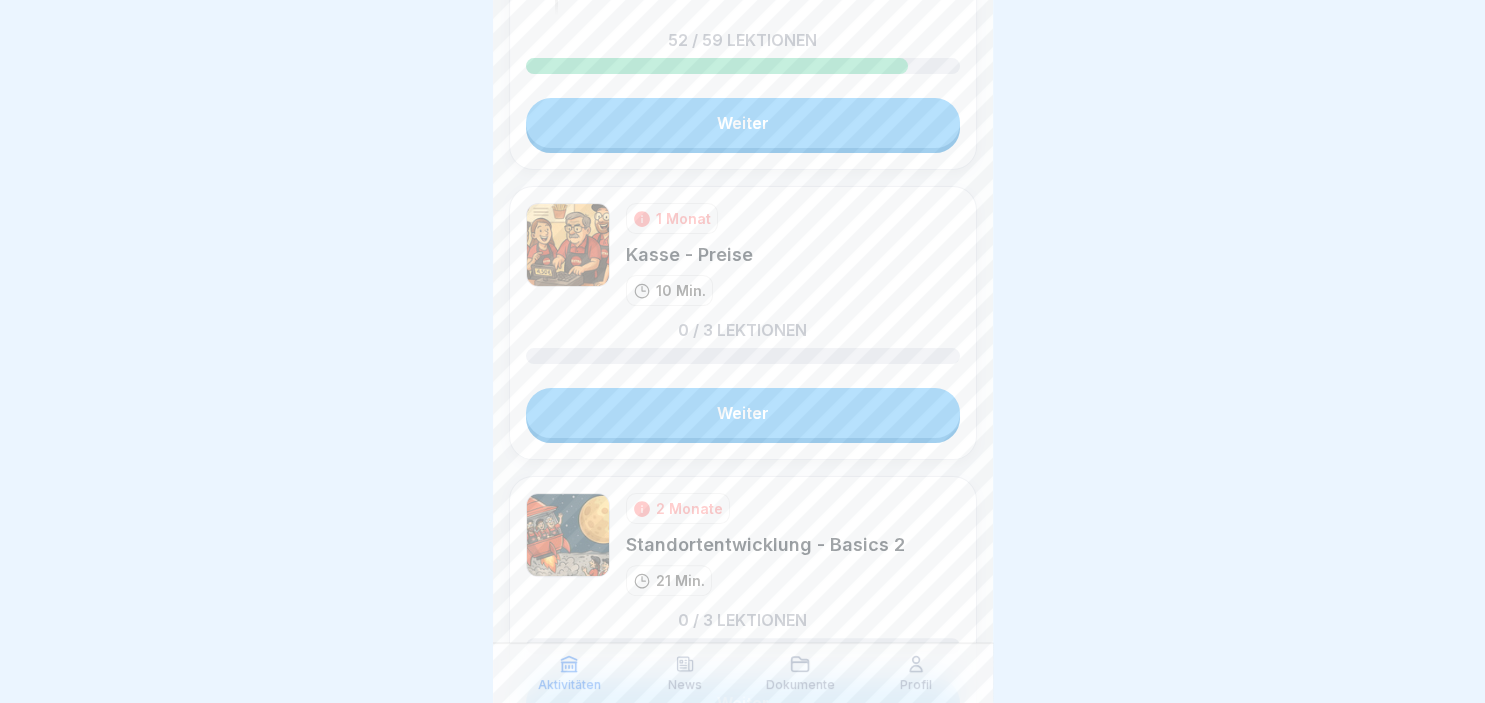 click on "Weiter" at bounding box center (743, 413) 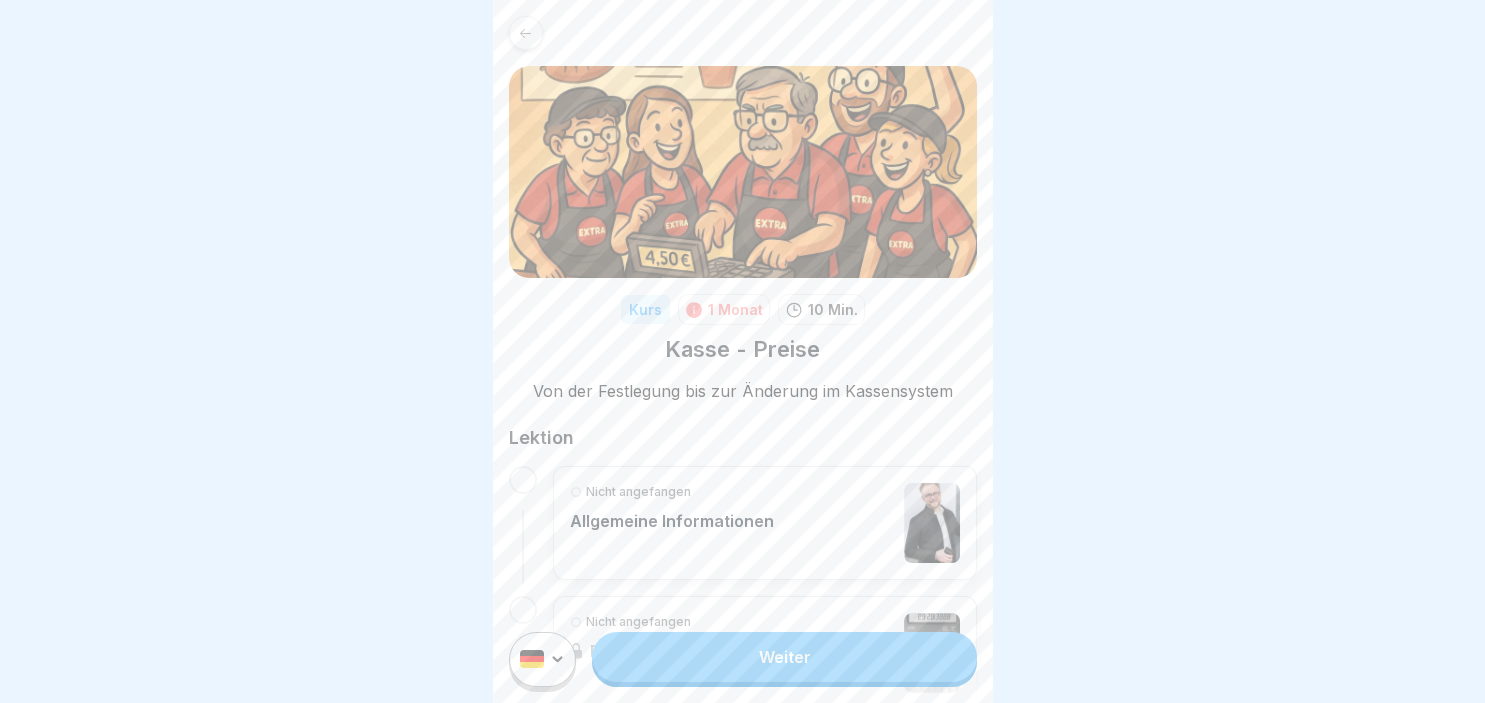 click on "Weiter" at bounding box center [784, 657] 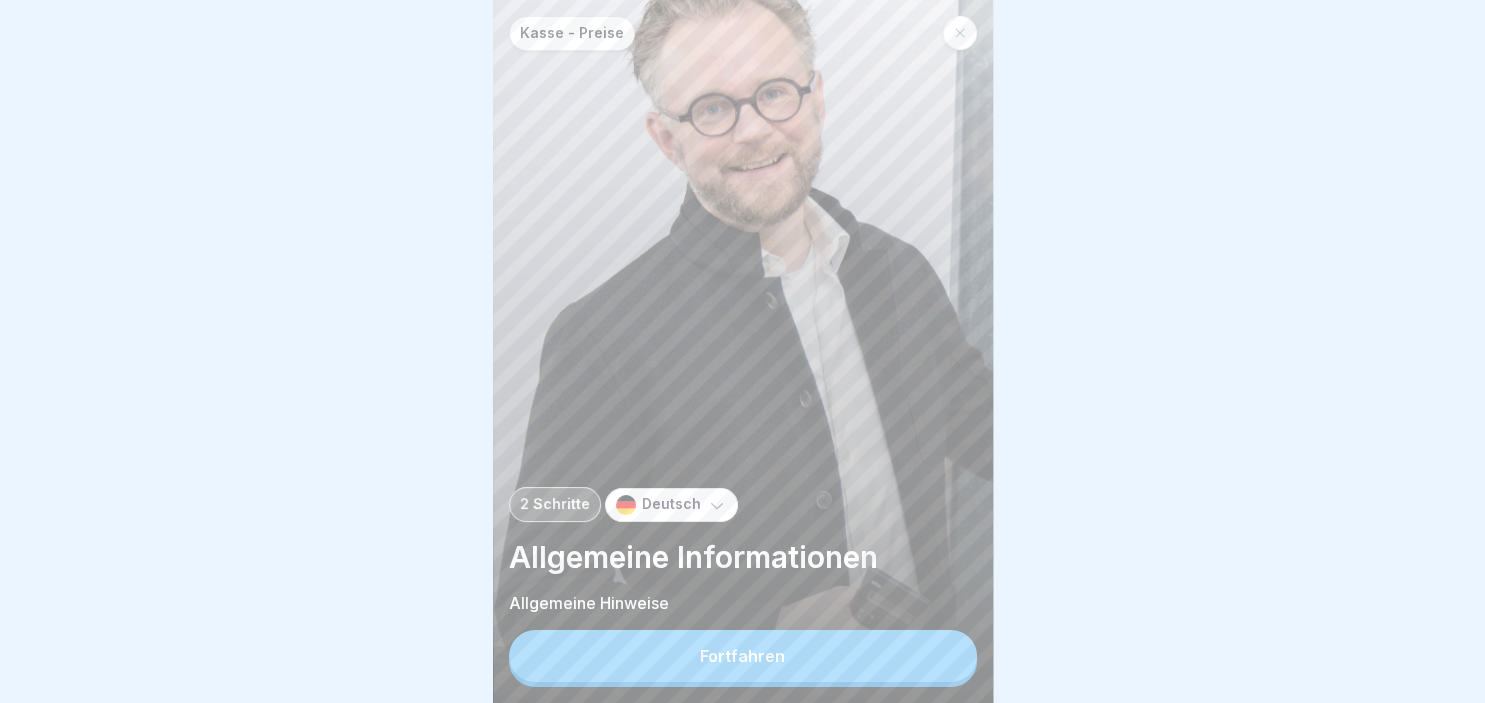 click on "Fortfahren" at bounding box center (743, 656) 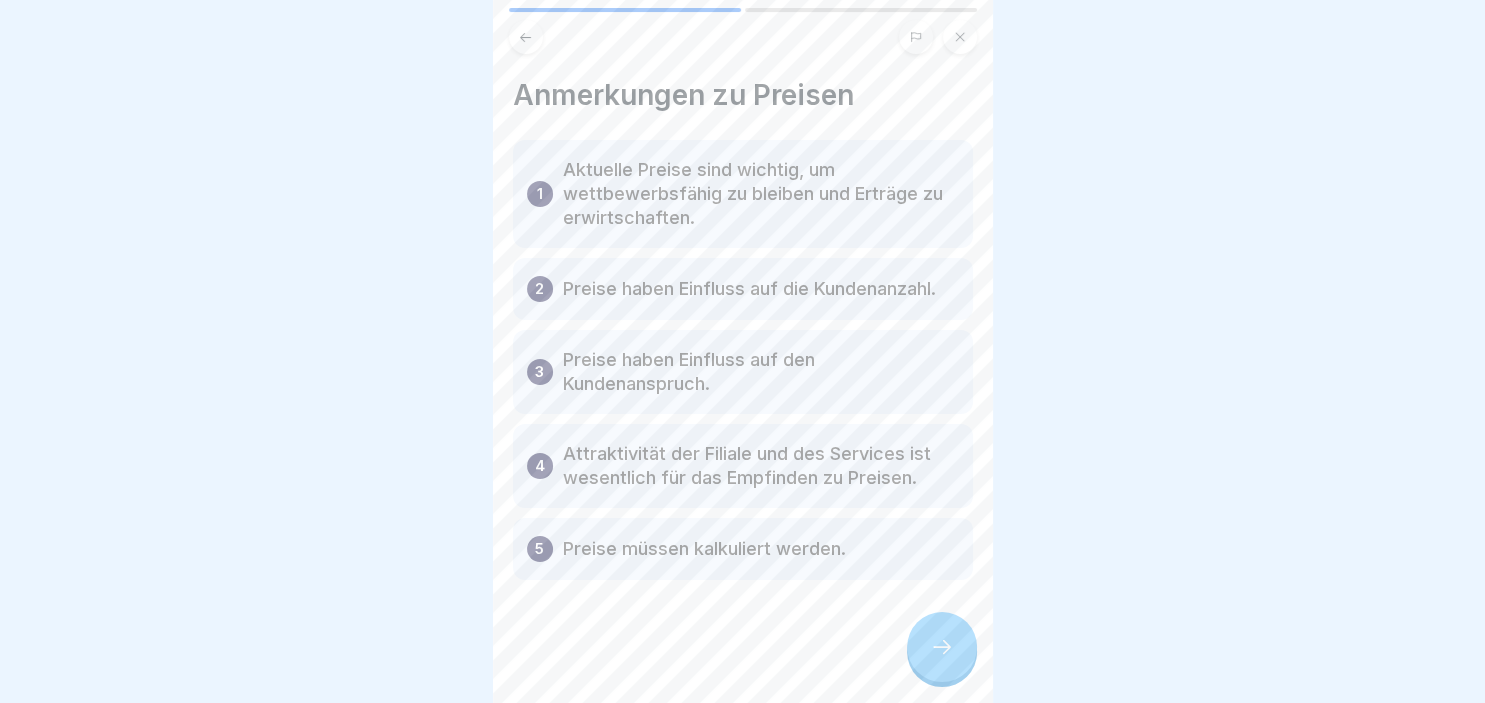 click 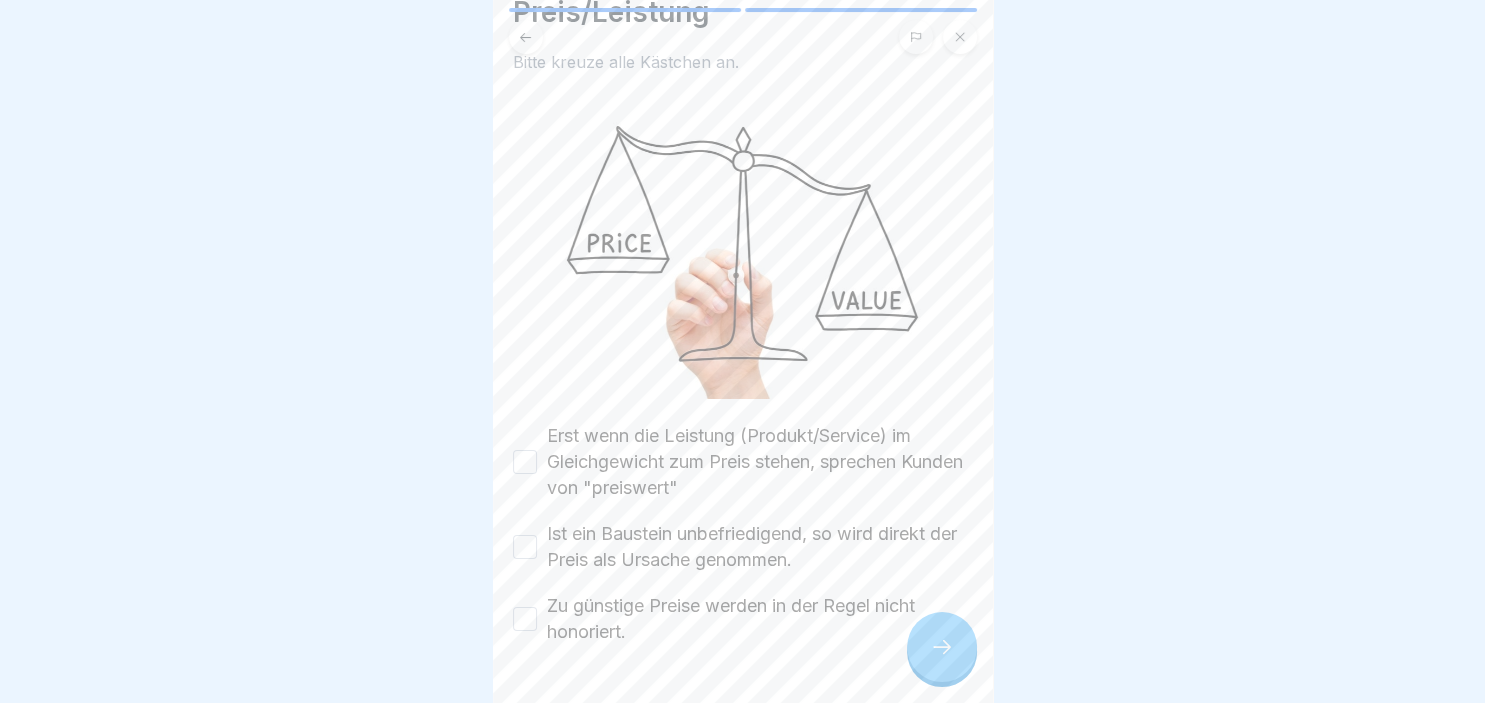 scroll, scrollTop: 109, scrollLeft: 0, axis: vertical 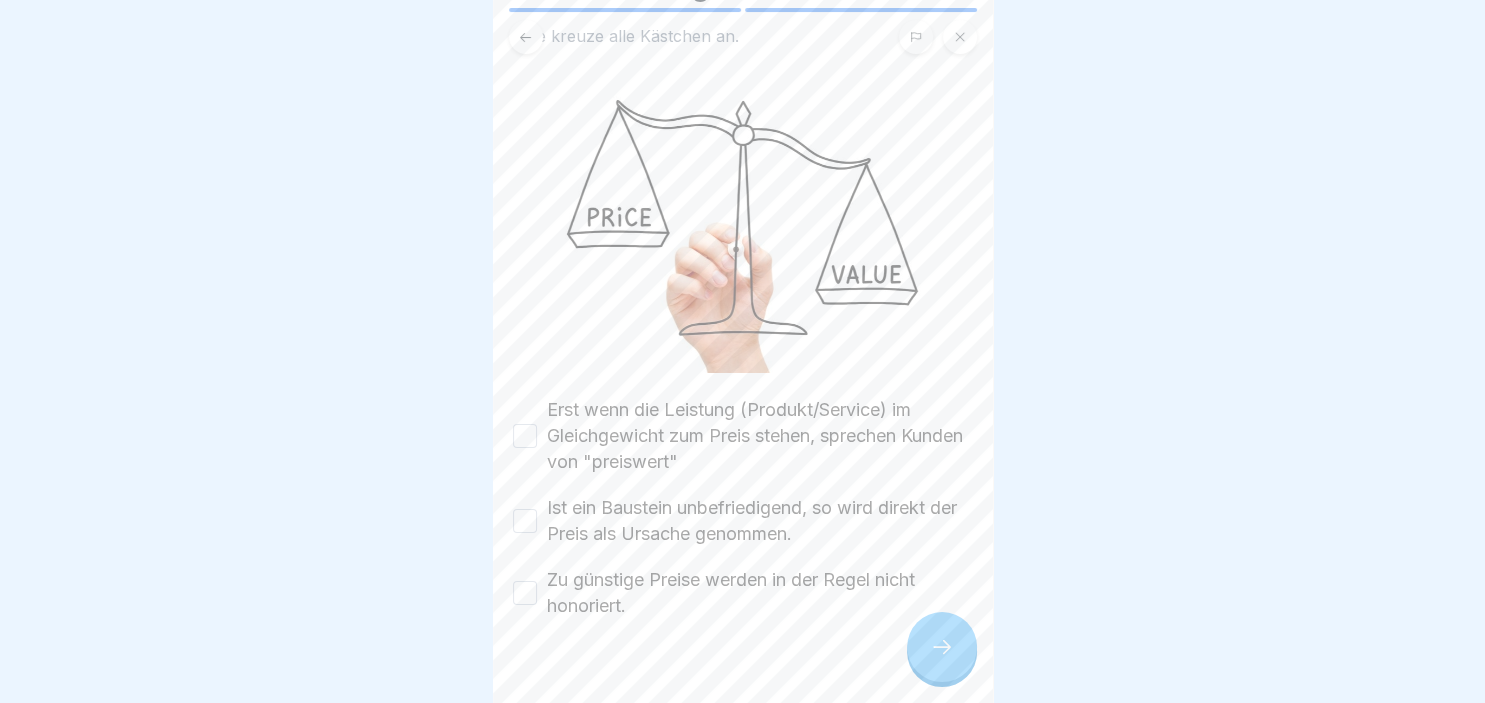click on "Kasse - Preise 2 Schritte Deutsch Allgemeine Informationen Allgemeine Hinweise Fortfahren Anmerkungen zu Preisen 1 Aktuelle Preise sind wichtig, um wettbewerbsfähig zu bleiben und Erträge zu erwirtschaften. 2 Preise haben Einfluss auf die Kundenanzahl. 3 Preise haben Einfluss auf den Kundenanspruch. 4 Attraktivität der Filiale und des Services ist wesentlich für das Empfinden zu Preisen. 5 Preise müssen kalkuliert werden. Preis/Leistung Bitte kreuze alle Kästchen an. Erst wenn die Leistung (Produkt/Service) im Gleichgewicht zum Preis stehen, sprechen Kunden von "preiswert" Ist ein Baustein unbefriedigend, so wird direkt der Preis als Ursache genommen. Zu günstige Preise werden in der Regel nicht honoriert. 10 Coins Lektion abgeschlossen! Gut gemacht! Du kannst nun mit der nächsten Aktivität fortfahren. Nächste Lektion Preise definieren Fortfahren" at bounding box center [742, 351] 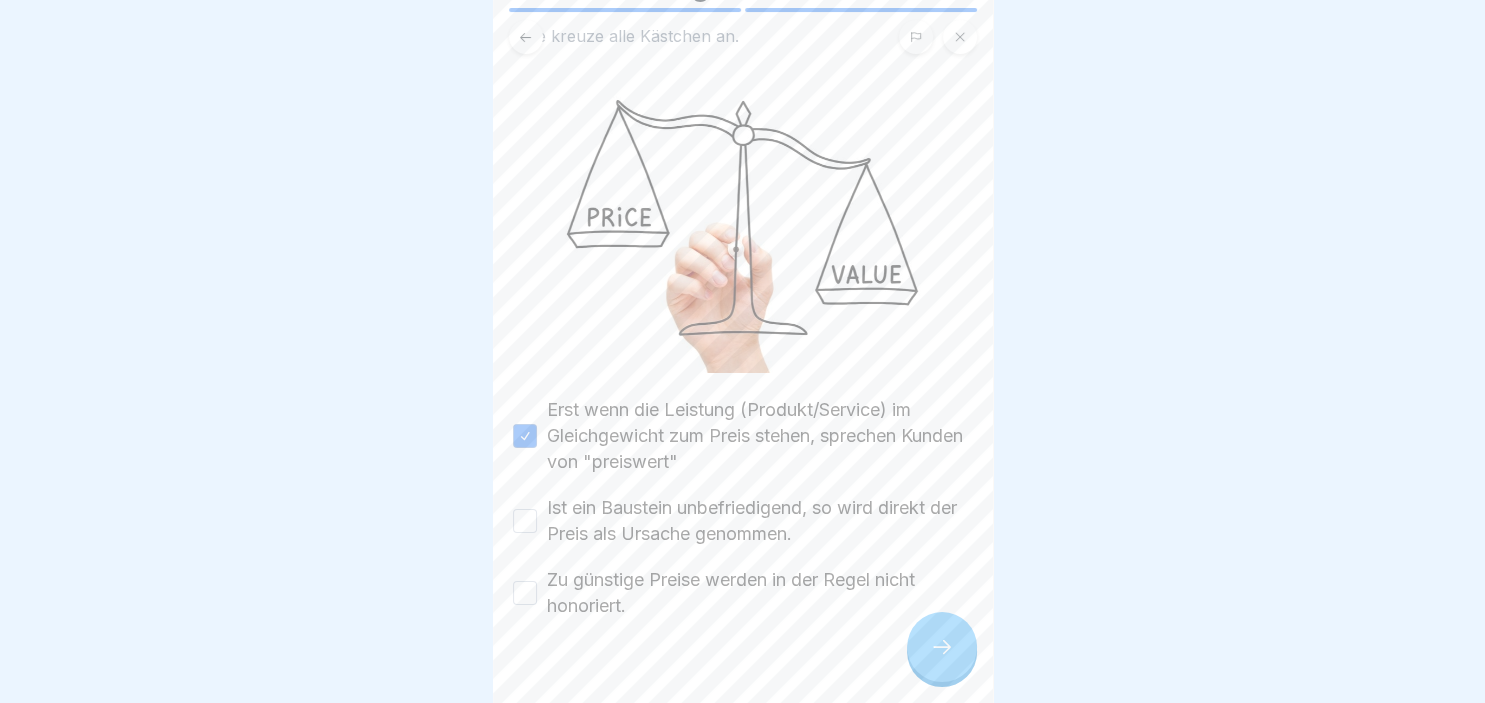 click on "Erst wenn die Leistung (Produkt/Service) im Gleichgewicht zum Preis stehen, sprechen Kunden von "preiswert" Ist ein Baustein unbefriedigend, so wird direkt der Preis als Ursache genommen. Zu günstige Preise werden in der Regel nicht honoriert." at bounding box center [743, 508] 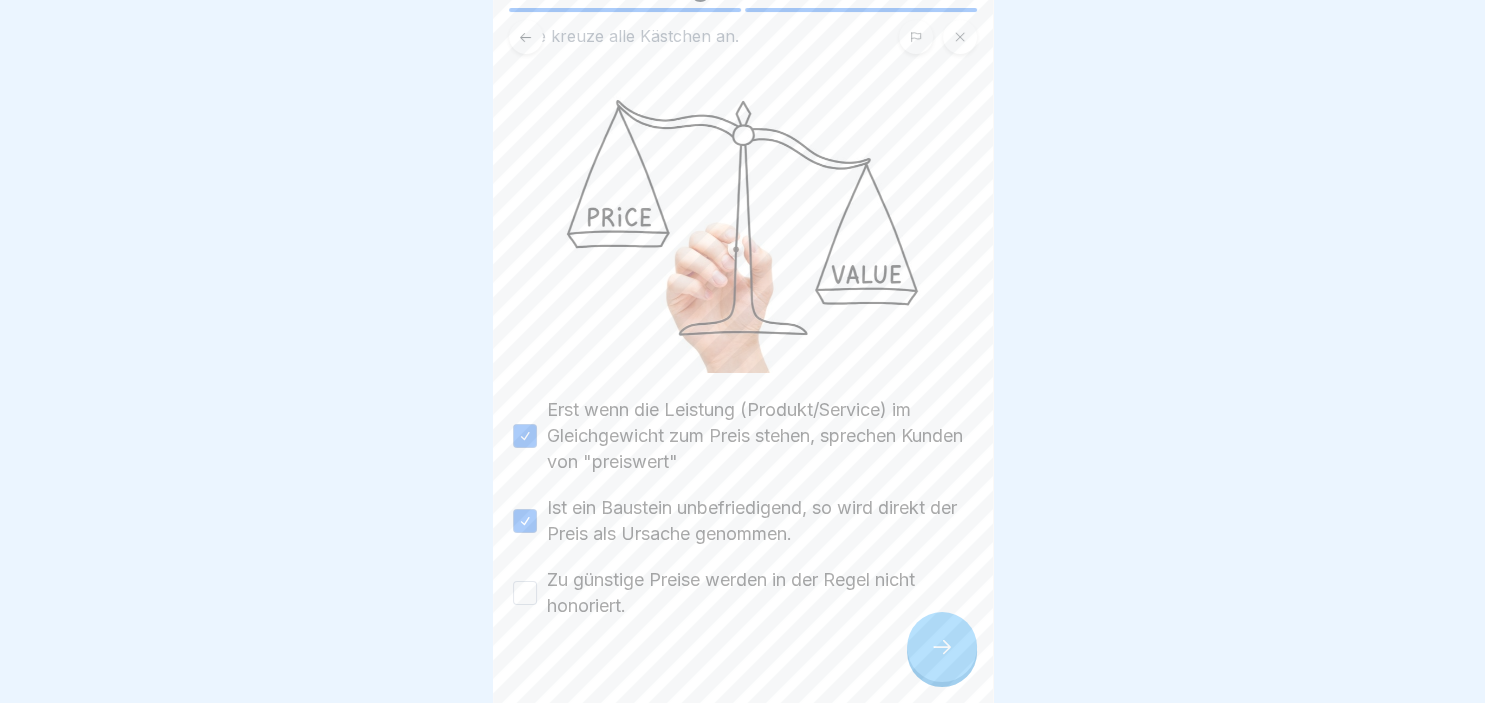 click on "Zu günstige Preise werden in der Regel nicht honoriert." at bounding box center [743, 593] 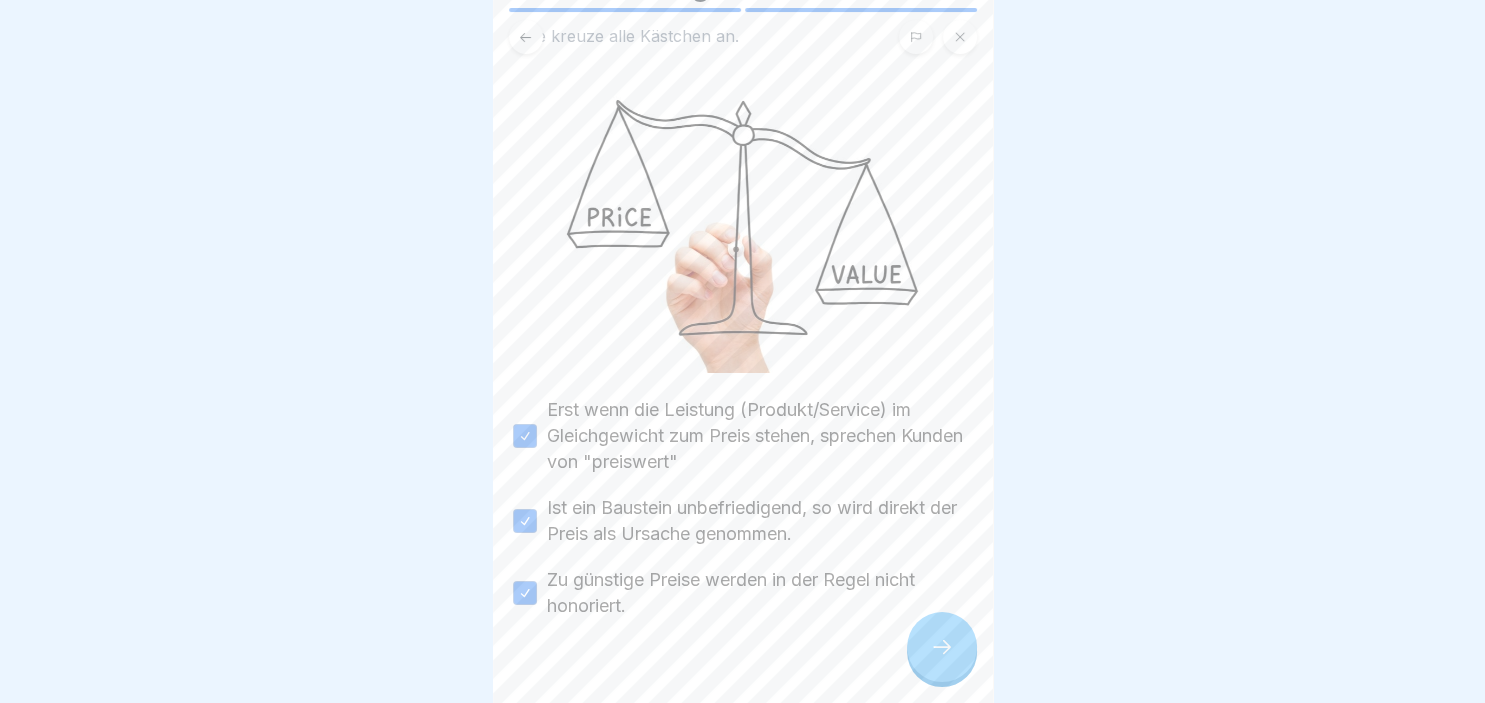 click 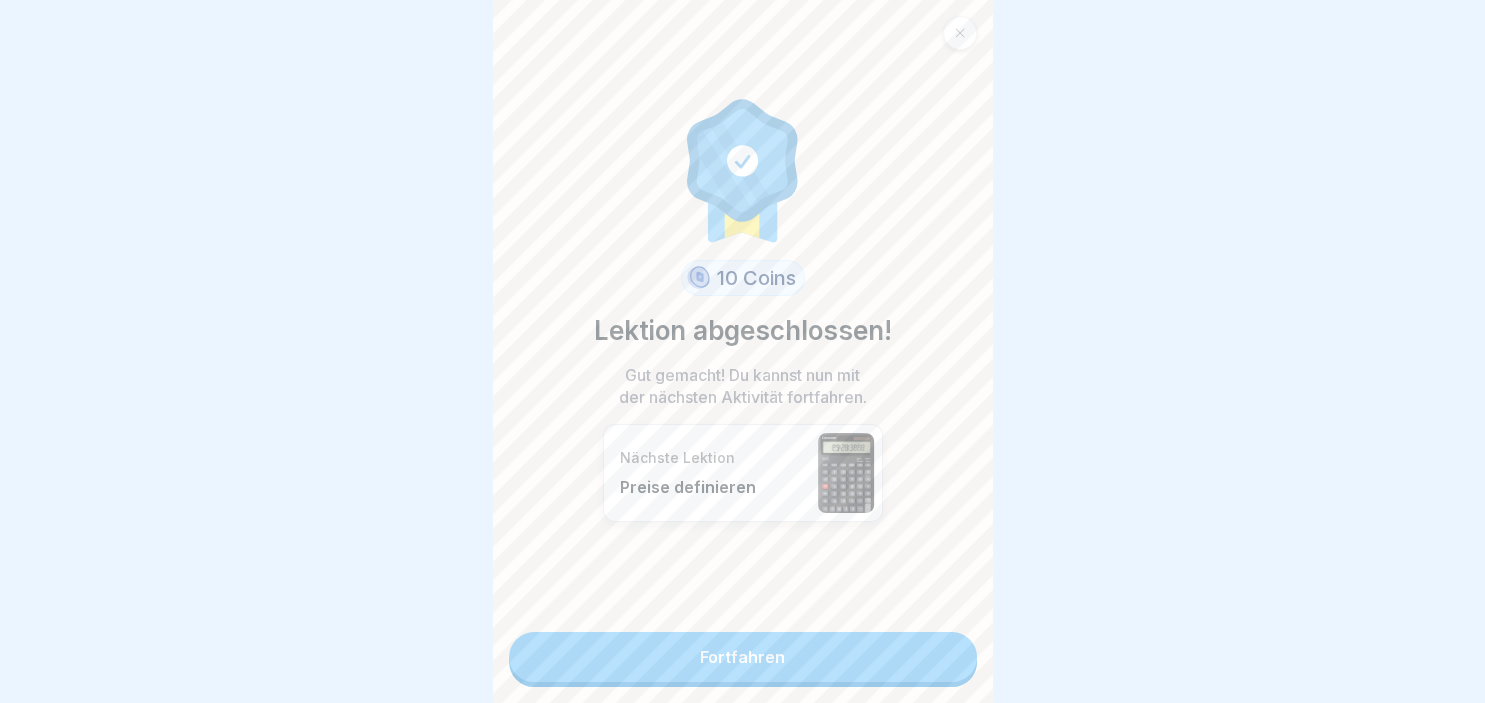 click on "Fortfahren" at bounding box center (743, 657) 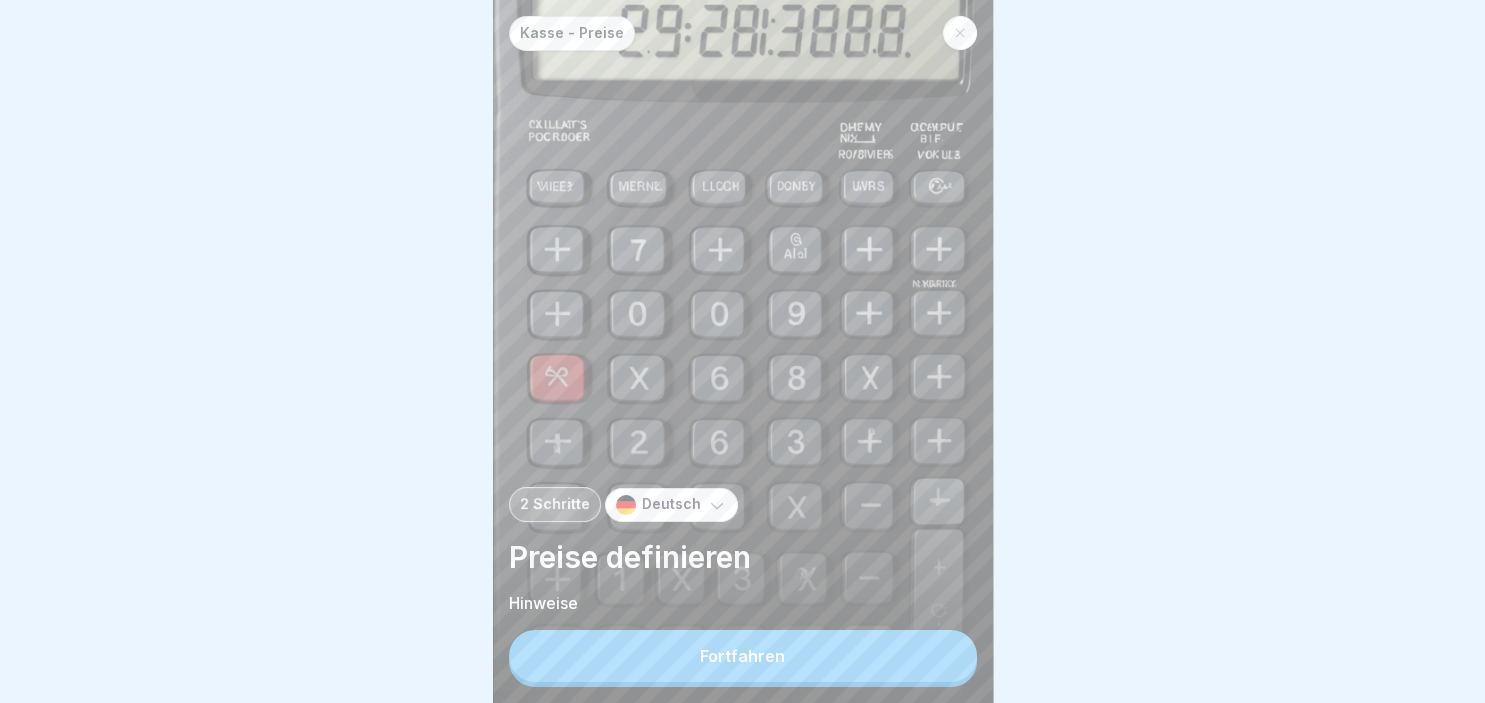 click on "Fortfahren" at bounding box center [743, 656] 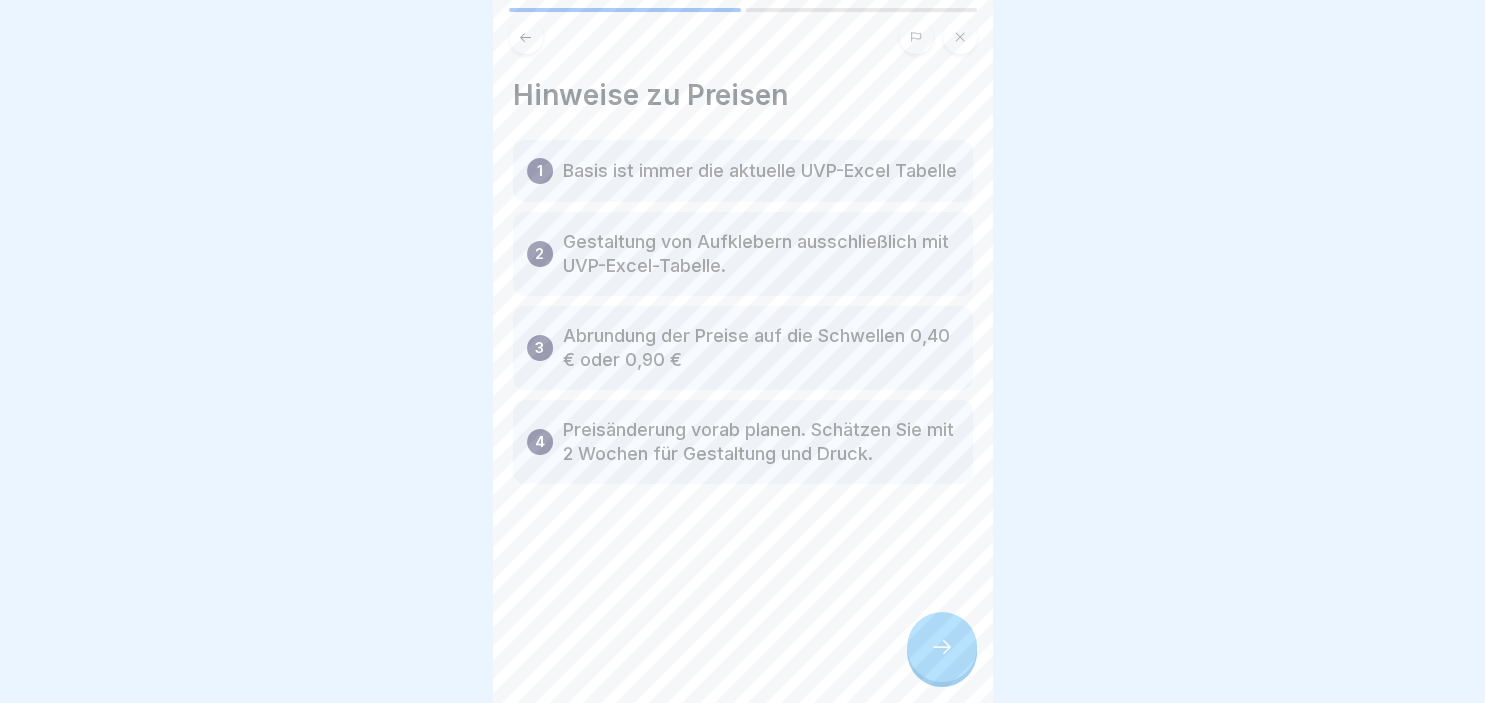 click 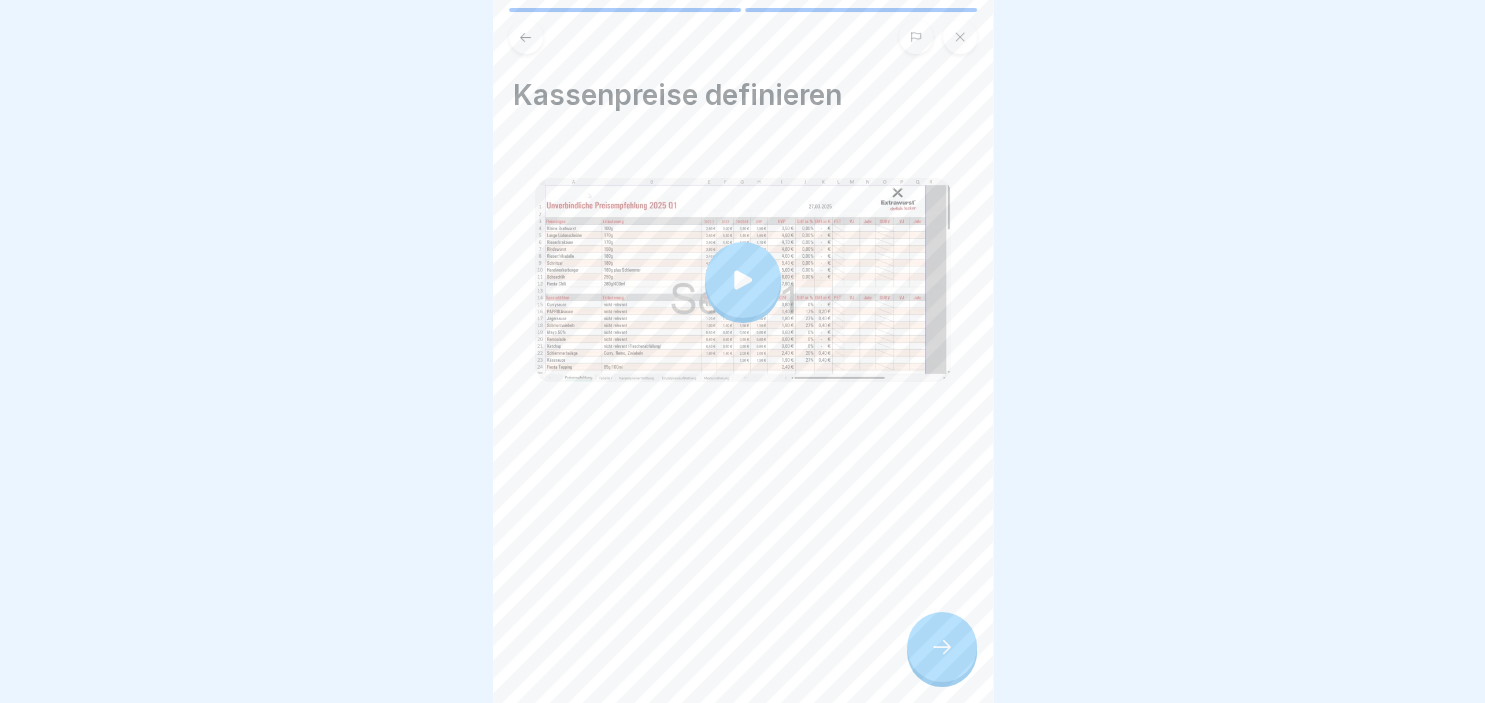 click 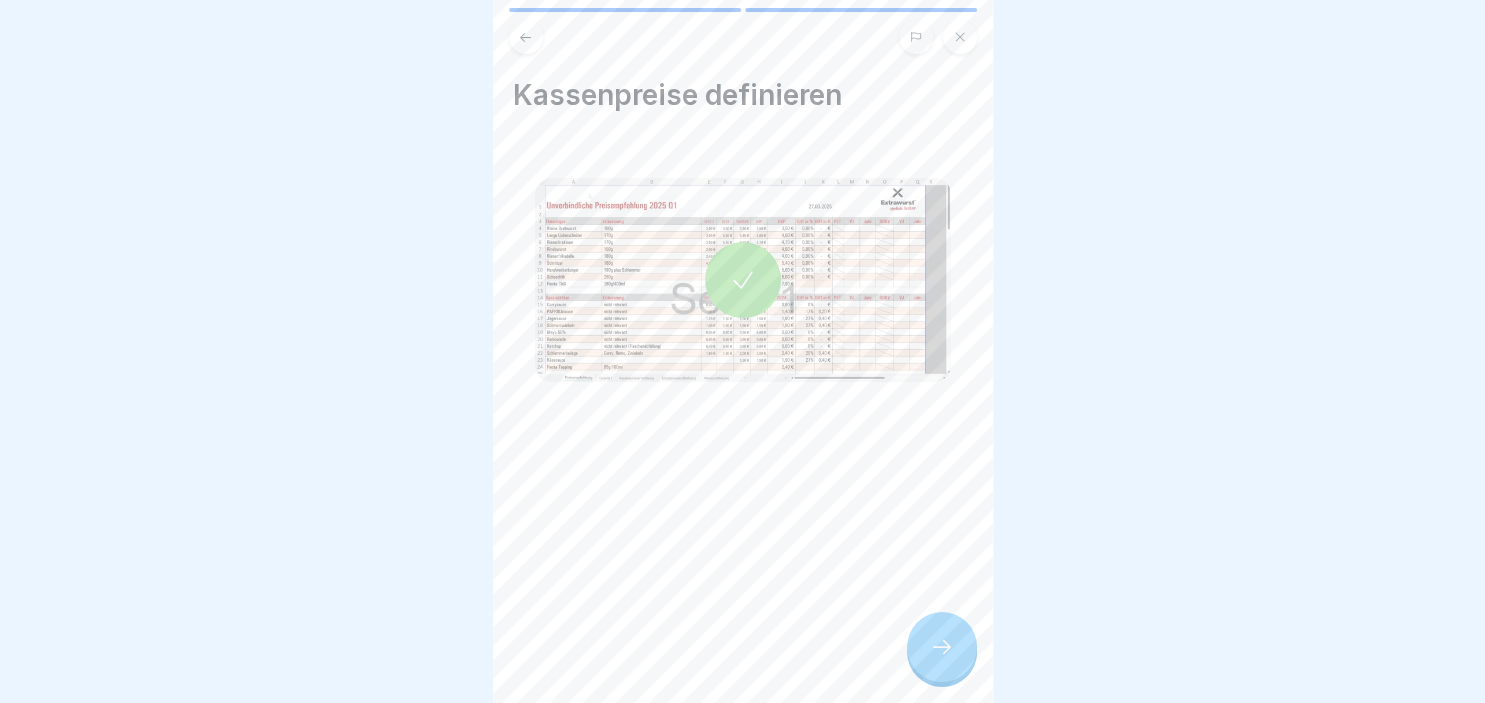 click at bounding box center [742, 351] 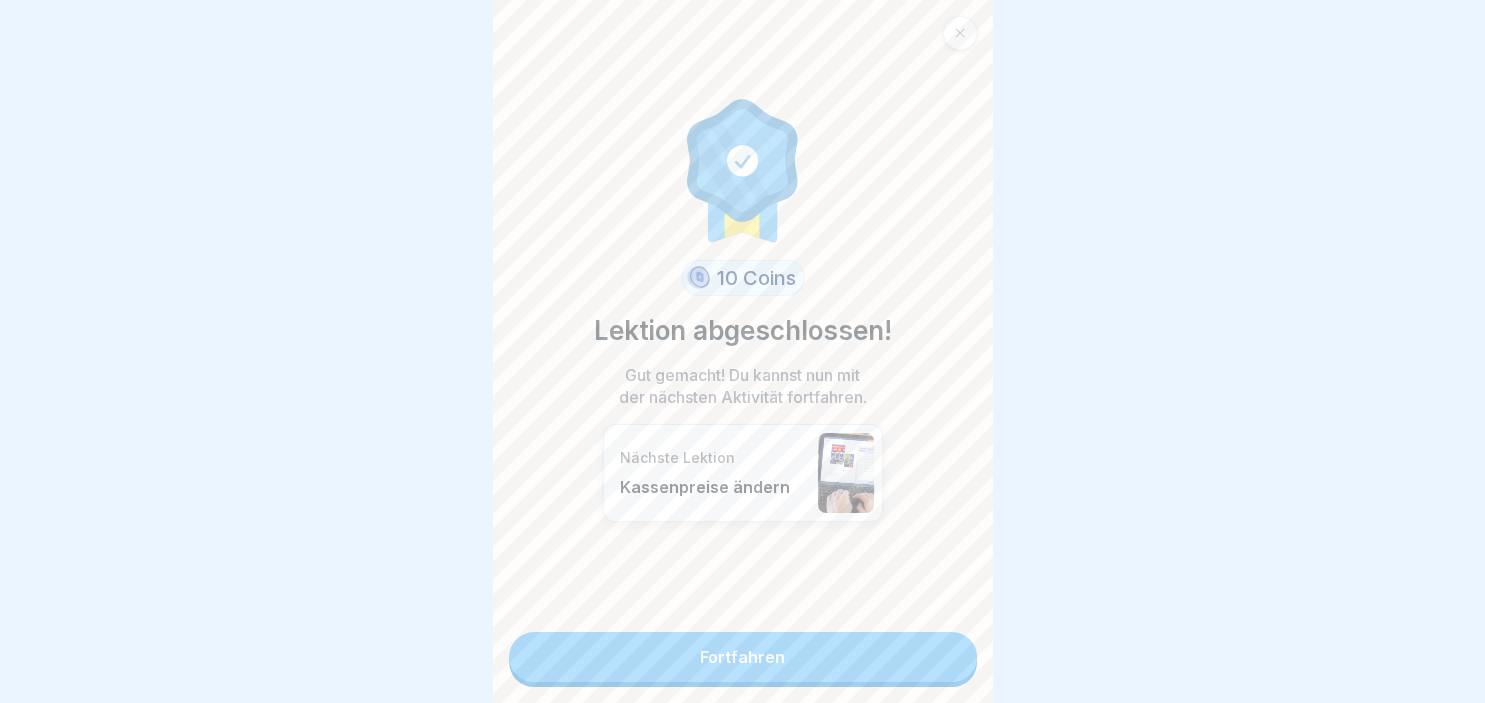 click on "Fortfahren" at bounding box center [743, 657] 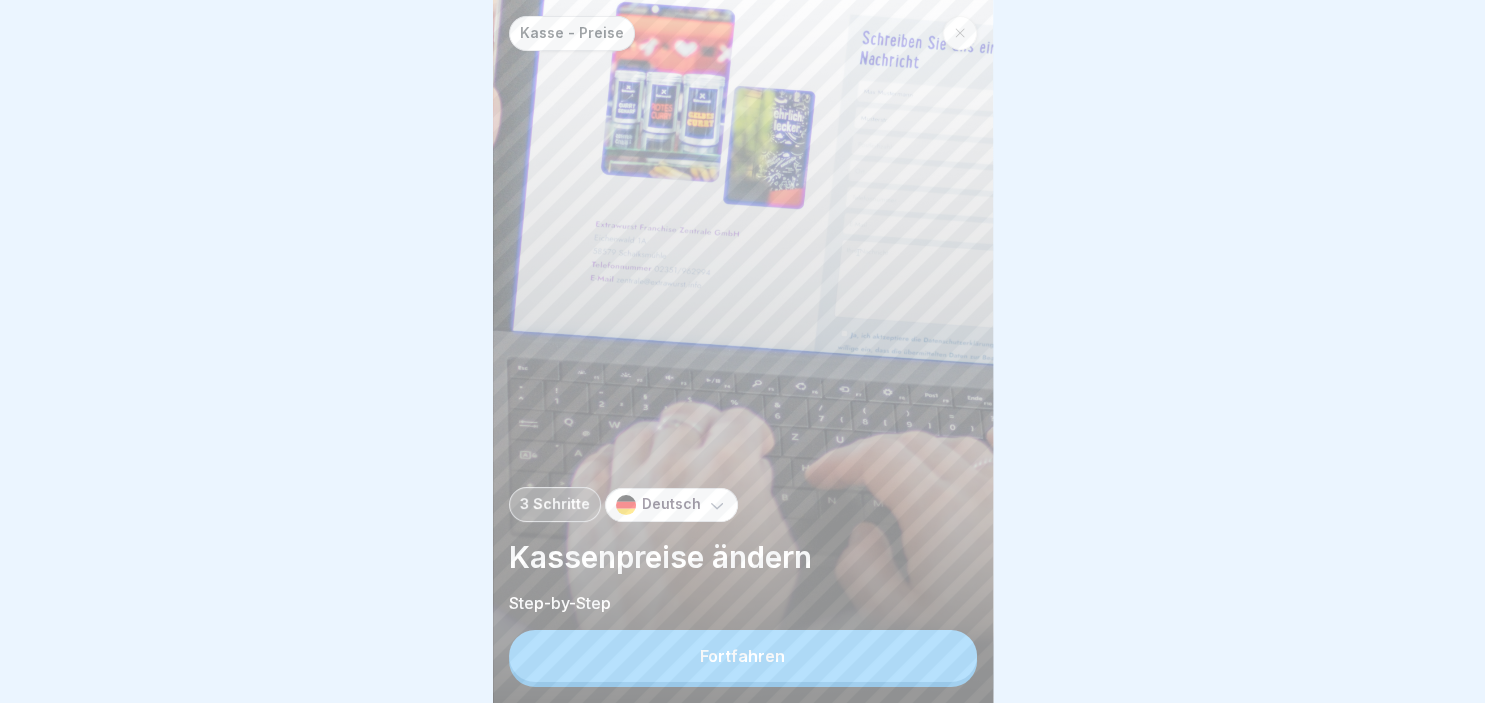 click on "Fortfahren" at bounding box center [743, 656] 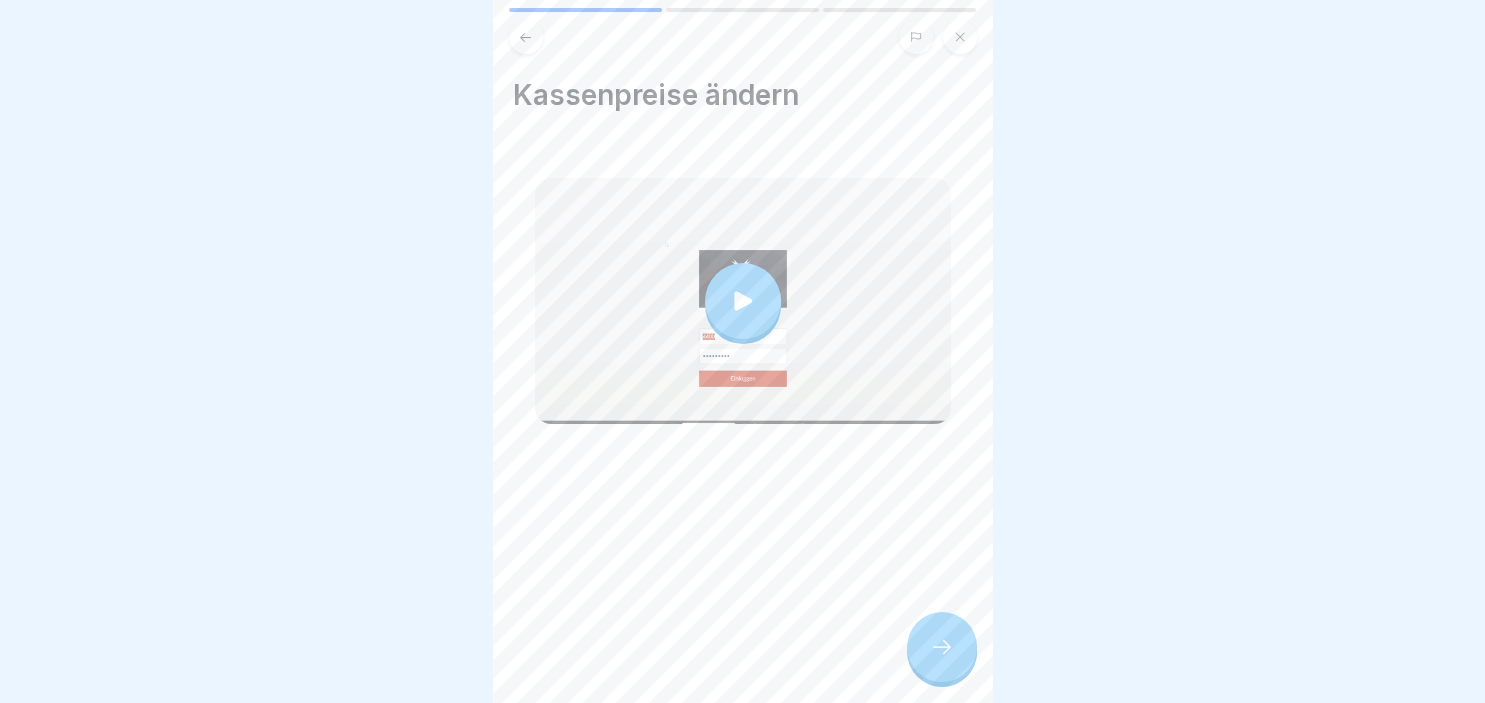 click at bounding box center (743, 301) 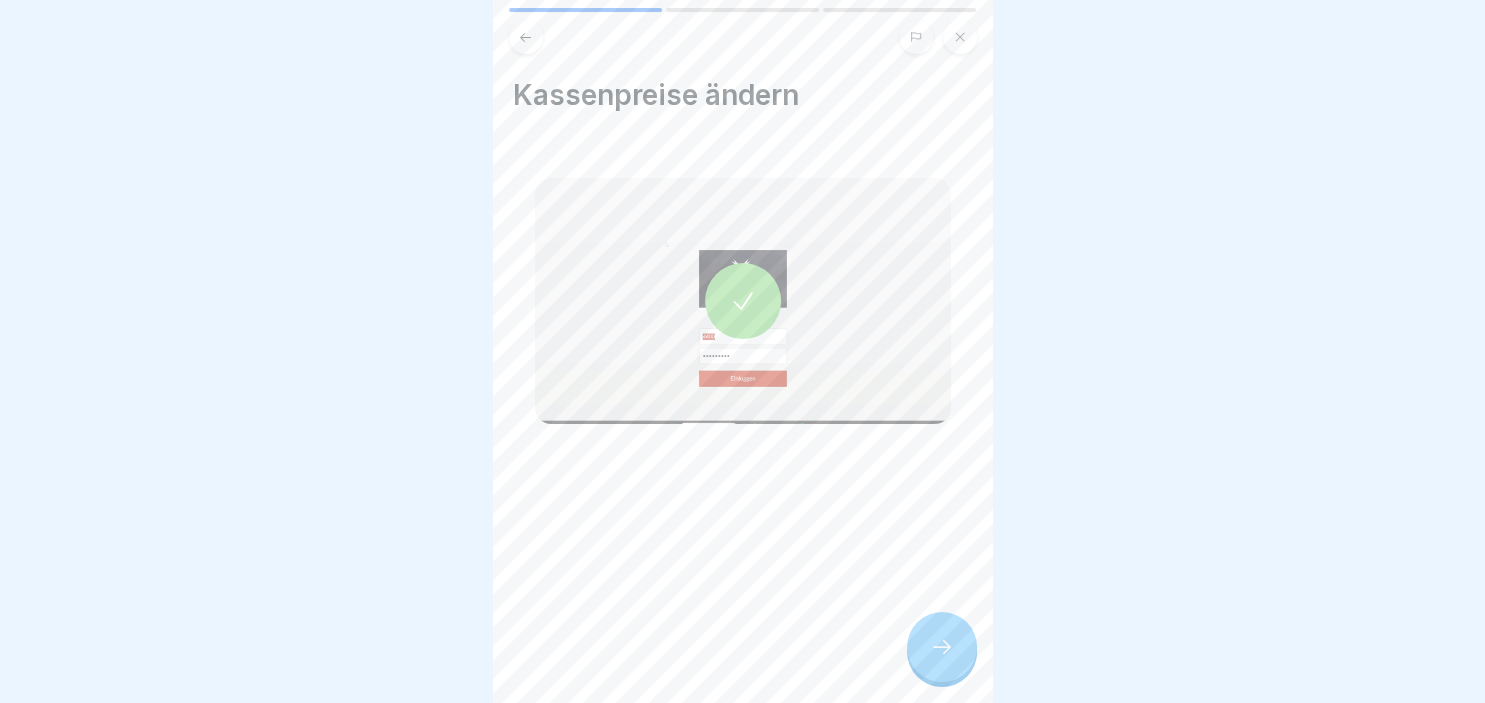 click 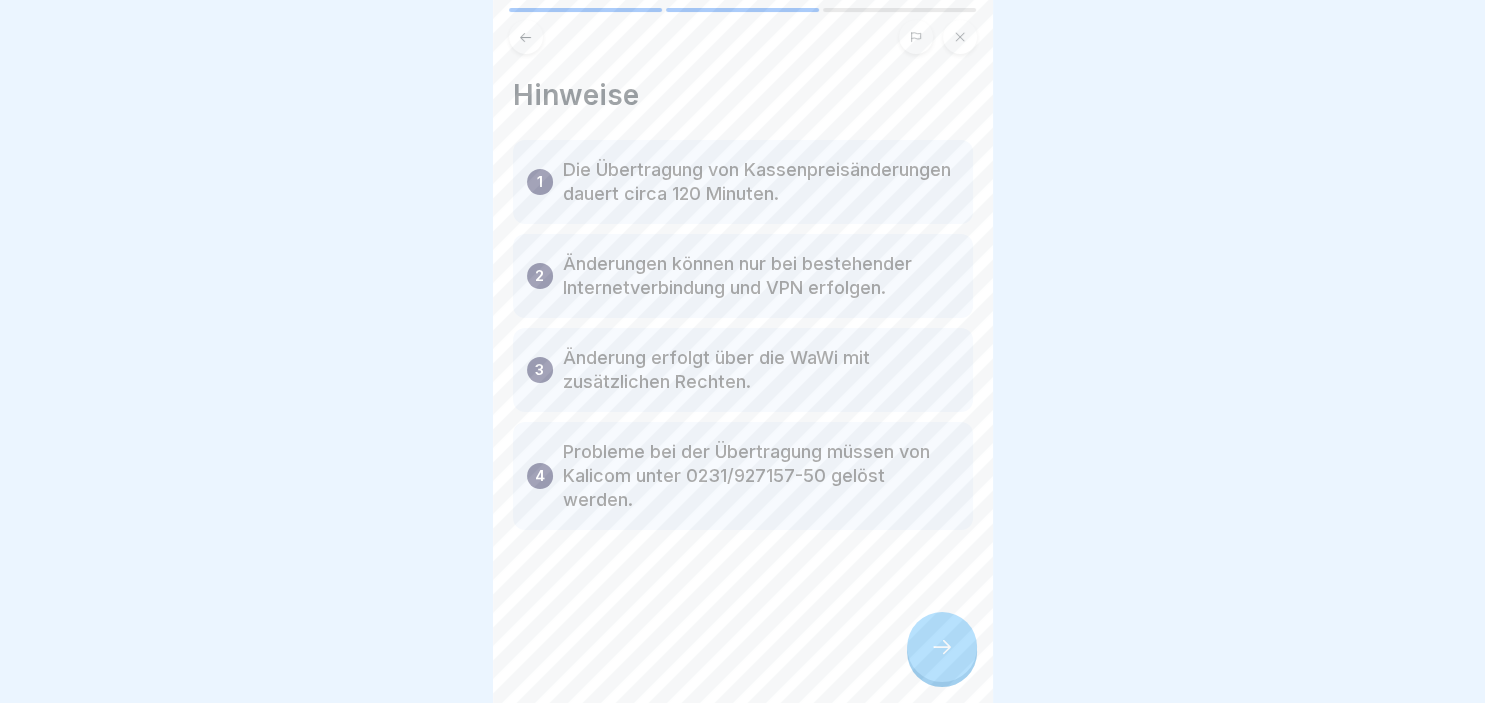 click 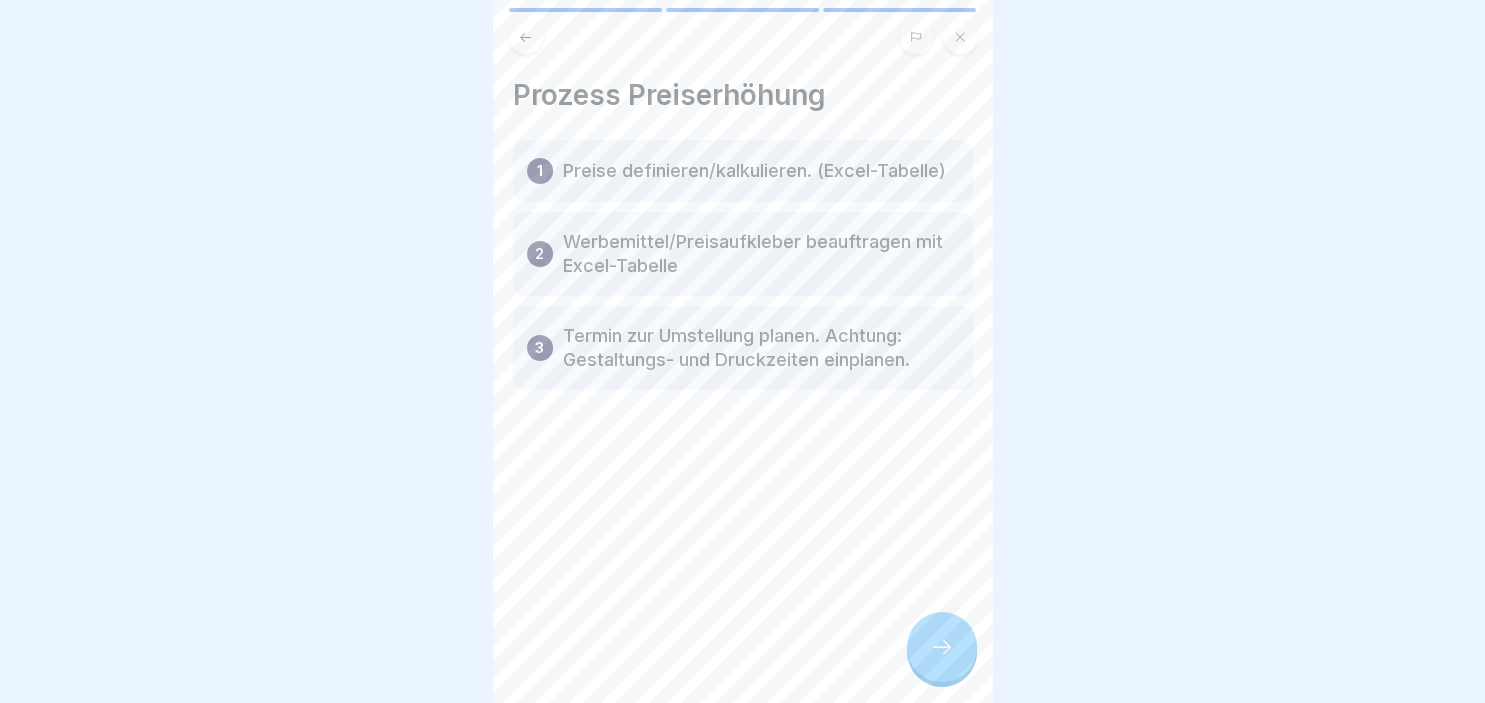 click 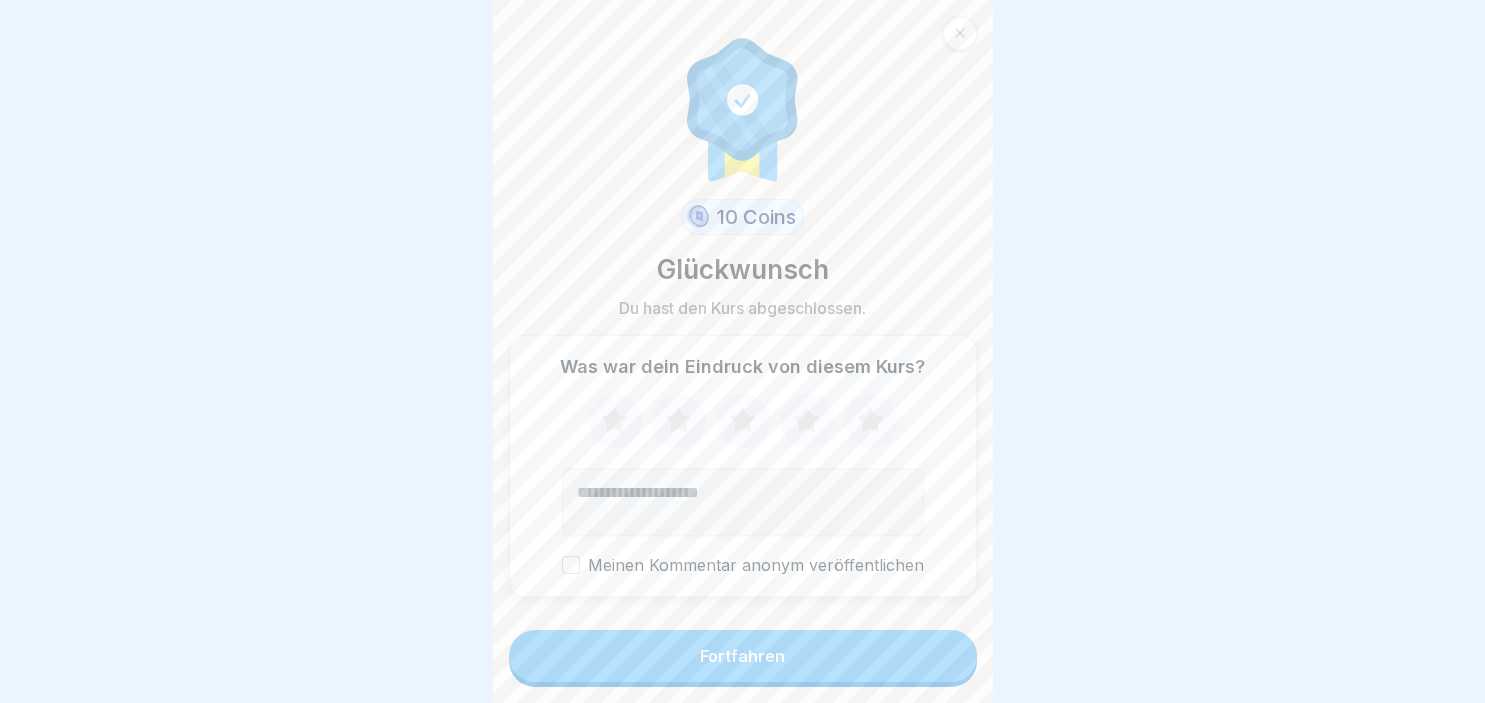 click on "Fortfahren" at bounding box center [743, 656] 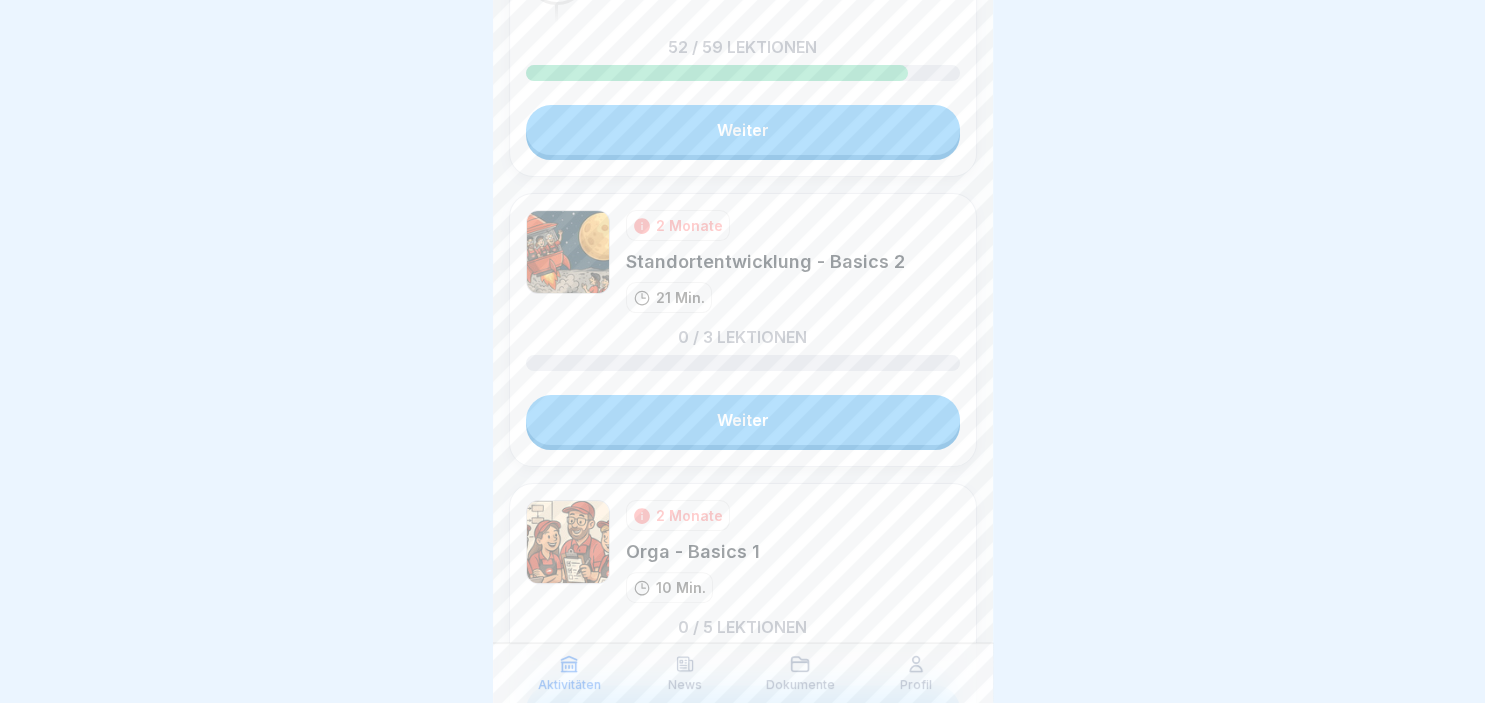scroll, scrollTop: 409, scrollLeft: 0, axis: vertical 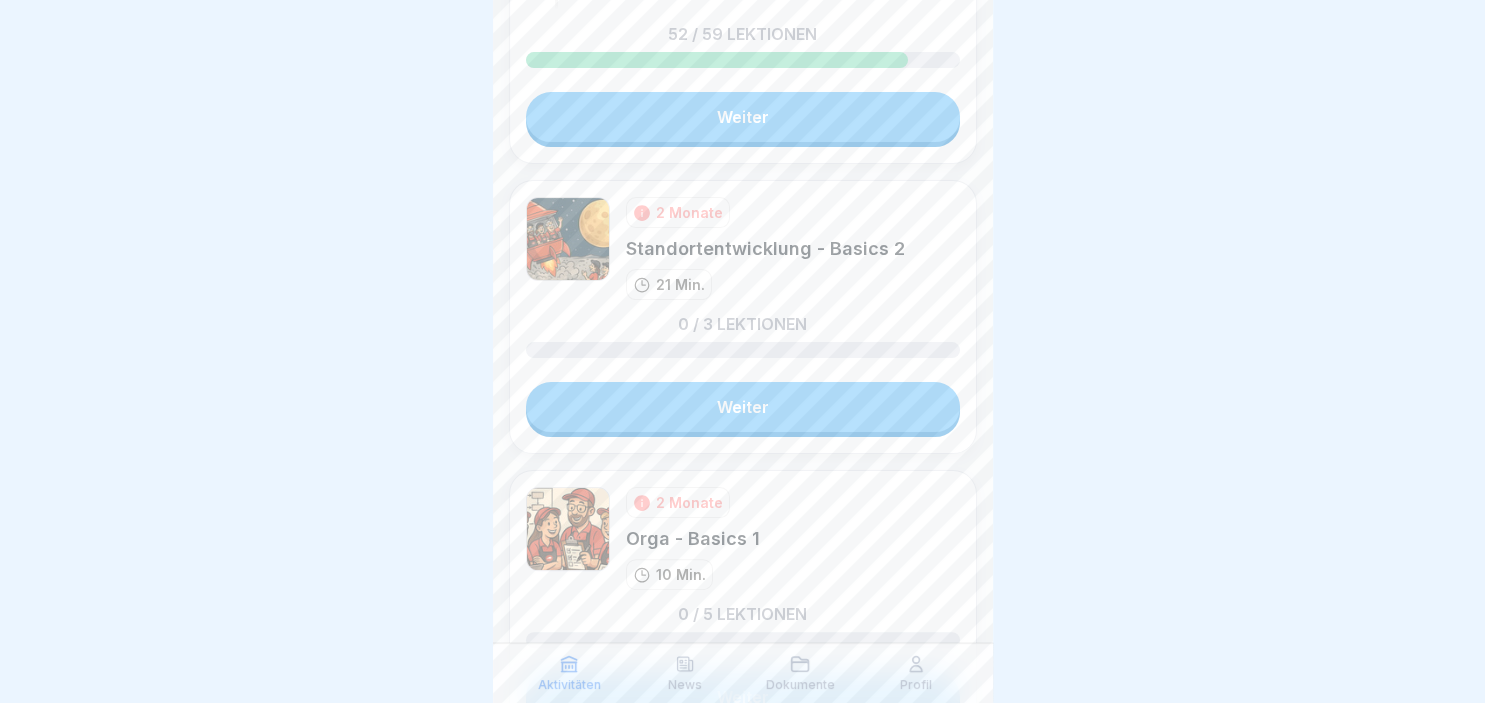 click on "Weiter" at bounding box center [743, 407] 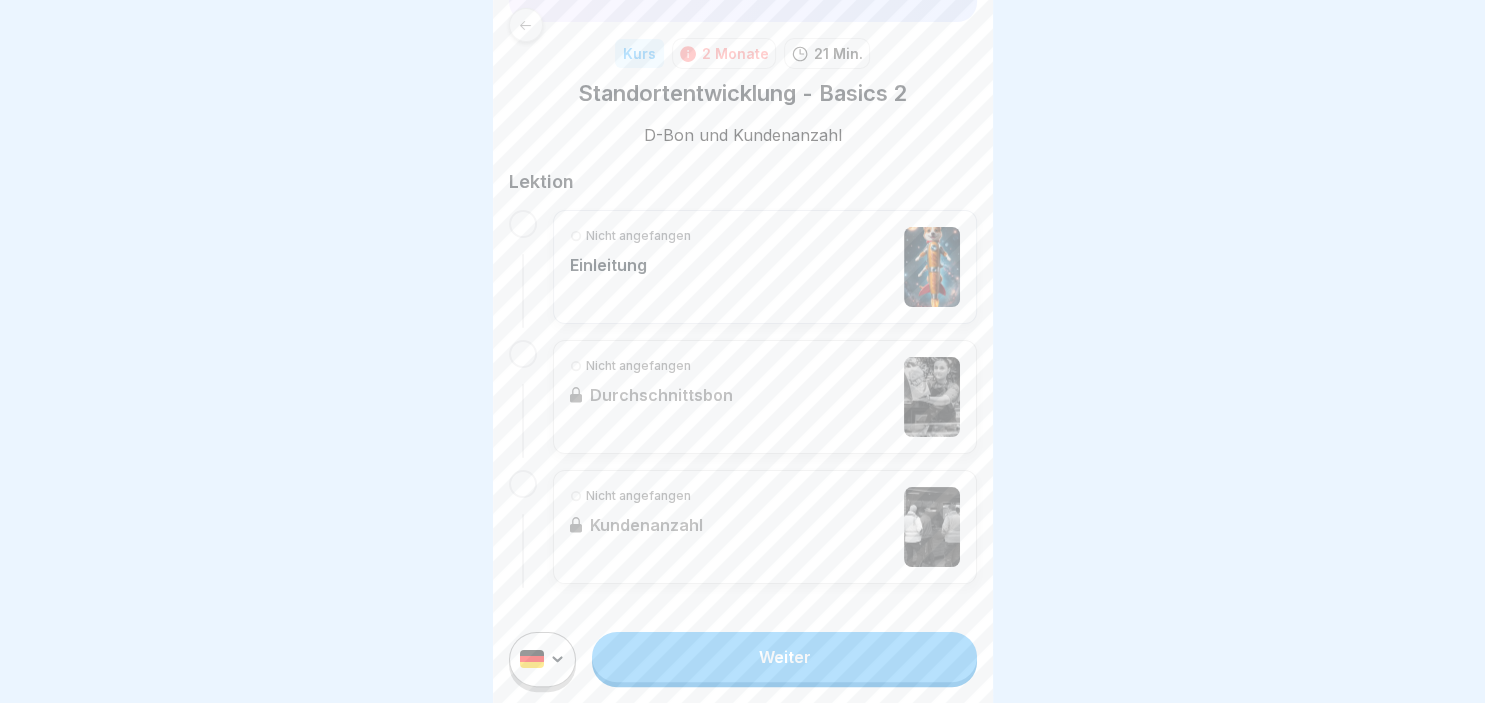 scroll, scrollTop: 0, scrollLeft: 0, axis: both 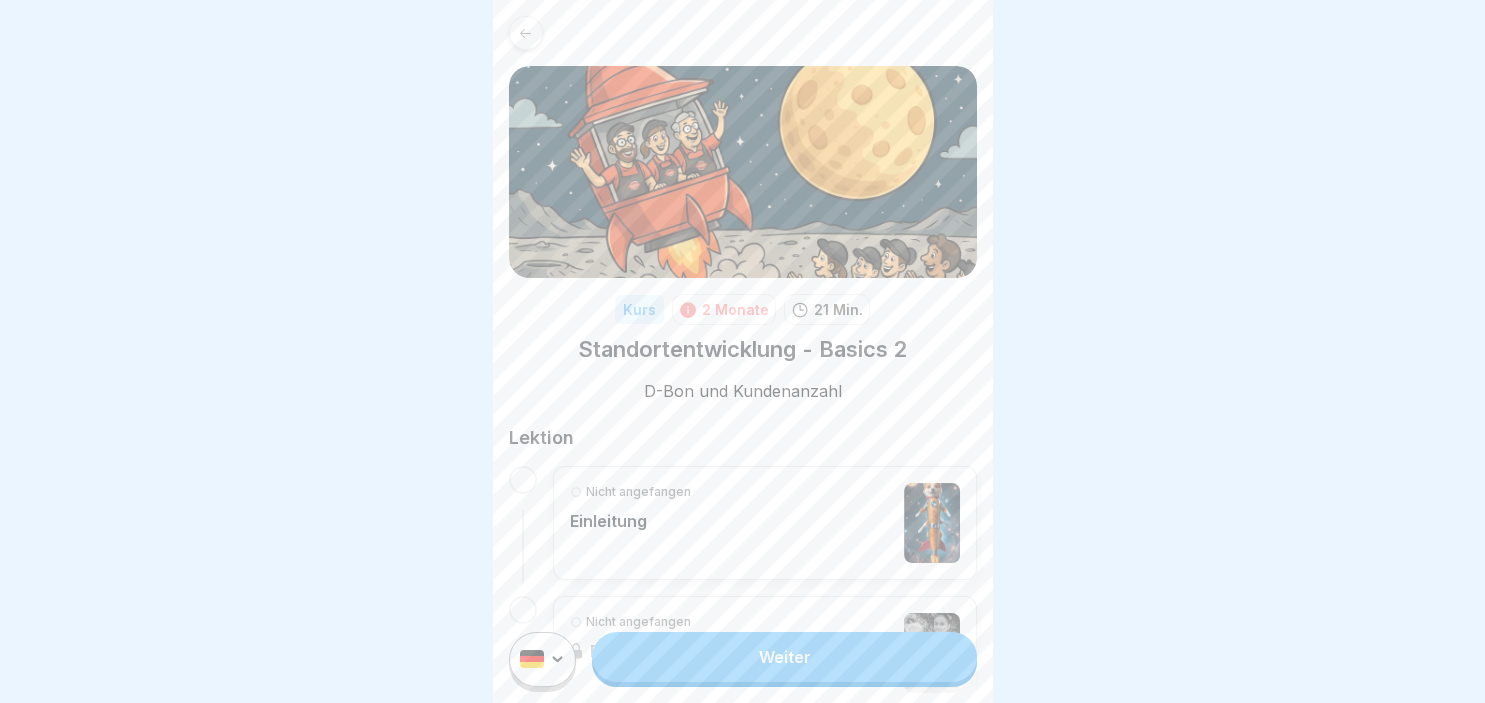 click on "Weiter" at bounding box center (784, 657) 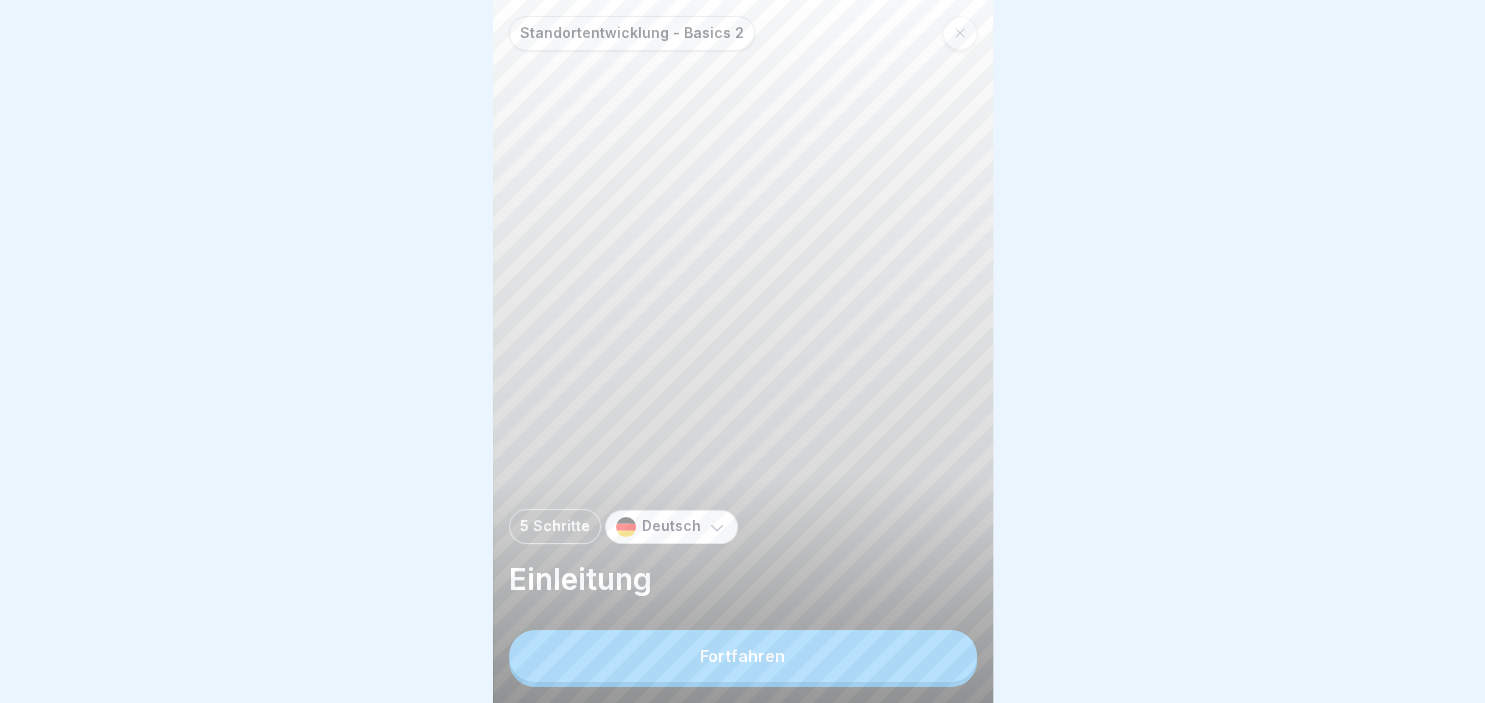 click on "Fortfahren" at bounding box center [742, 656] 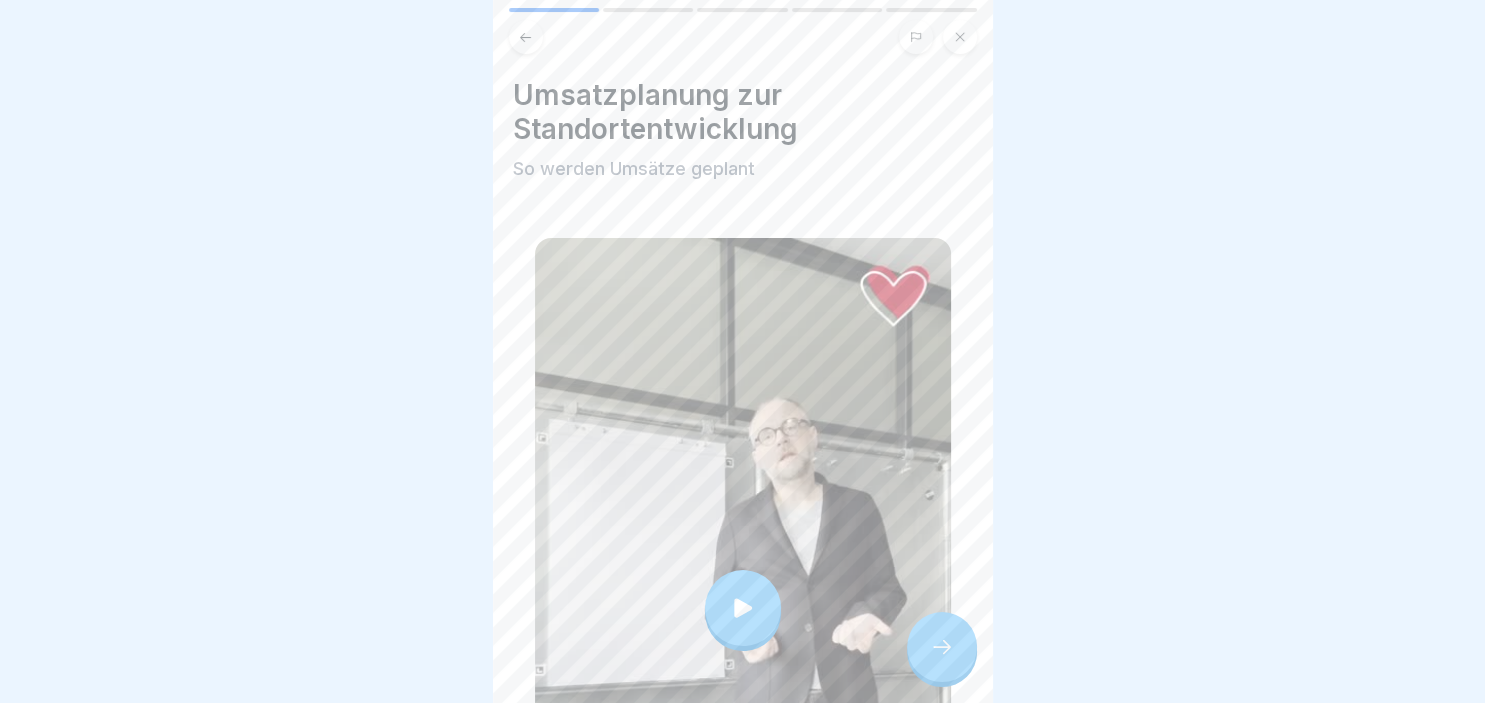 click 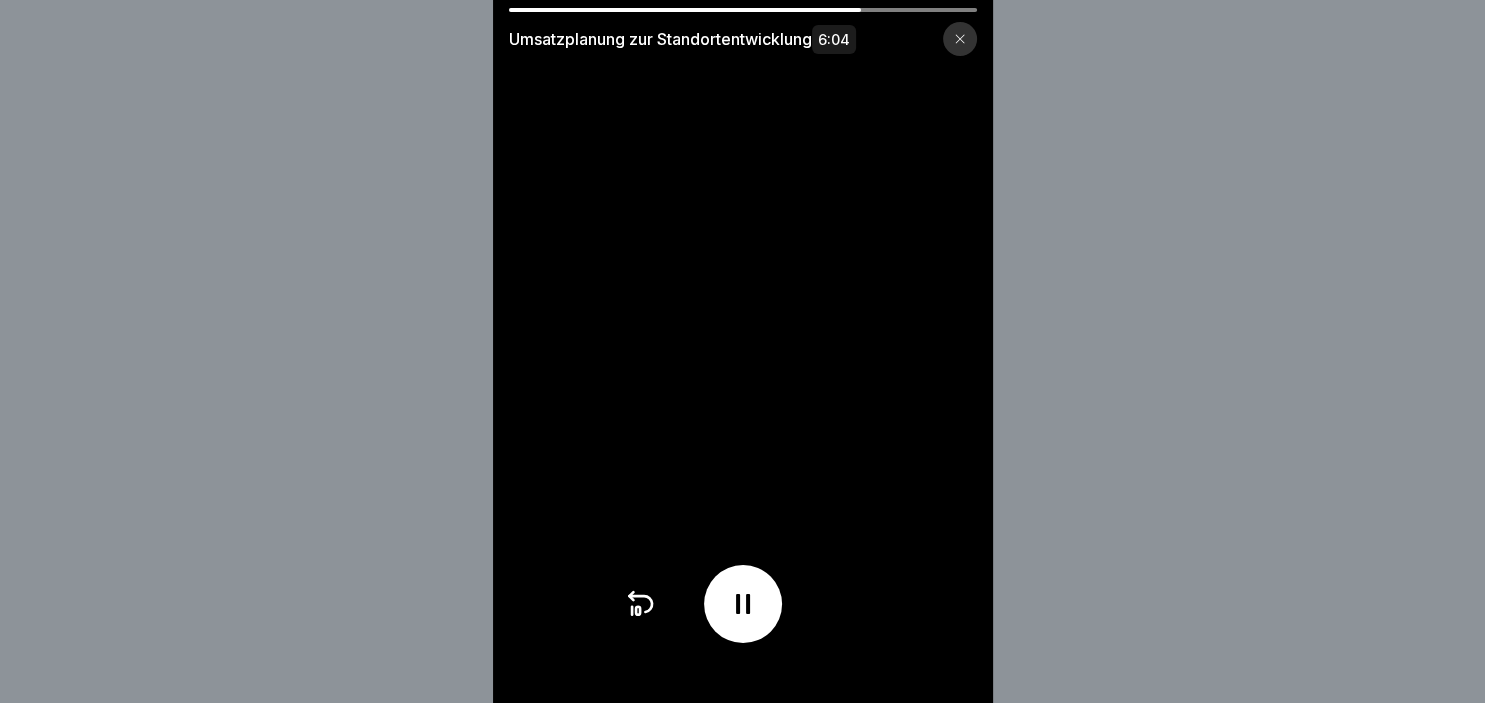 click on "Umsatzplanung zur Standortentwicklung 6:04" at bounding box center [742, 351] 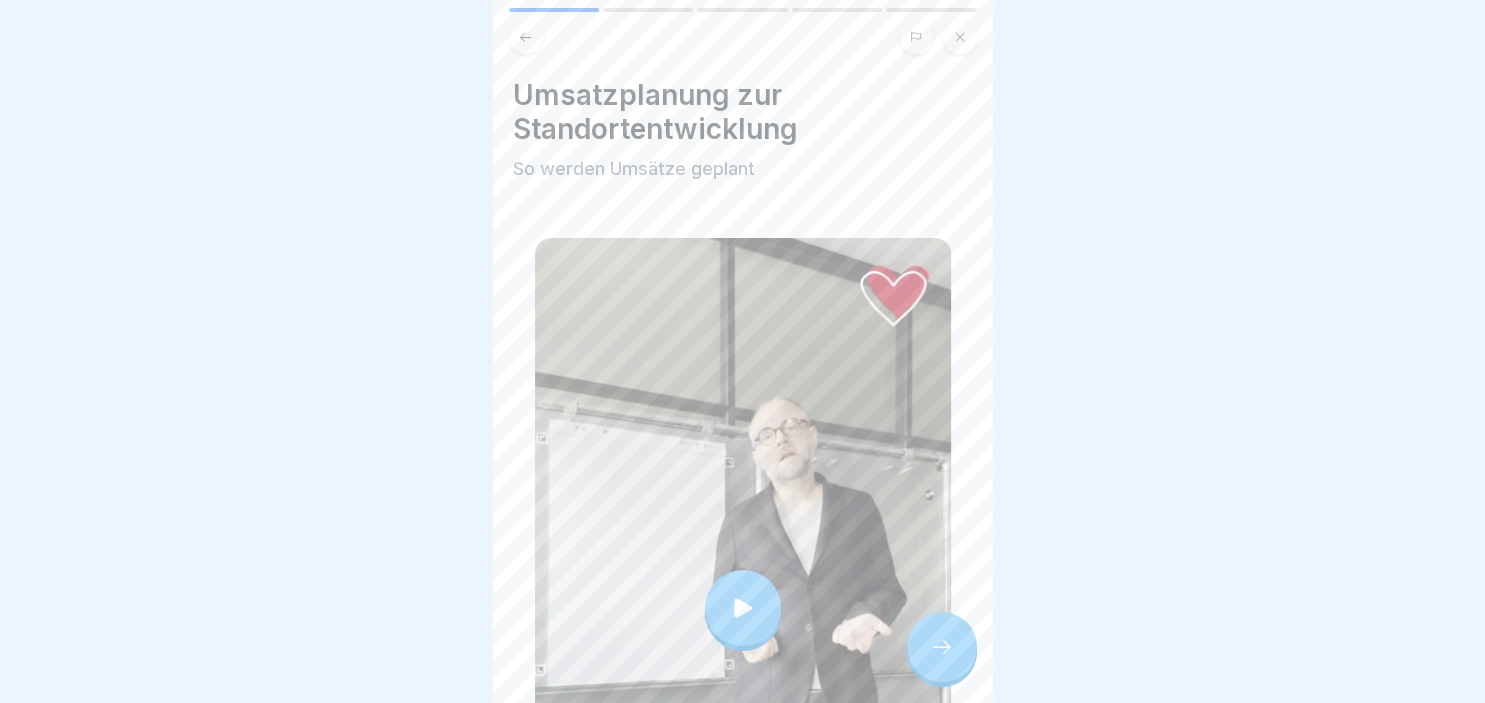 click 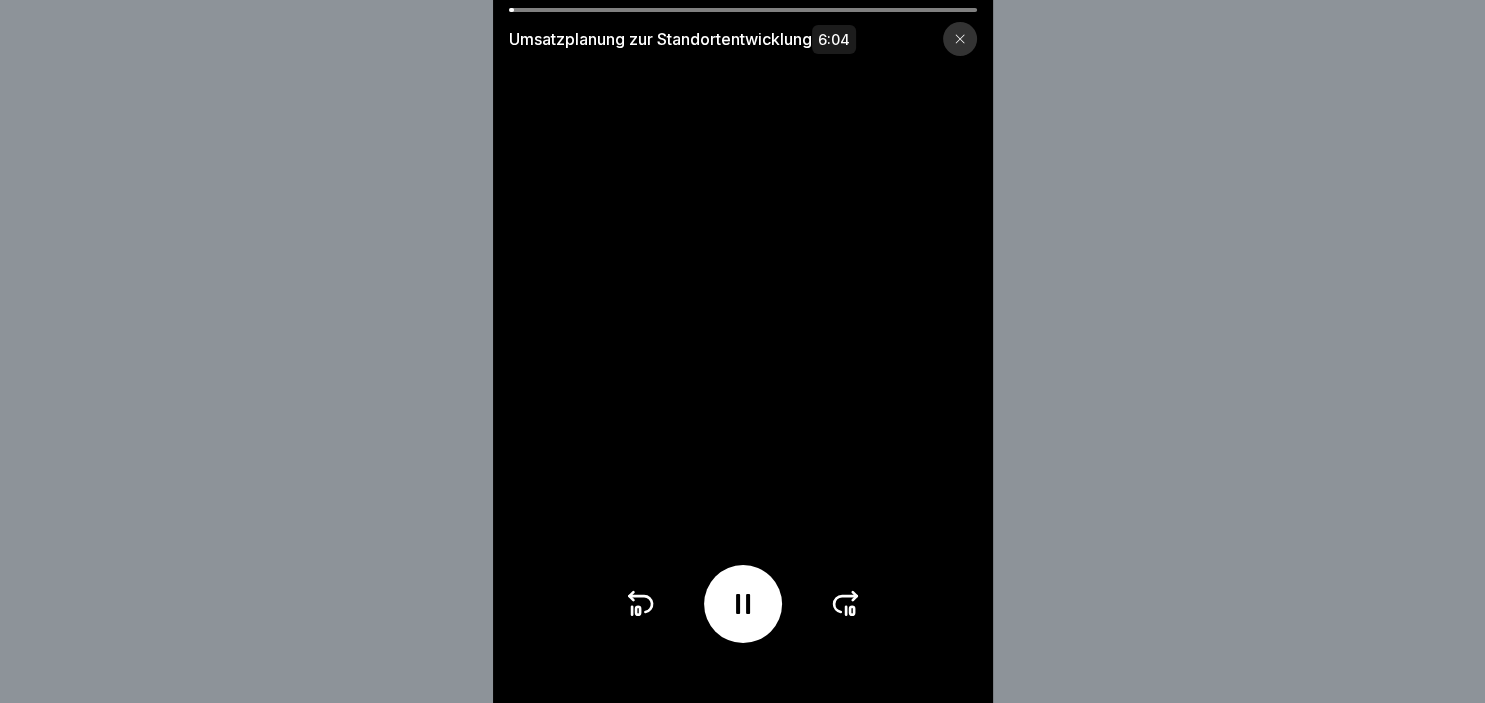 drag, startPoint x: 543, startPoint y: 10, endPoint x: 693, endPoint y: 5, distance: 150.08331 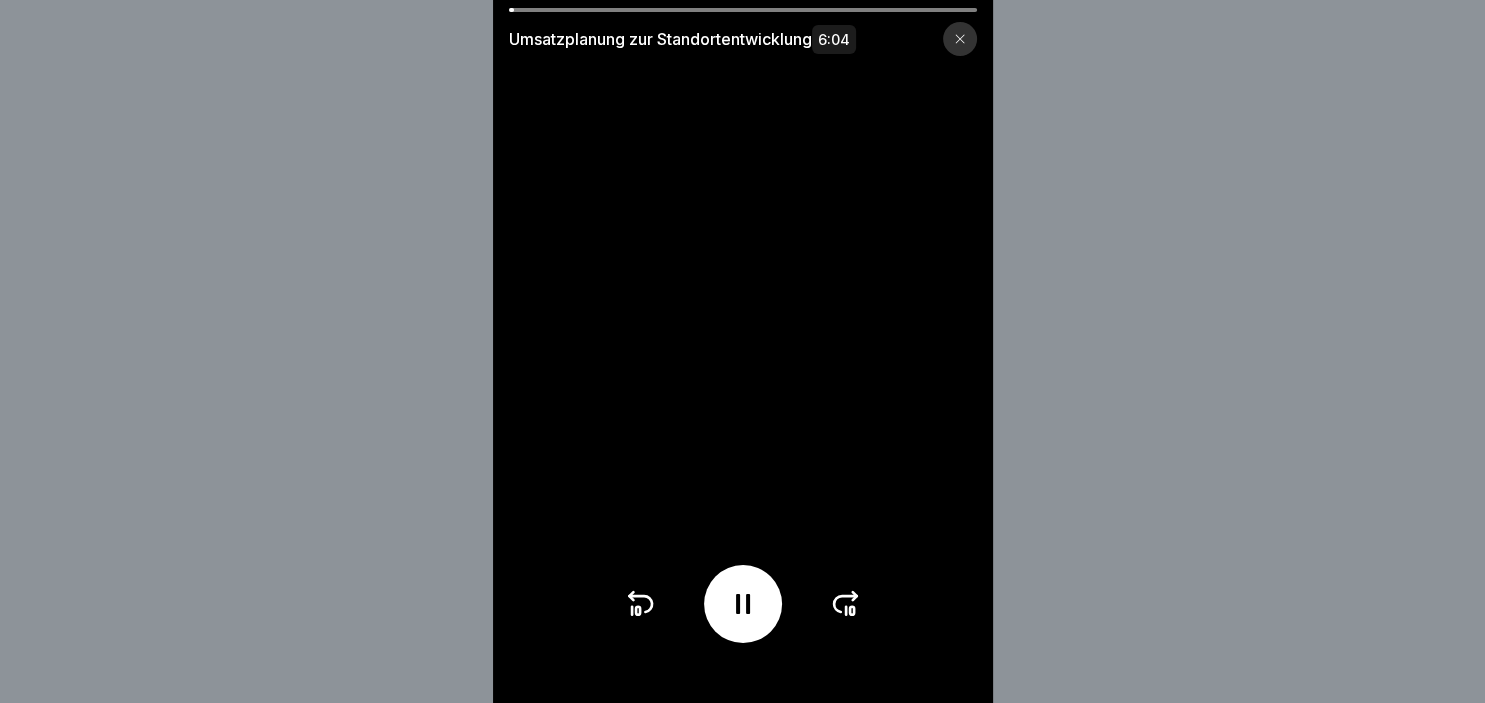 click at bounding box center [743, 351] 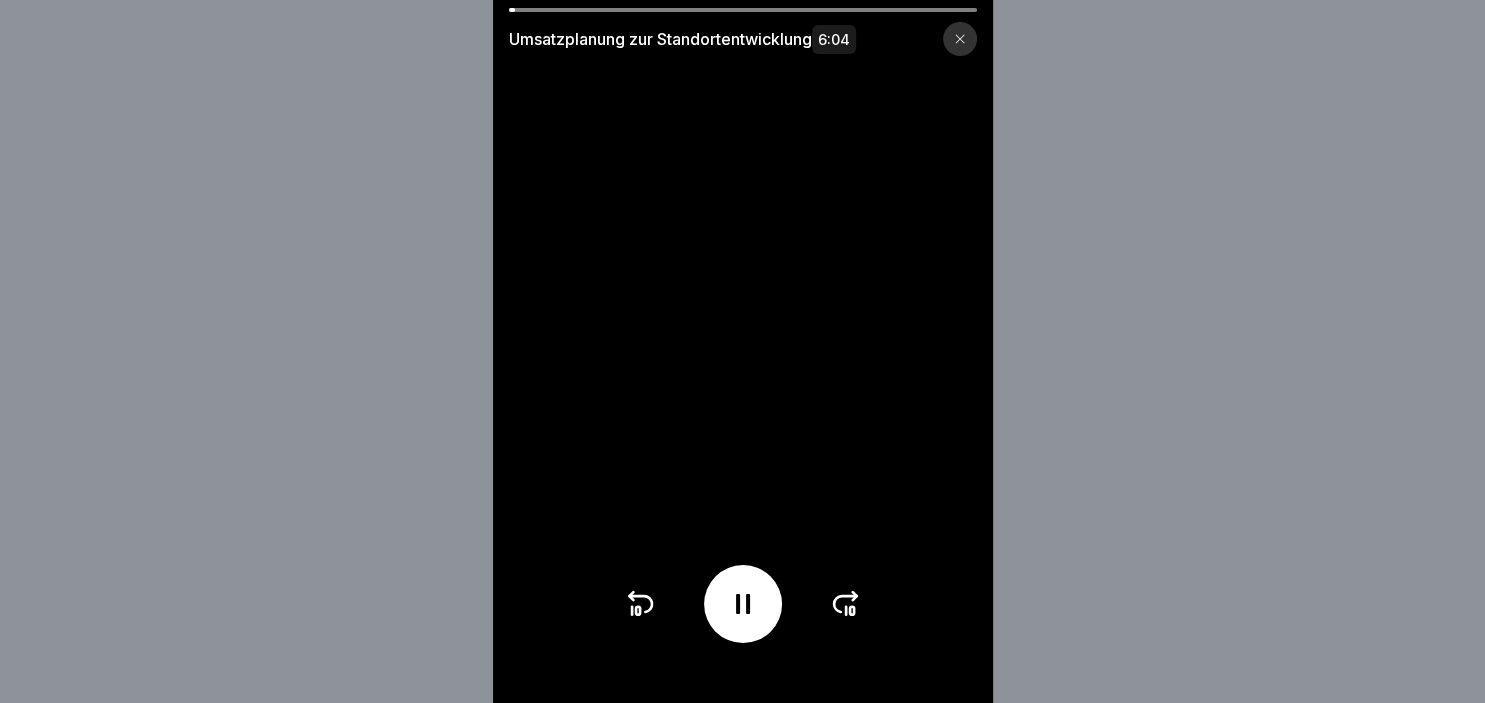 click at bounding box center (743, 351) 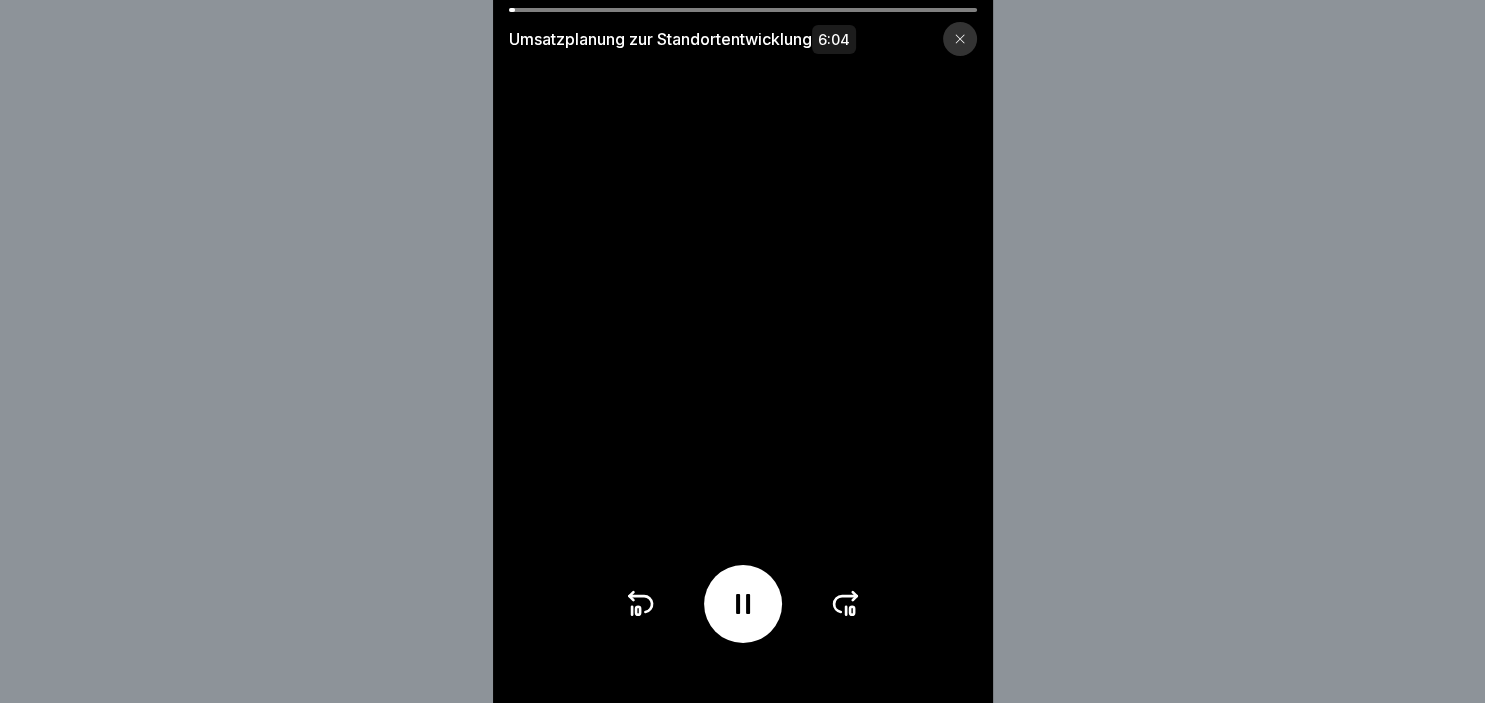 click at bounding box center (743, 351) 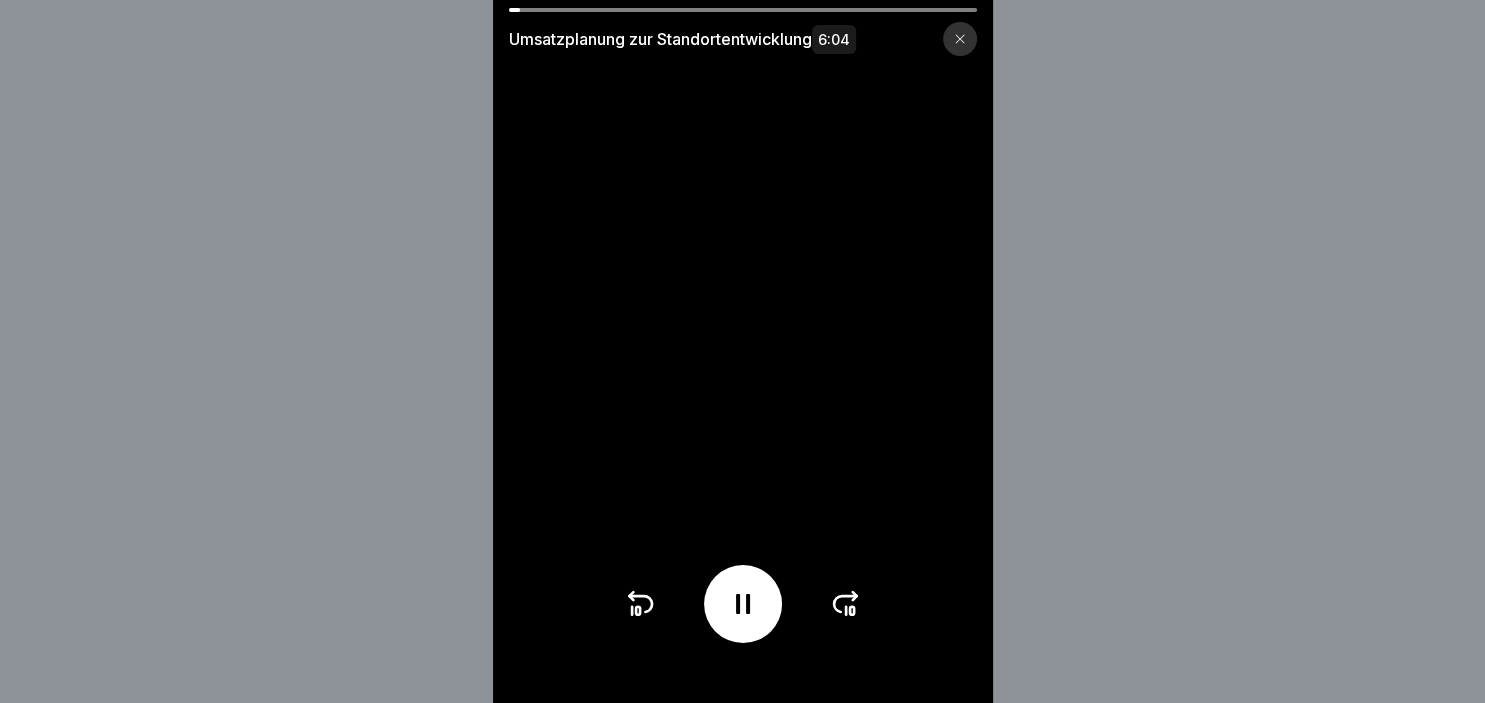 click on "Umsatzplanung zur Standortentwicklung 6:04" at bounding box center [743, 351] 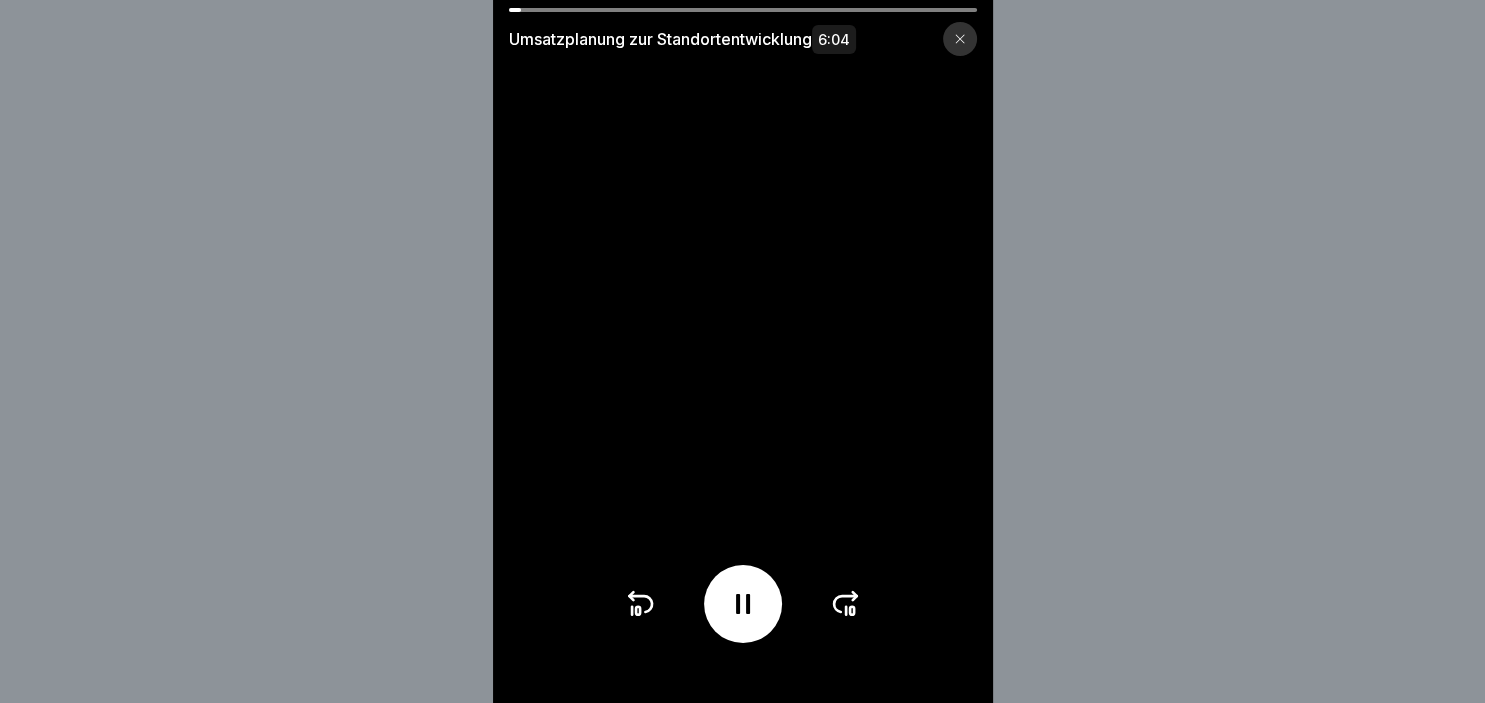click at bounding box center [515, 10] 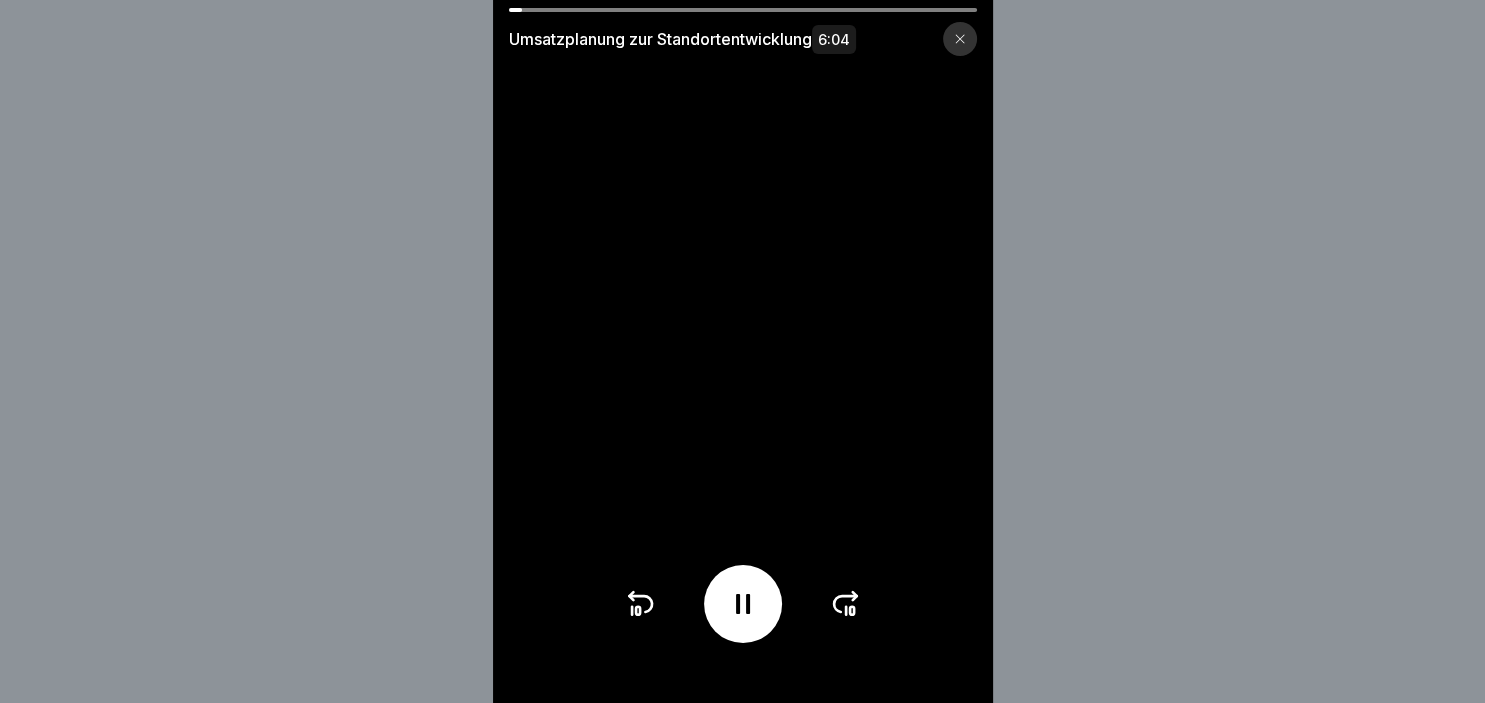 click at bounding box center (515, 10) 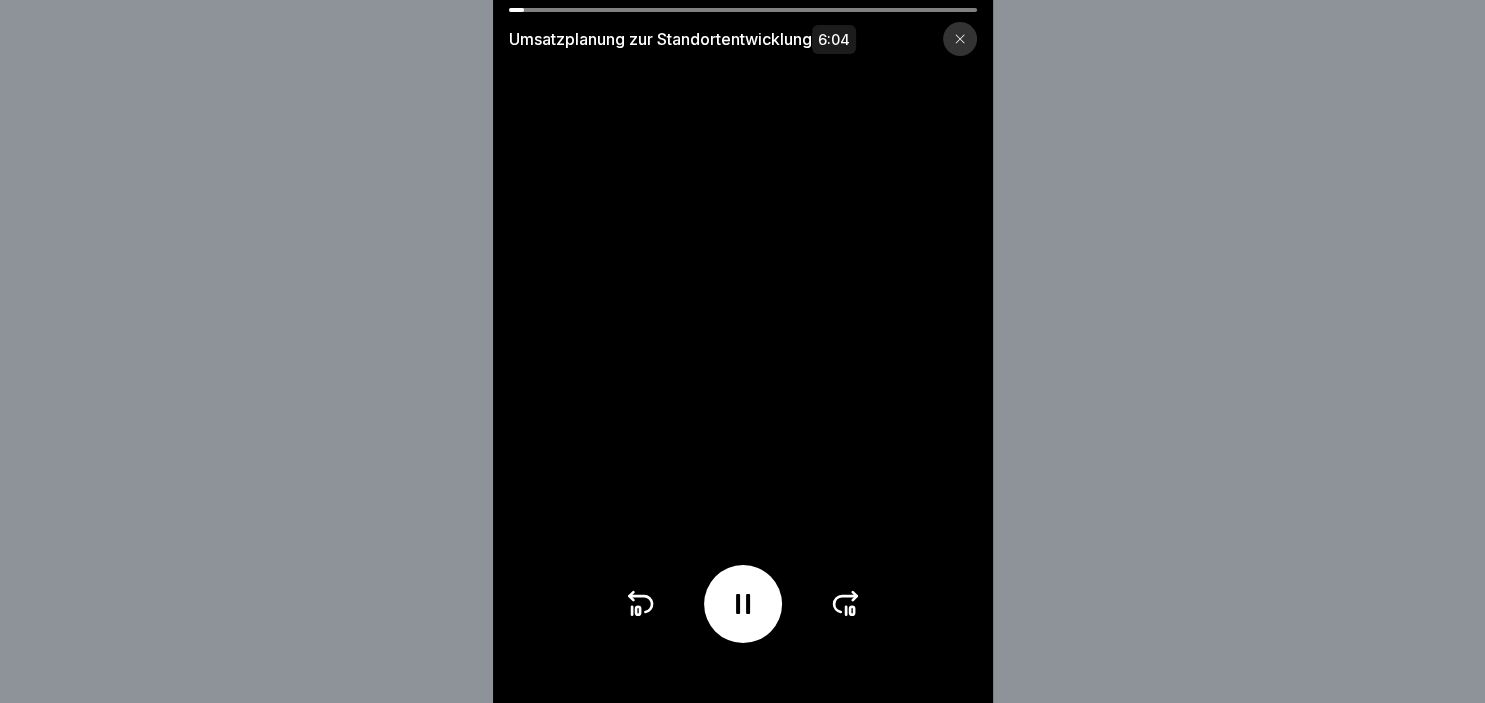click 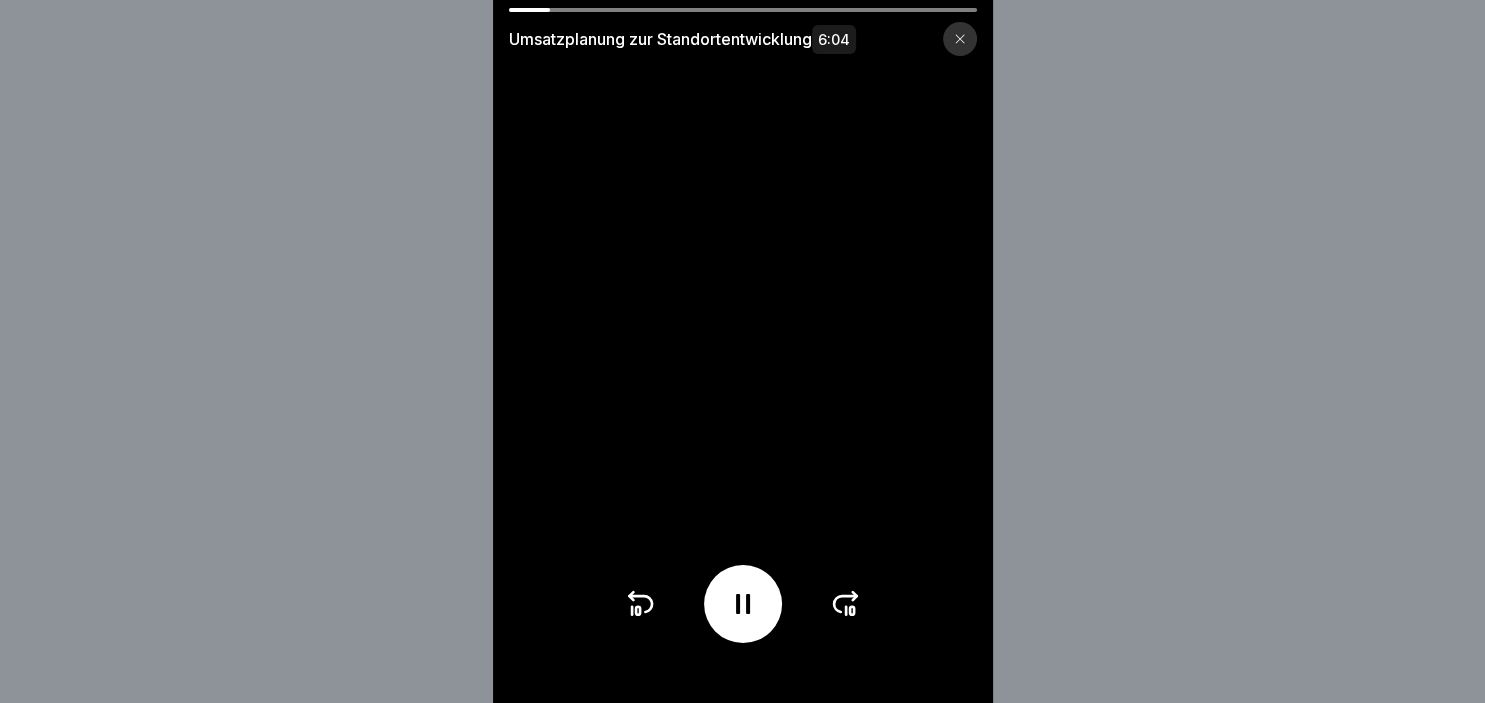 click 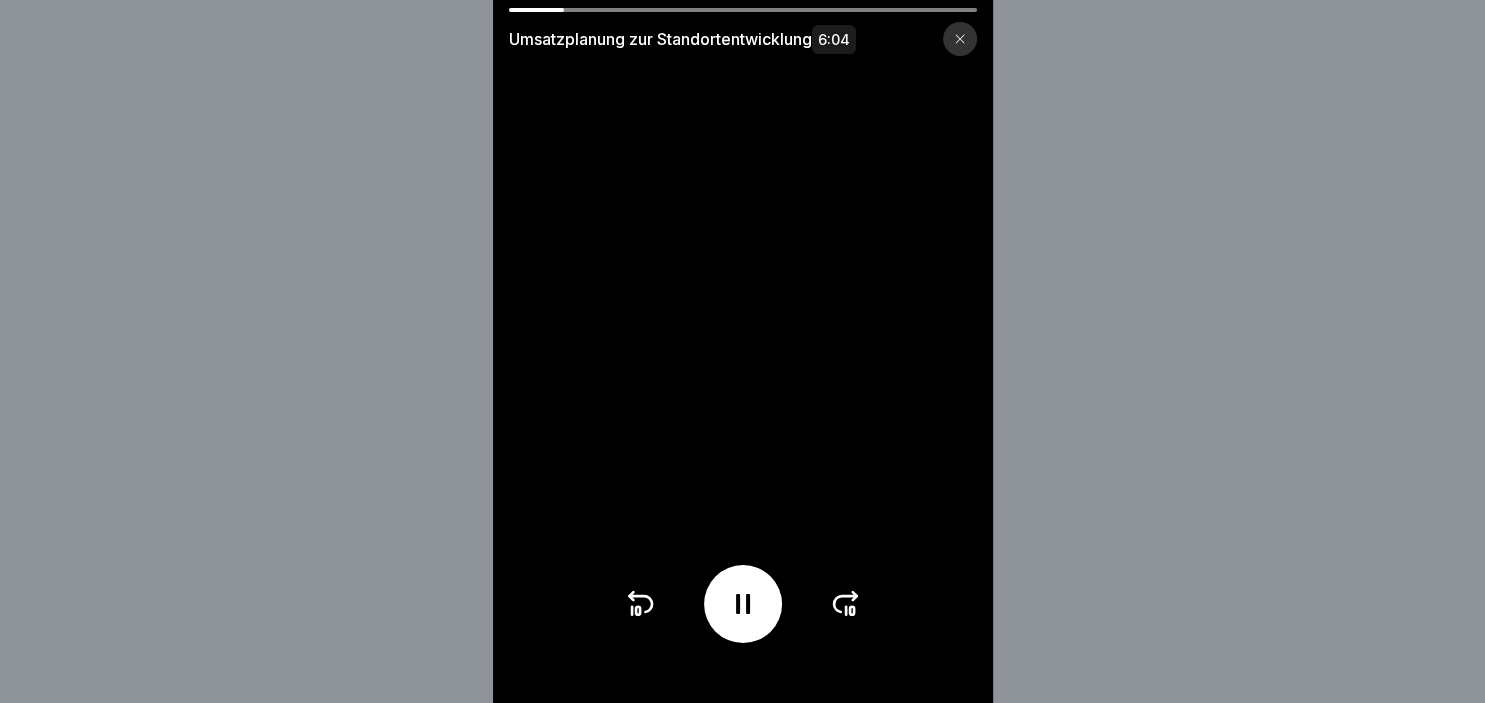 click 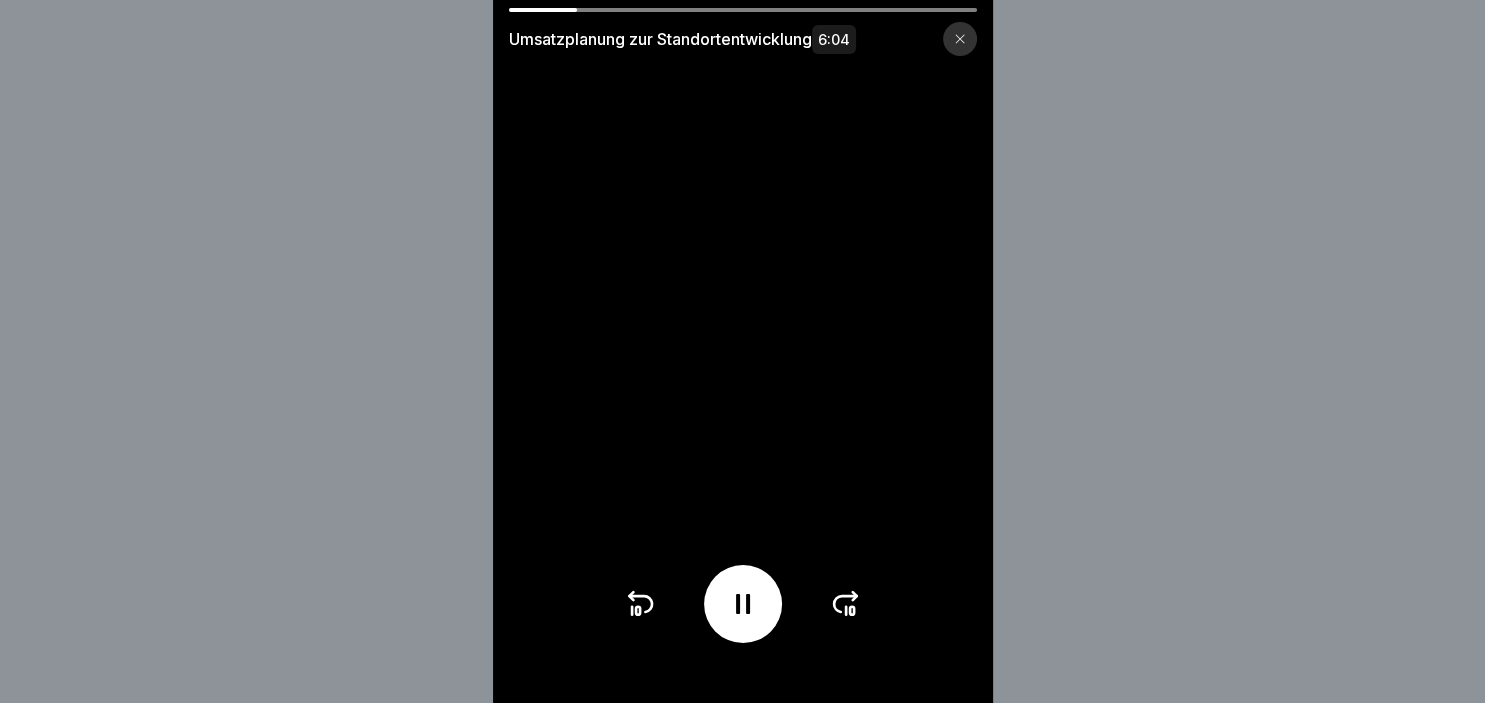 click 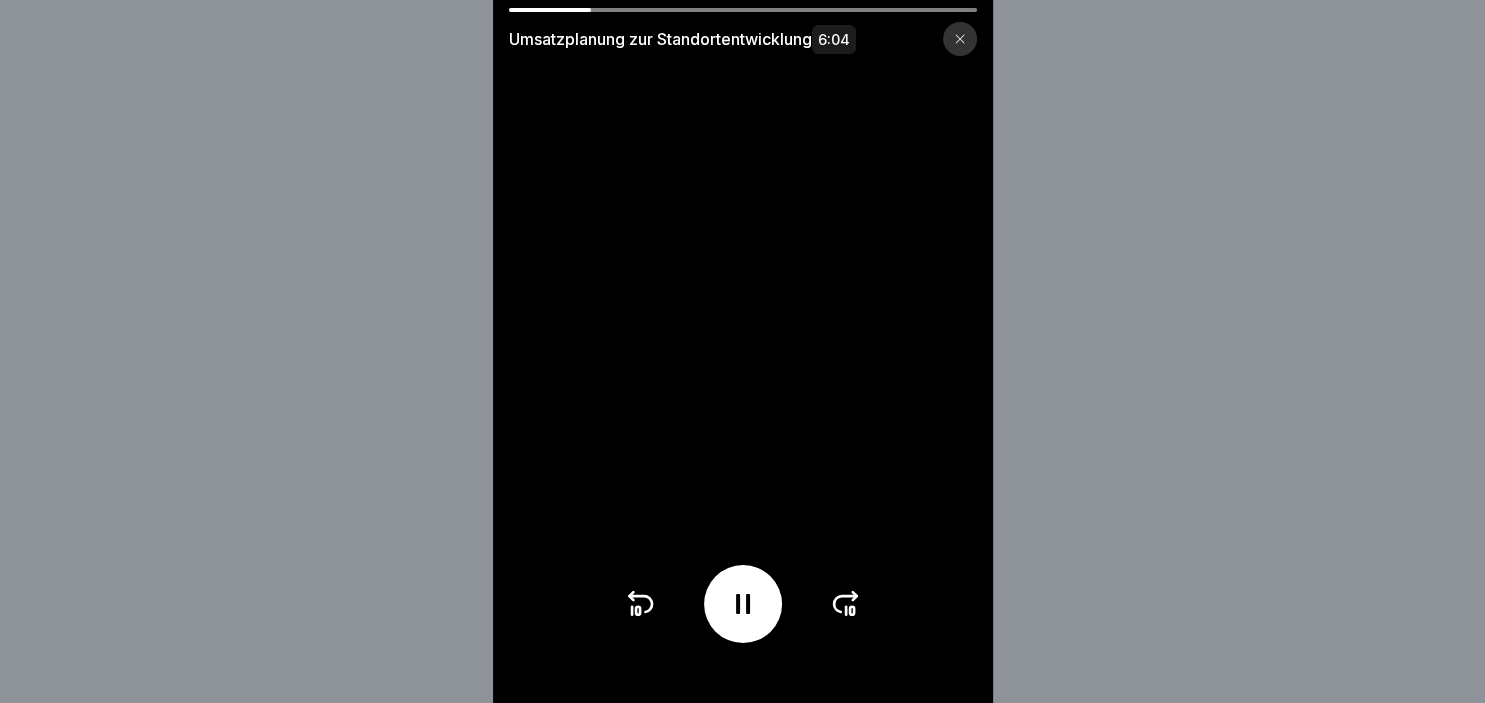 click 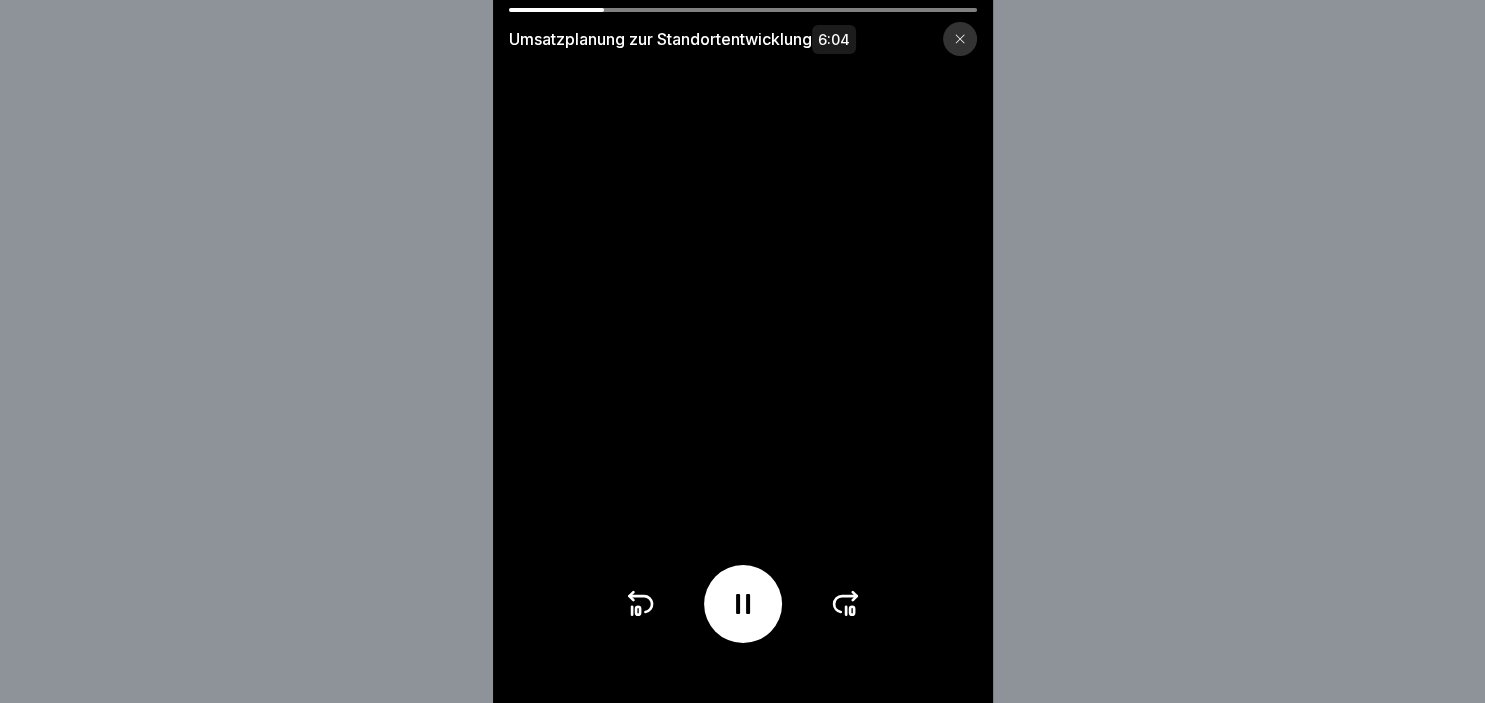 click 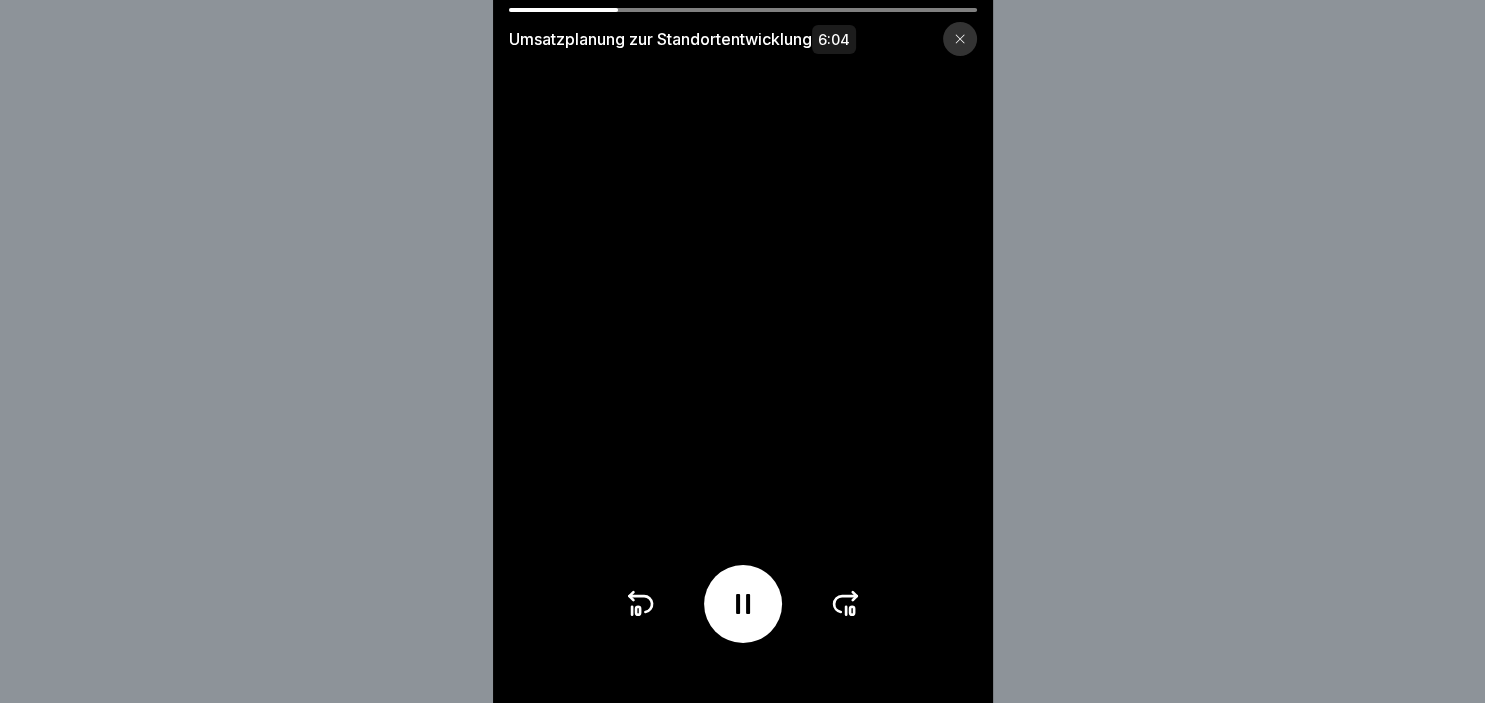 click 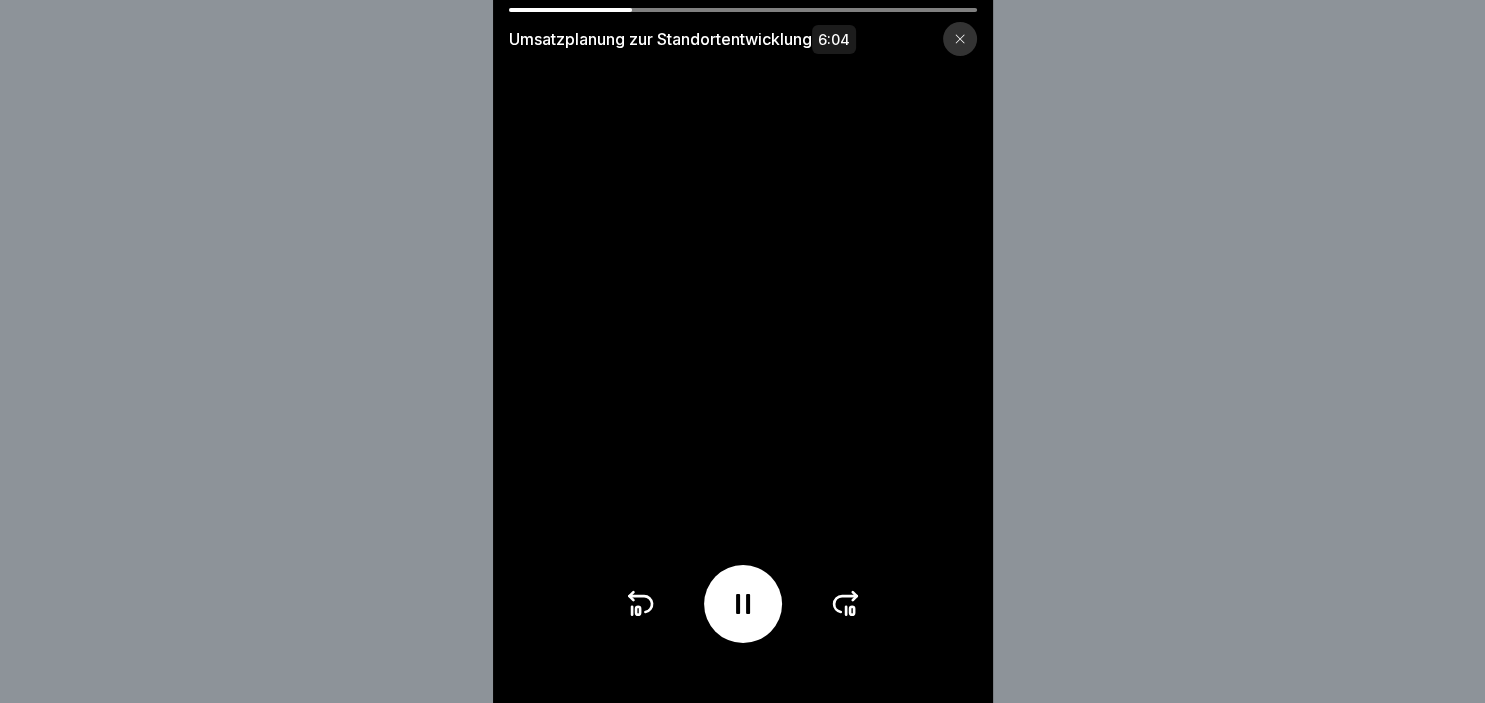 click 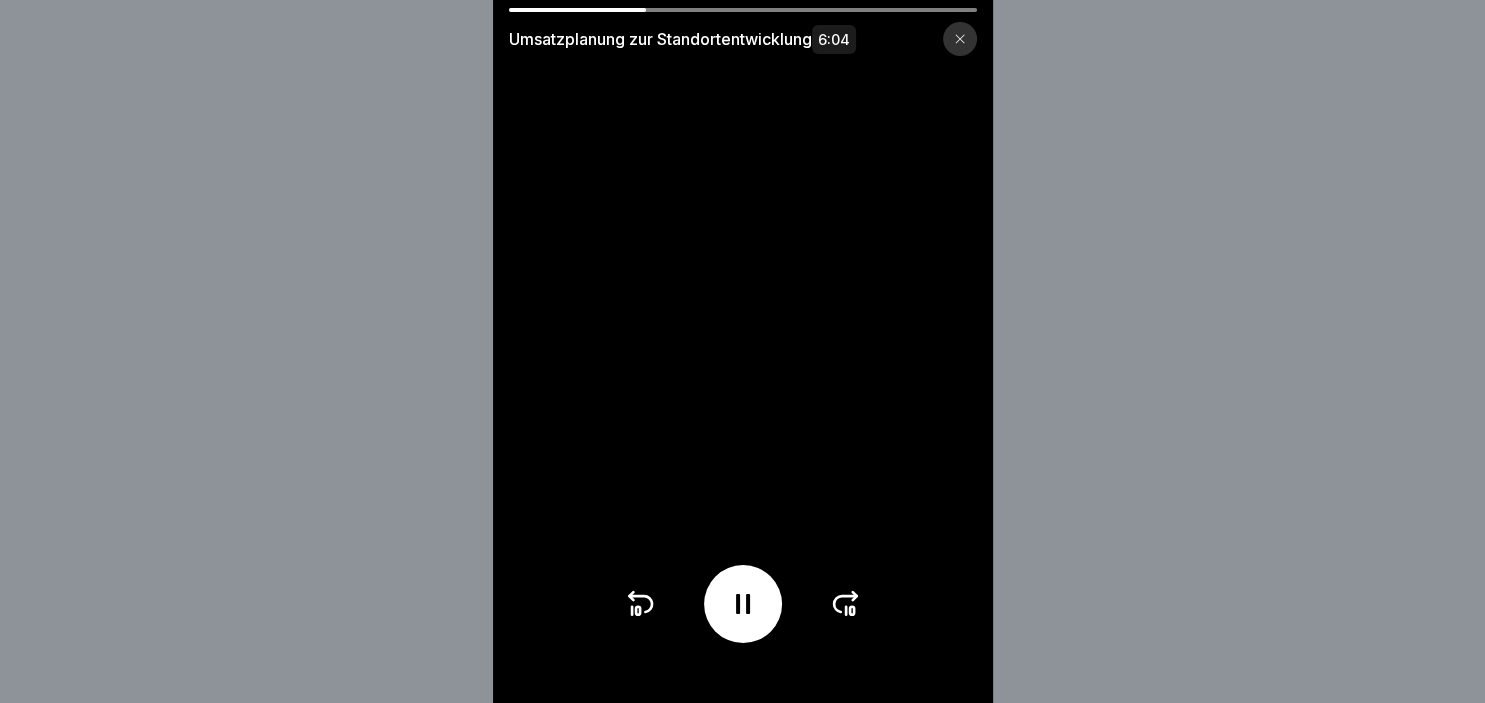 click 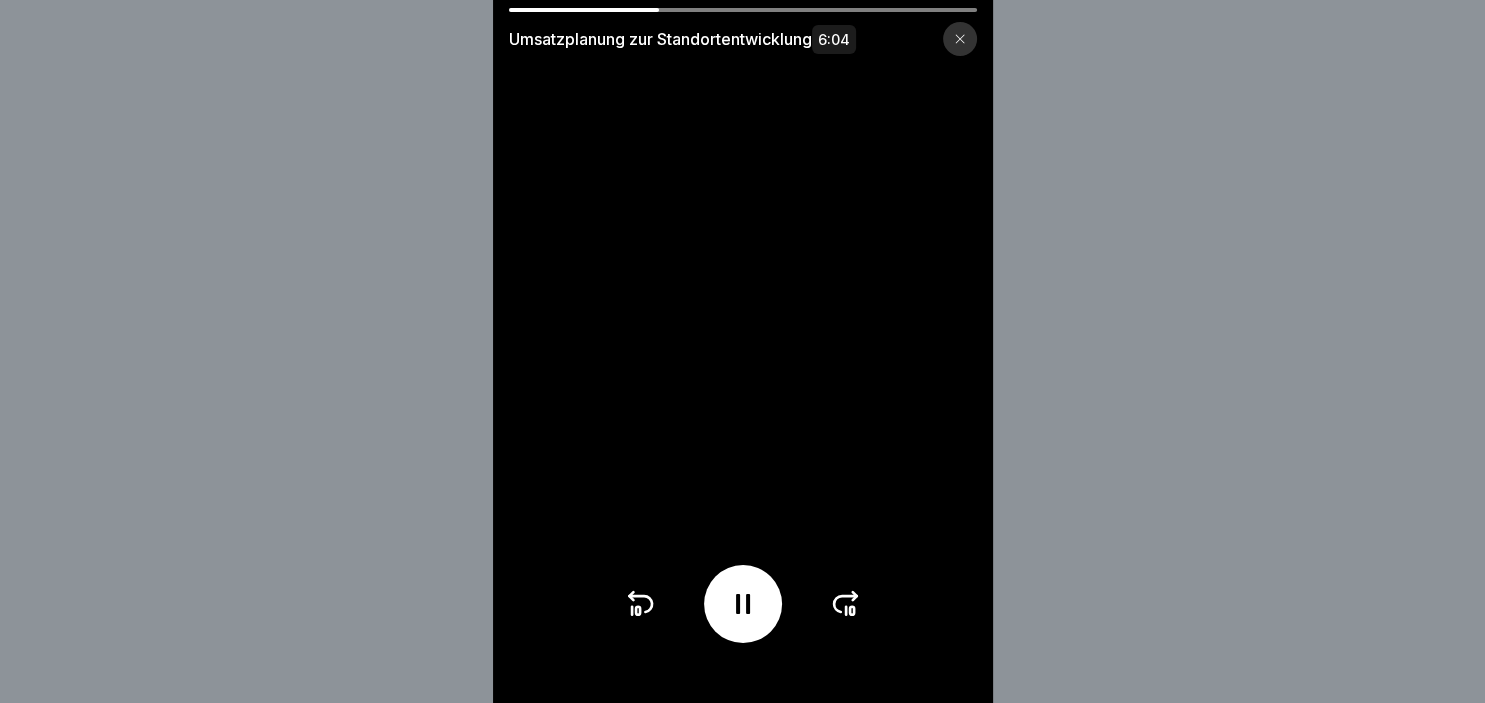 click 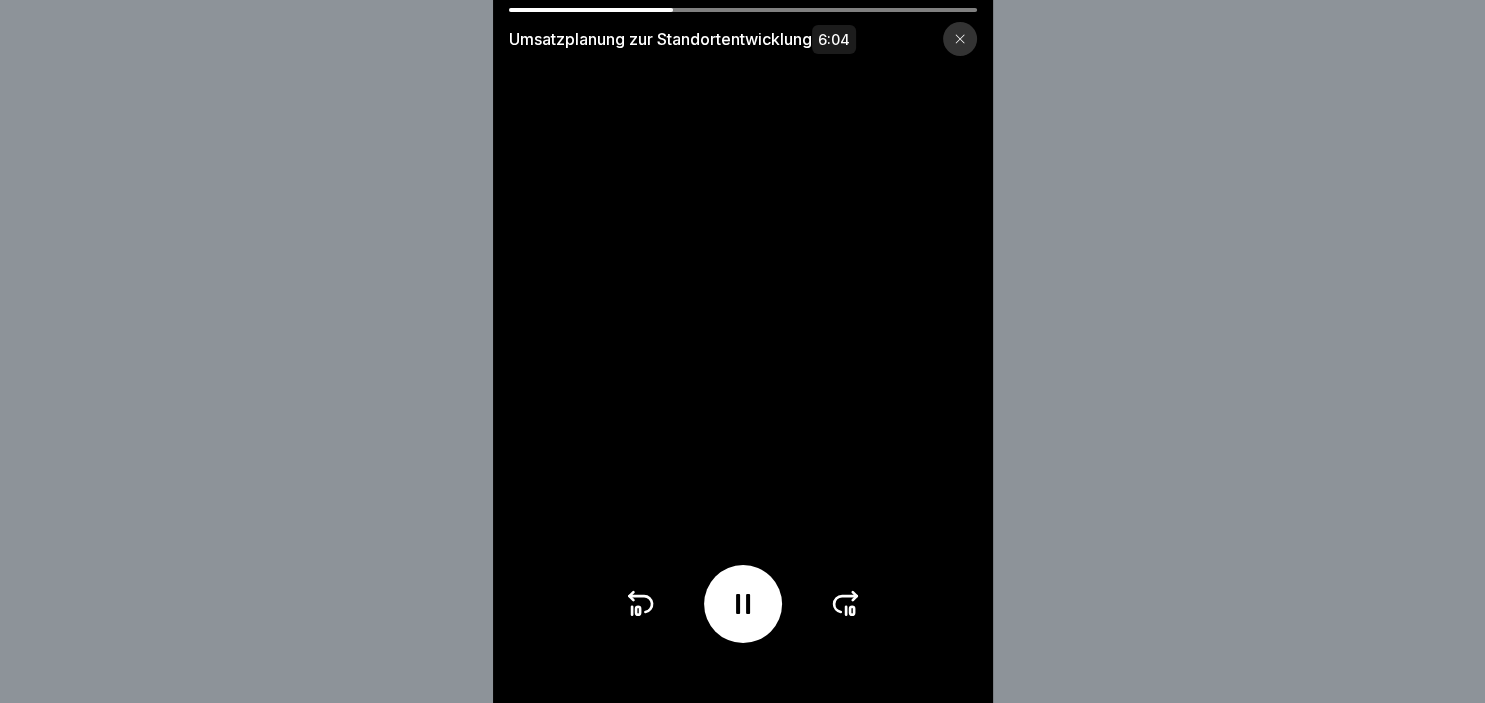 click 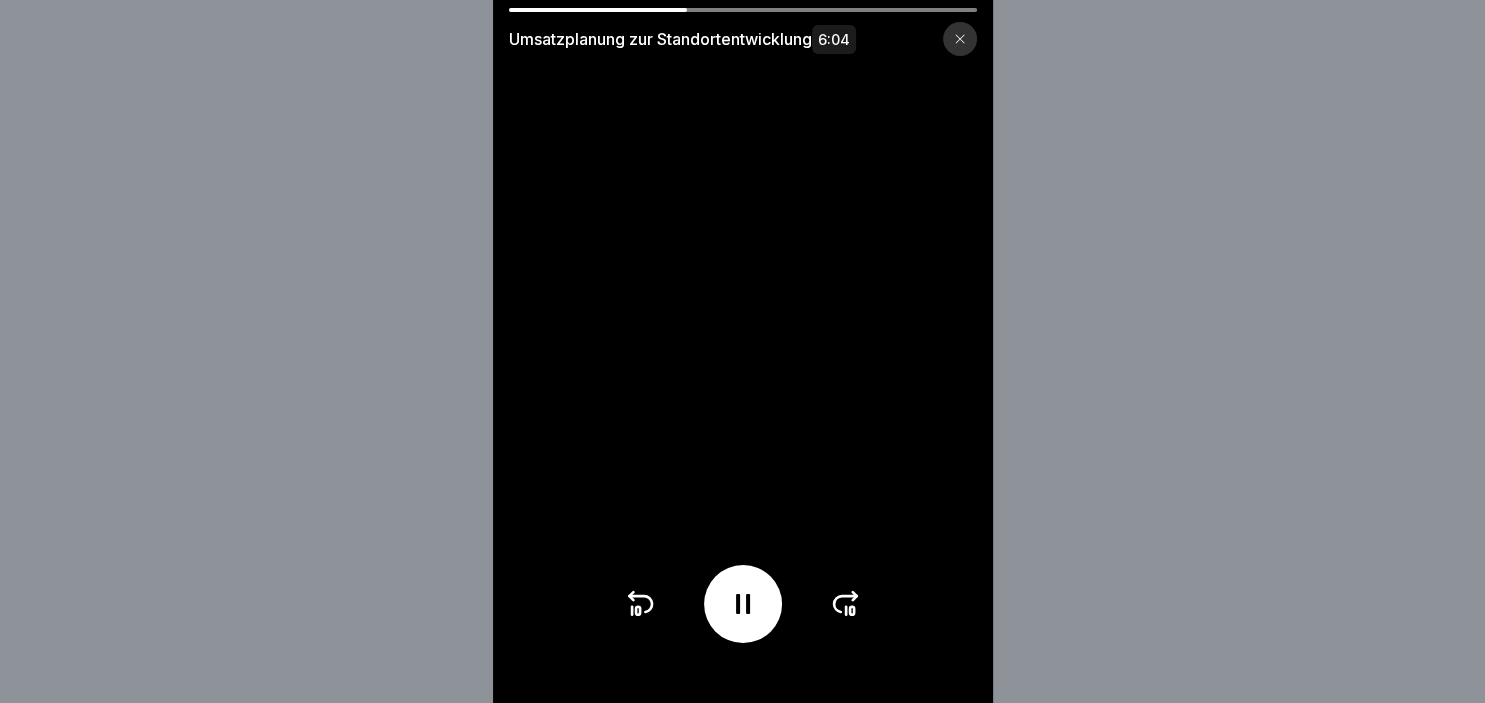 click 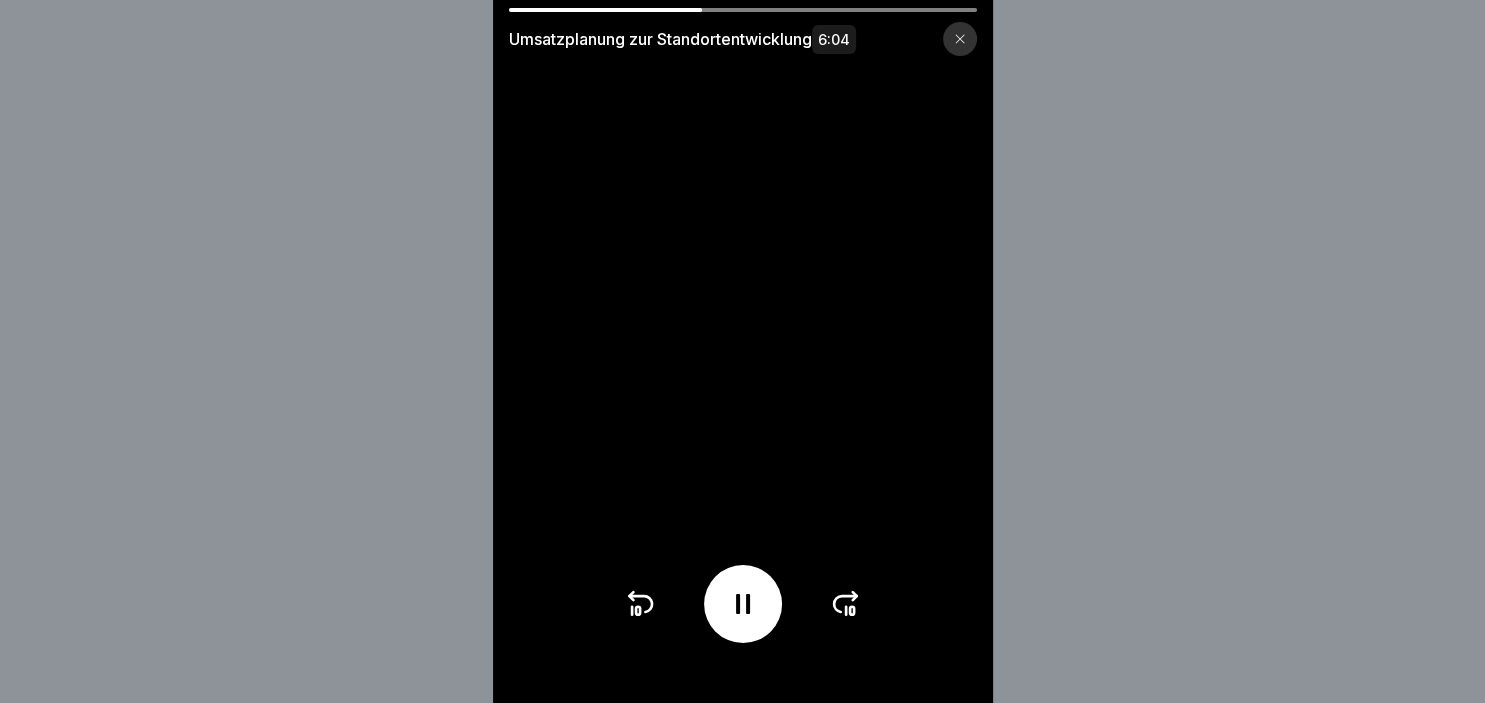 click 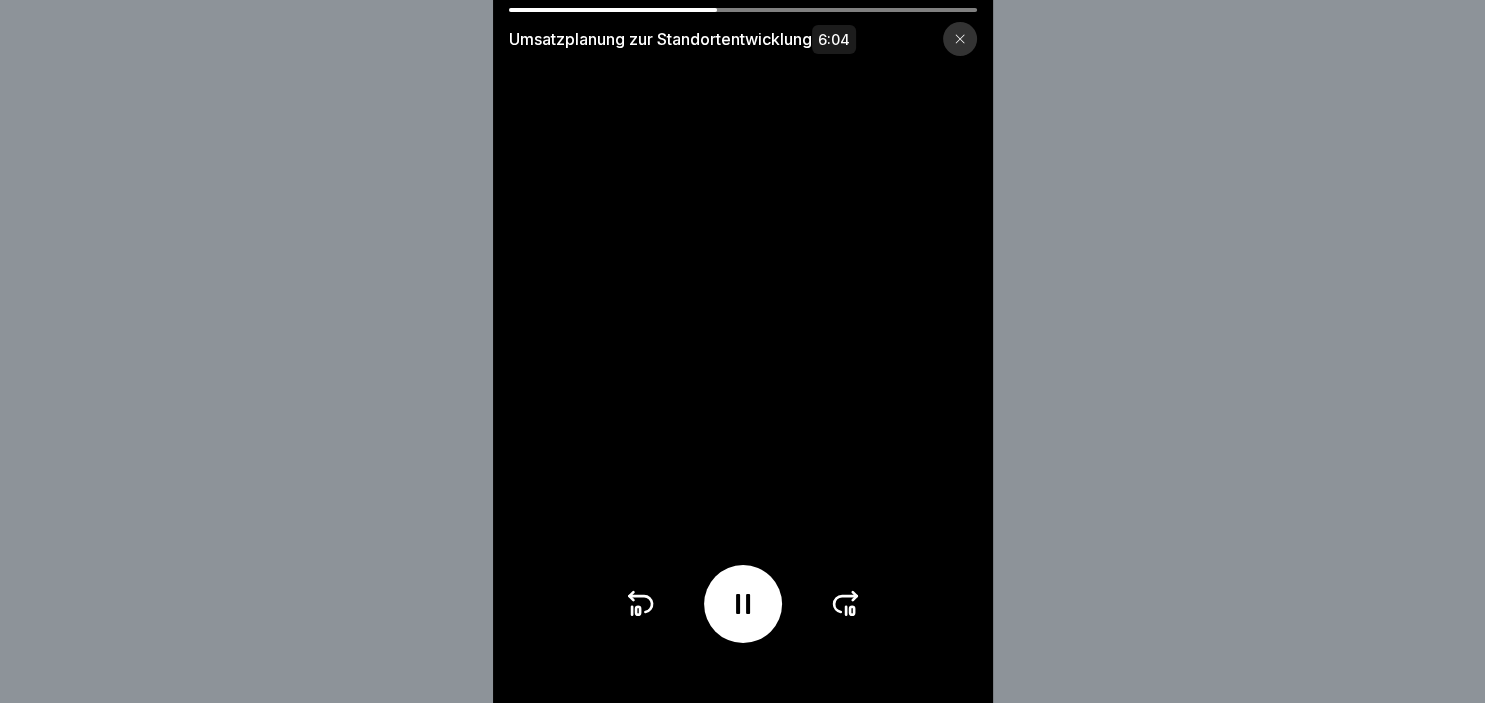 click 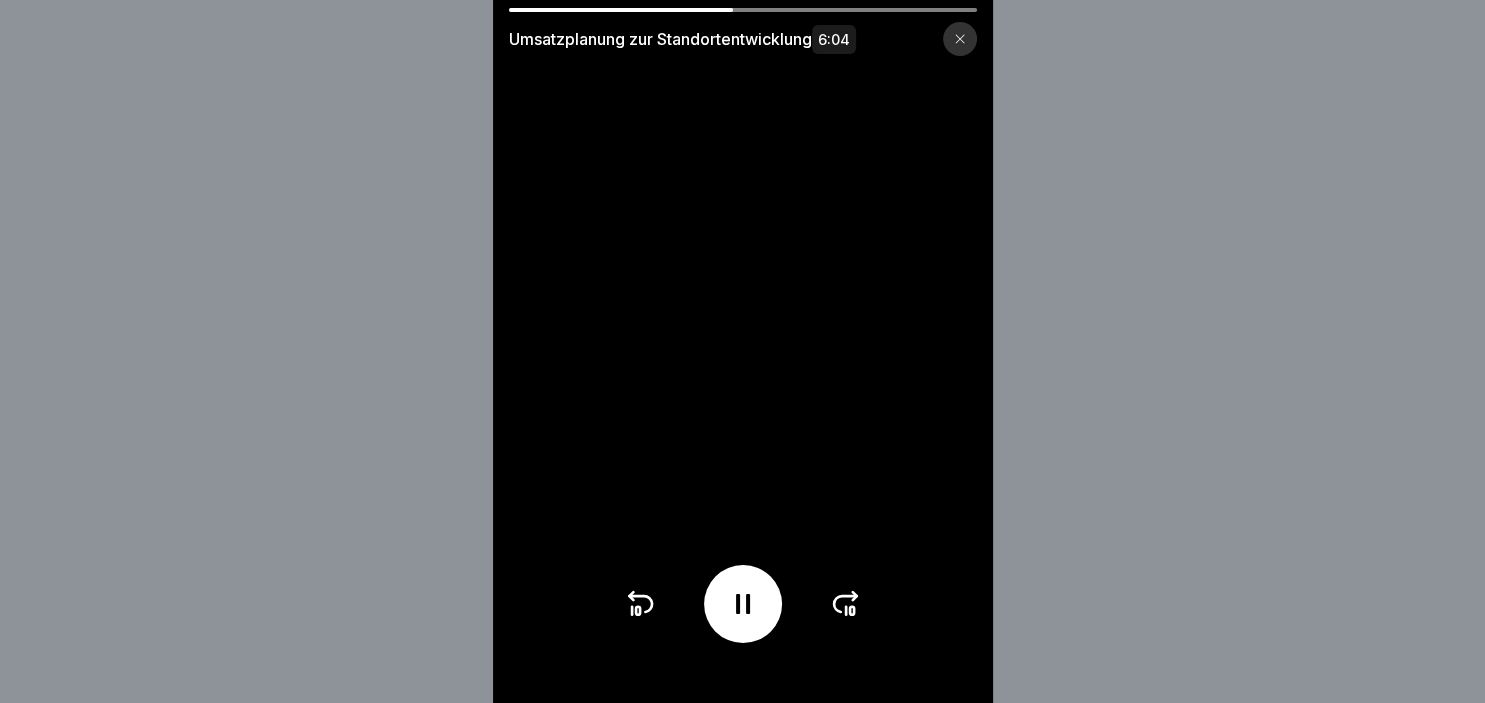 click 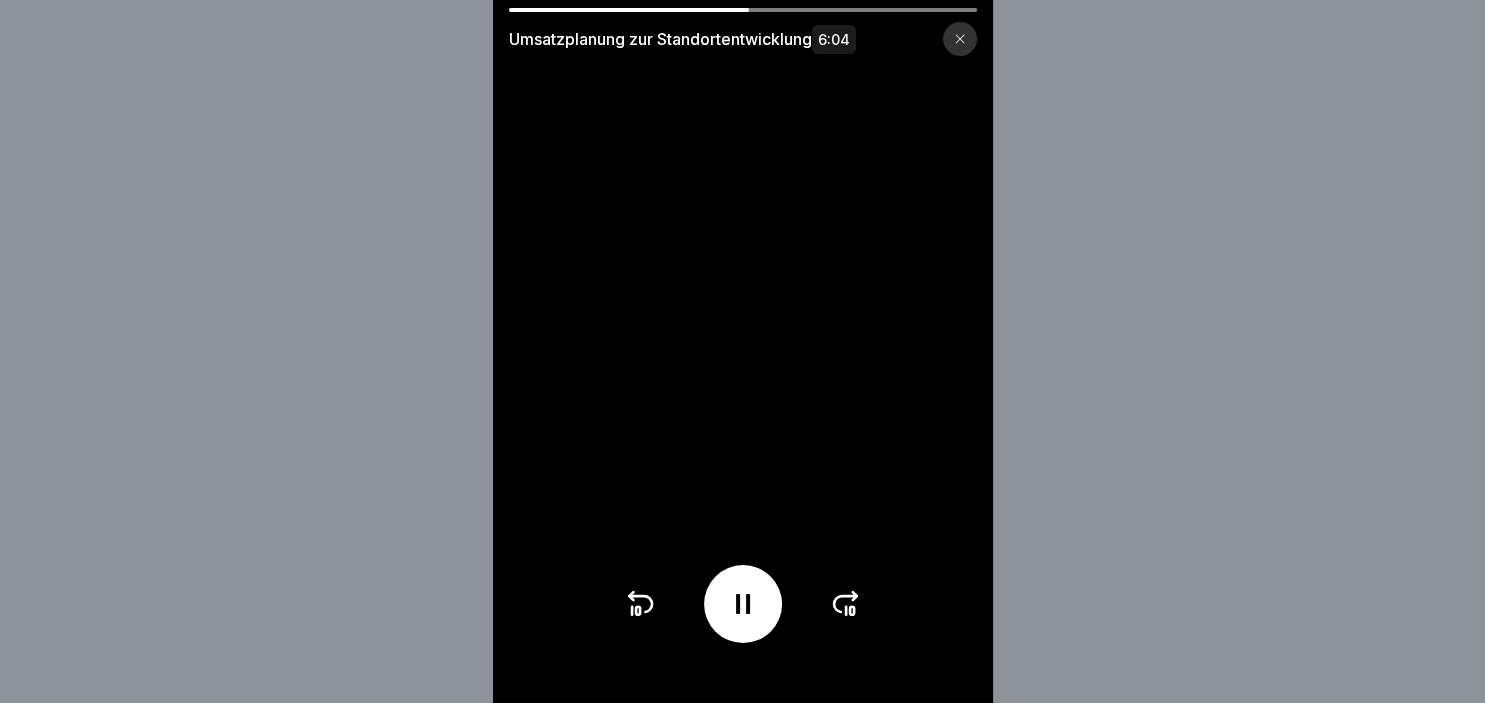 click 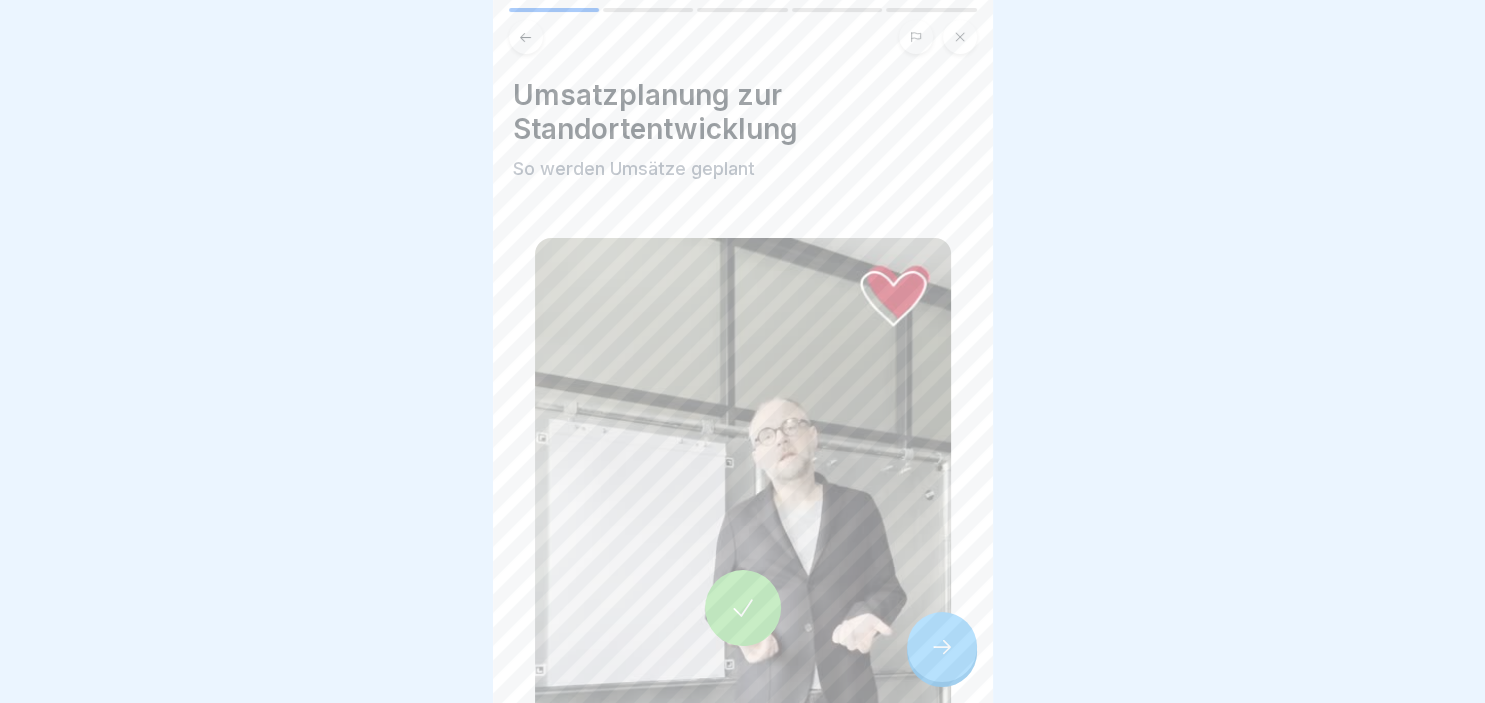 click 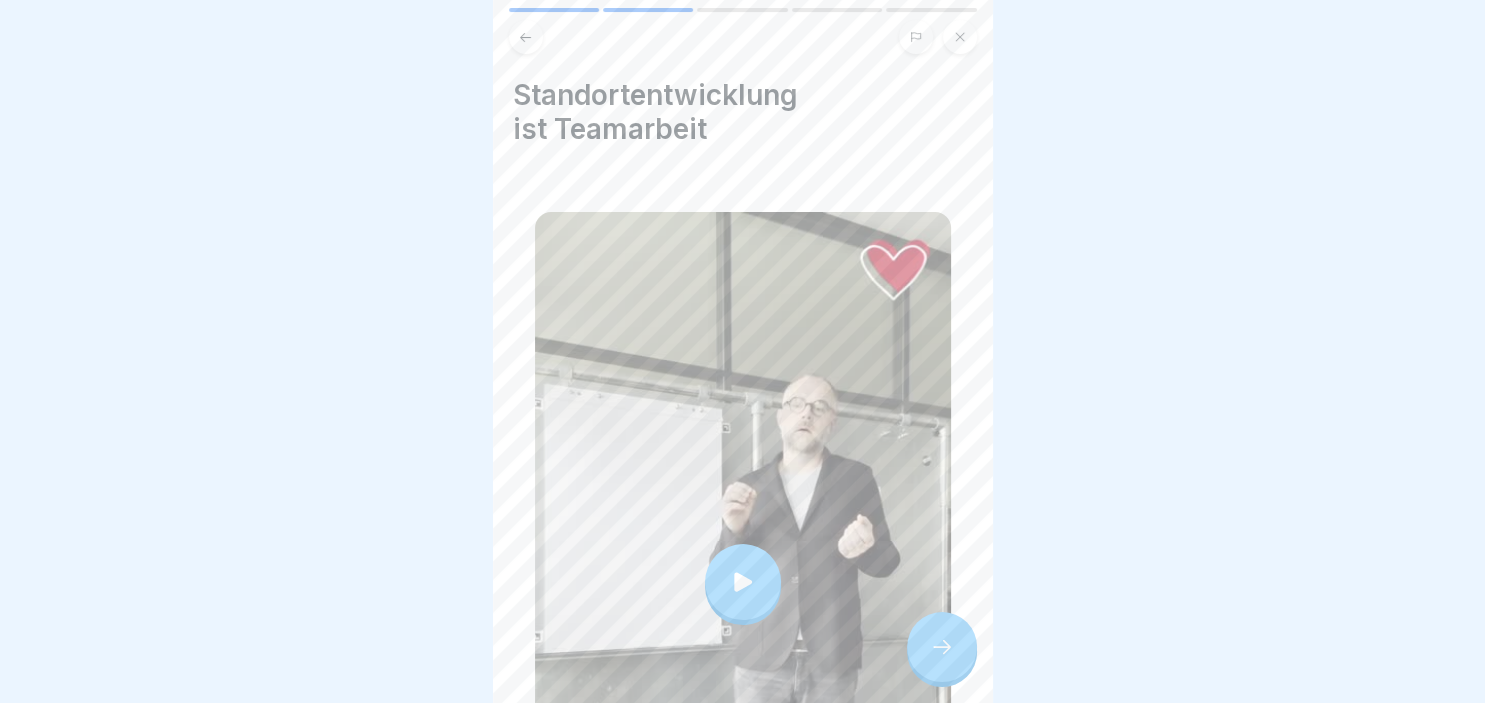 click 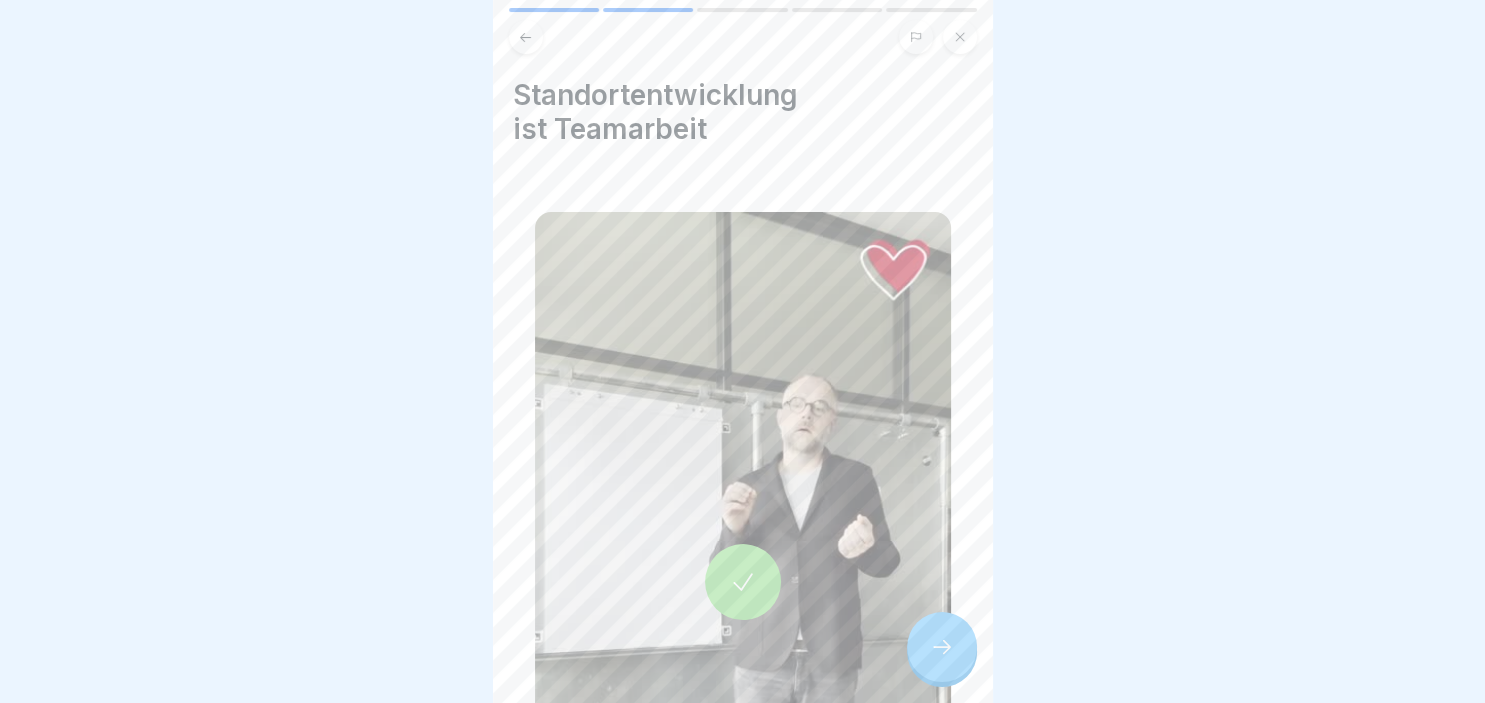 click 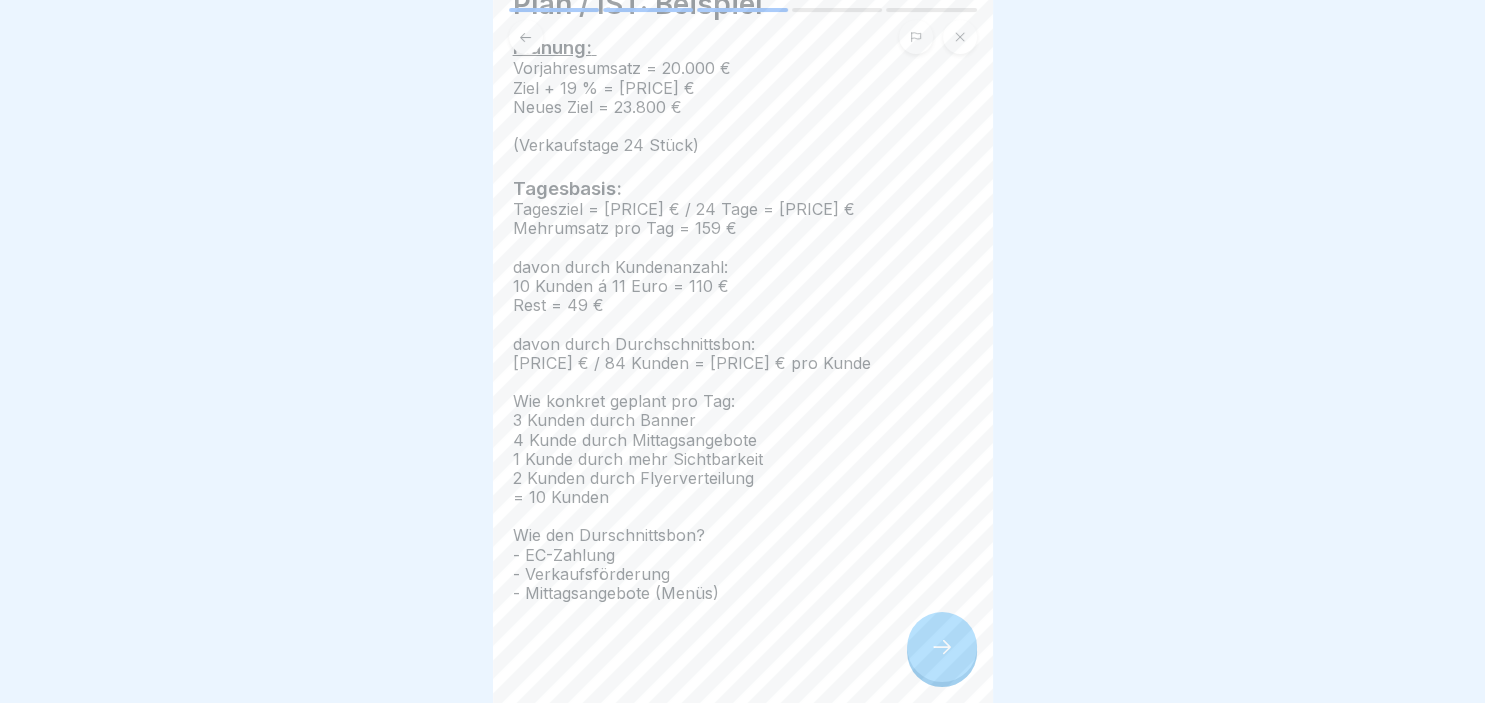 scroll, scrollTop: 111, scrollLeft: 0, axis: vertical 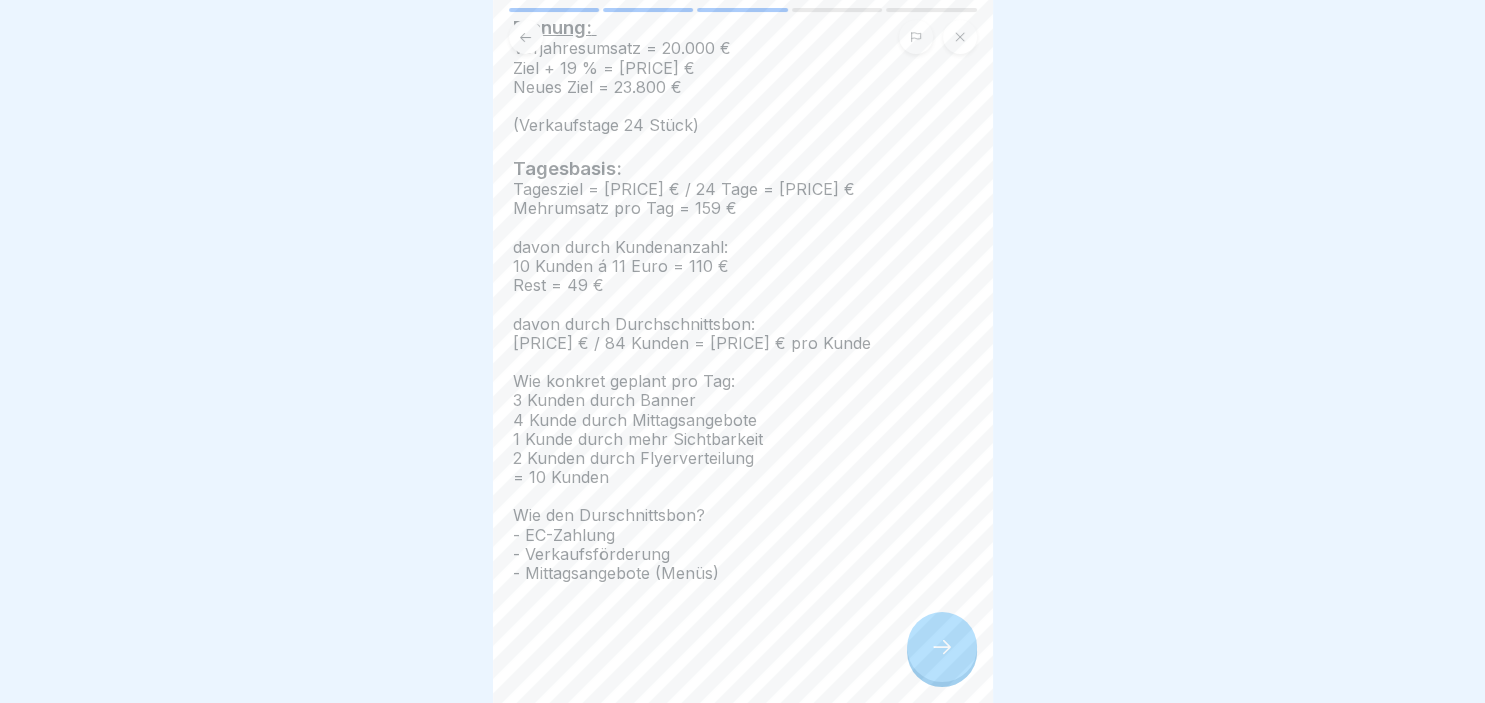 click 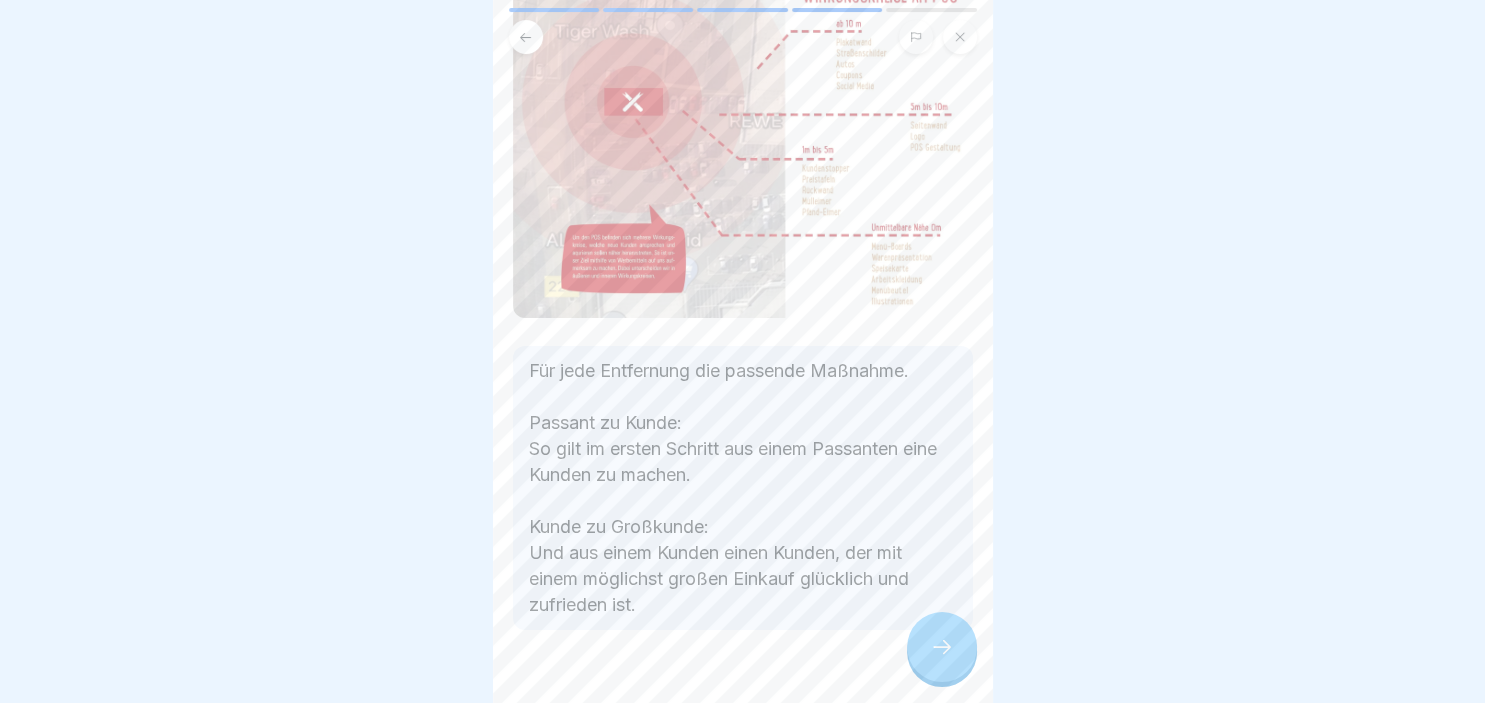scroll, scrollTop: 165, scrollLeft: 0, axis: vertical 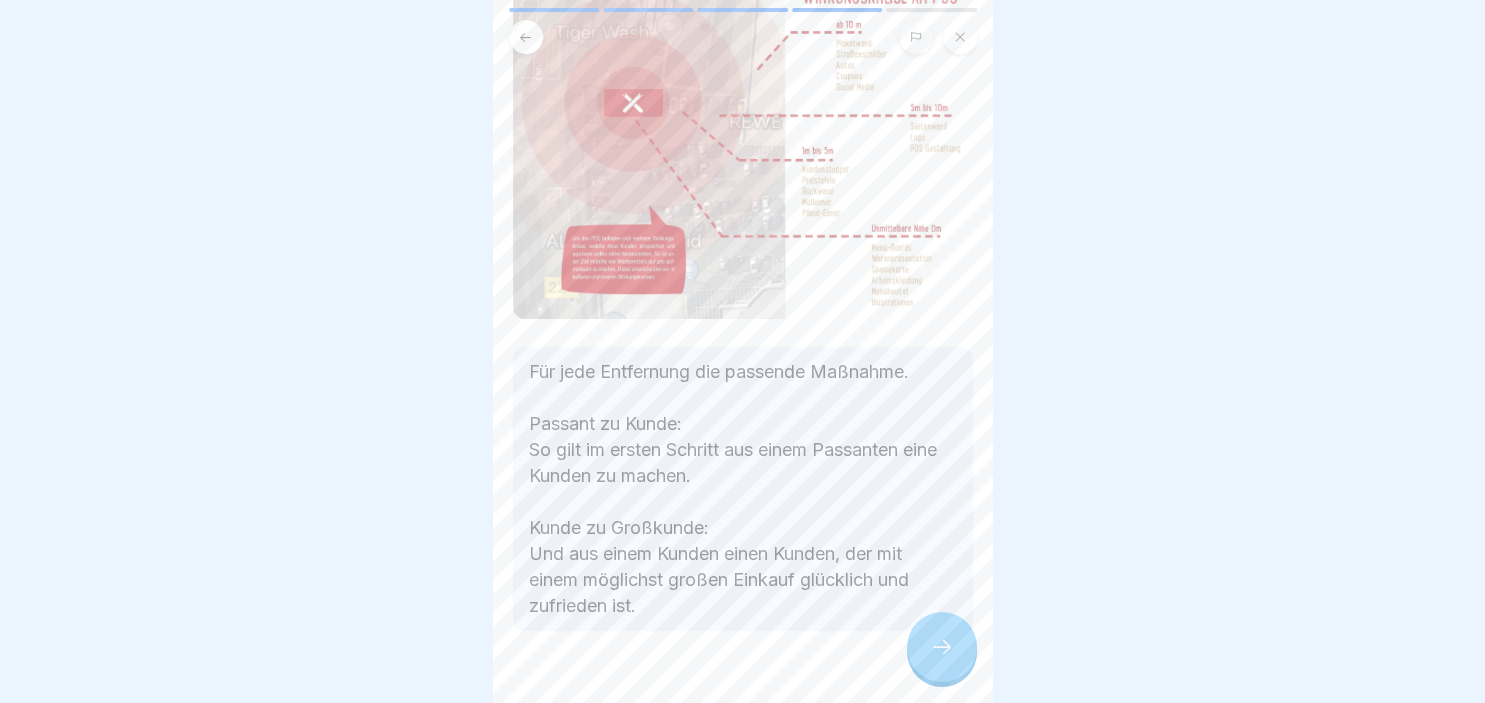 click 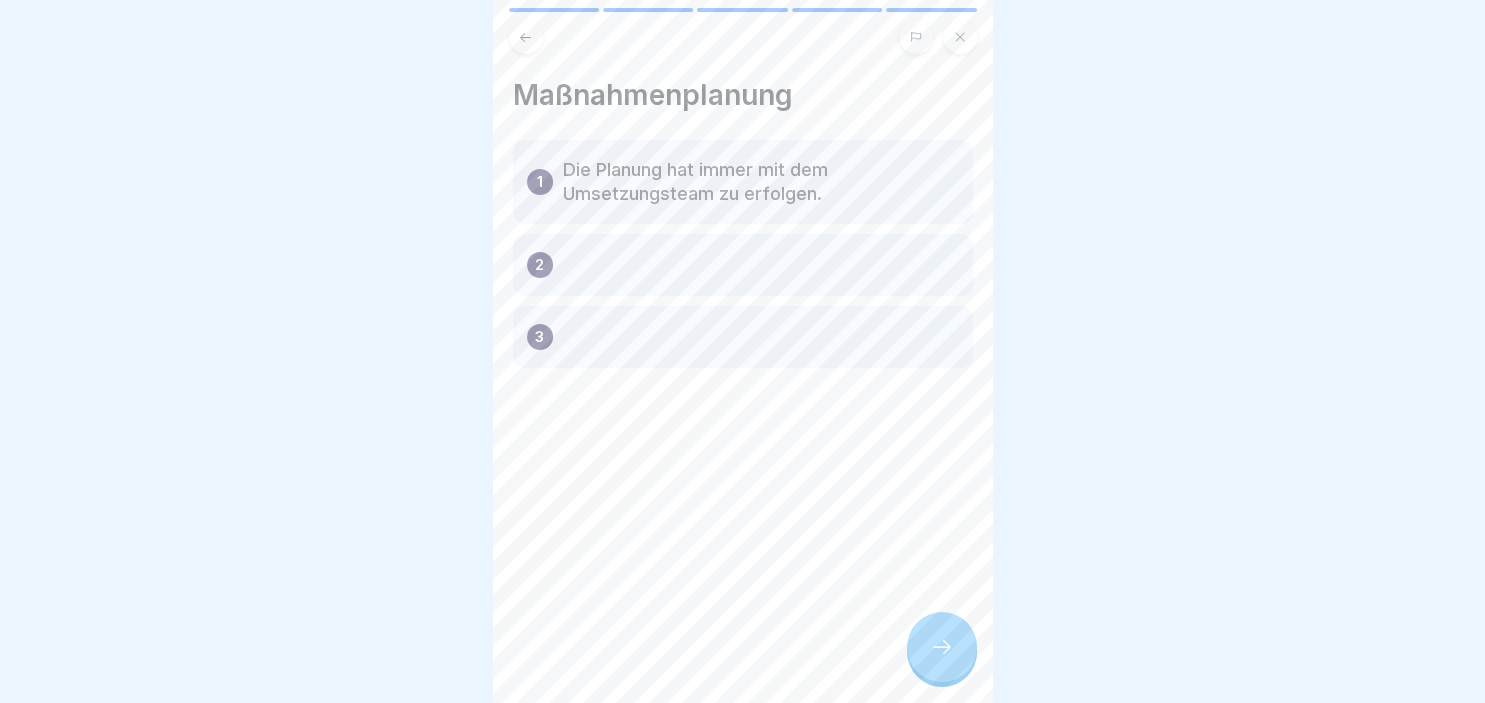 click 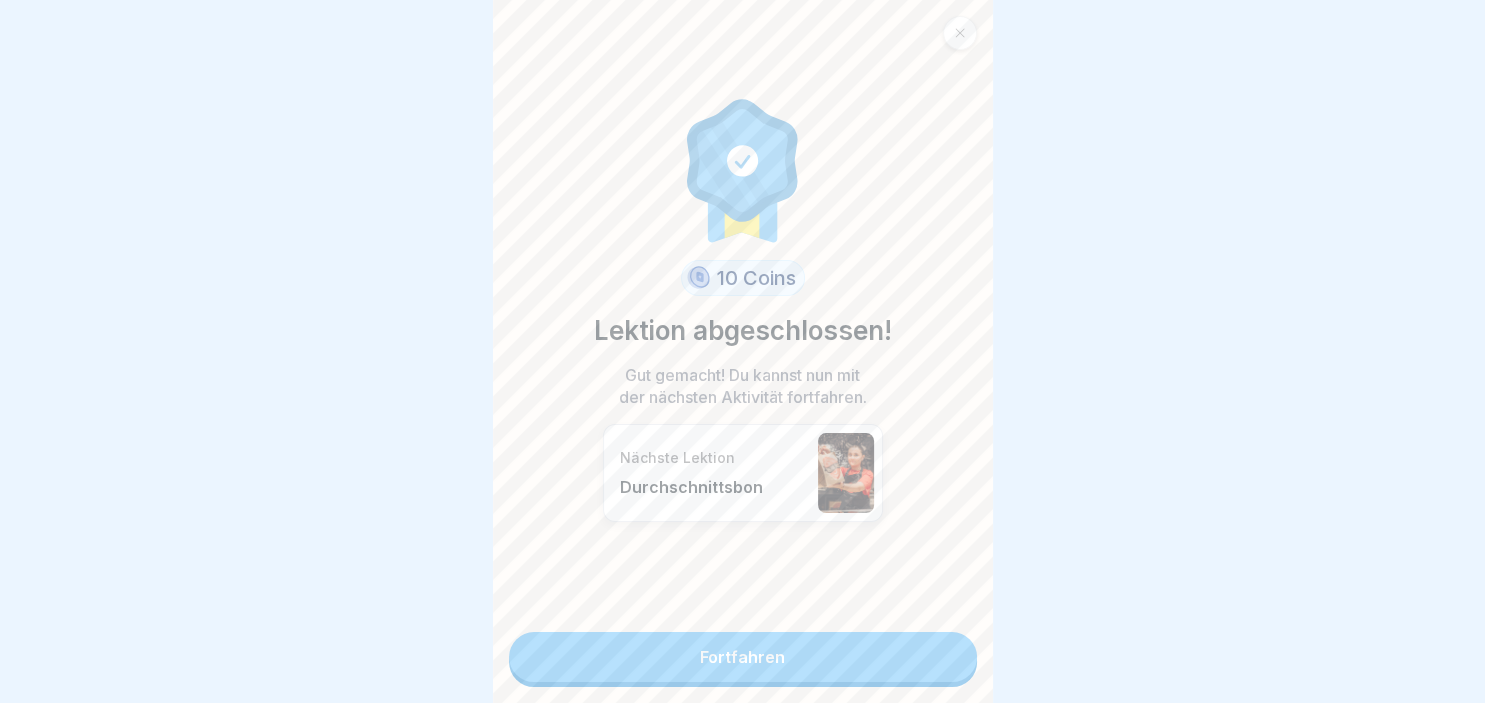 click on "Fortfahren" at bounding box center [743, 657] 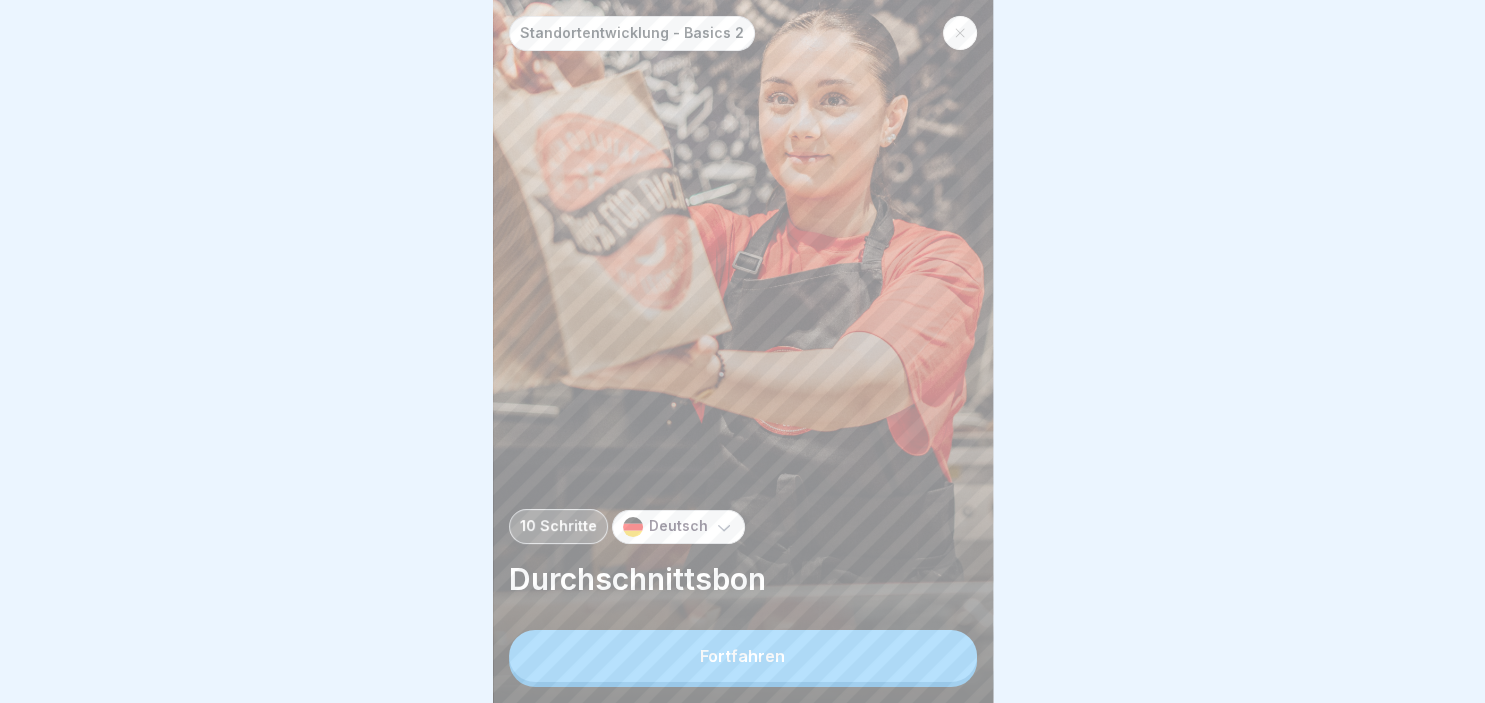 click on "Fortfahren" at bounding box center (743, 656) 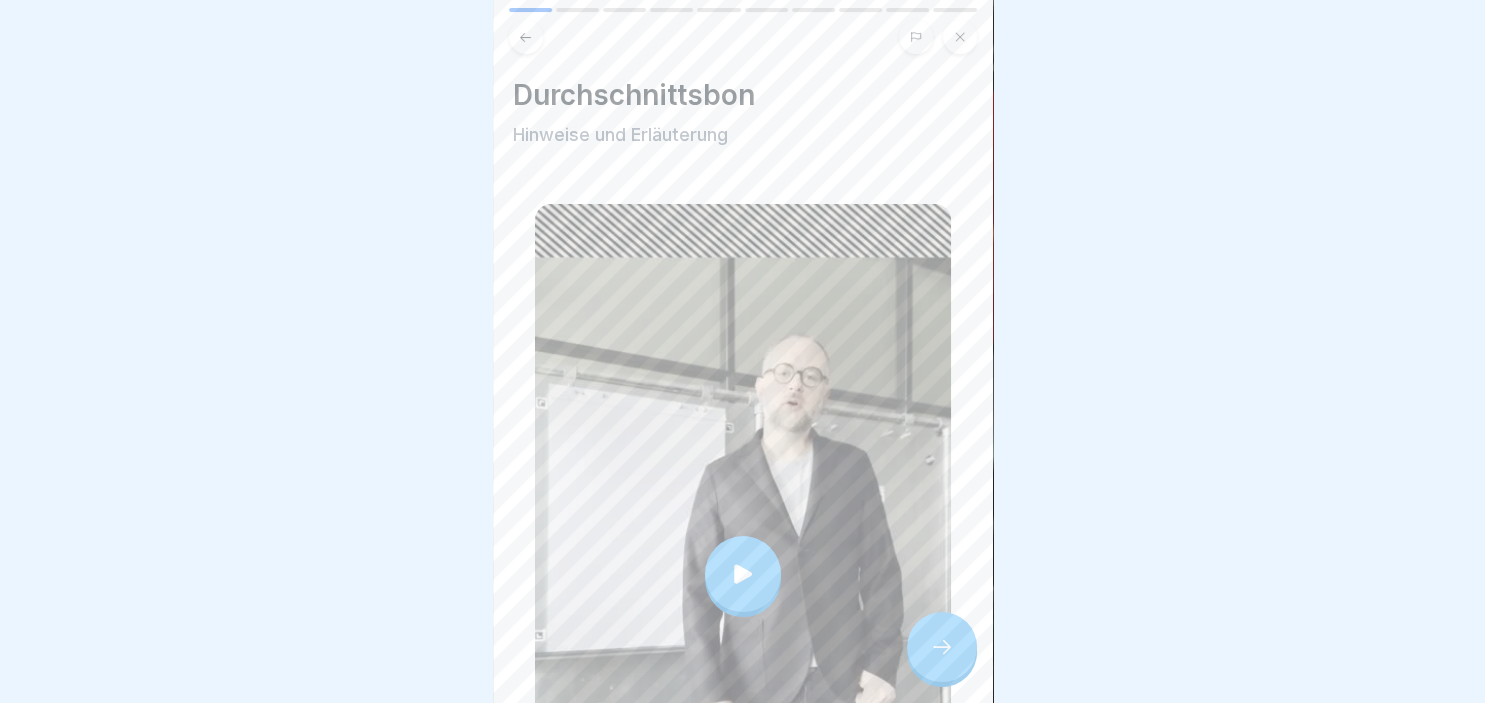 click at bounding box center (743, 574) 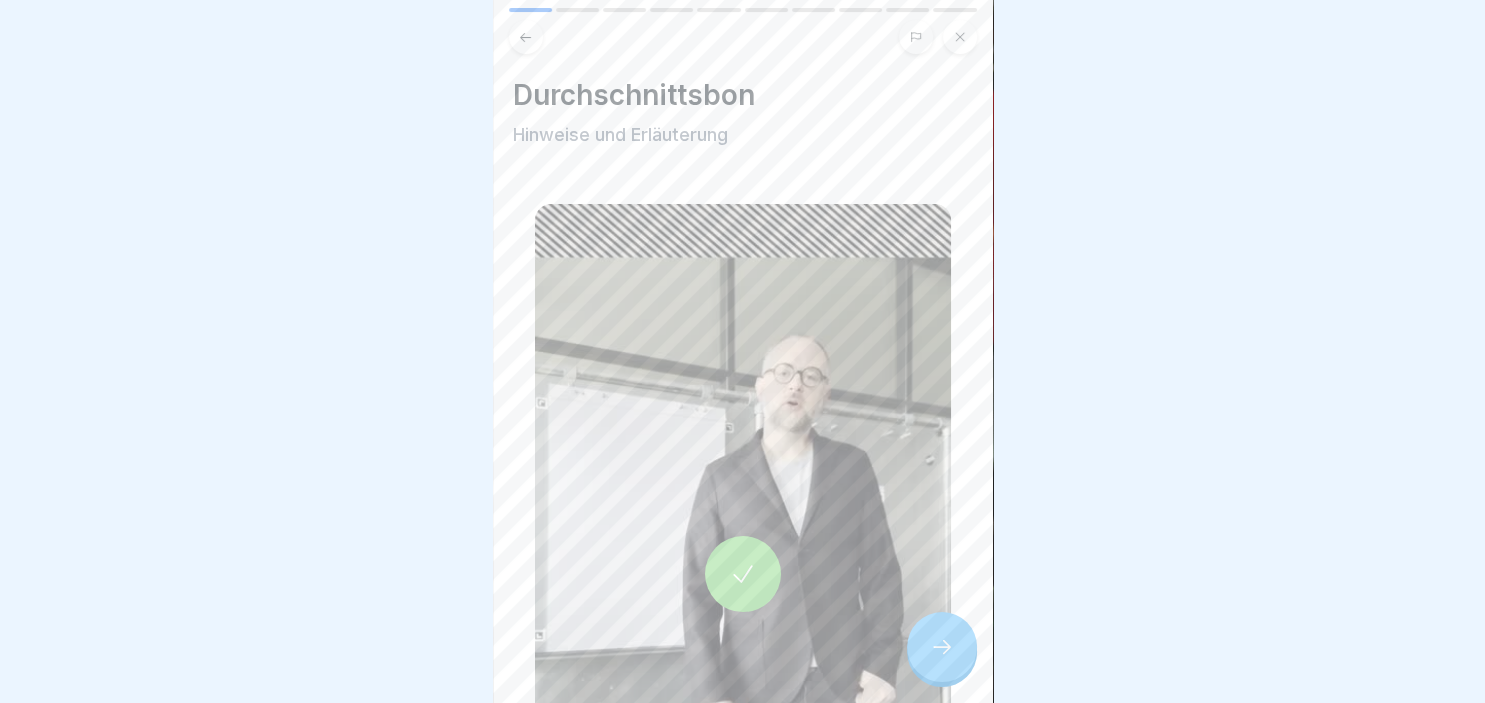 click at bounding box center (942, 647) 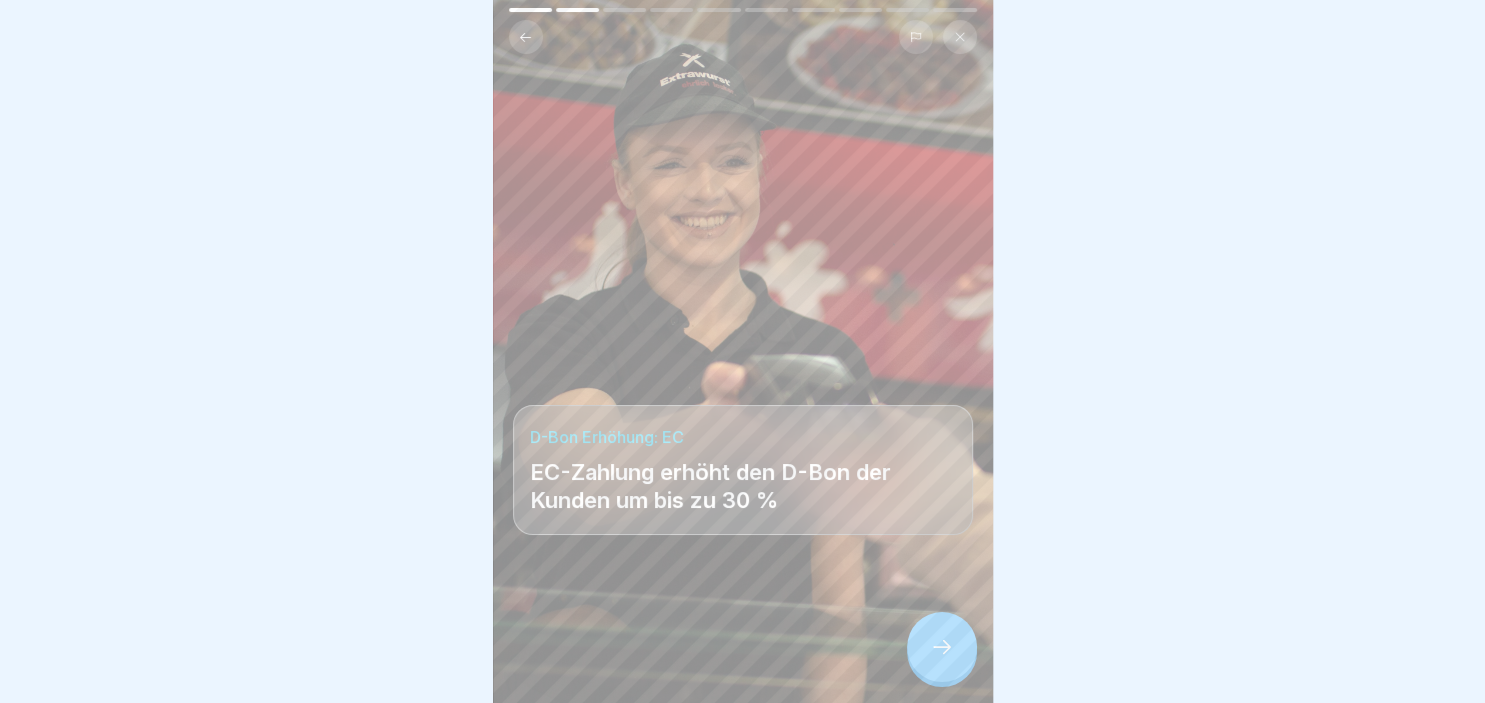 click 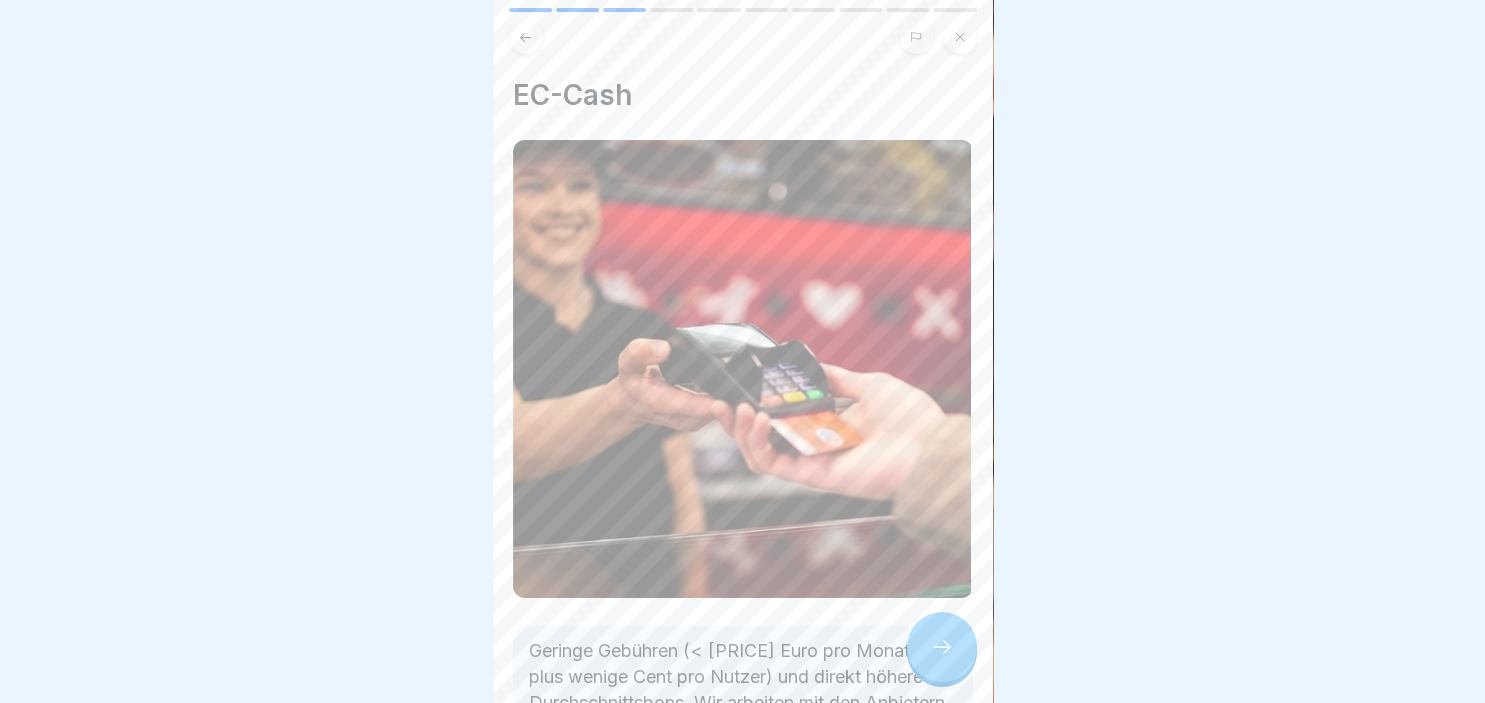 click 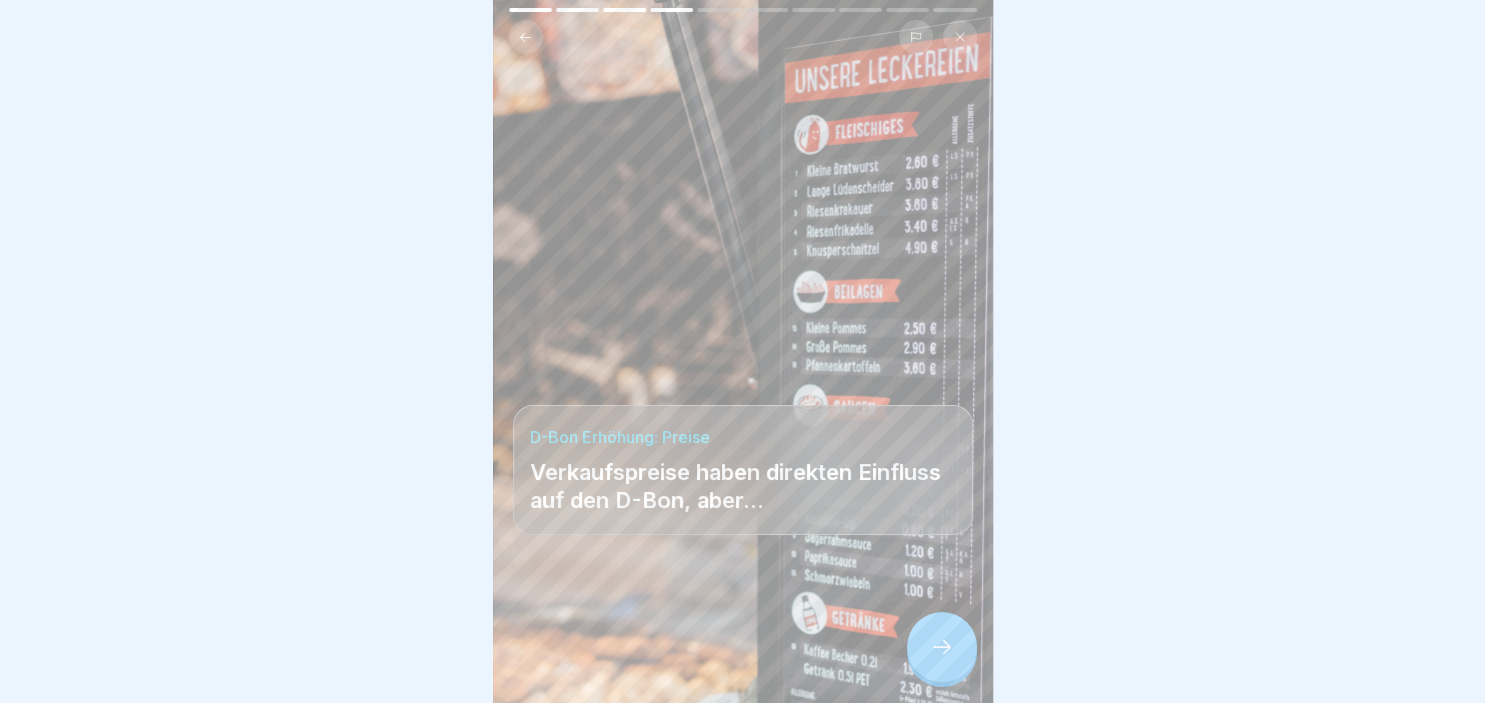 click at bounding box center (624, 10) 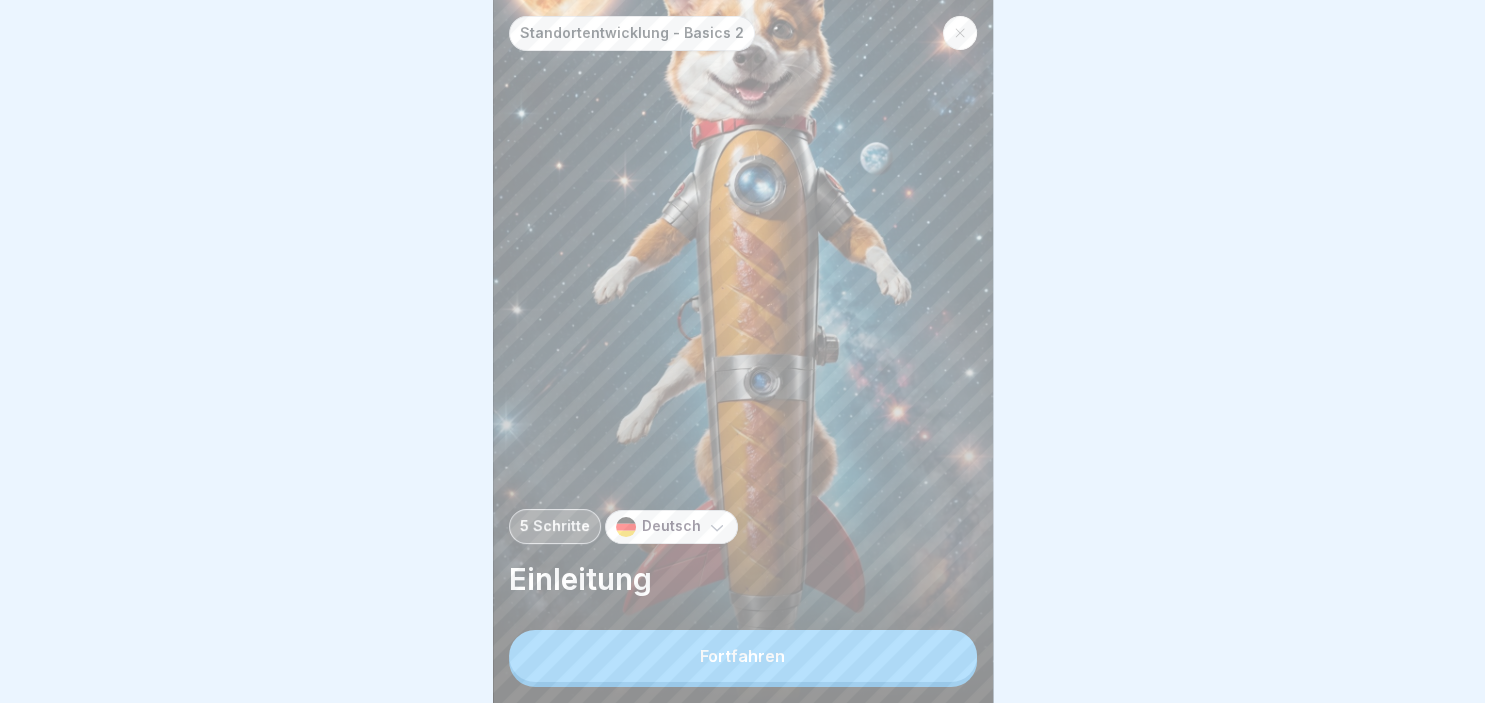click on "Fortfahren" at bounding box center (743, 656) 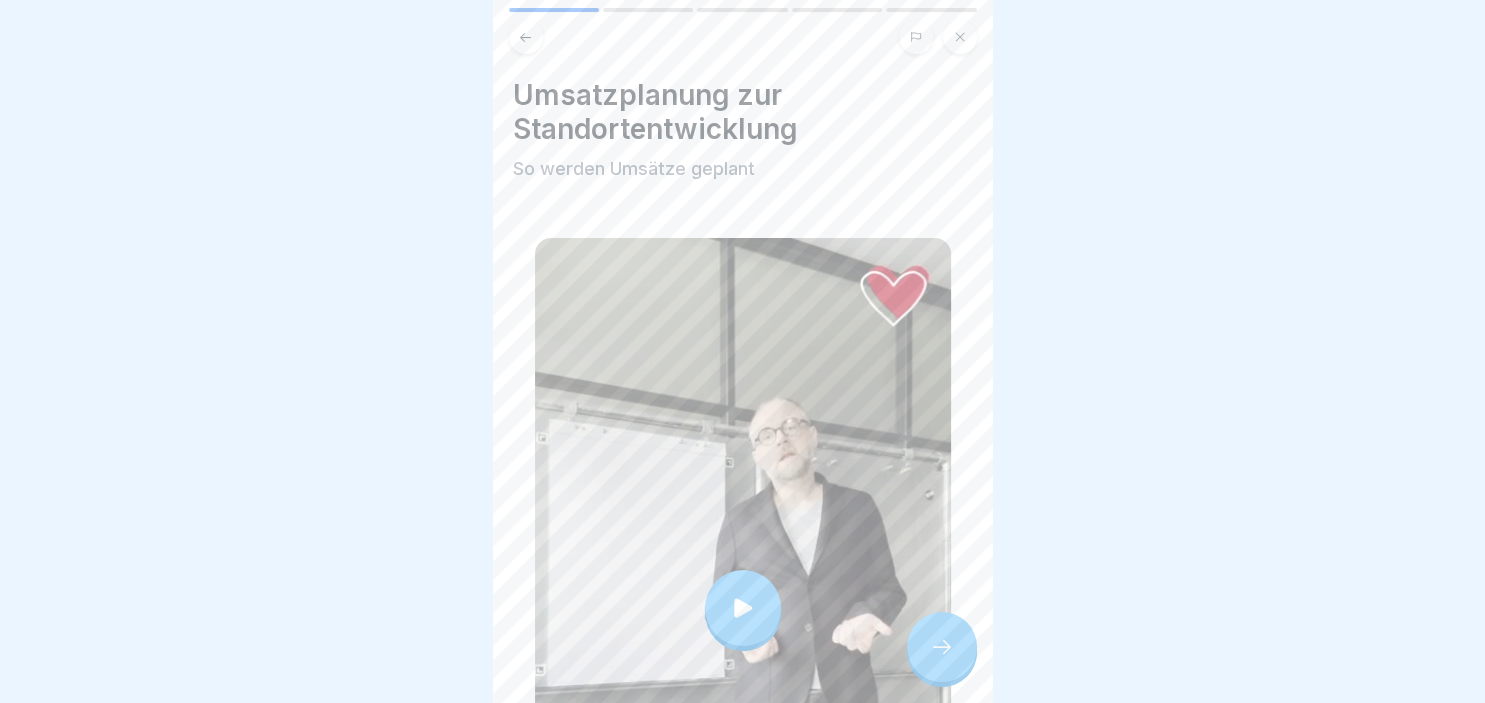 click 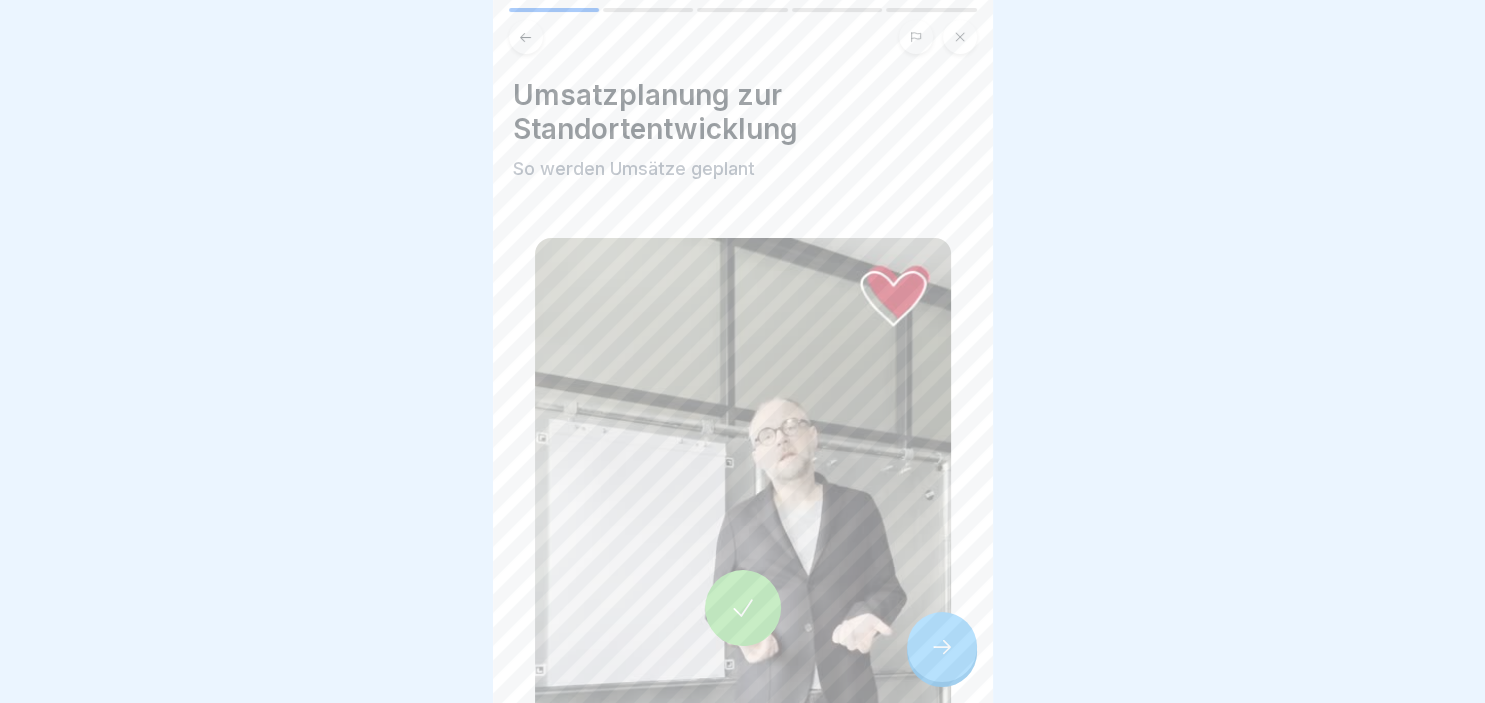 click 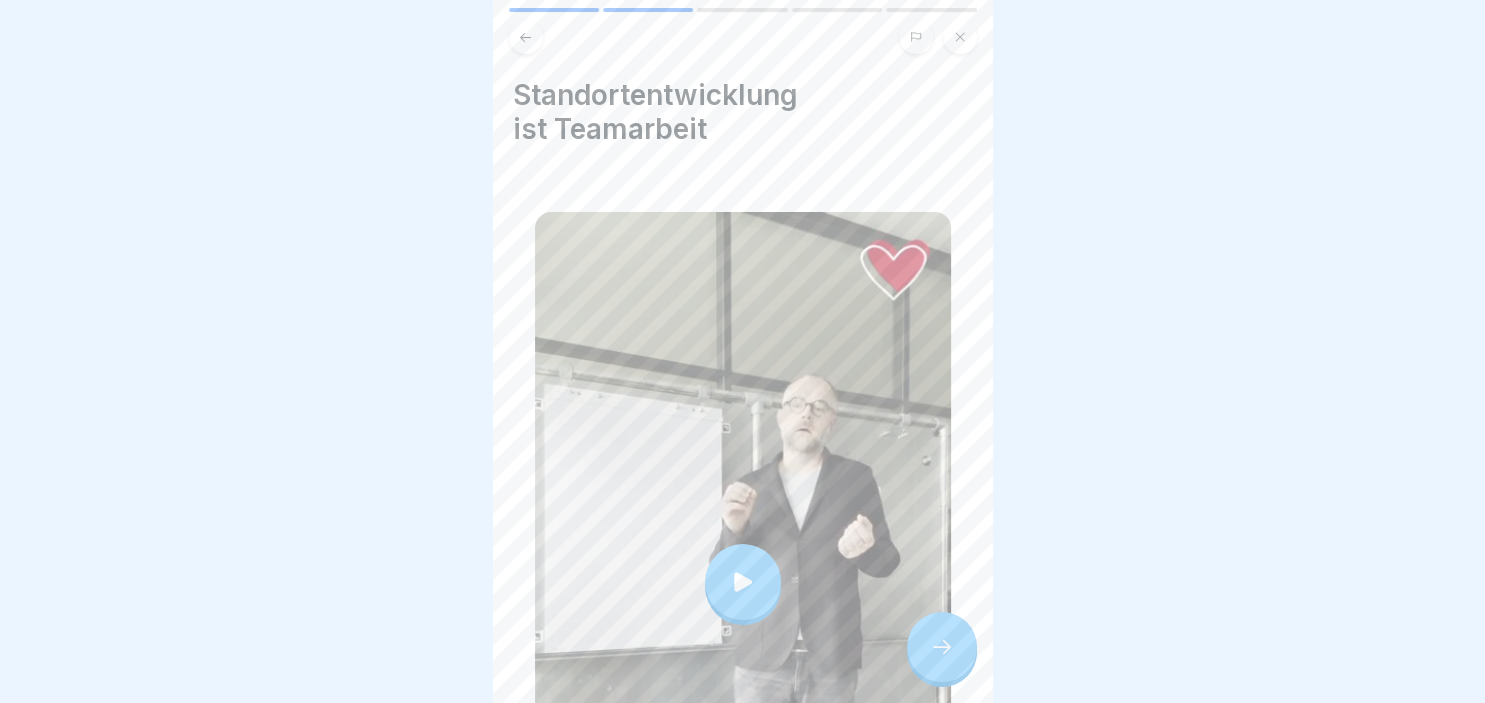 click 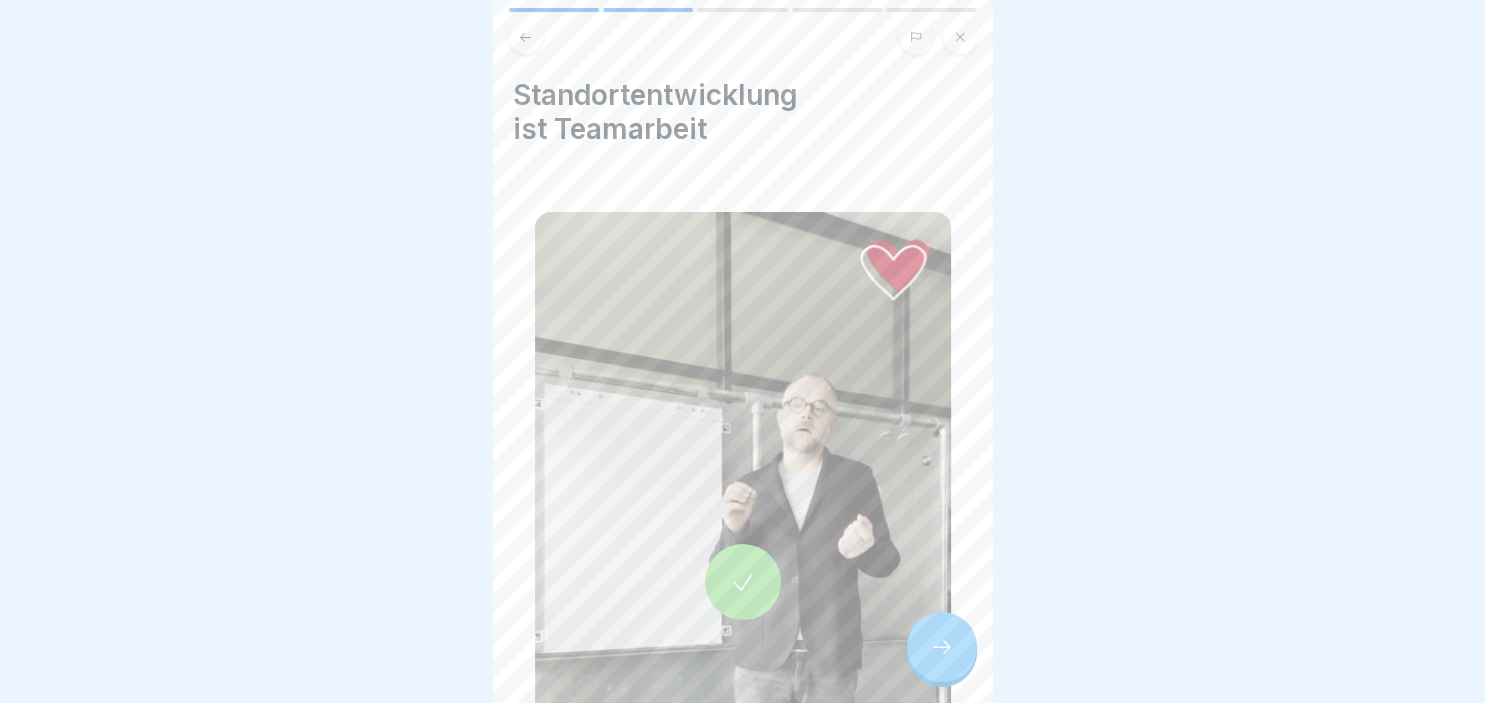 click 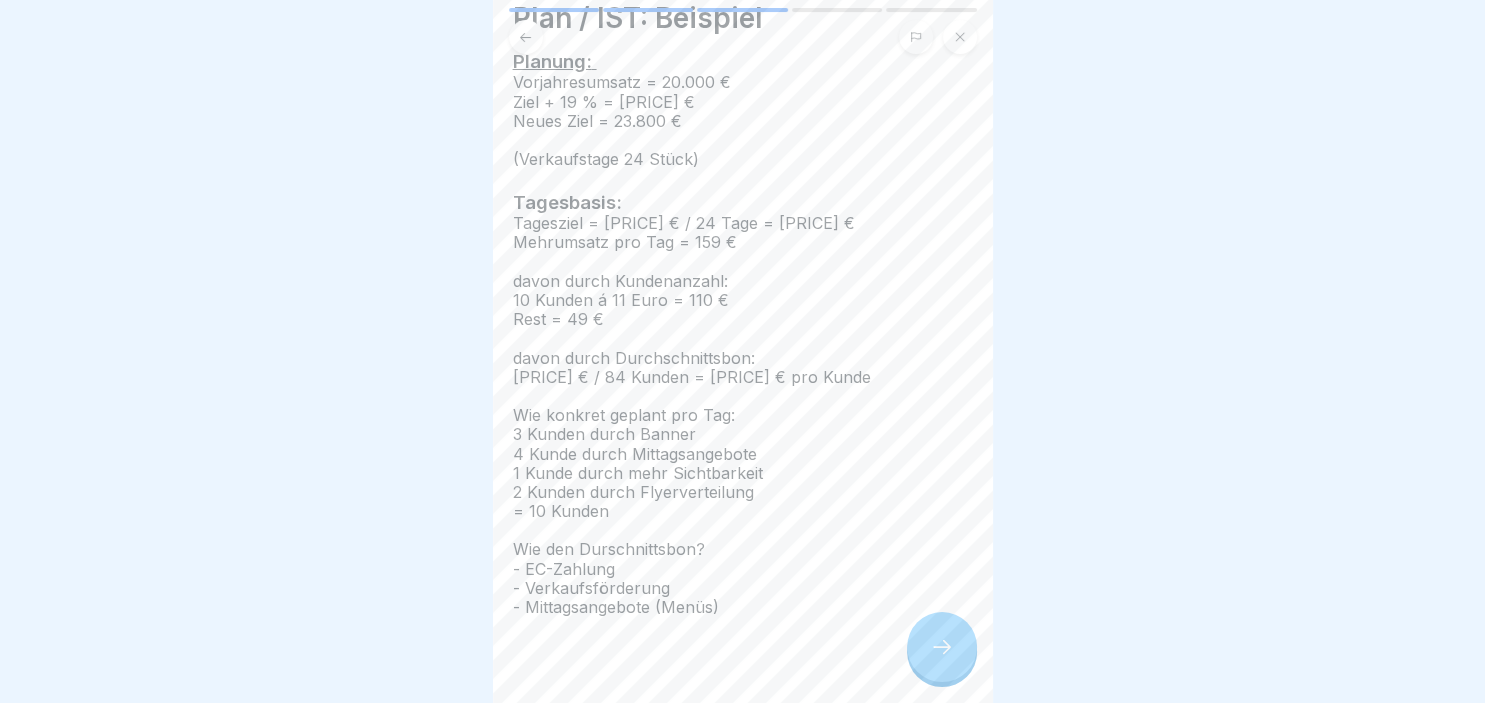 scroll, scrollTop: 111, scrollLeft: 0, axis: vertical 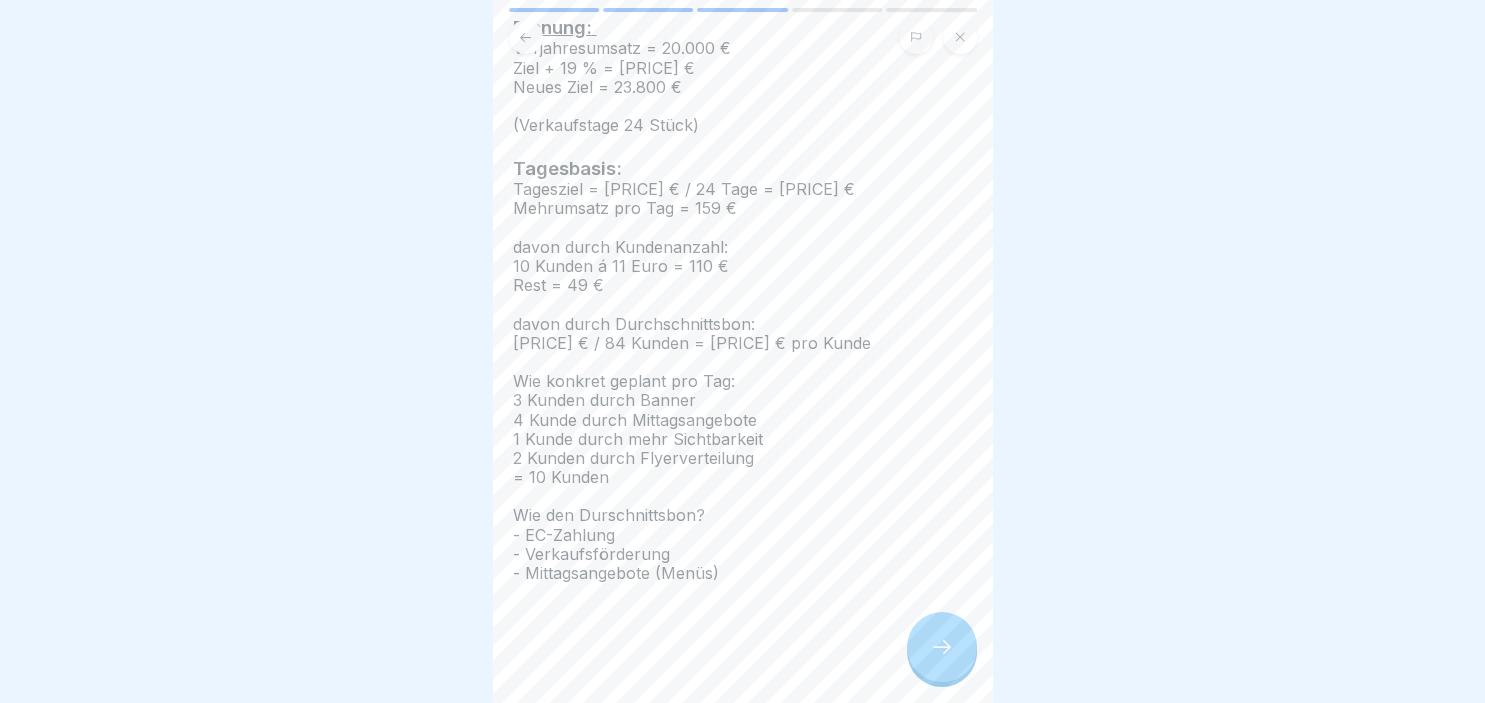 click 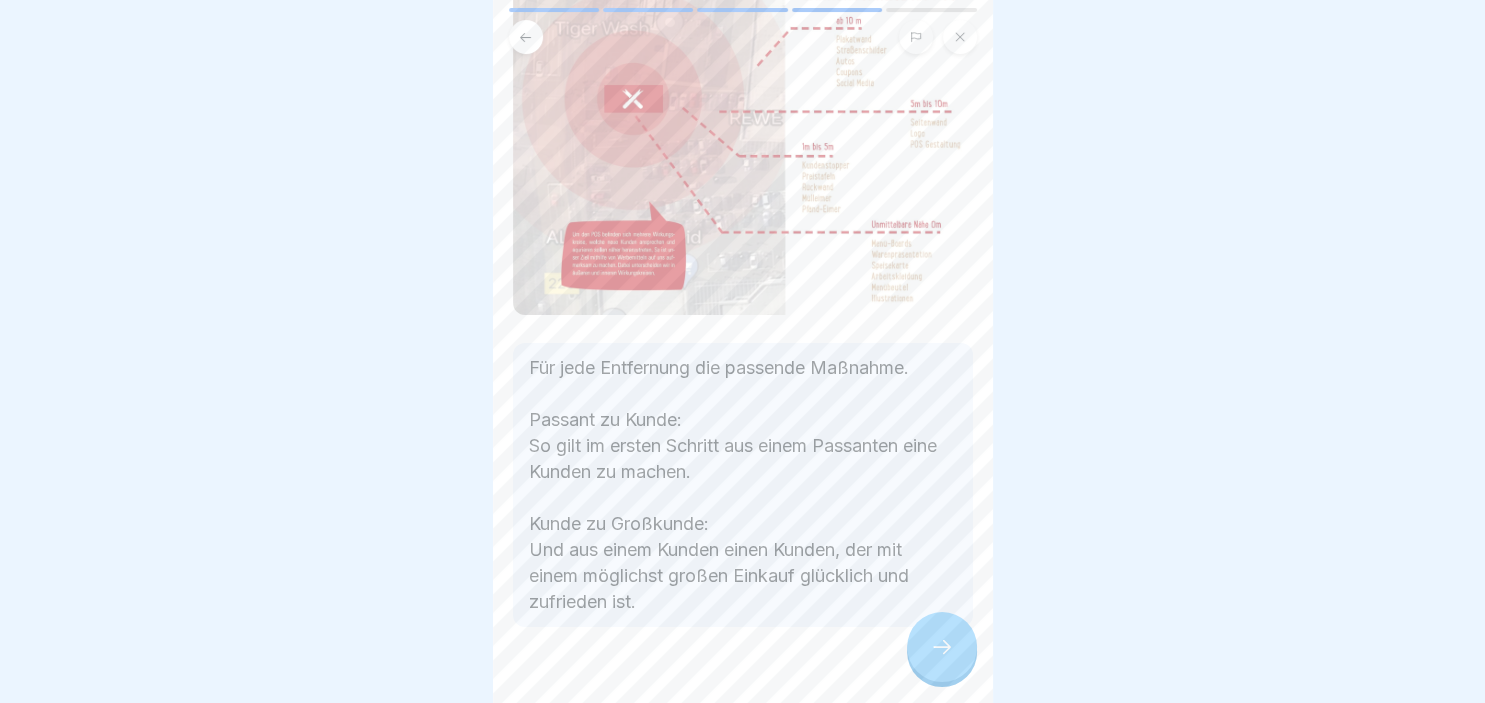scroll, scrollTop: 0, scrollLeft: 0, axis: both 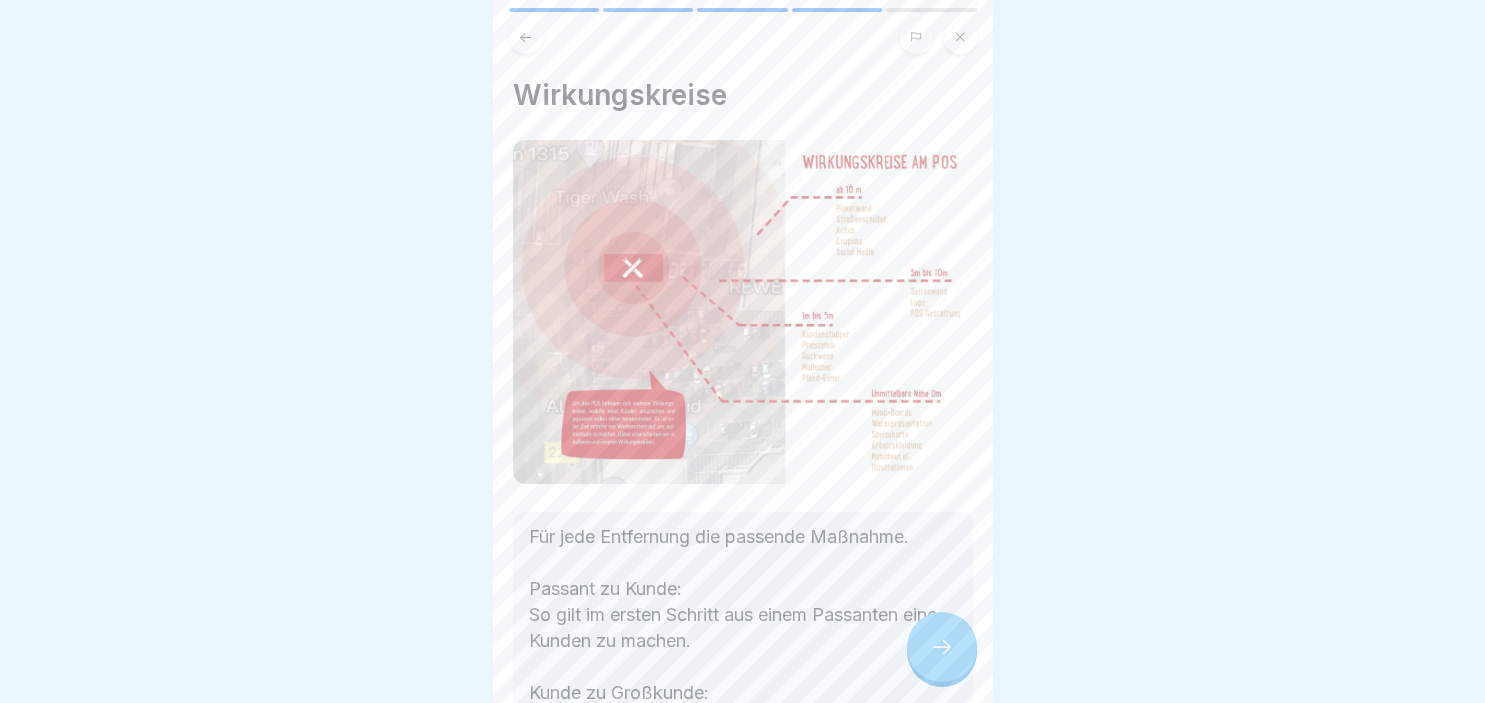 click on "Standortentwicklung - Basics 2 5 Schritte Deutsch Einleitung Fortfahren Umsatzplanung zur Standortentwicklung So werden Umsätze geplant Standortentwicklung ist Teamarbeit Plan / IST: Beispiel Planung: Vorjahresumsatz = [PRICE] € Ziel + 19 % = [PRICE] € Neues Ziel = [PRICE] € (Verkaufstage 24 Stück) Tagesbasis: Tagesziel = [PRICE] € / 24 Tage = [PRICE] € Mehrumsatz pro Tag = [PRICE] € davon durch Kundenanzahl: 10 Kunden á [PRICE] € = [PRICE] € Rest = [PRICE] € davon durch Durchschnittsbon: [PRICE] € / 84 Kunden = [PRICE] € pro Kunde Wie konkret geplant pro Tag: 3 Kunden durch Banner 4 Kunde durch Mittagsangebote 1 Kunde durch mehr Sichtbarkeit 2 Kunden durch Flyerverteilung = 10 Kunden Wie den Durschnittsbon? - EC-Zahlung - Verkaufsförderung - Mittagsangebote (Menüs) Wirkungskreise Maßnahmenplanung 1 Die Planung hat immer mit dem Umsetzungsteam zu erfolgen. 2 3 10 Coins Lektion abgeschlossen! Nächste Lektion Durchschnittsbon" at bounding box center (742, 351) 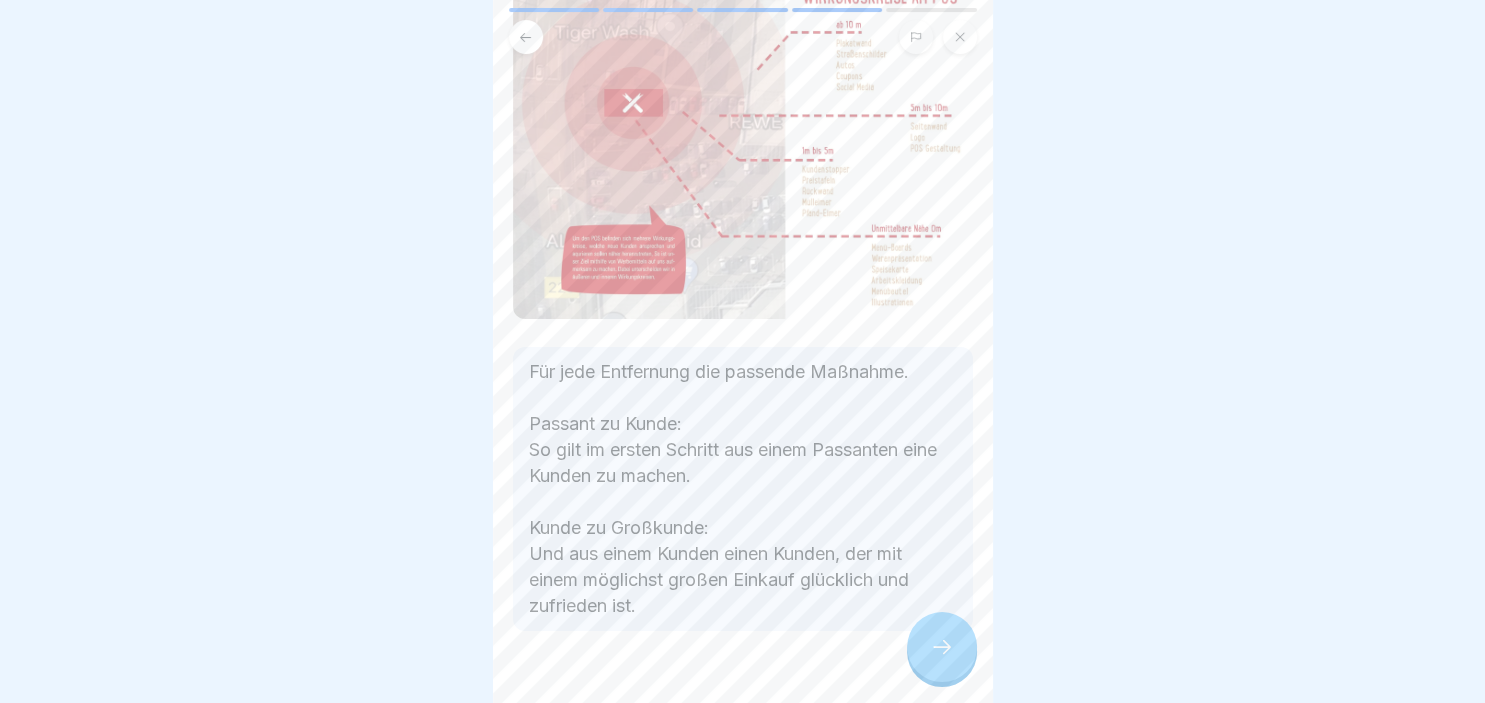 scroll, scrollTop: 170, scrollLeft: 0, axis: vertical 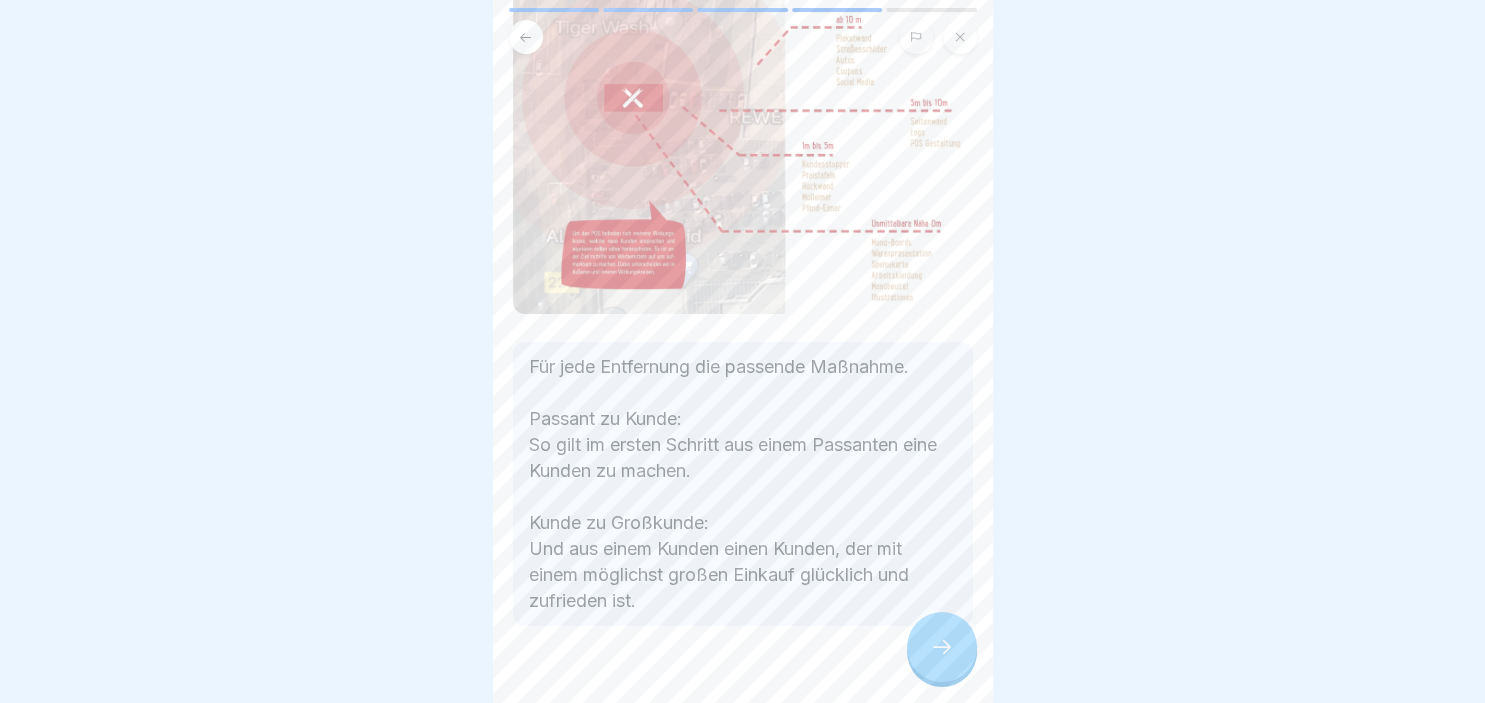 click on "Standortentwicklung - Basics 2 5 Schritte Deutsch Einleitung Fortfahren Umsatzplanung zur Standortentwicklung So werden Umsätze geplant Standortentwicklung ist Teamarbeit Plan / IST: Beispiel Planung: Vorjahresumsatz = [PRICE] € Ziel + 19 % = [PRICE] € Neues Ziel = [PRICE] € (Verkaufstage 24 Stück) Tagesbasis: Tagesziel = [PRICE] € / 24 Tage = [PRICE] € Mehrumsatz pro Tag = [PRICE] € davon durch Kundenanzahl: 10 Kunden á [PRICE] € = [PRICE] € Rest = [PRICE] € davon durch Durchschnittsbon: [PRICE] € / 84 Kunden = [PRICE] € pro Kunde Wie konkret geplant pro Tag: 3 Kunden durch Banner 4 Kunde durch Mittagsangebote 1 Kunde durch mehr Sichtbarkeit 2 Kunden durch Flyerverteilung = 10 Kunden Wie den Durschnittsbon? - EC-Zahlung - Verkaufsförderung - Mittagsangebote (Menüs) Wirkungskreise Maßnahmenplanung 1 Die Planung hat immer mit dem Umsetzungsteam zu erfolgen. 2 3 10 Coins Lektion abgeschlossen! Nächste Lektion Durchschnittsbon" at bounding box center (742, 351) 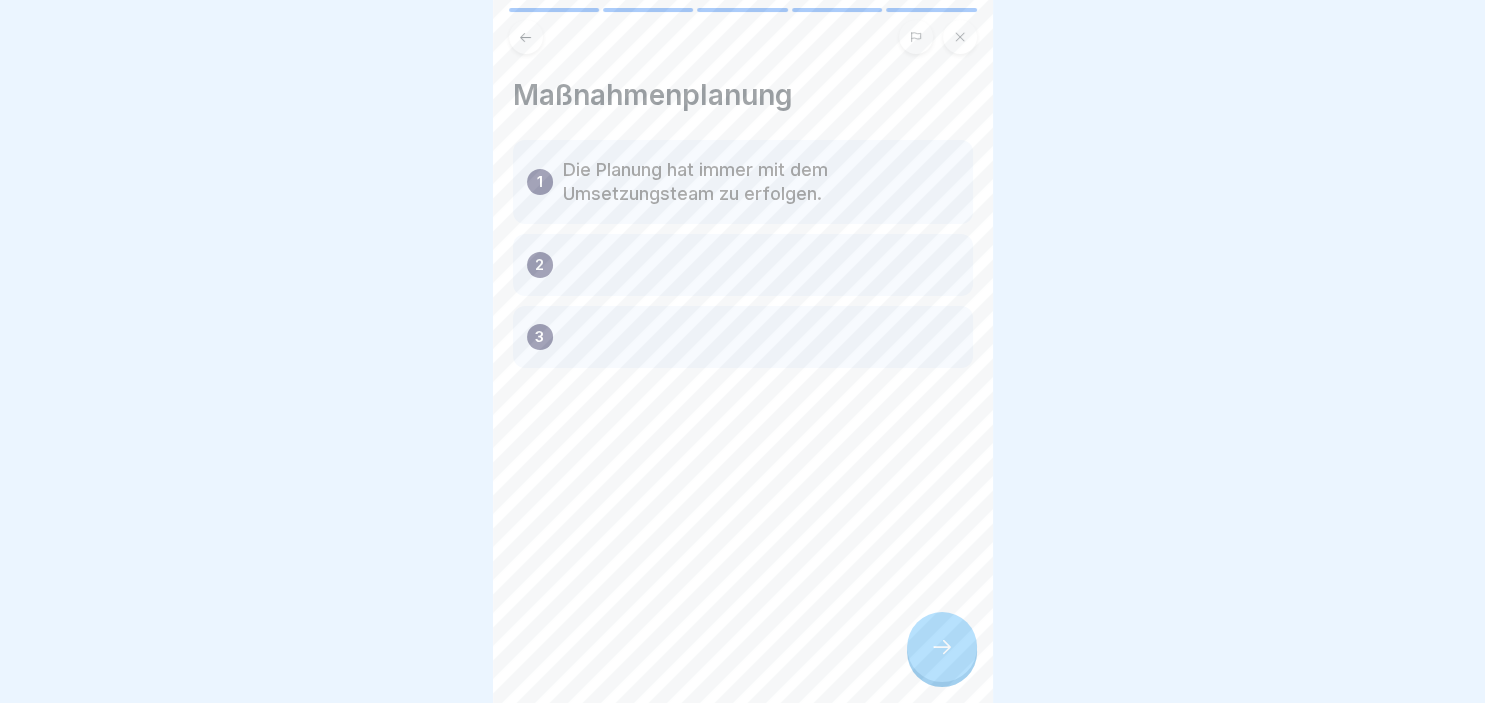 click on "2" at bounding box center (743, 265) 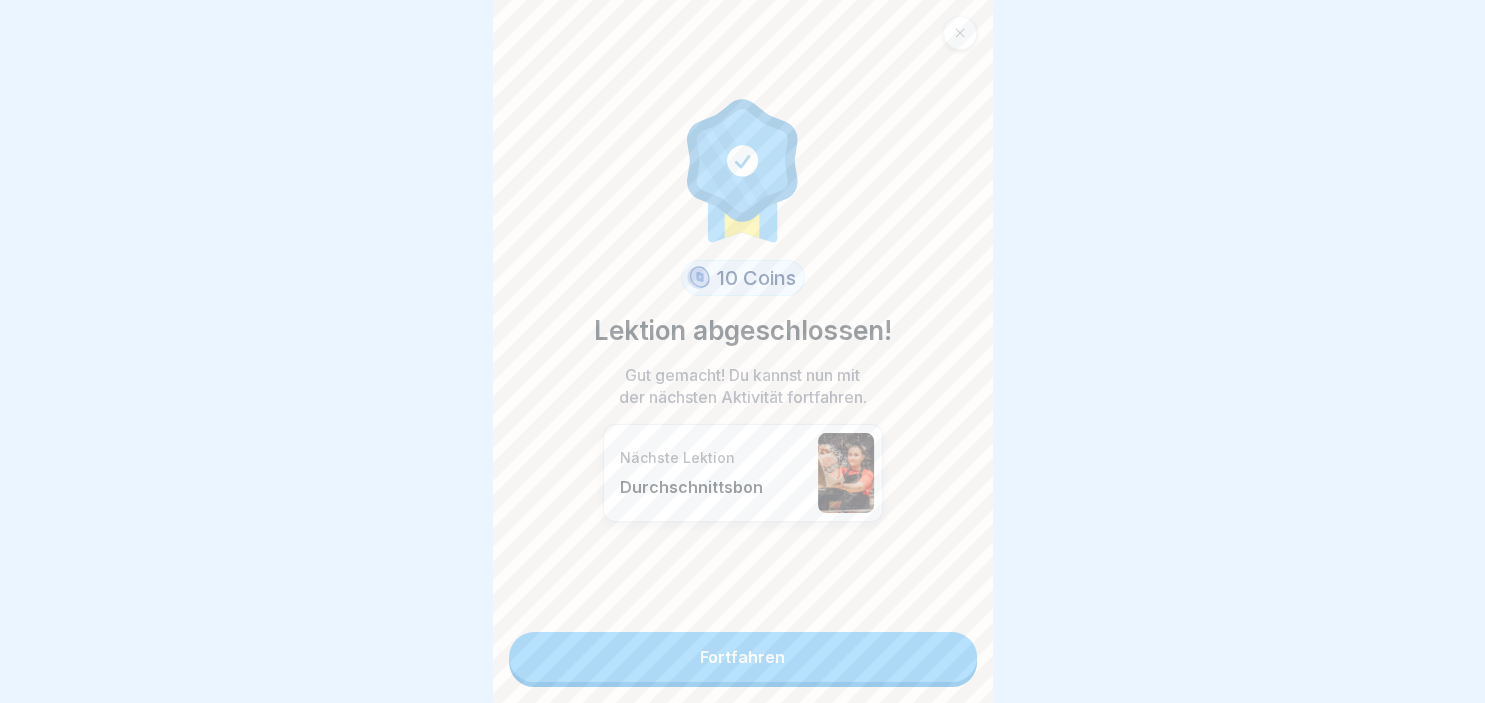 click on "Fortfahren" at bounding box center (743, 657) 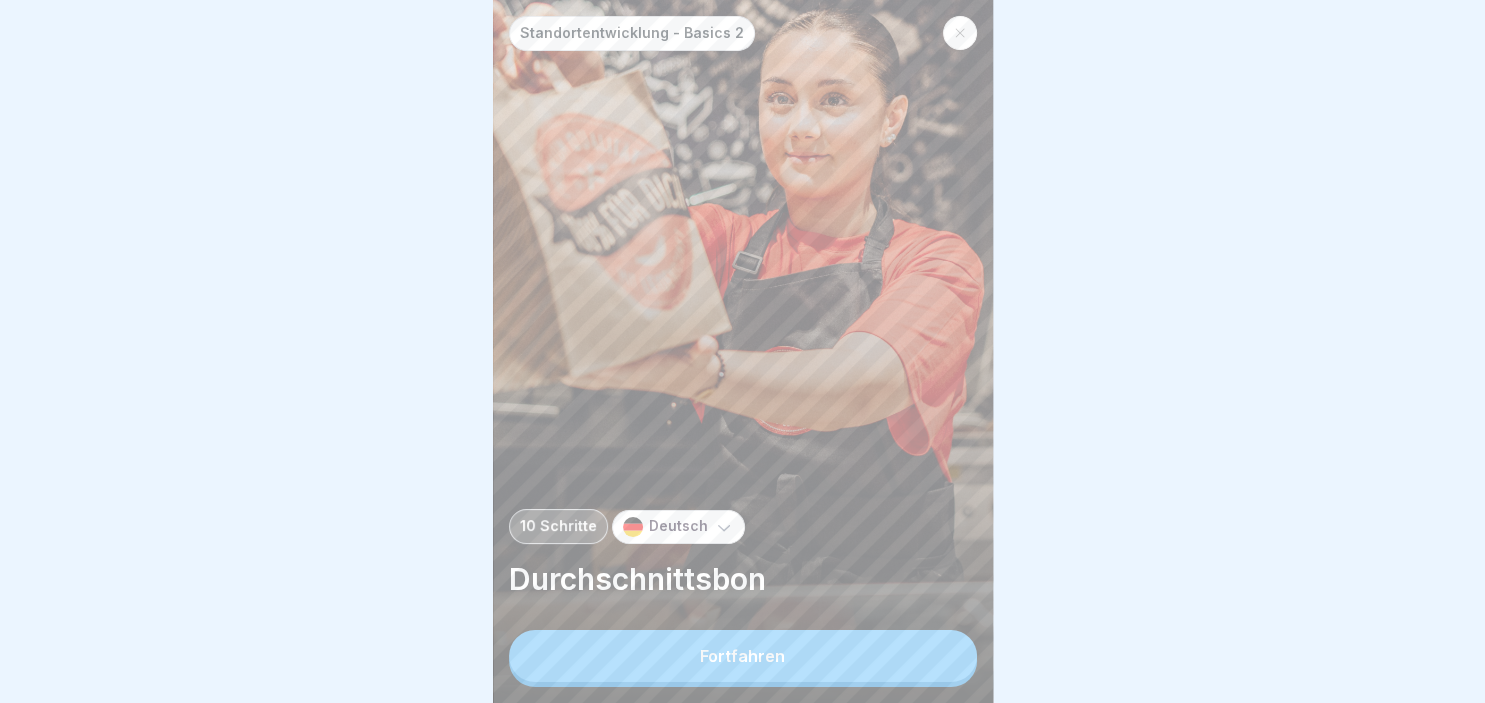 click on "Fortfahren" at bounding box center [743, 656] 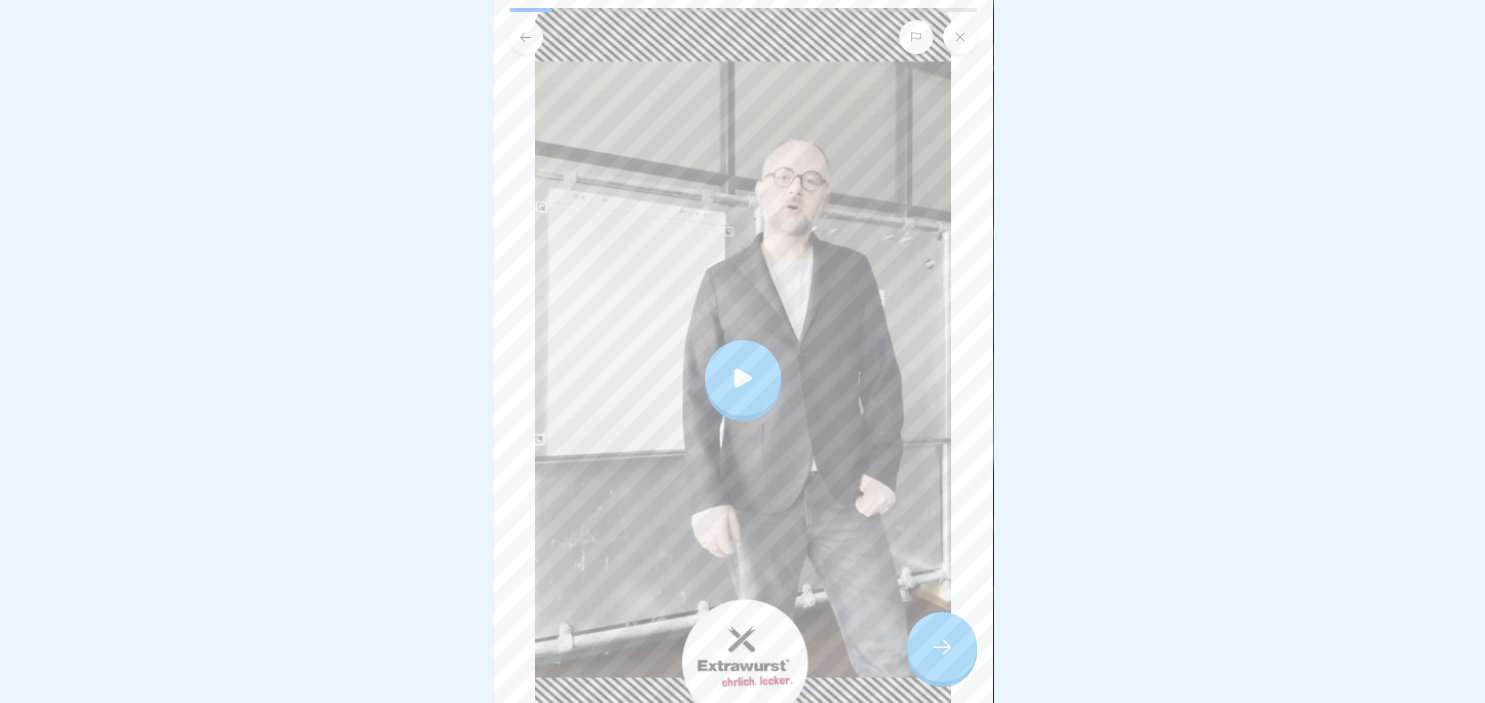 scroll, scrollTop: 222, scrollLeft: 0, axis: vertical 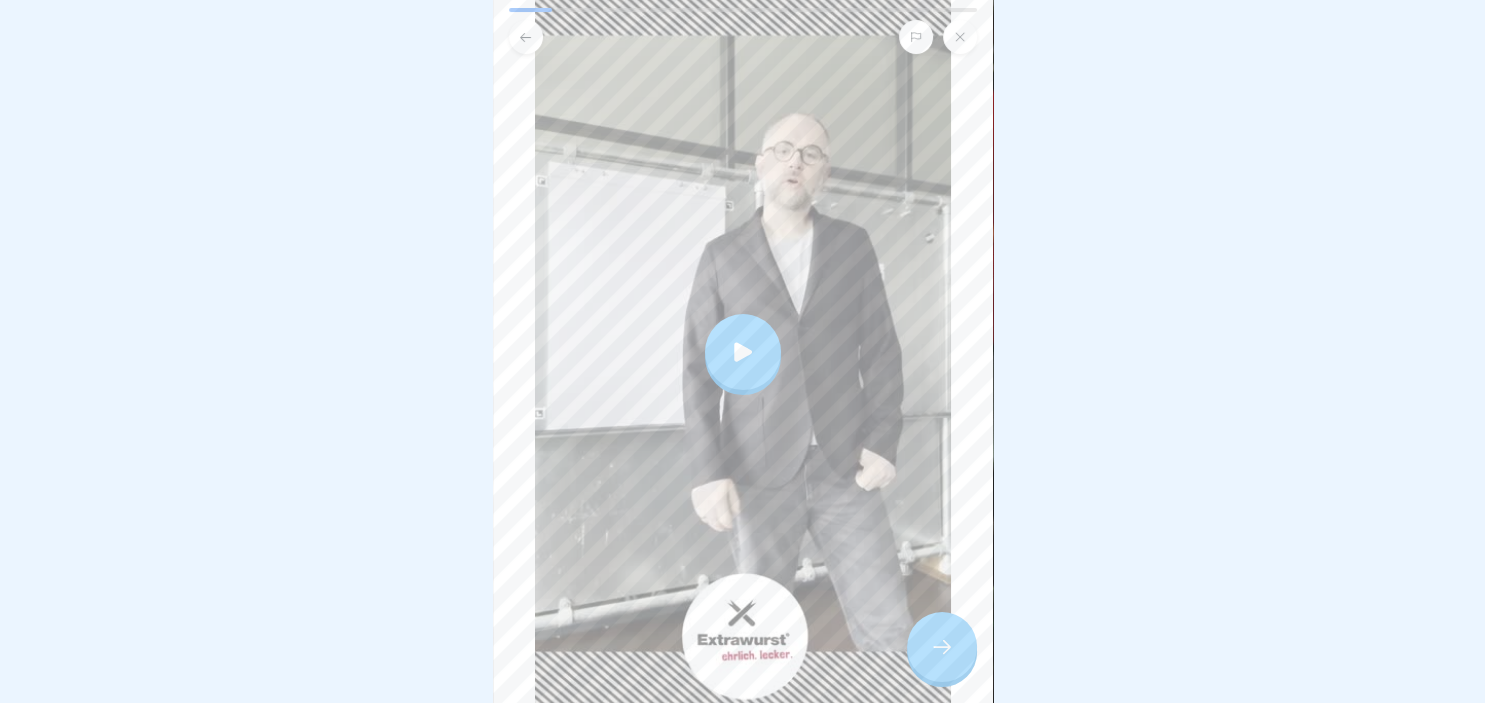 click on "Durchschnittsbon Hinweise und Erläuterung" at bounding box center [743, 351] 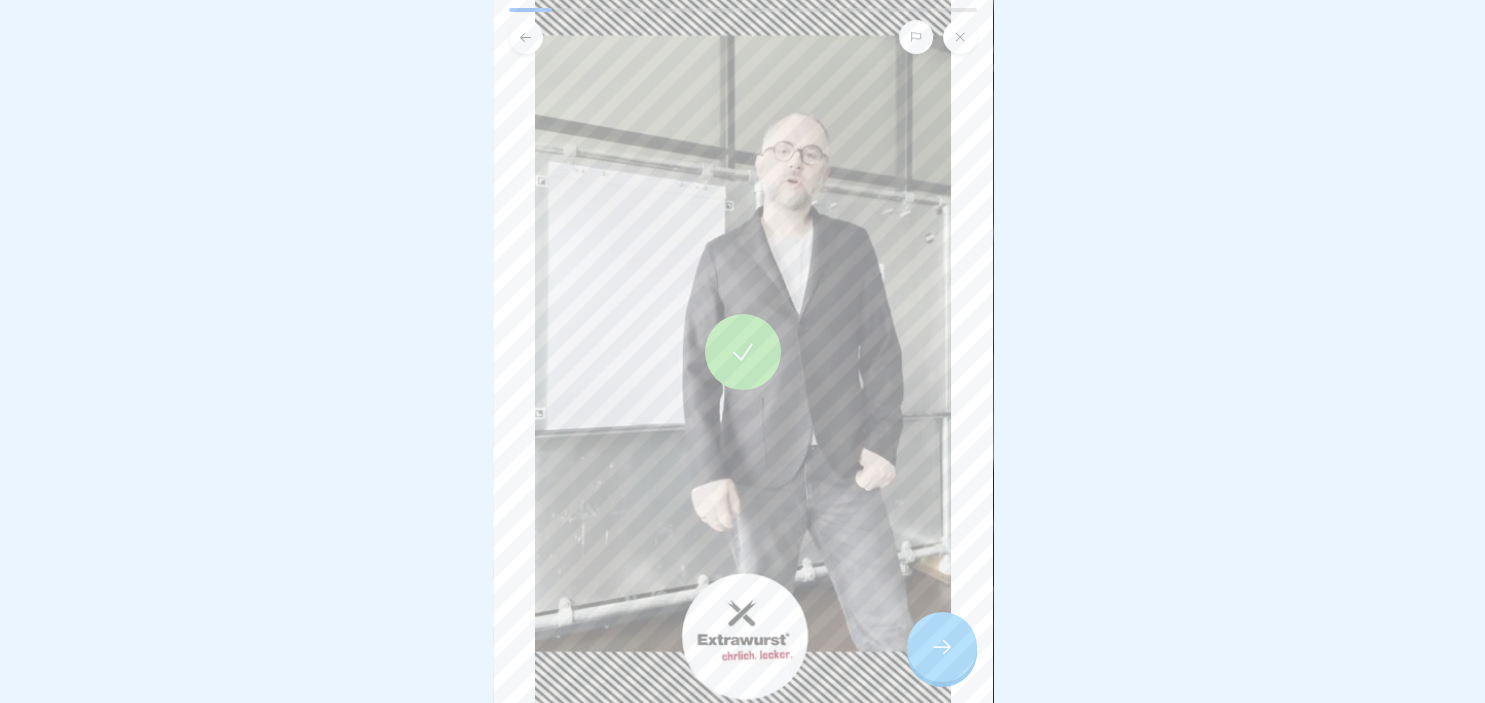 click at bounding box center (942, 647) 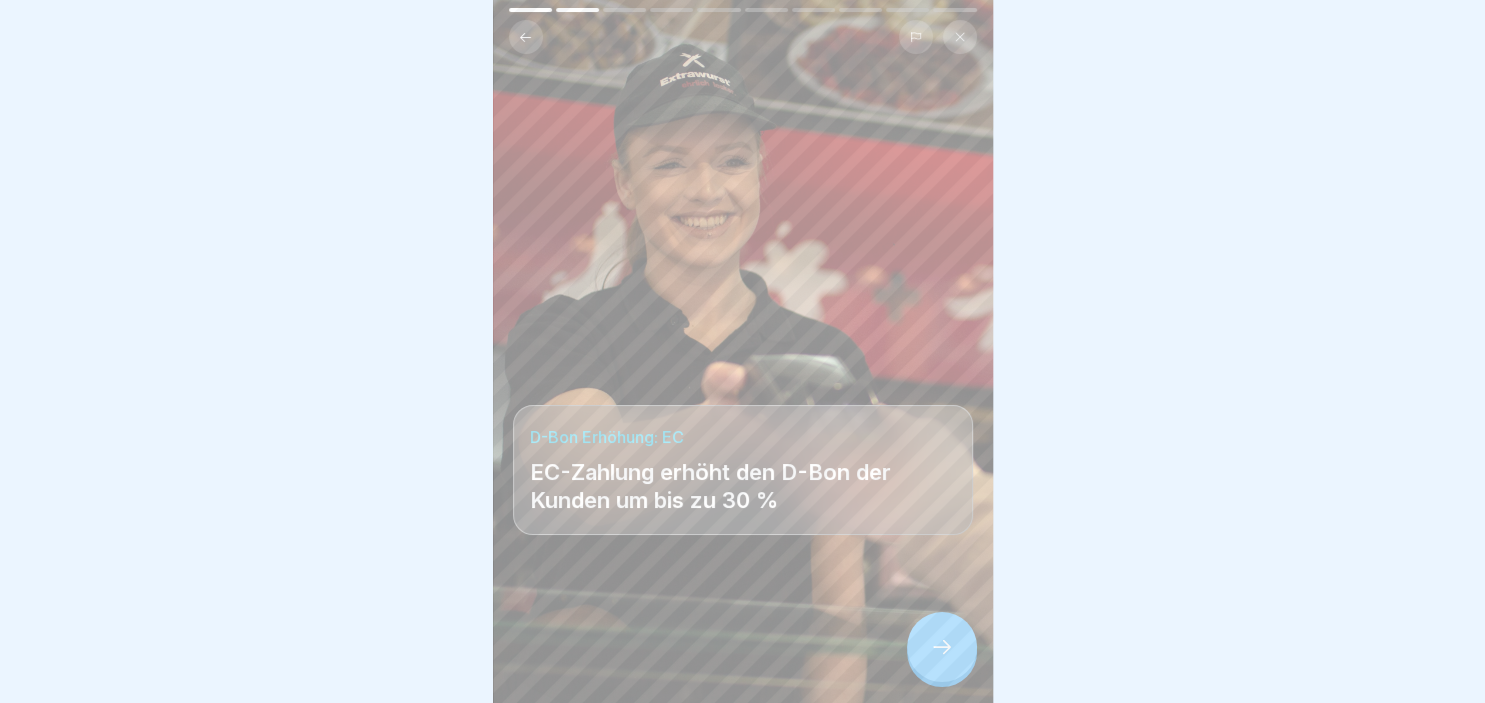 click 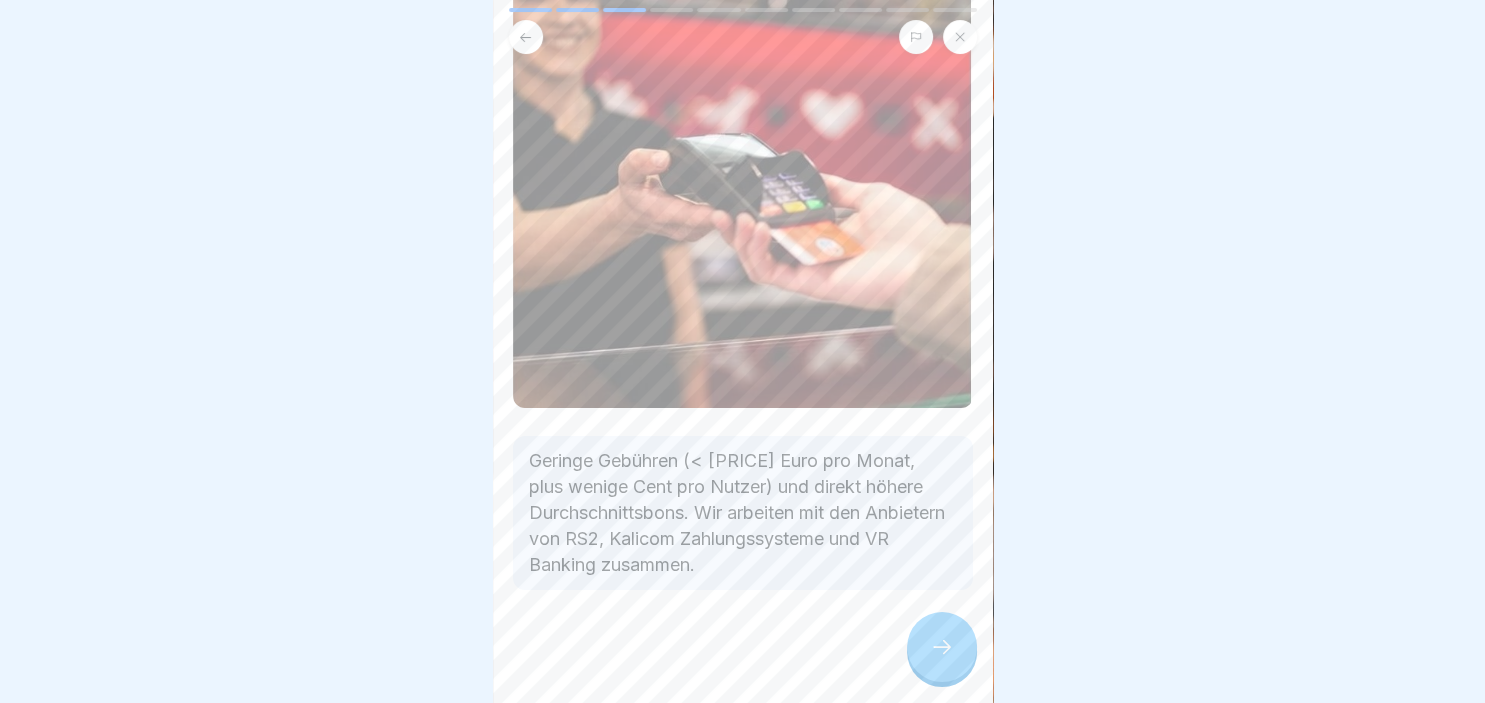 scroll, scrollTop: 191, scrollLeft: 0, axis: vertical 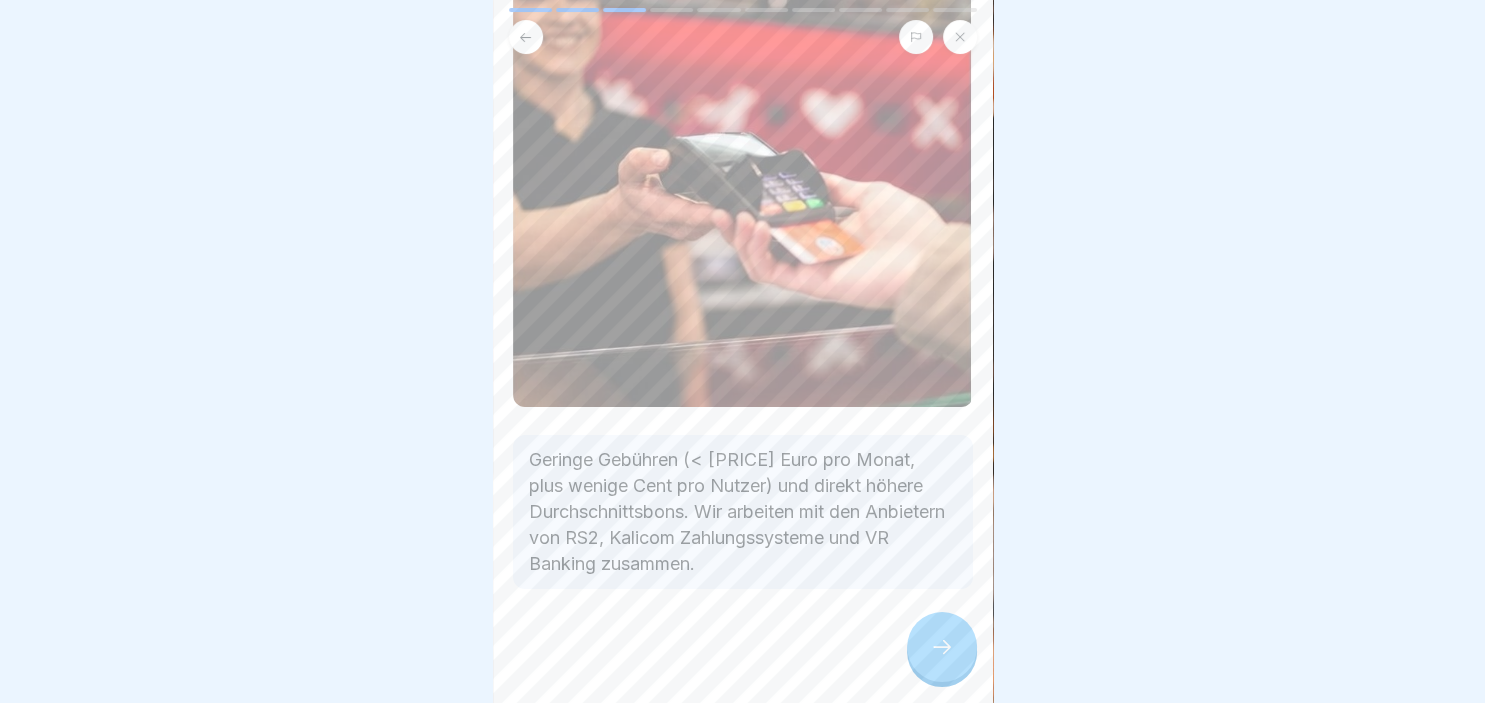 click at bounding box center [942, 647] 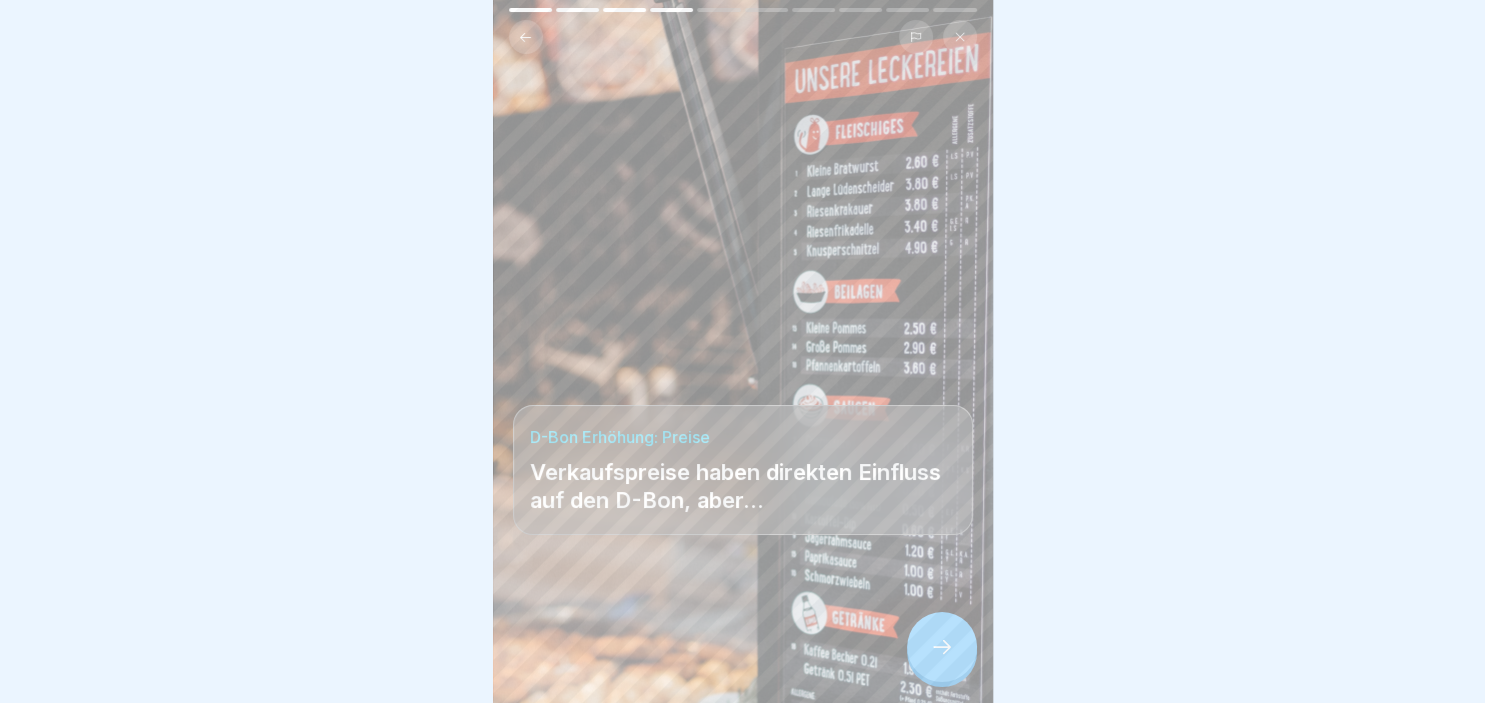 click 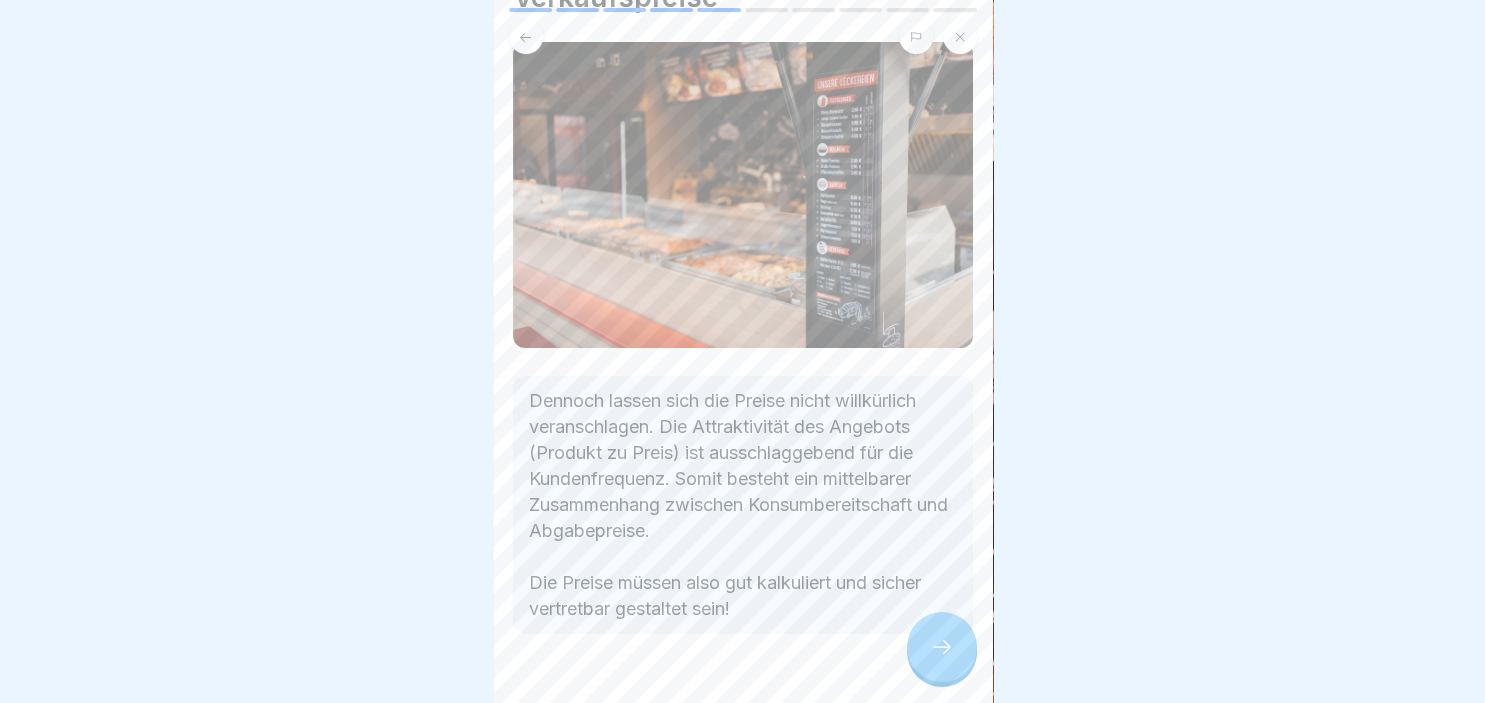 scroll, scrollTop: 104, scrollLeft: 0, axis: vertical 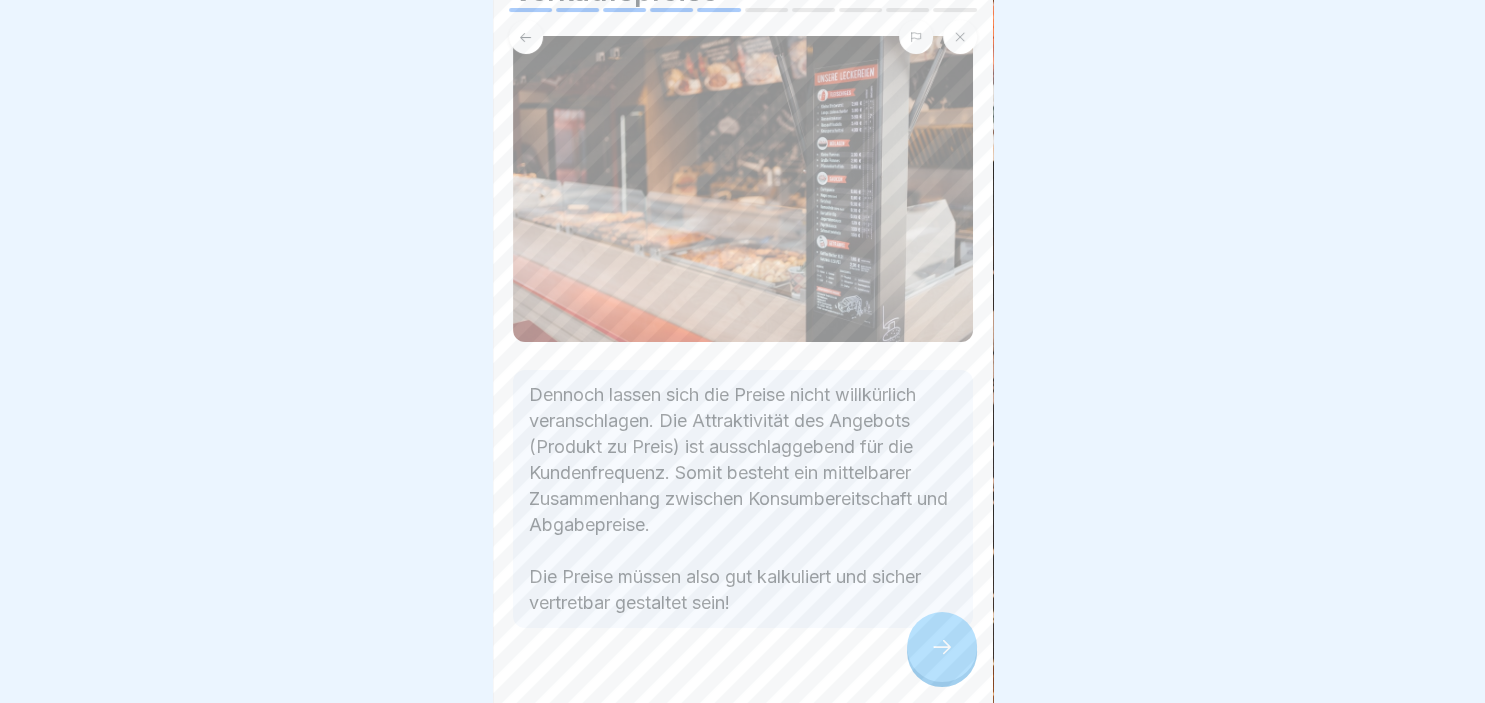 click on "Standortentwicklung - Basics 2 10 Schritte Deutsch Durchschnittsbon Fortfahren Durchschnittsbon Hinweise und Erläuterung D-Bon Erhöhung: EC EC-Zahlung erhöht den D-Bon der Kunden um bis zu 30 % EC-Cash Geringe Gebühren (< [PRICE] Euro pro Monat, plus wenige Cent pro Nutzer) und direkt höhere Durchschnittsbons. Wir arbeiten mit den Anbietern von RS2, Kalicom Zahlungssysteme und VR Banking zusammen. D-Bon Erhöhung: Preise Verkaufspreise haben direkten Einfluss auf den D-Bon, aber... Verkaufspreise Dennoch lassen sich die Preise nicht willkürlich veranschlagen. Die Attraktivität des Angebots (Produkt zu Preis) ist ausschlaggebend für die Kundenfrequenz. Somit besteht ein mittelbarer Zusammenhang zwischen Konsumbereitschaft und Abgabepreise. Die Preise müssen also gut kalkuliert und sicher vertretbar gestaltet sein! D-Bon Erhöhung: Menüanpreisung Attraktive Menüangebote verführen Kunden zu größeren Tellern. Menüangebote machen! D-Bon Erhöhung: Verkaufsförderung Verkaufsförderung am Kunden" at bounding box center [742, 351] 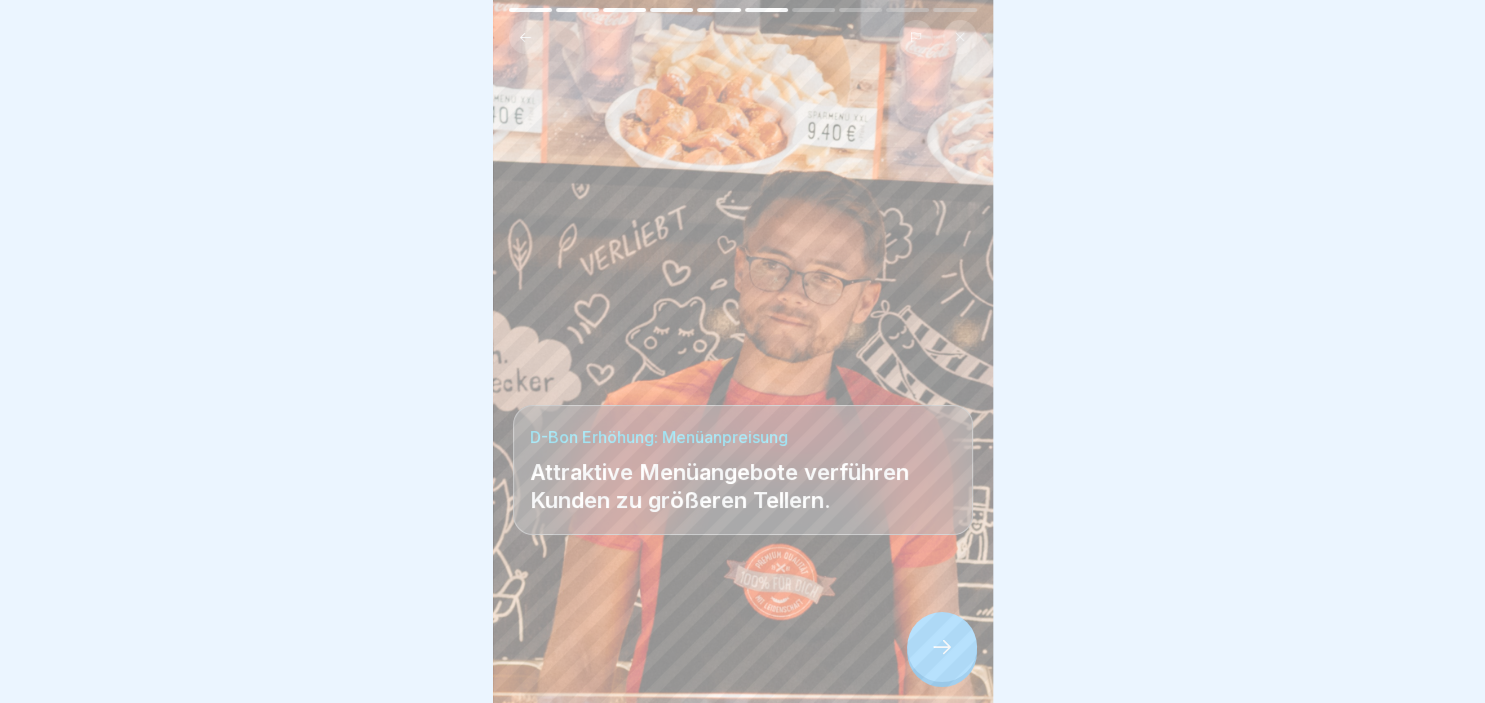 click at bounding box center [942, 647] 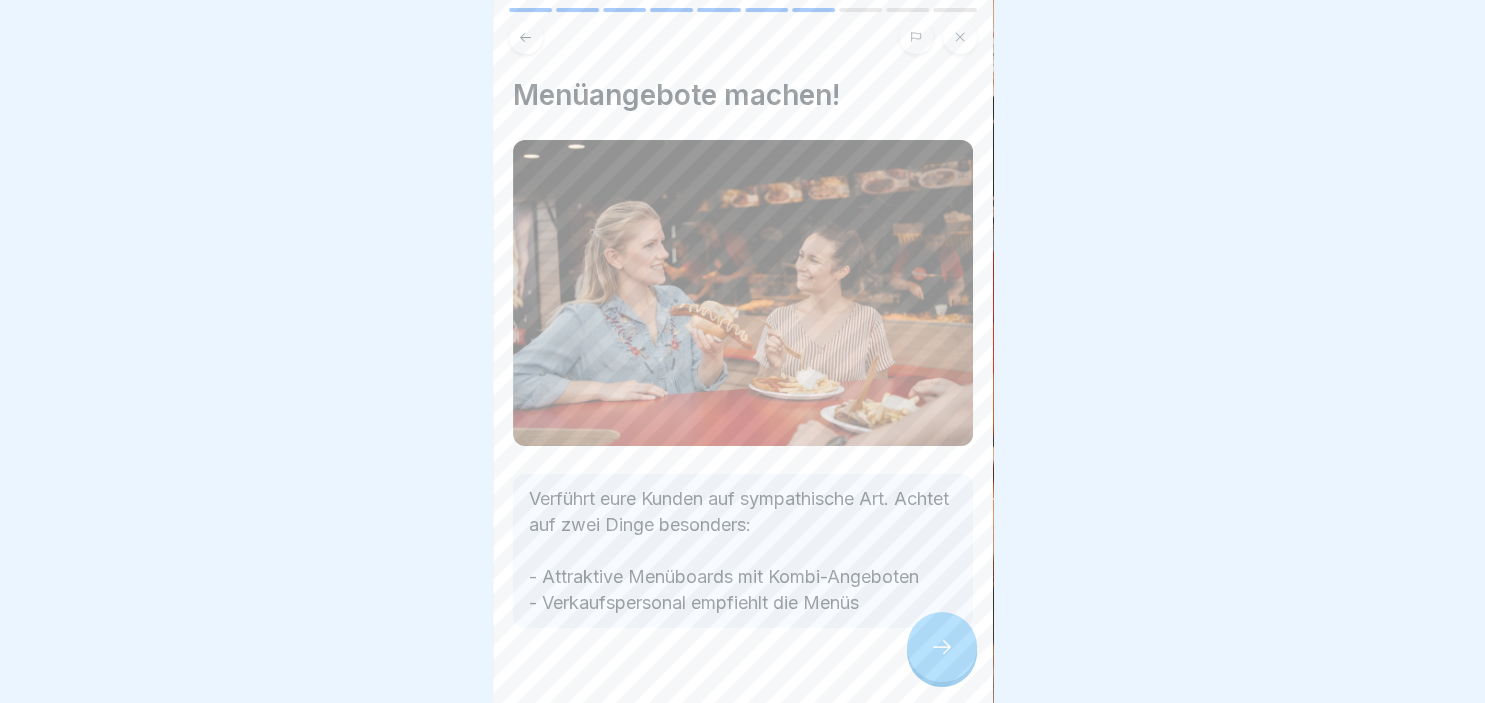 click at bounding box center [942, 647] 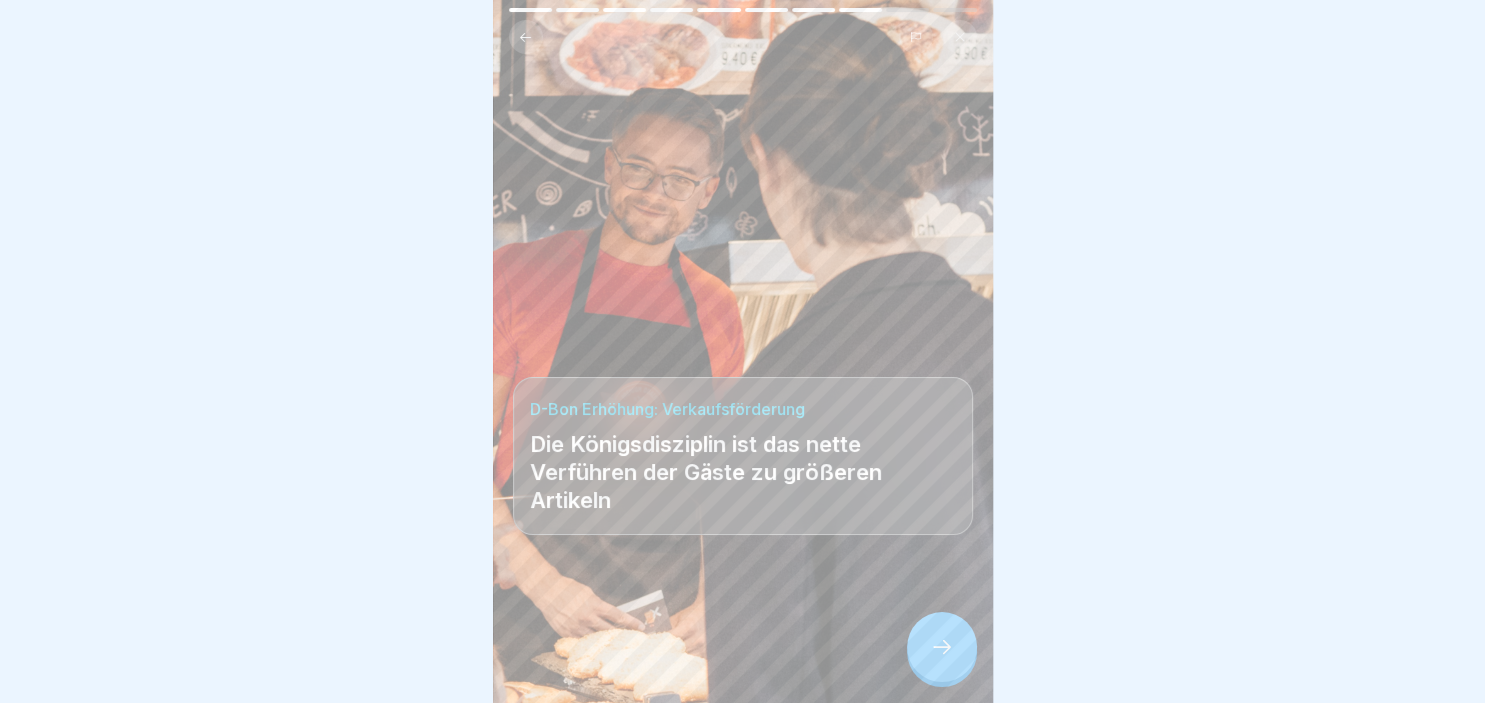 click at bounding box center [942, 647] 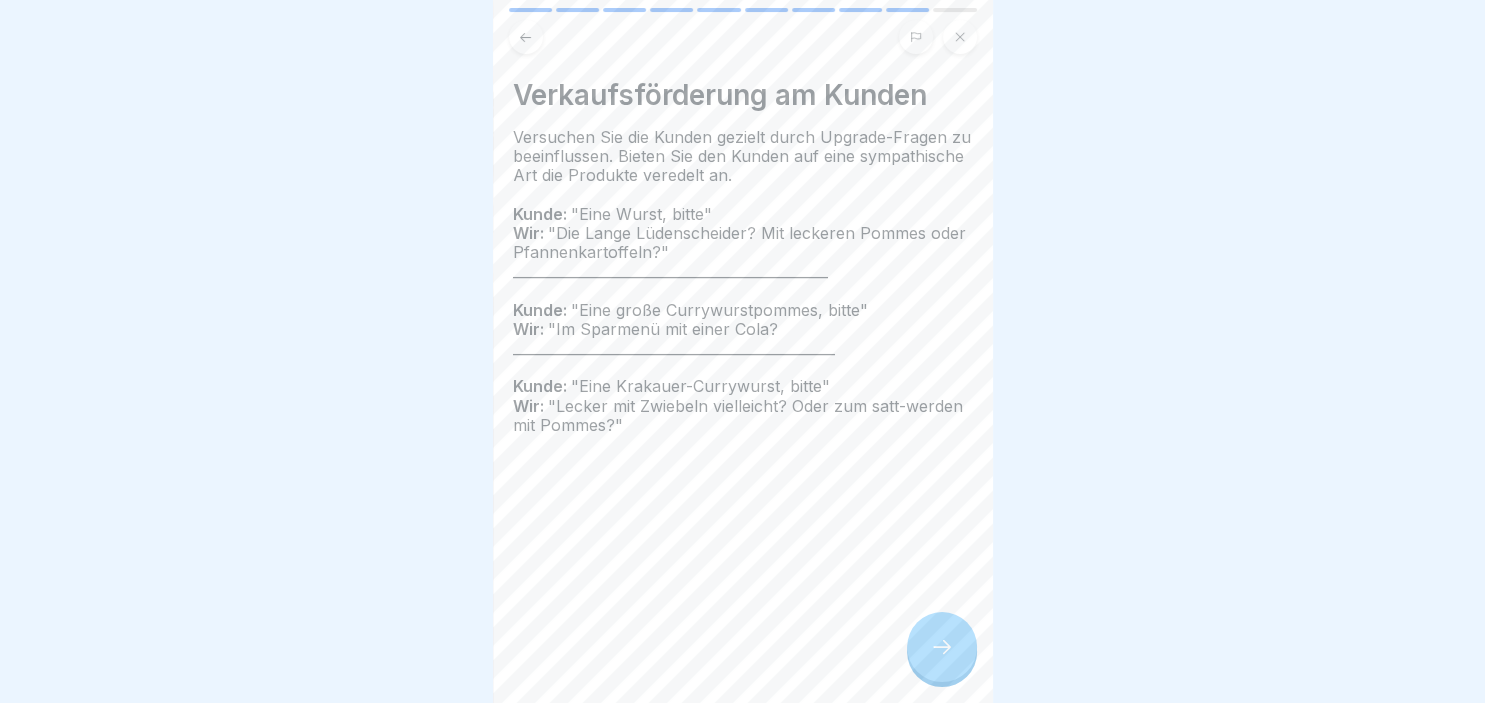 click 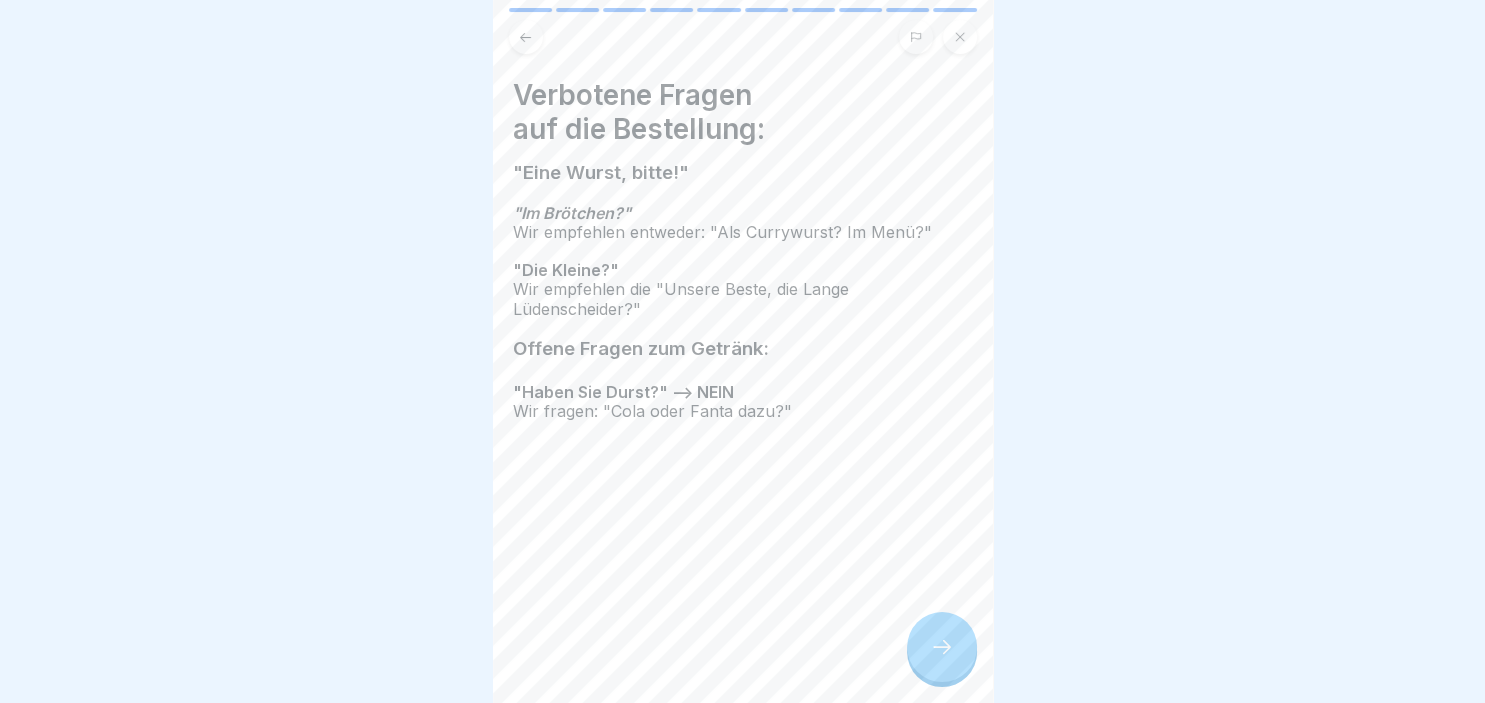 click 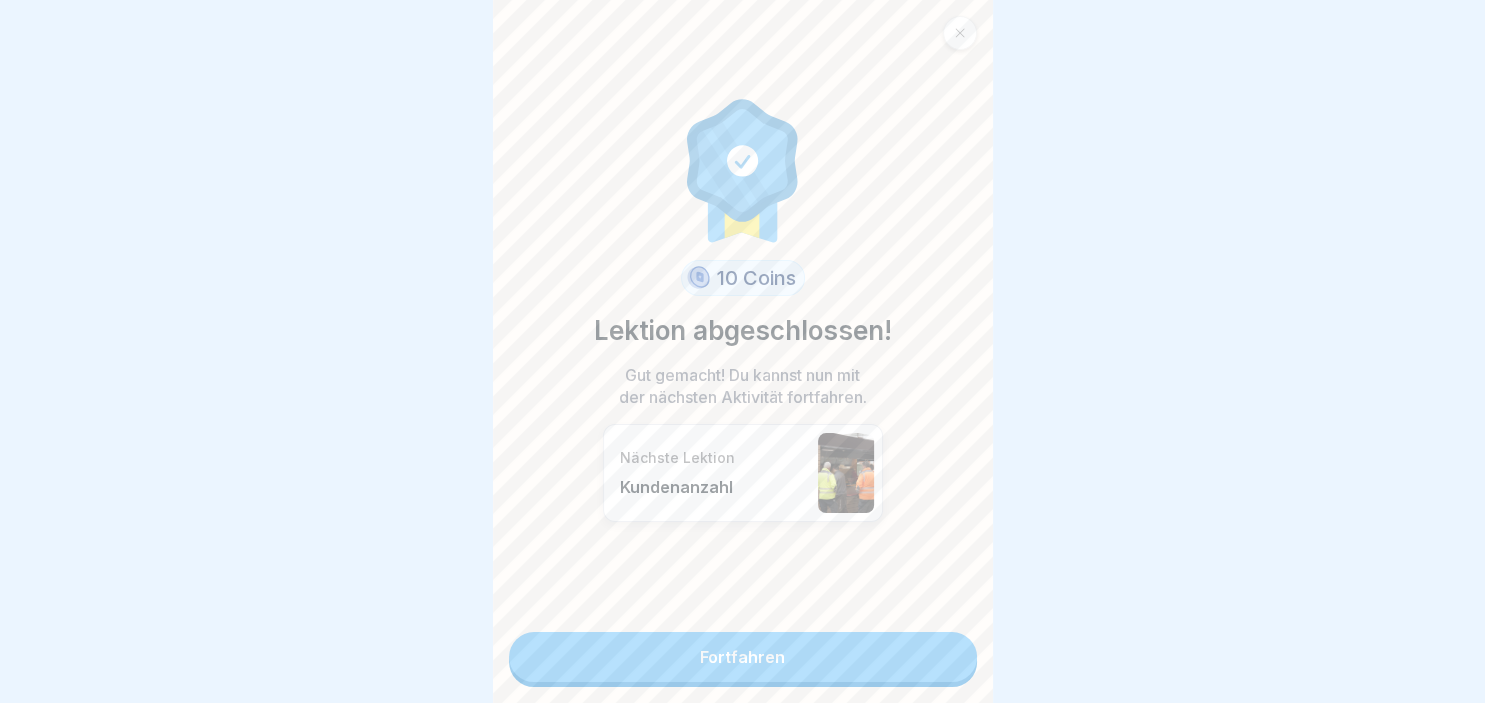 click on "Fortfahren" at bounding box center (743, 657) 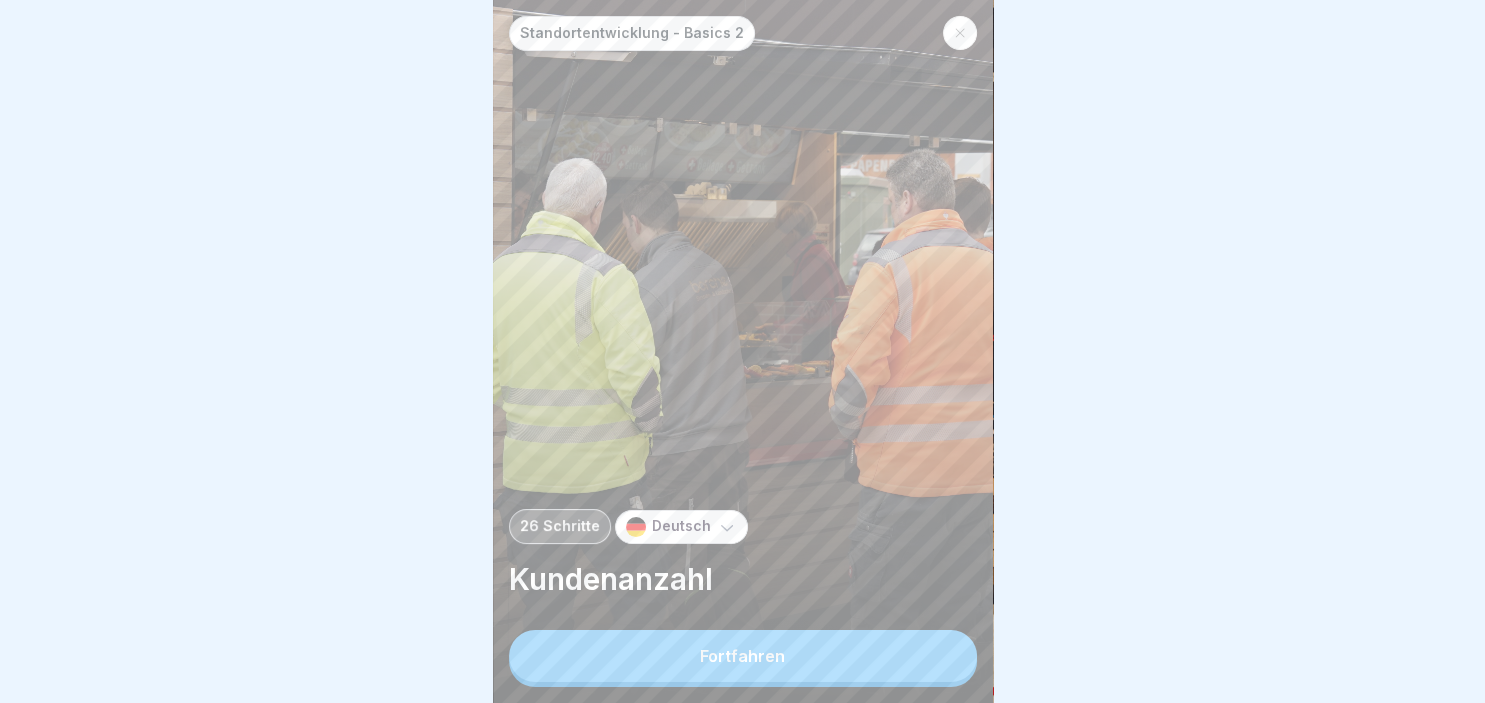 click on "Fortfahren" at bounding box center [743, 656] 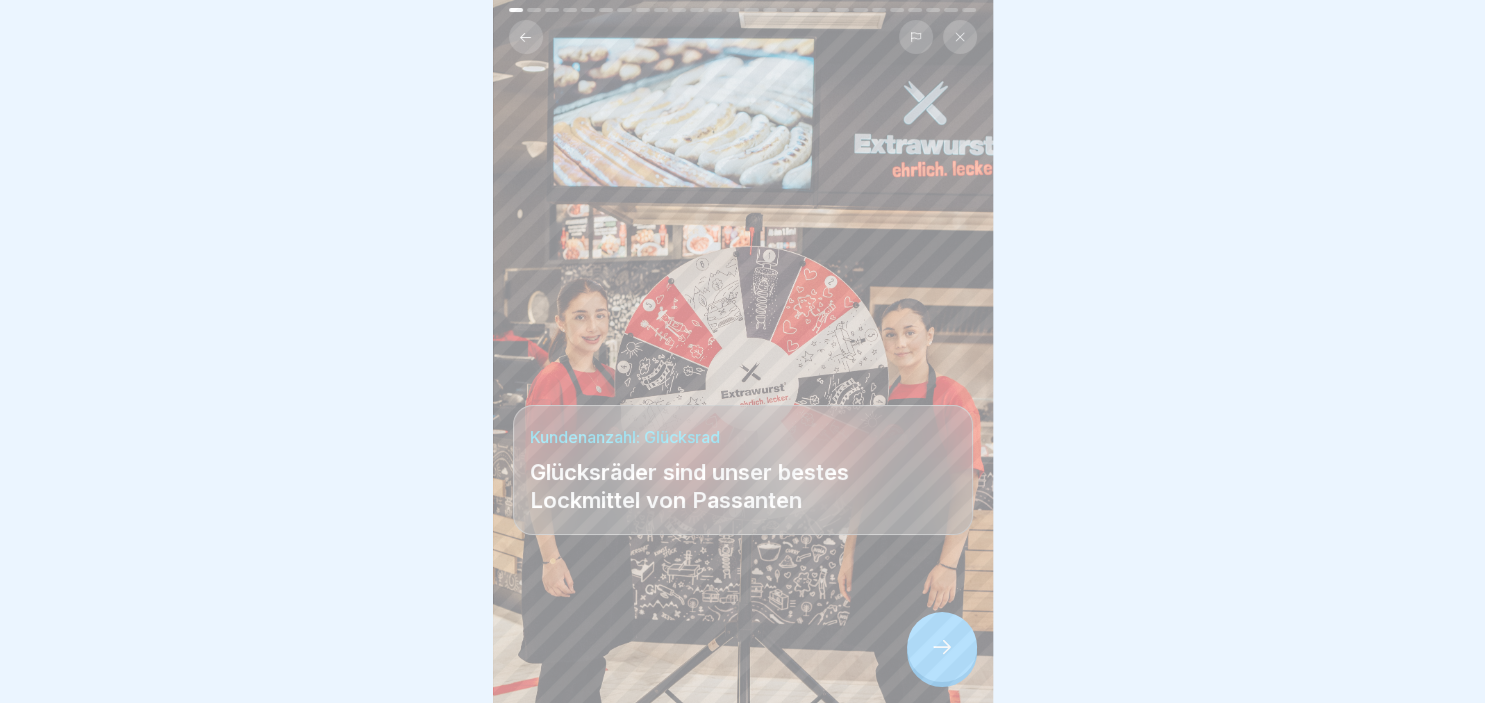 click 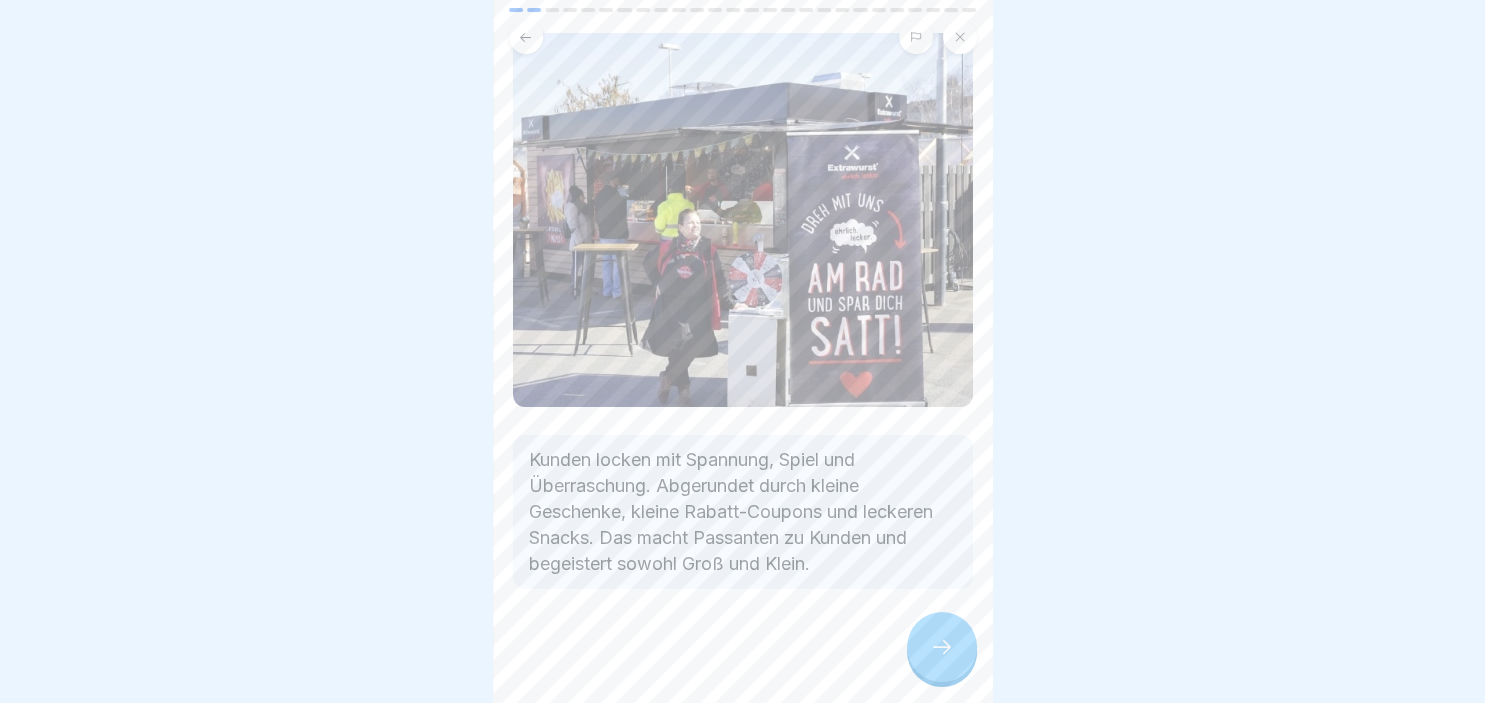 scroll, scrollTop: 113, scrollLeft: 0, axis: vertical 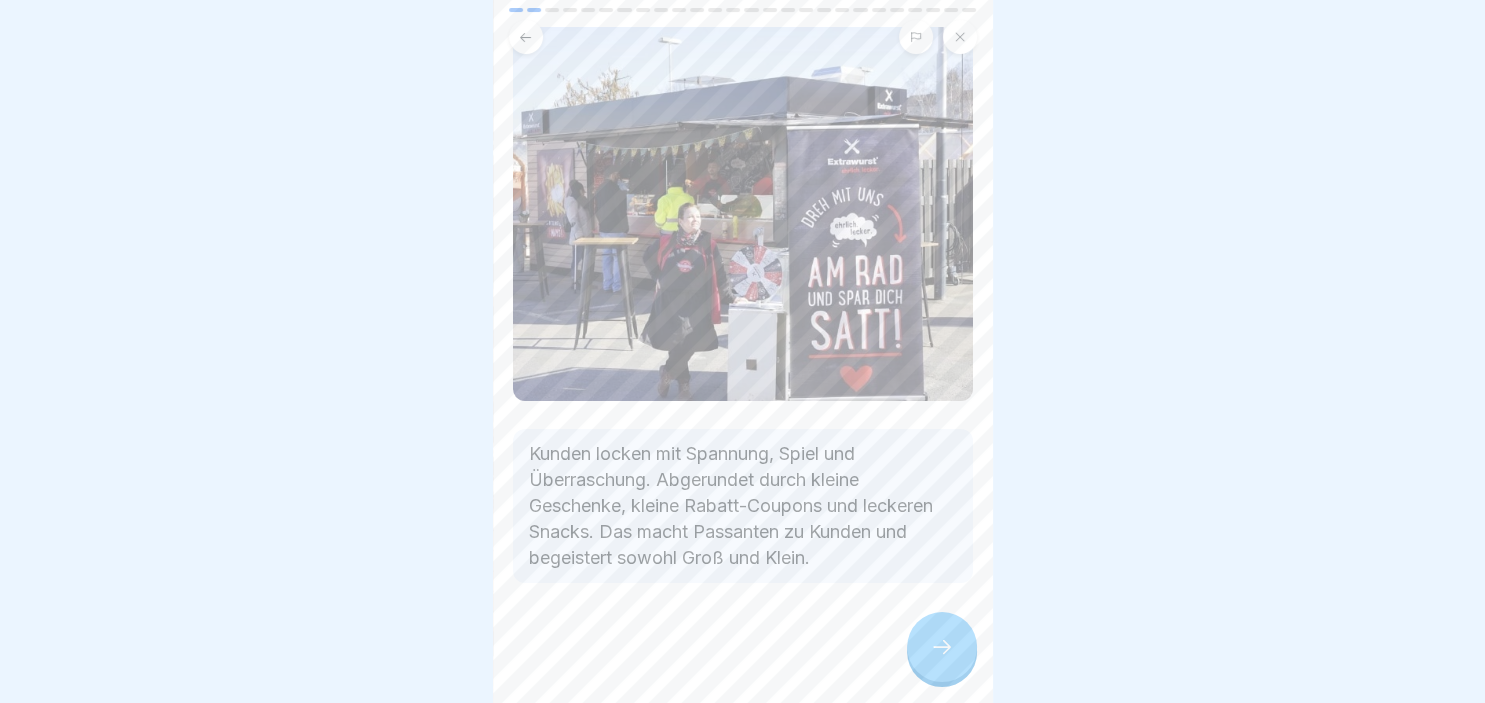 click at bounding box center [942, 647] 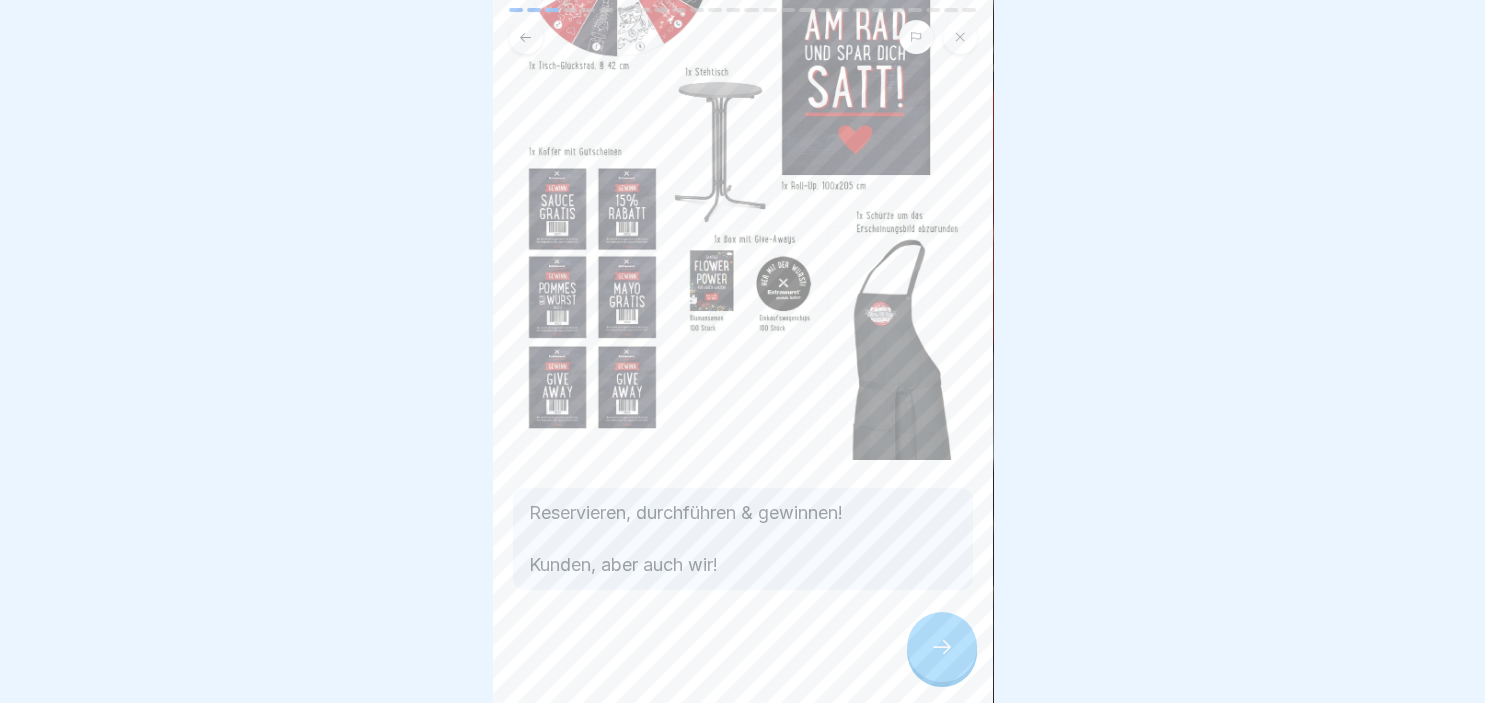 scroll, scrollTop: 316, scrollLeft: 0, axis: vertical 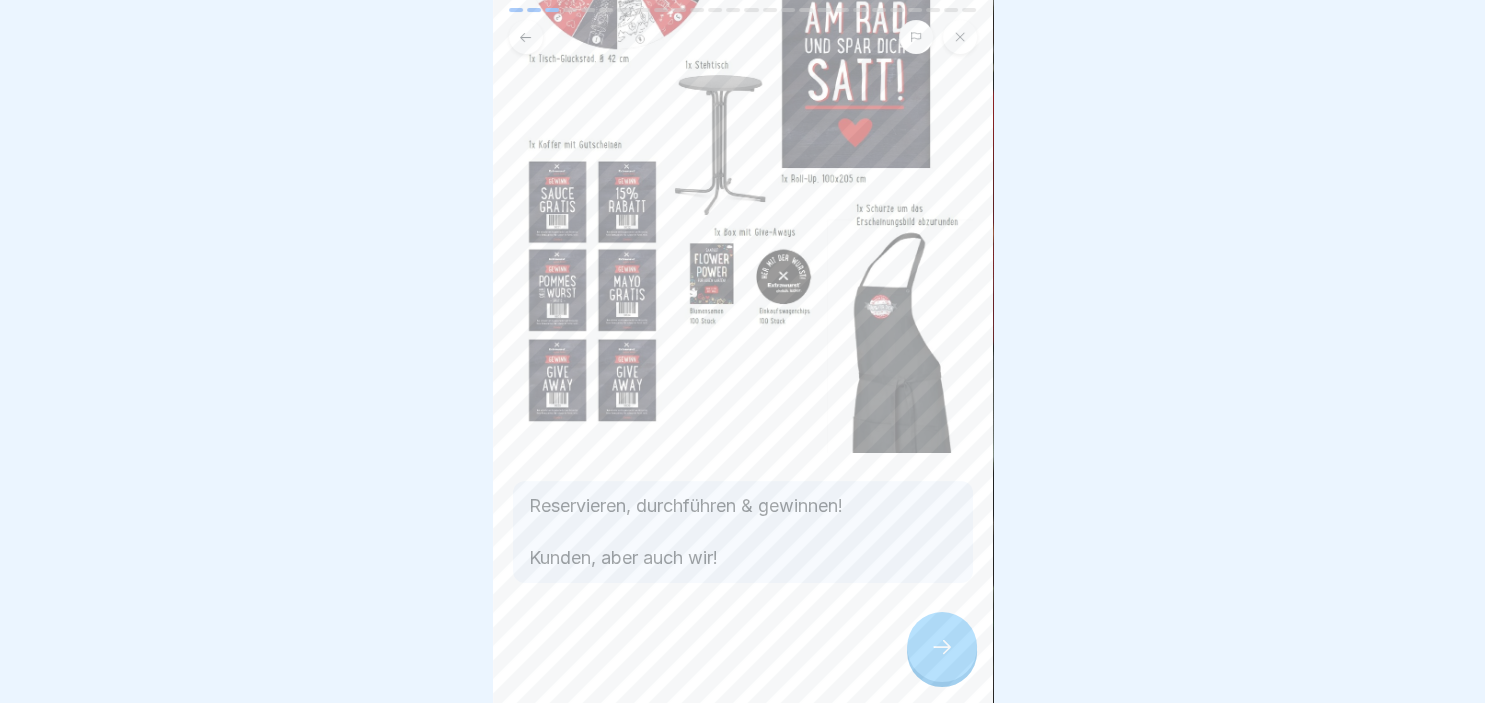 click 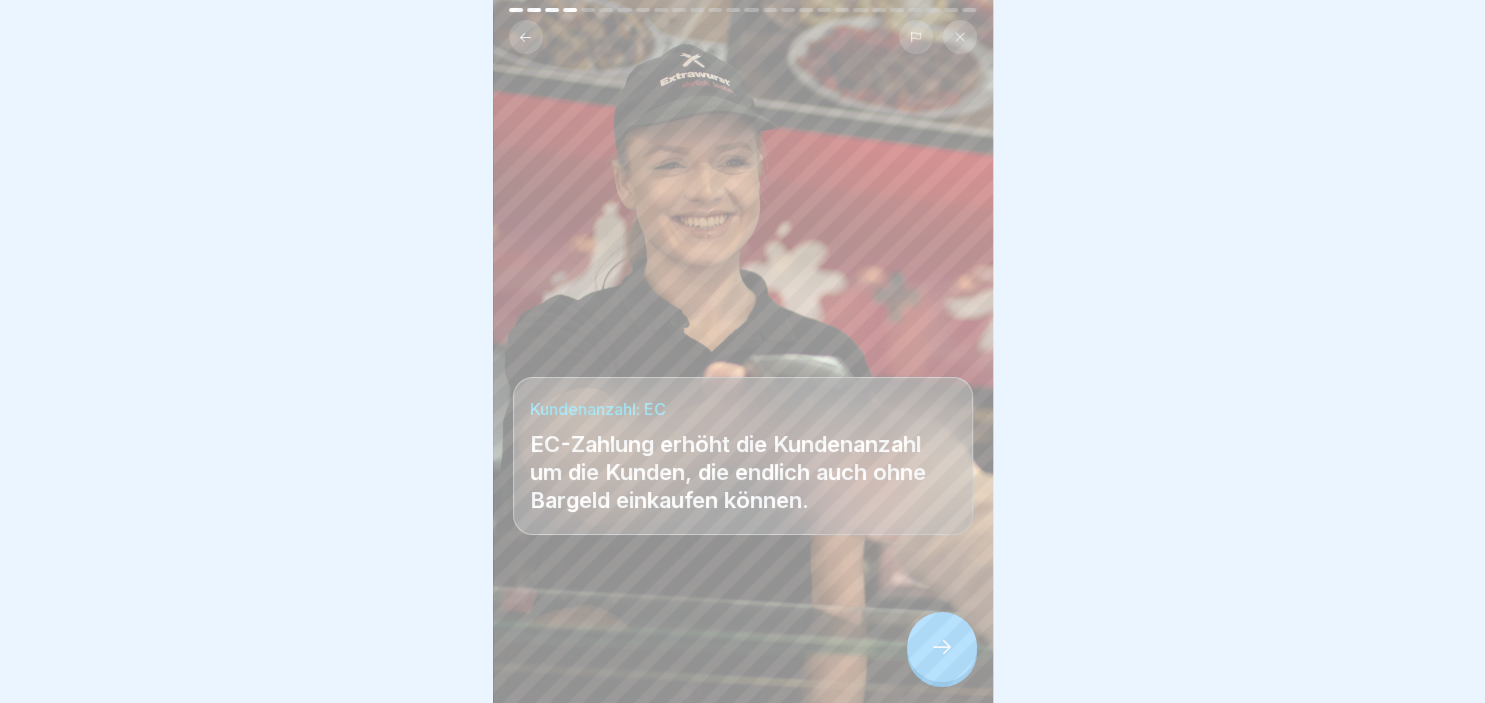 click 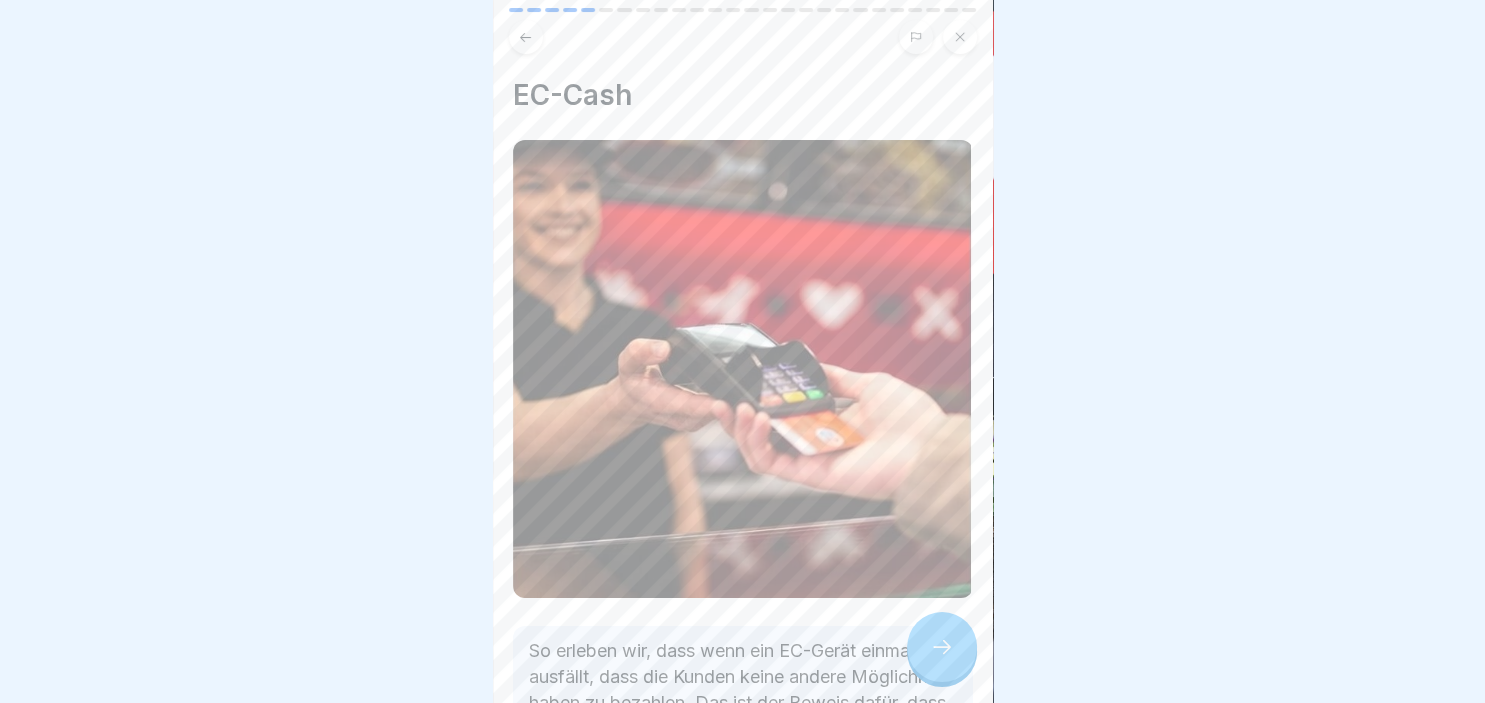 click 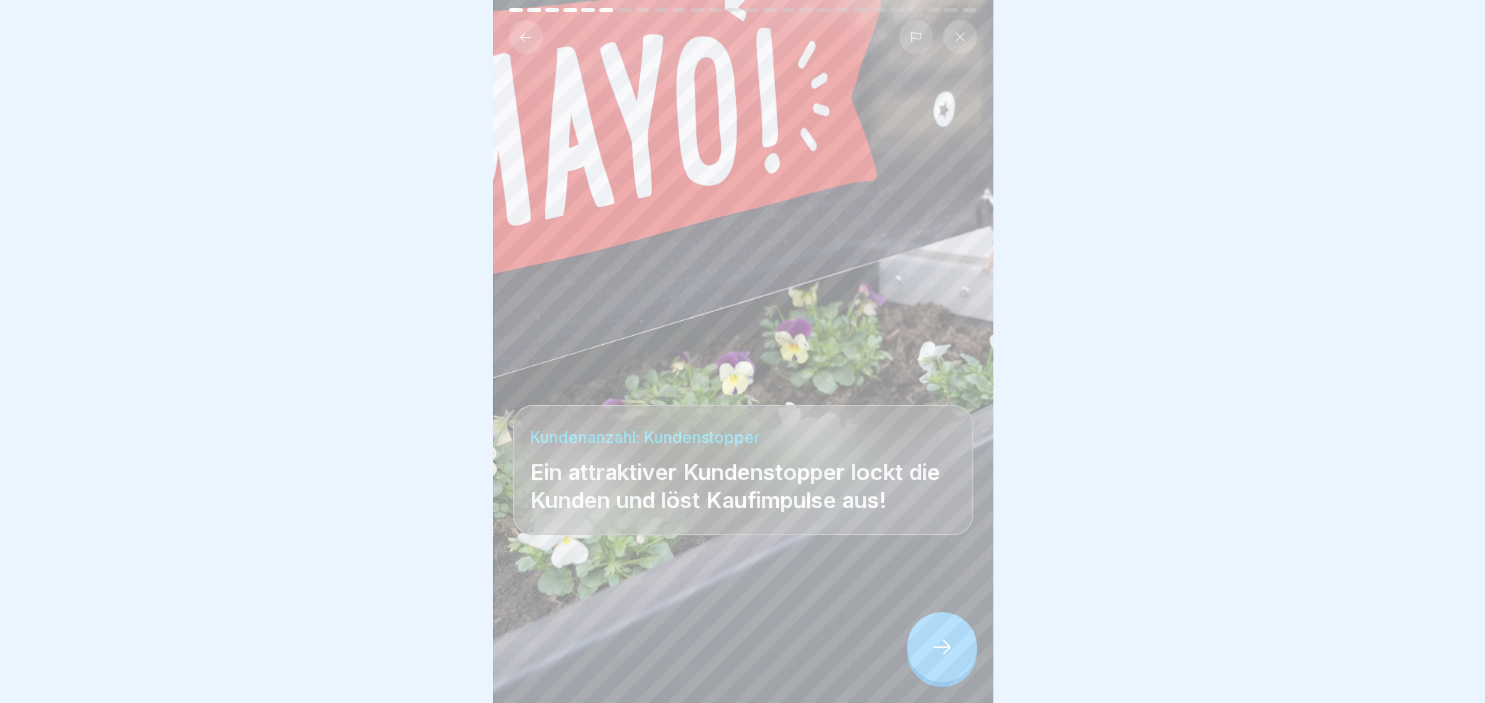 click 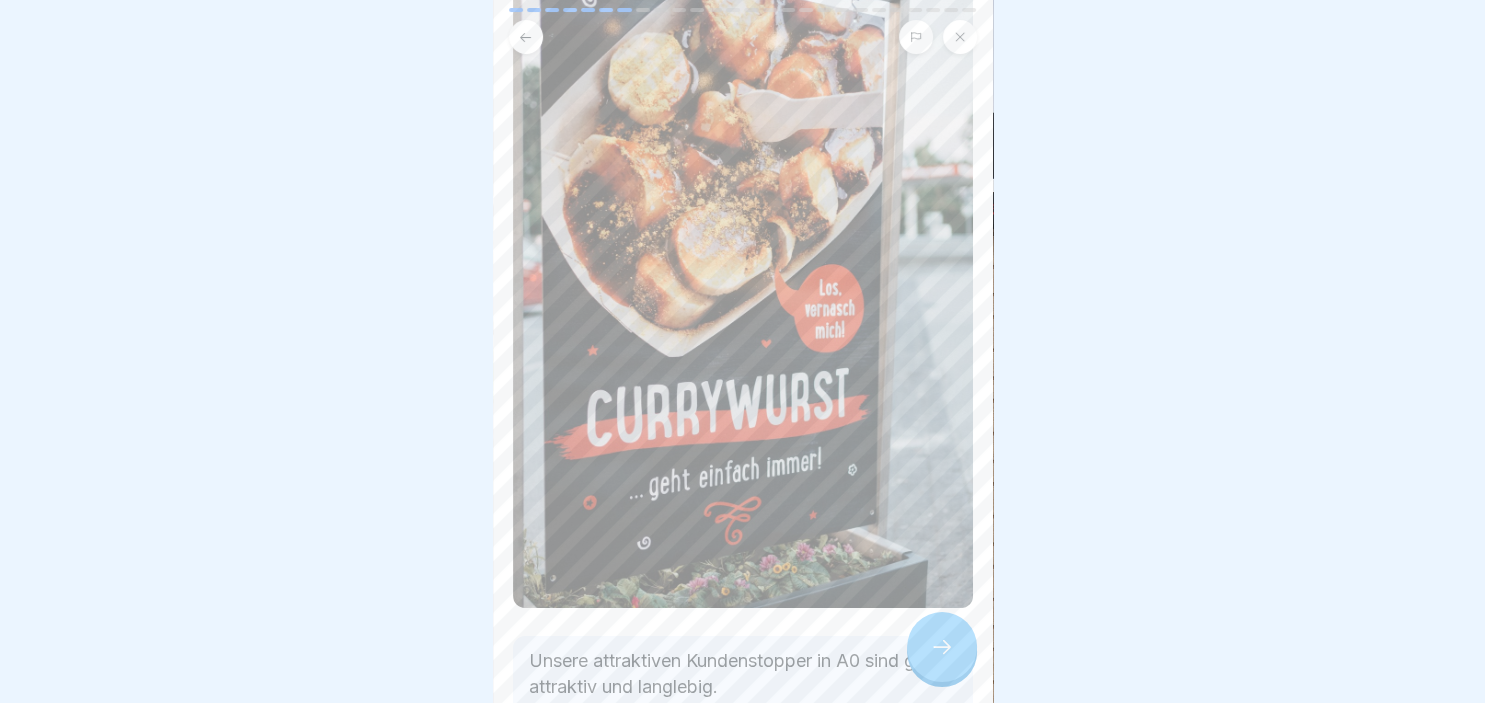 scroll, scrollTop: 235, scrollLeft: 0, axis: vertical 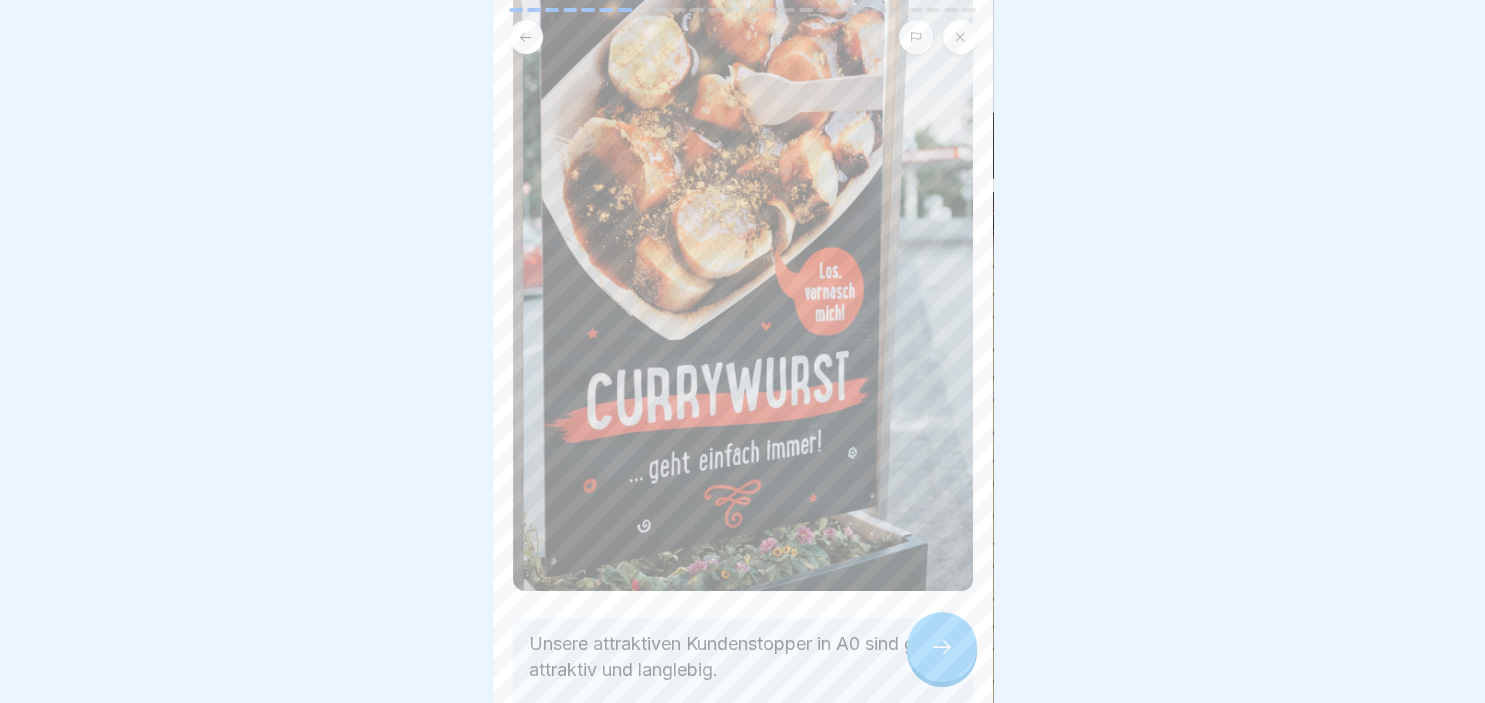 click 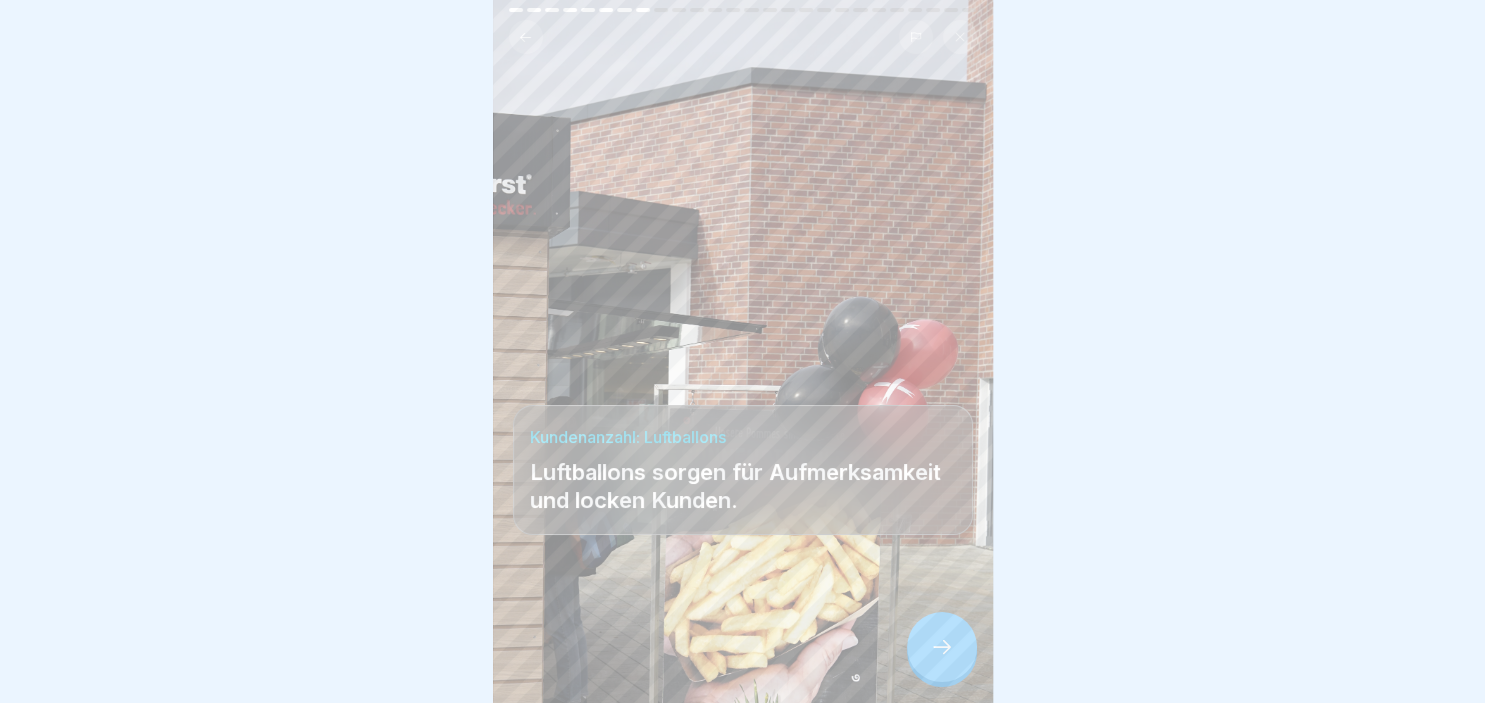 click 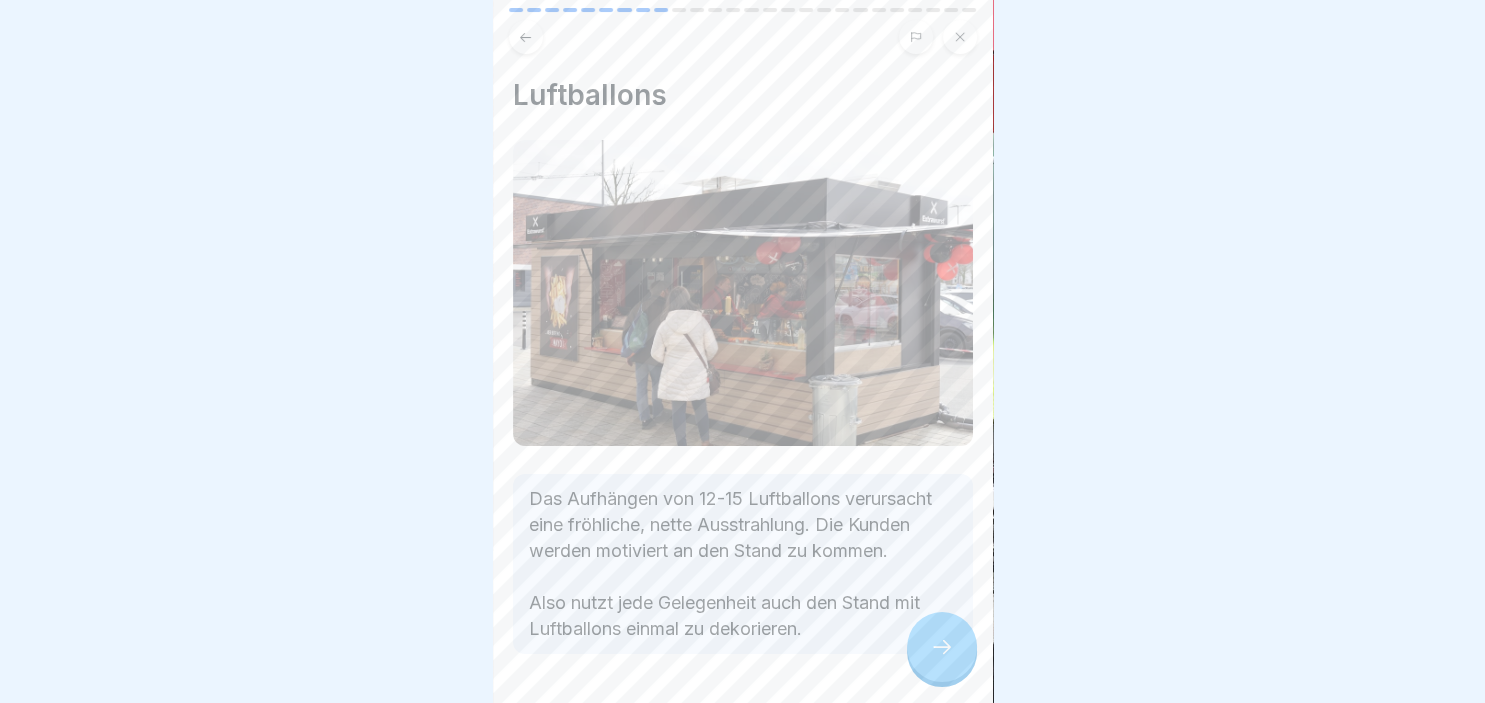 click 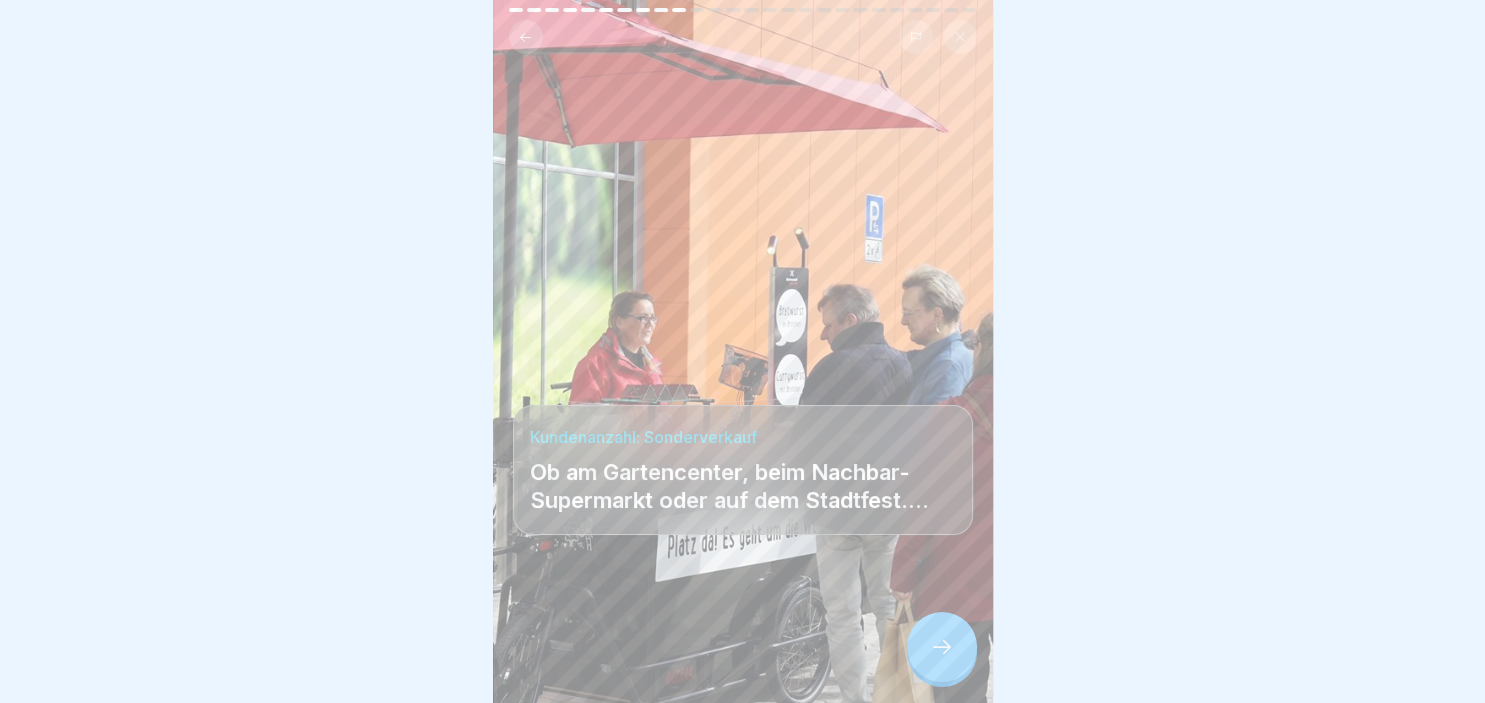 click 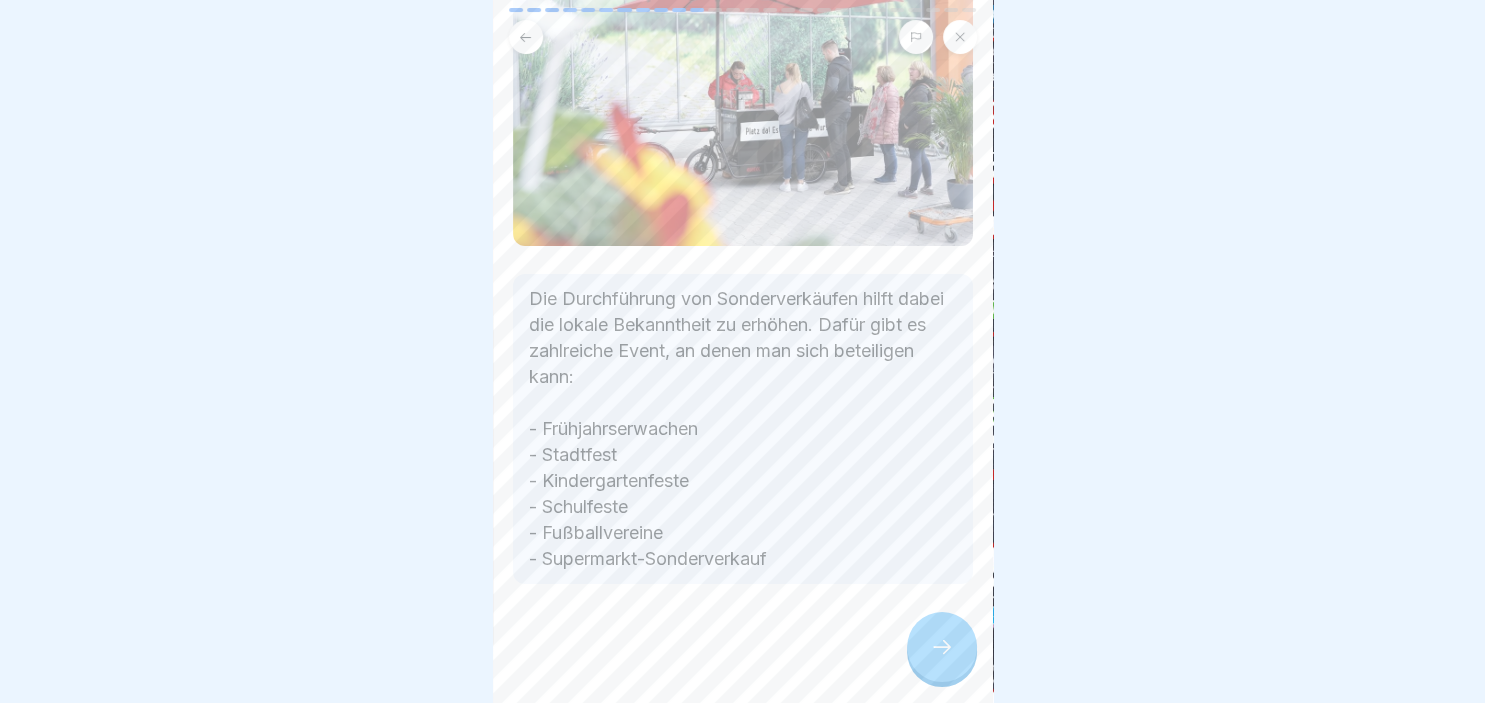 scroll, scrollTop: 201, scrollLeft: 0, axis: vertical 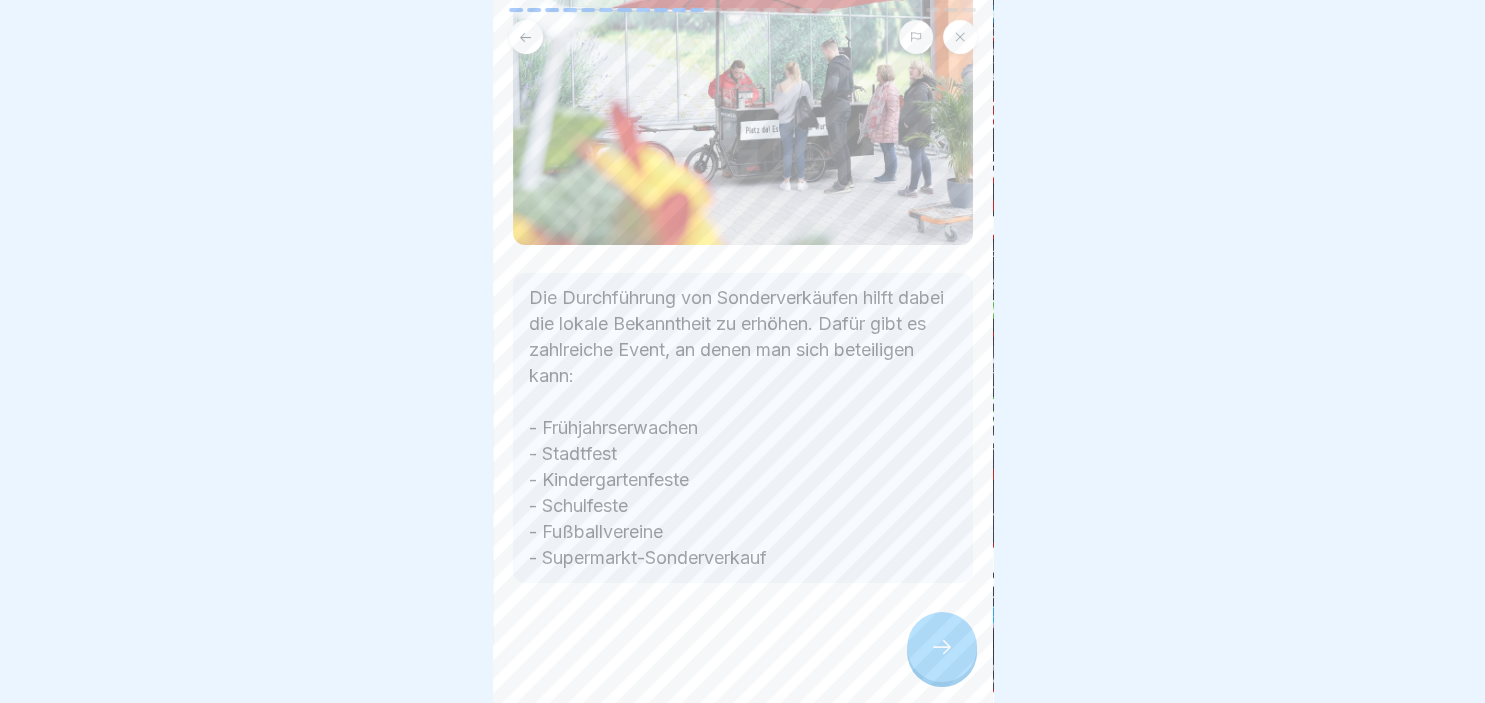 click on "Sonderverkauf macht bekannt Die Durchführung von Sonderverkäufen hilft dabei die lokale Bekanntheit zu erhöhen. Dafür gibt es zahlreiche Event, an denen man sich beteiligen kann:
- Frühjahrserwachen
- Stadtfest
- Kindergartenfeste
- Schulfeste
- Fußballvereine
- Supermarkt-Sonderverkauf" at bounding box center (743, 351) 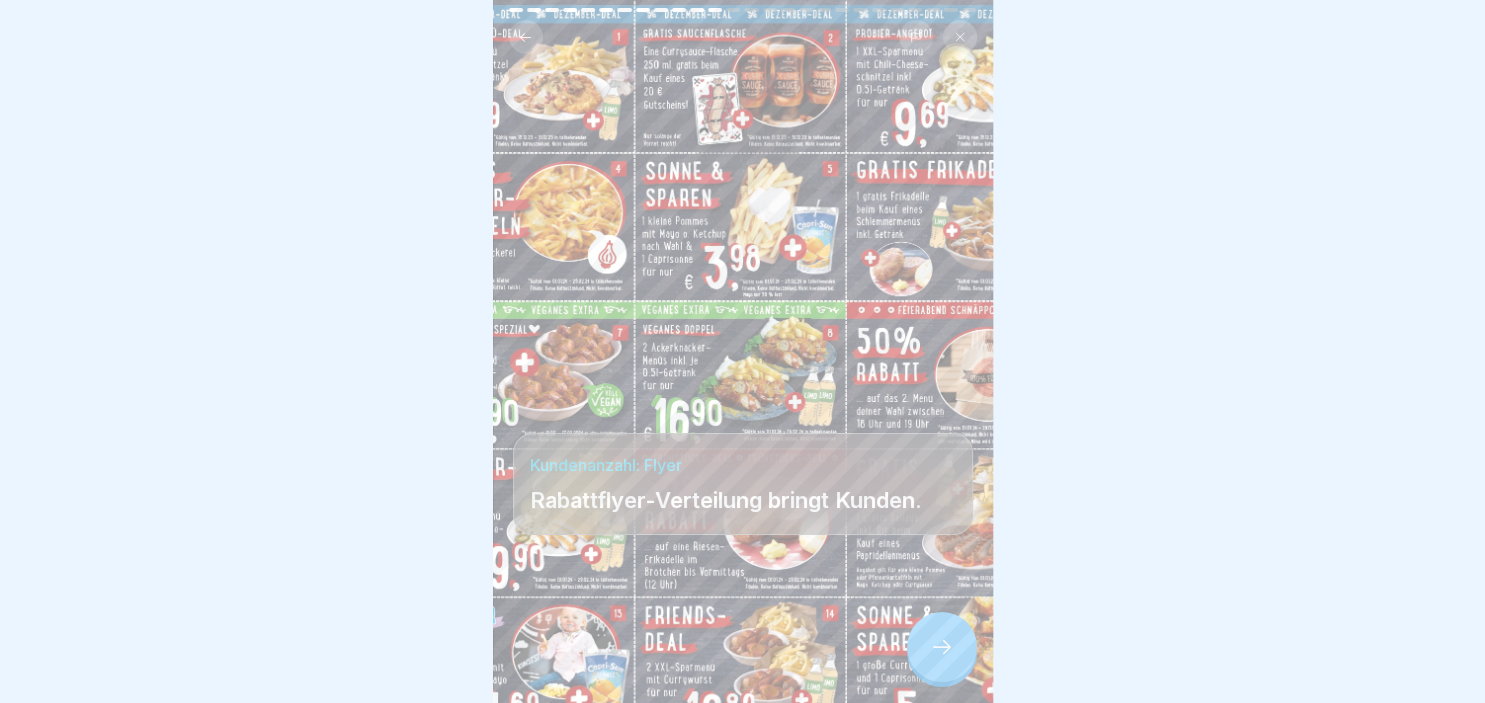 click 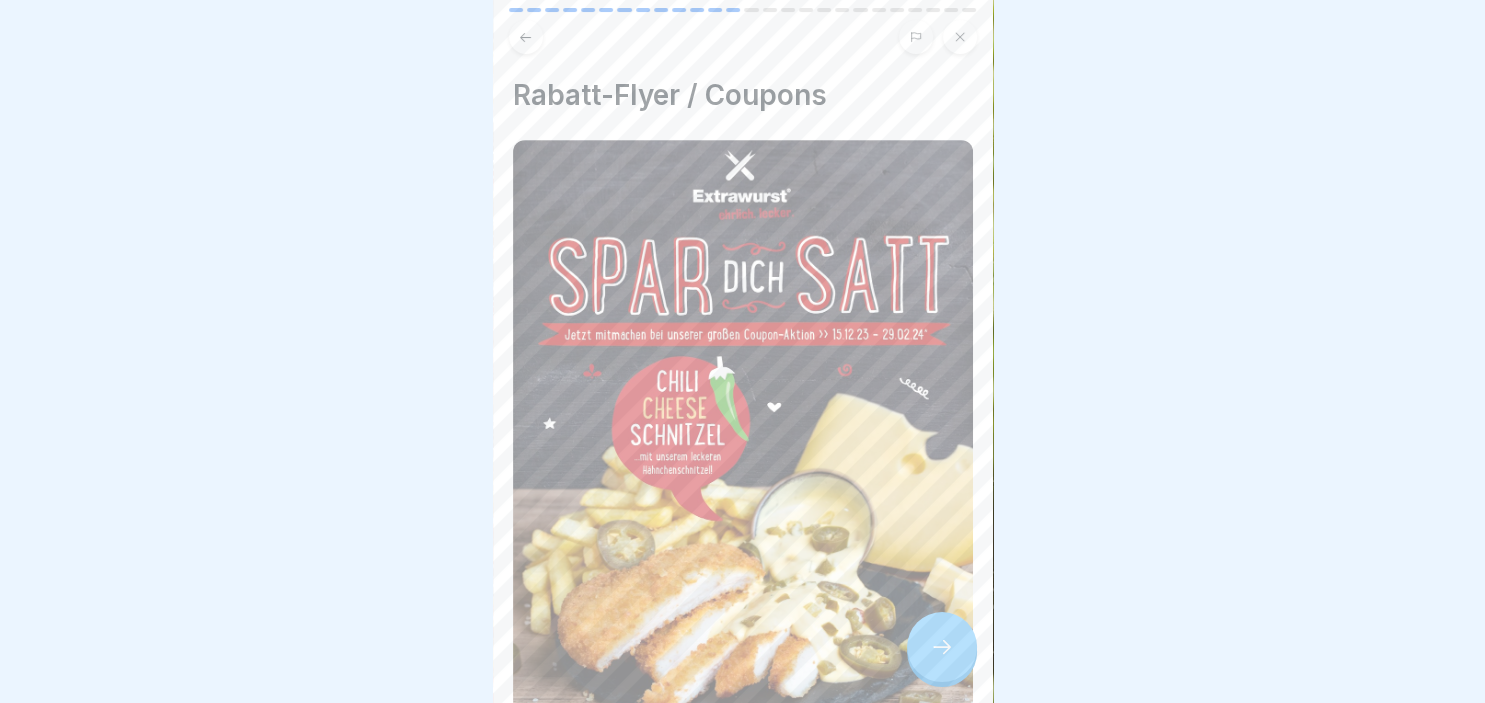click 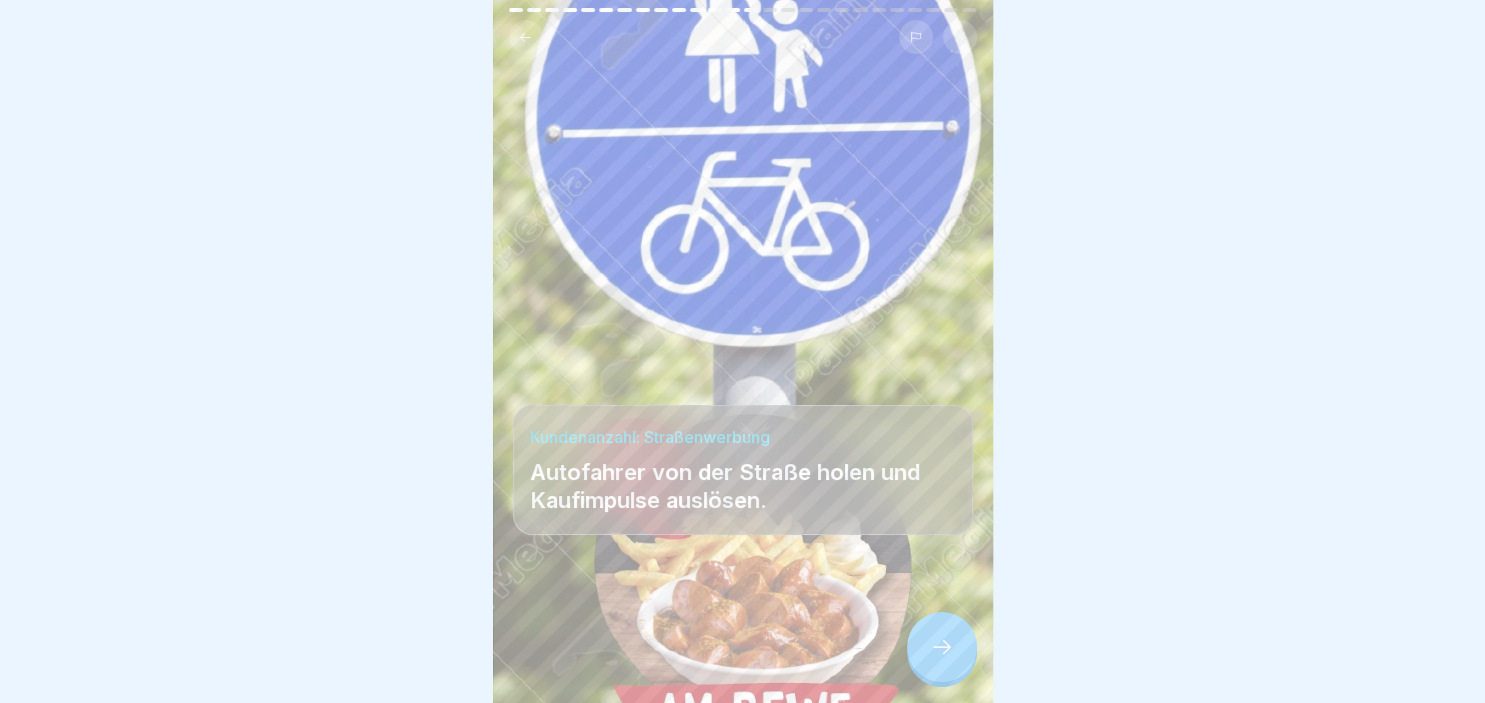 click 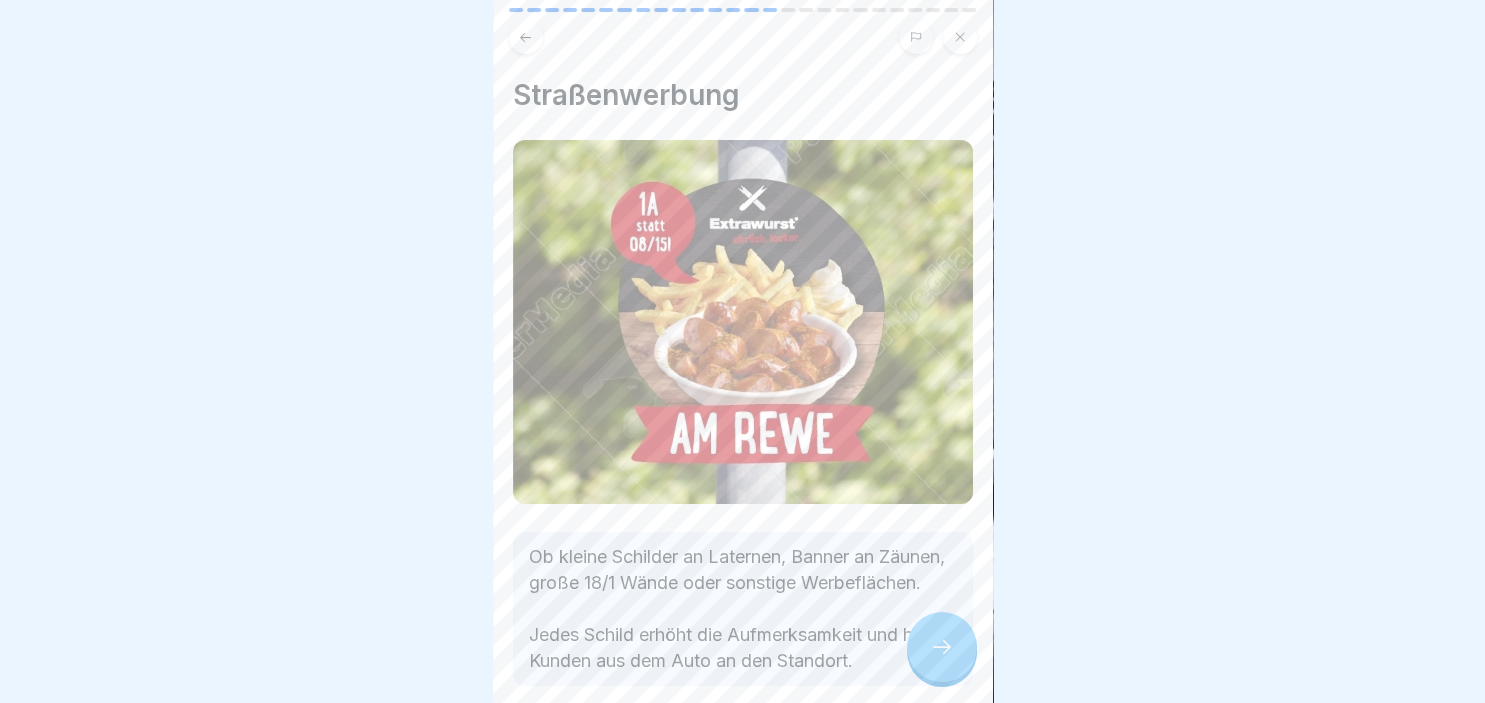 click 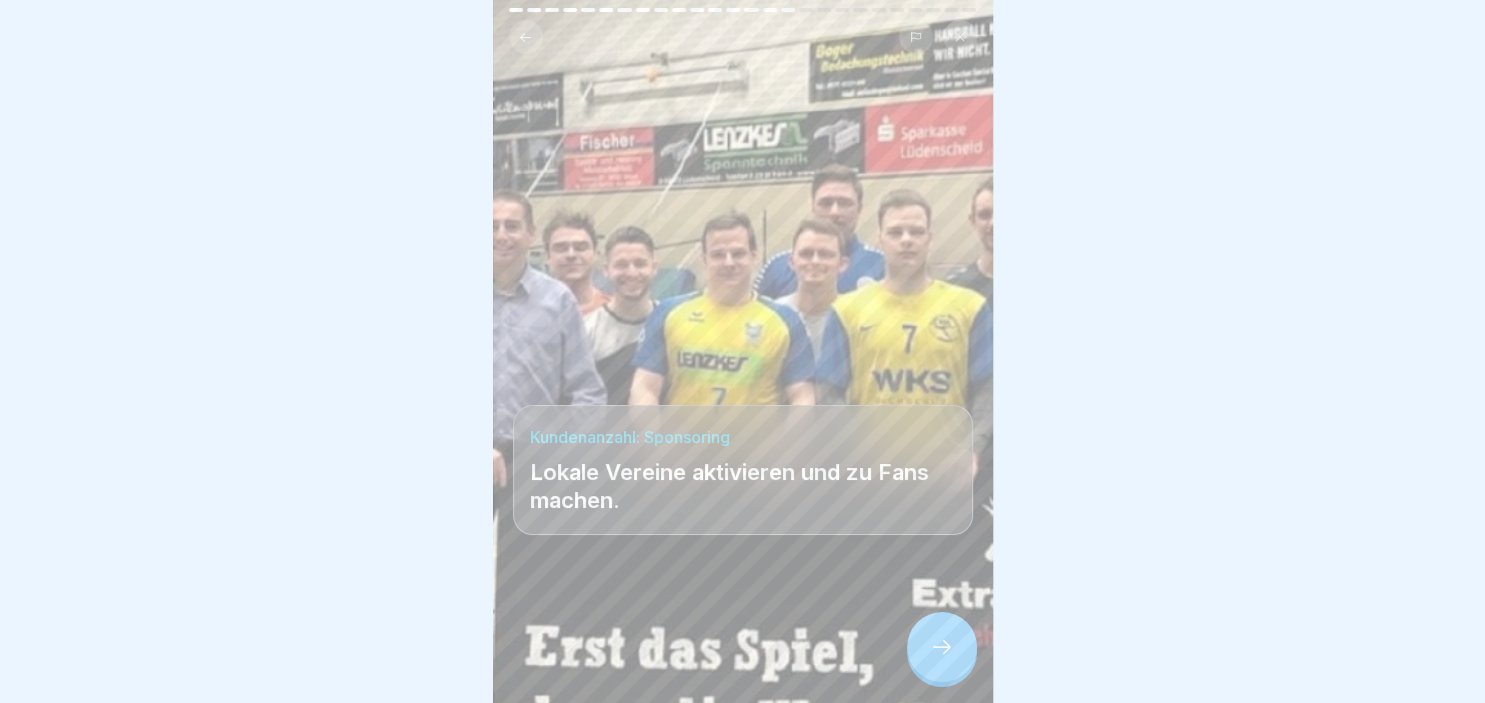 click 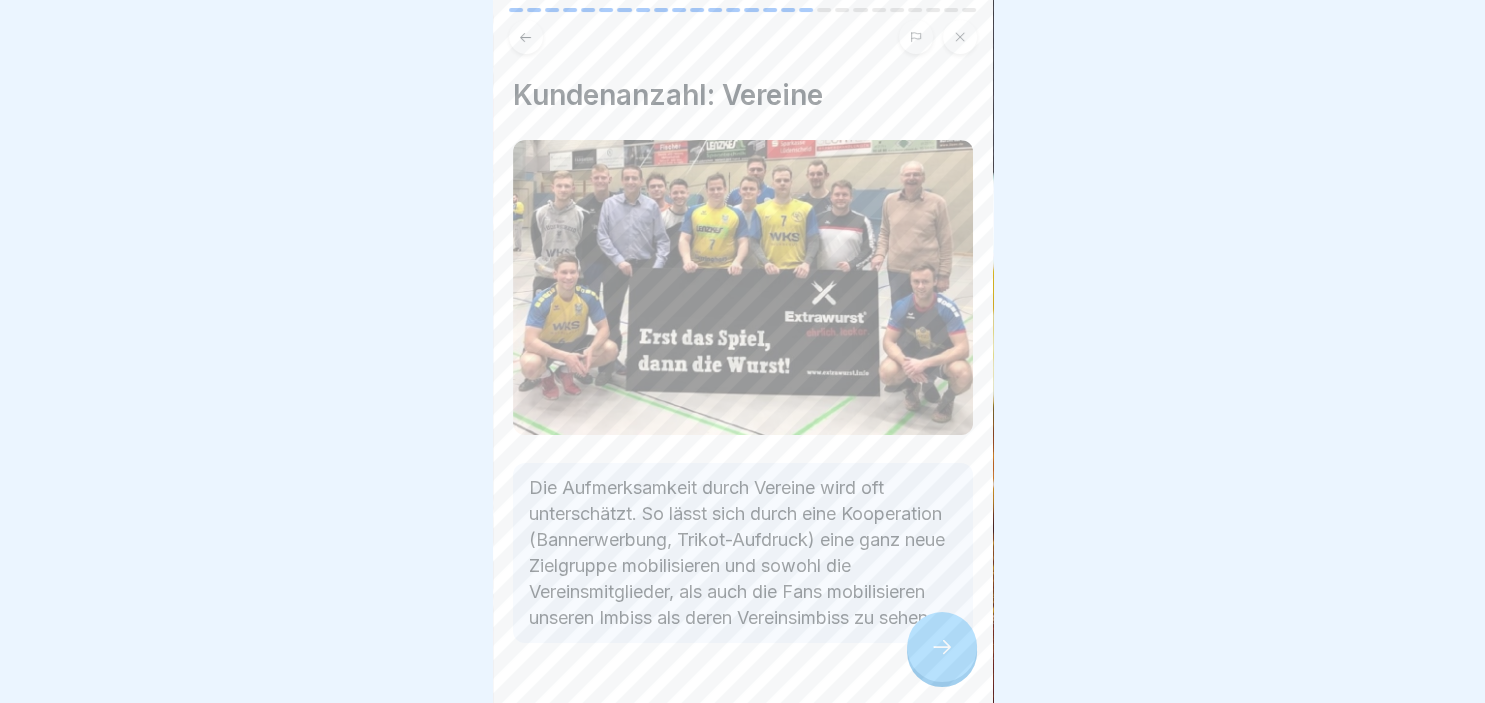 click 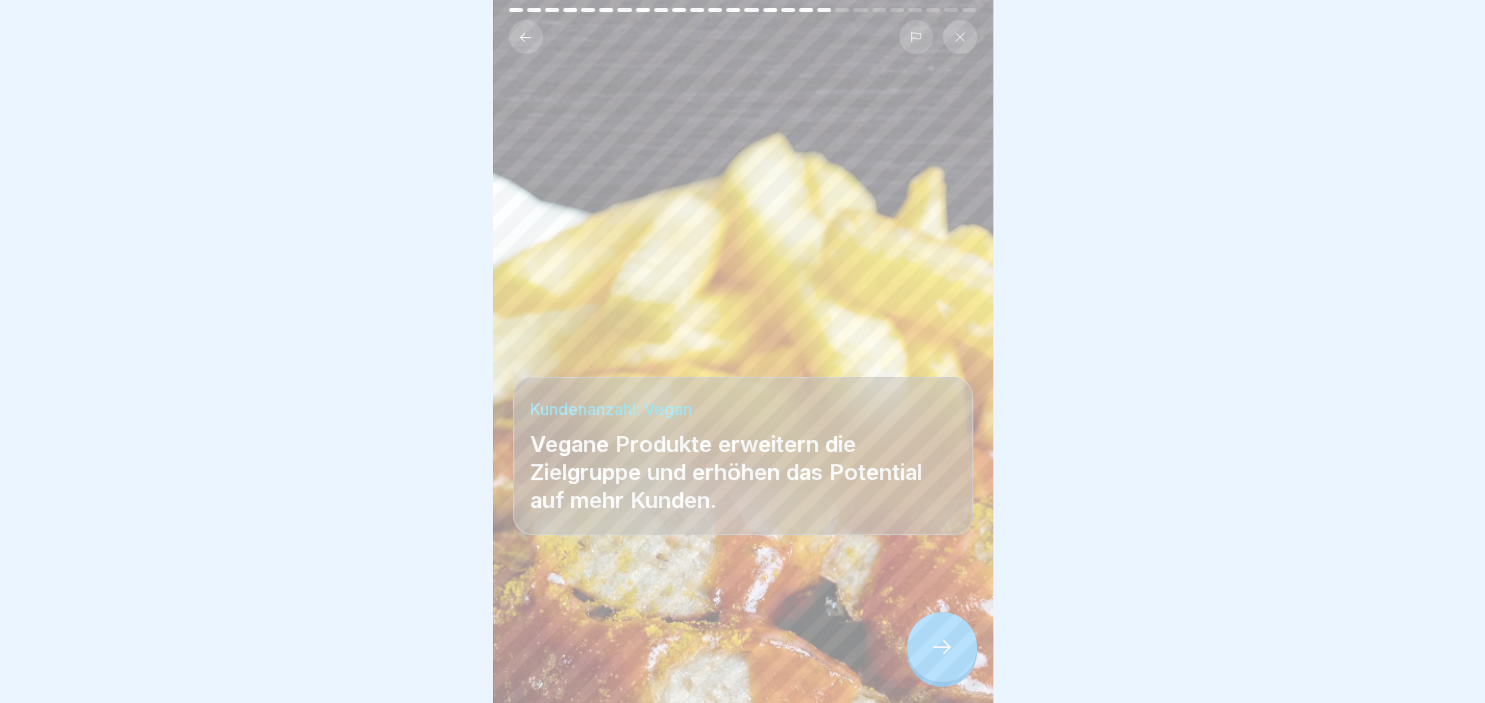 click 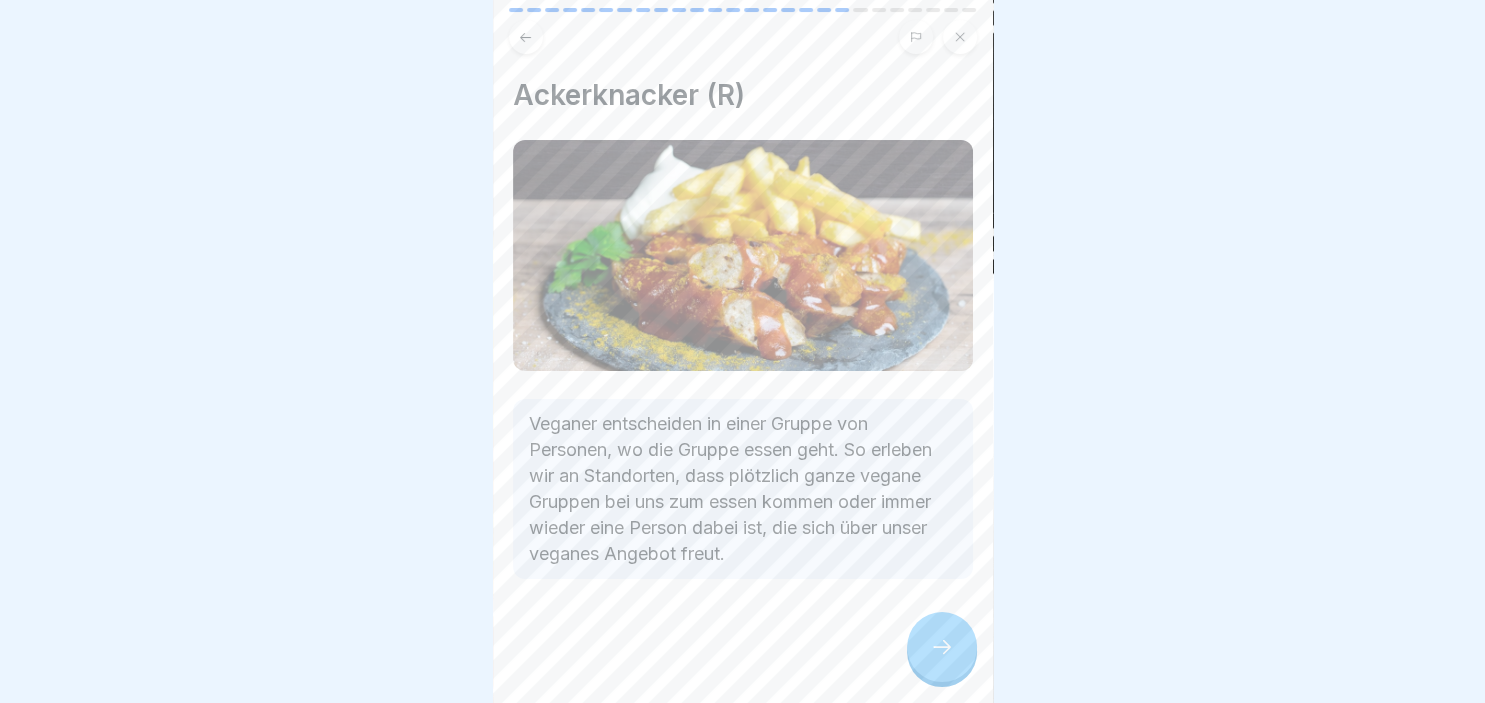 click 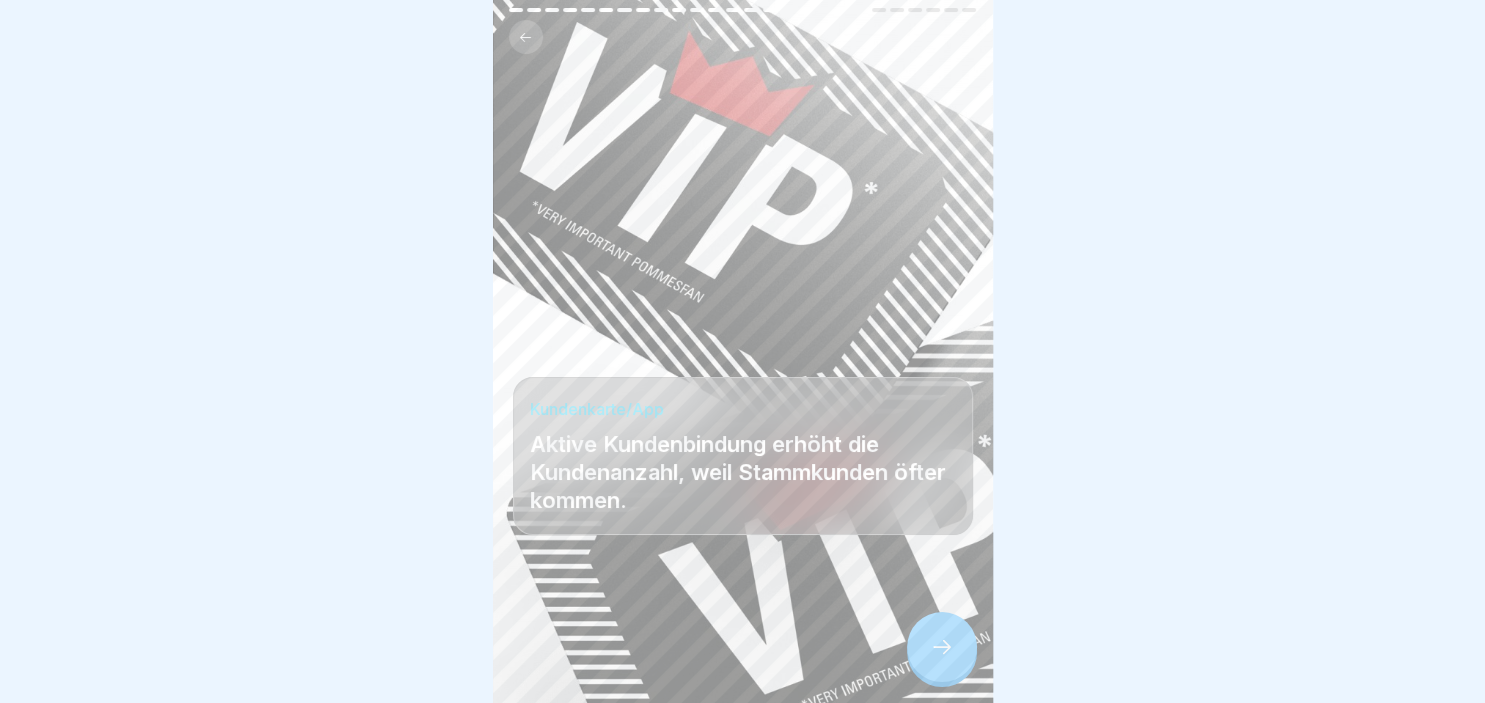 click 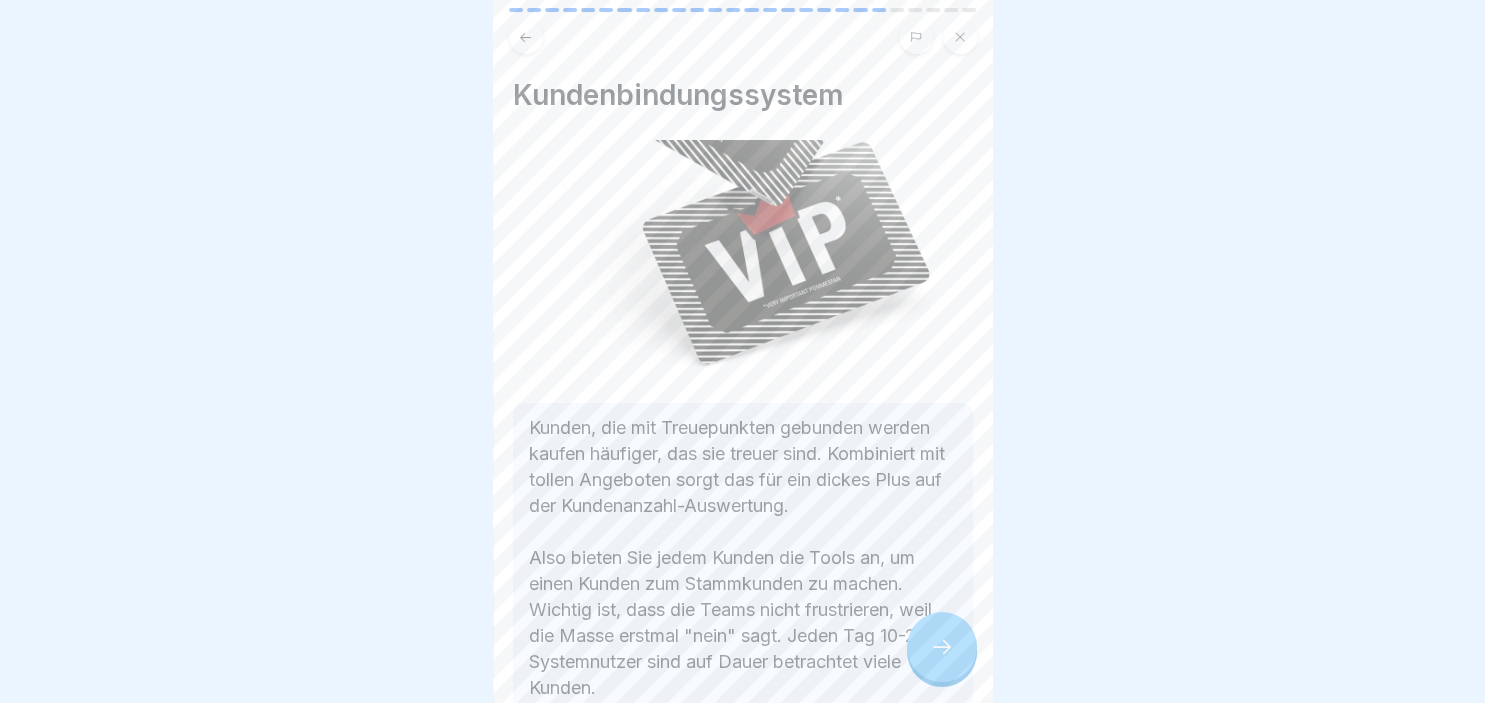 click 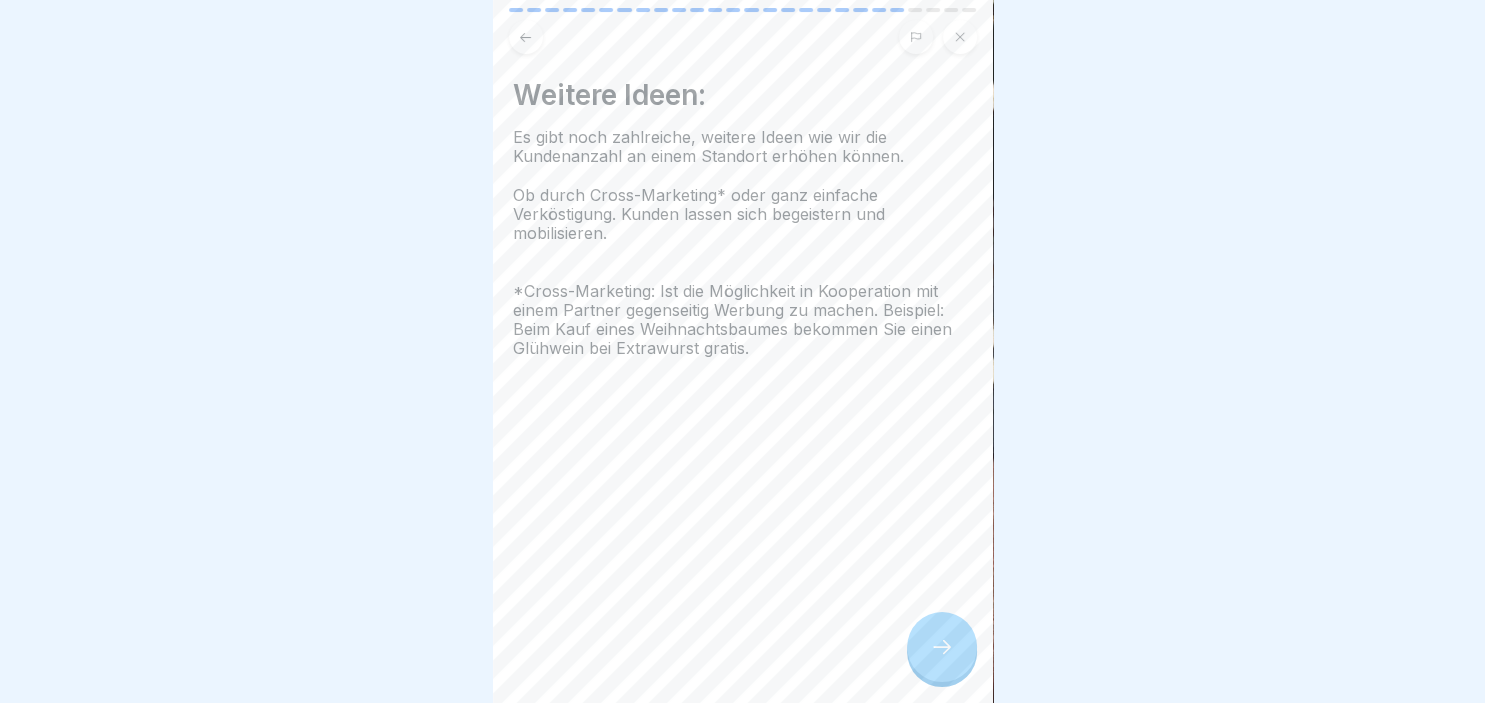 click 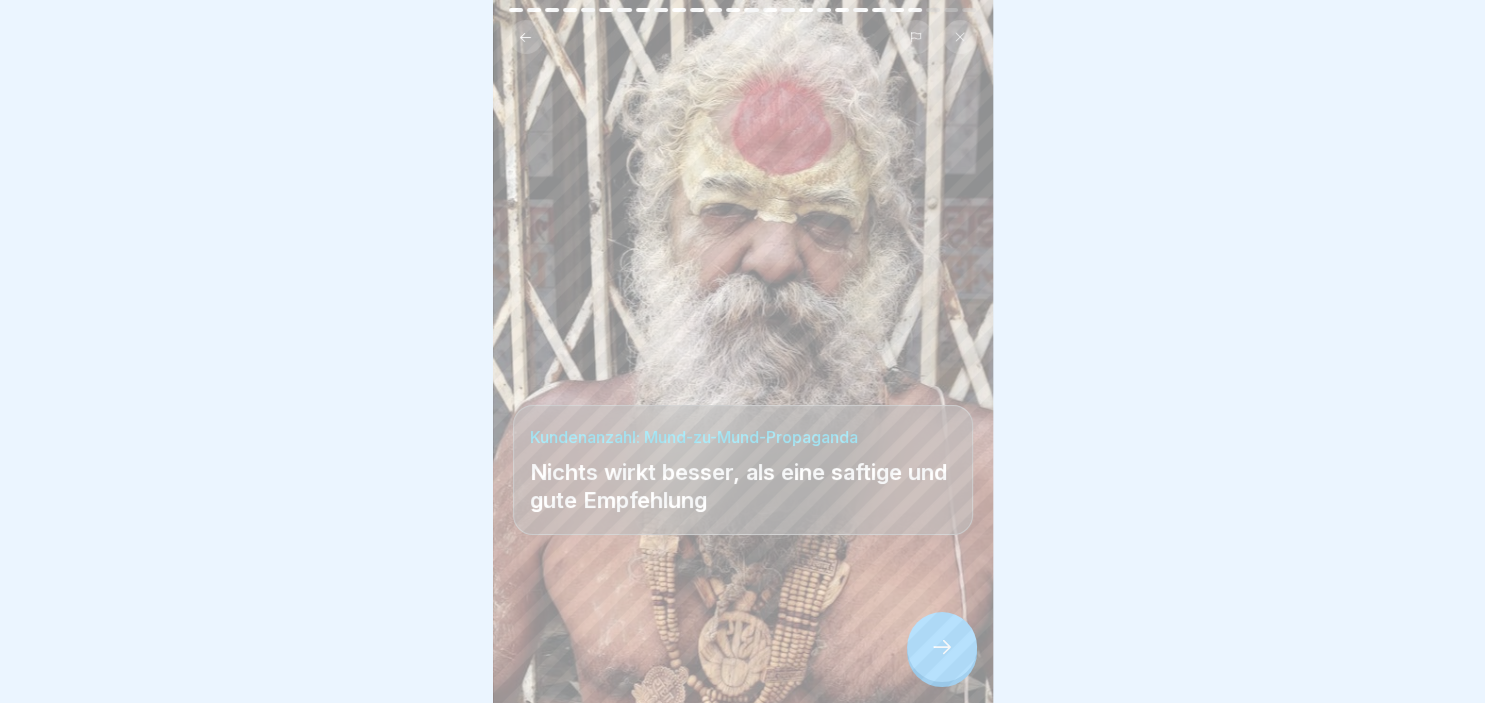 click 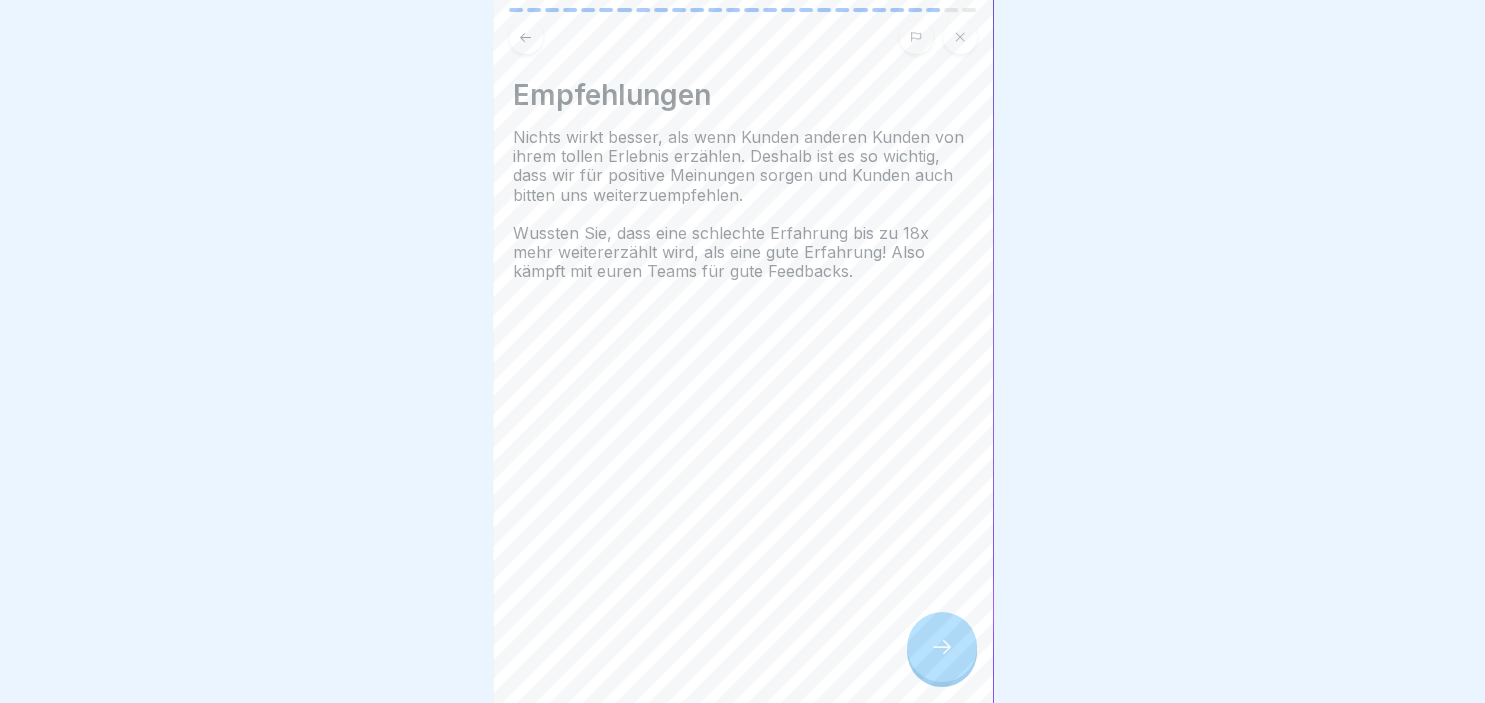 click 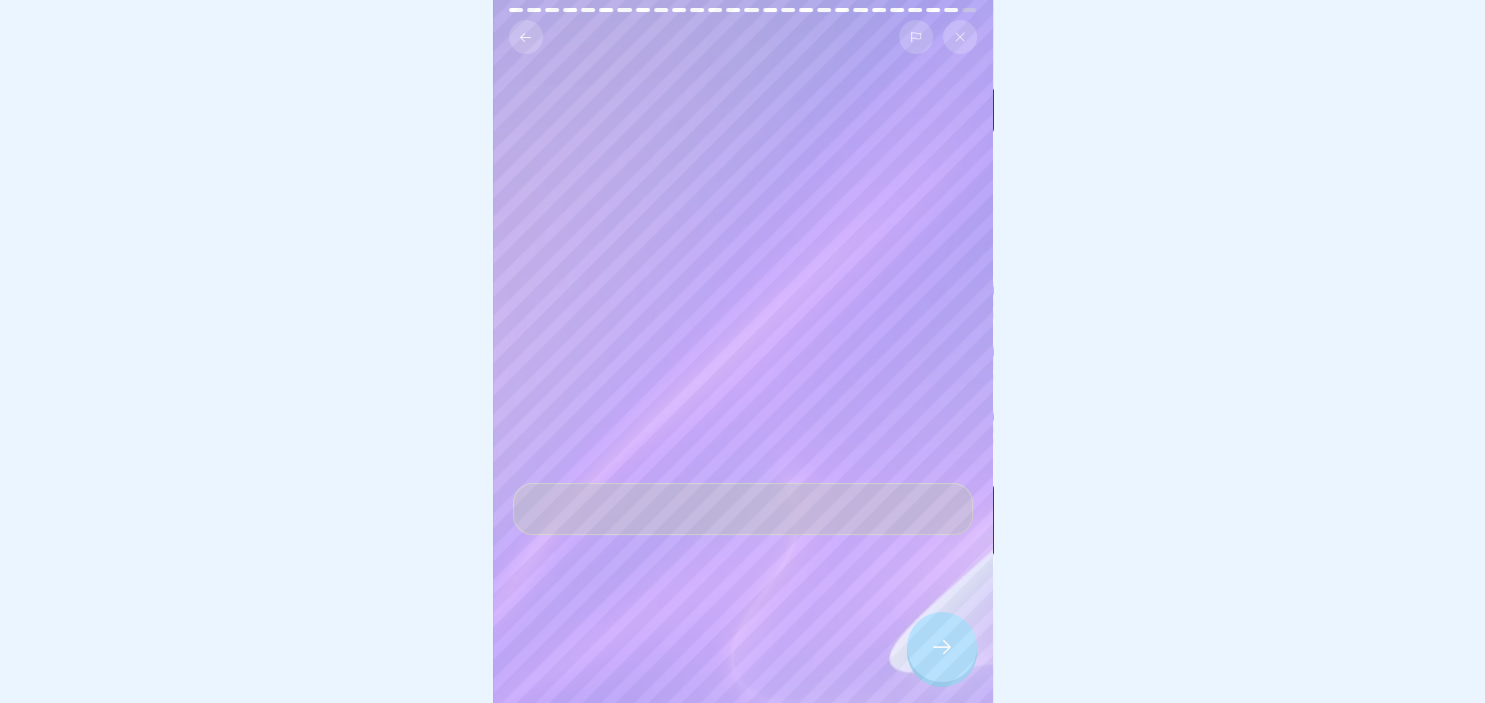 click 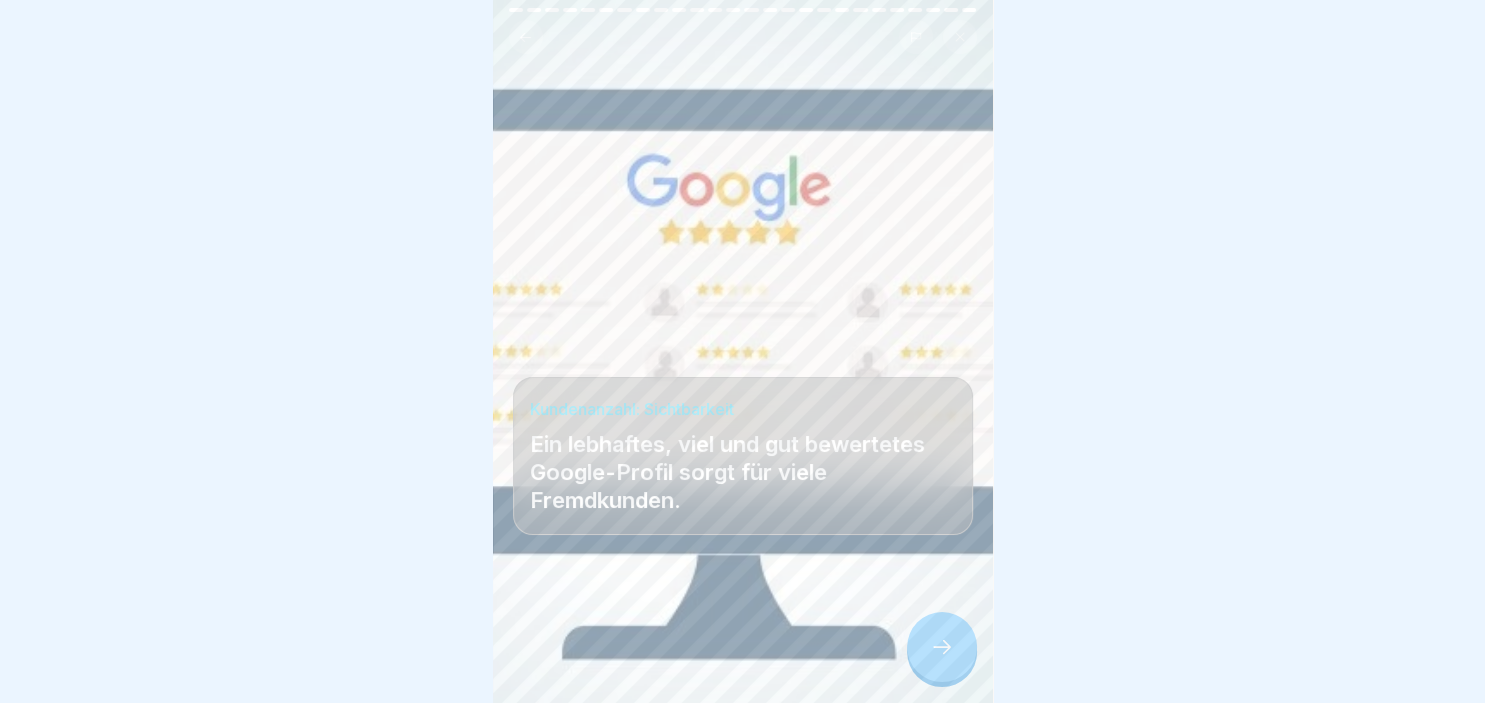 click 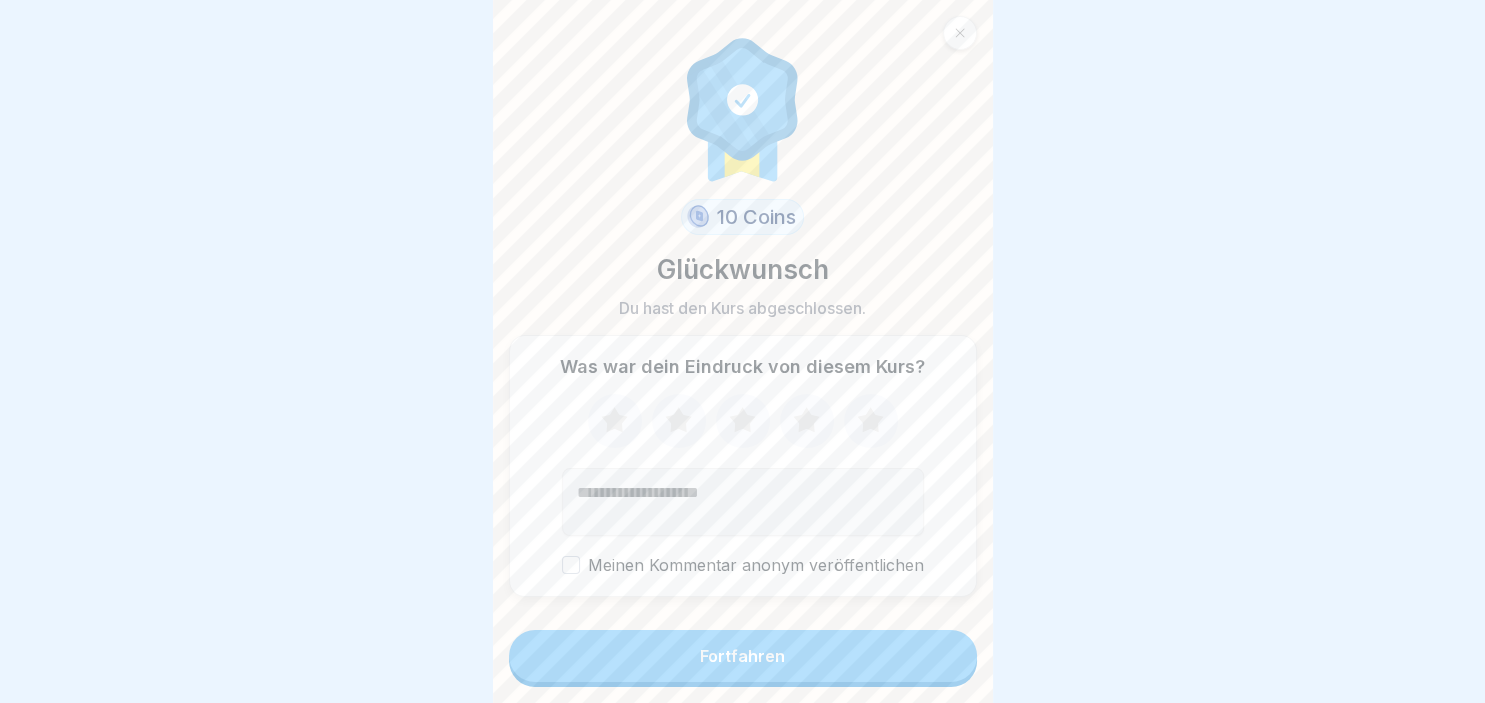 click on "Fortfahren" at bounding box center [743, 656] 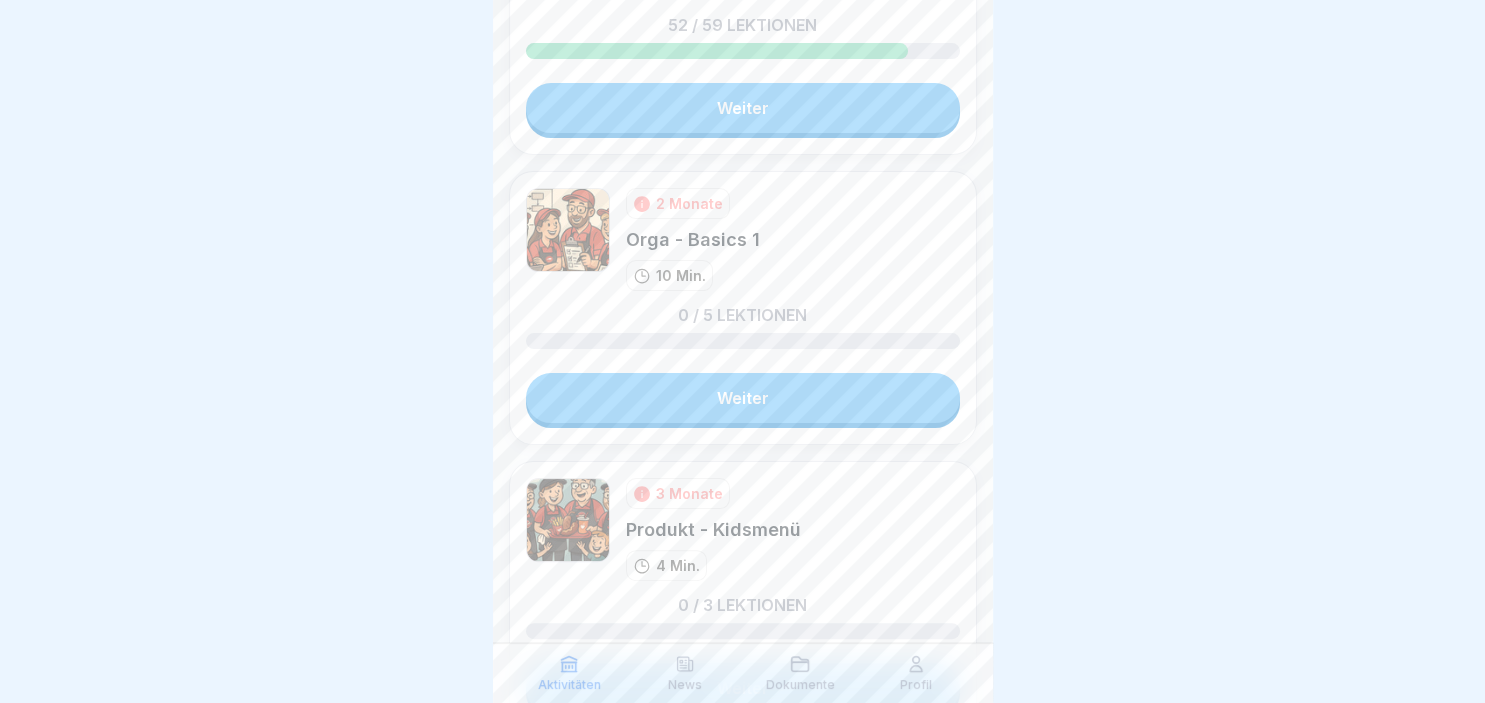 scroll, scrollTop: 372, scrollLeft: 0, axis: vertical 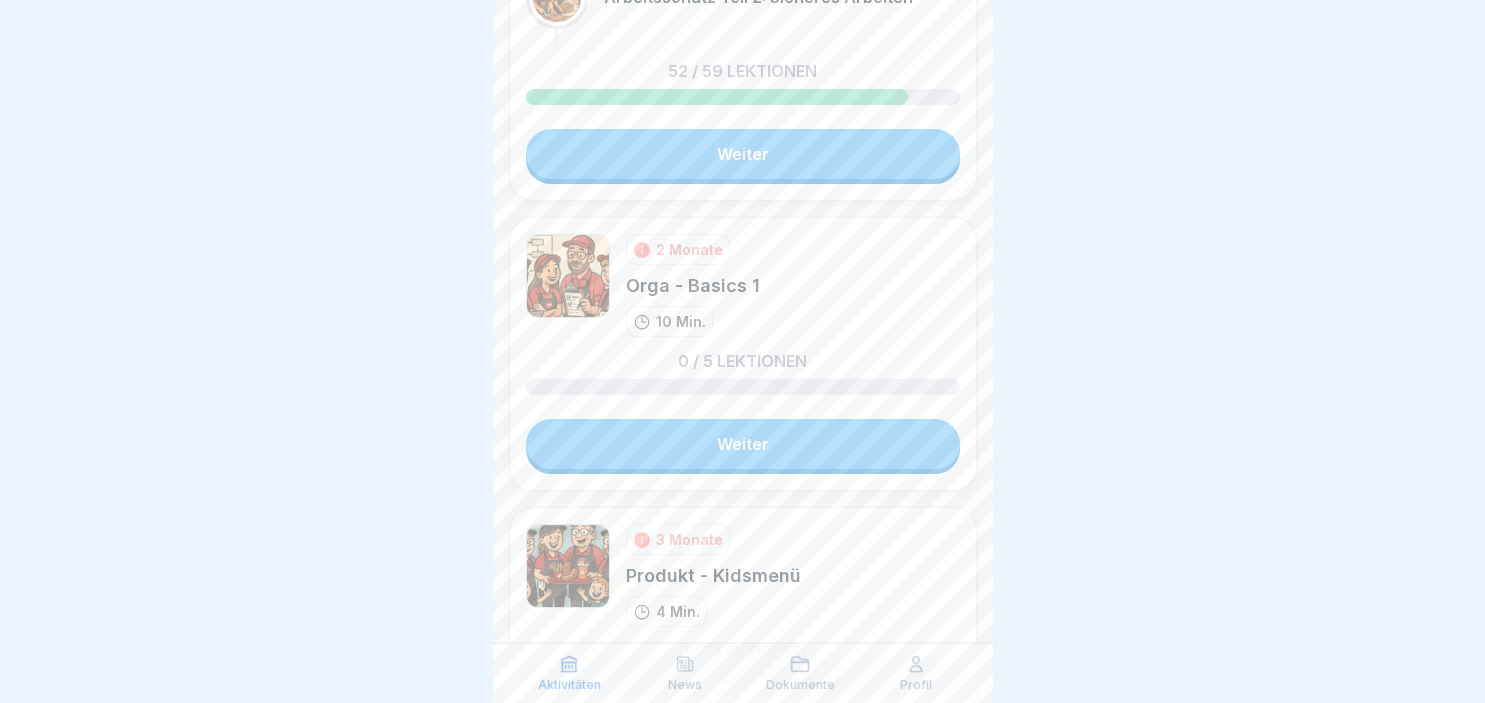 click on "Weiter" at bounding box center (743, 444) 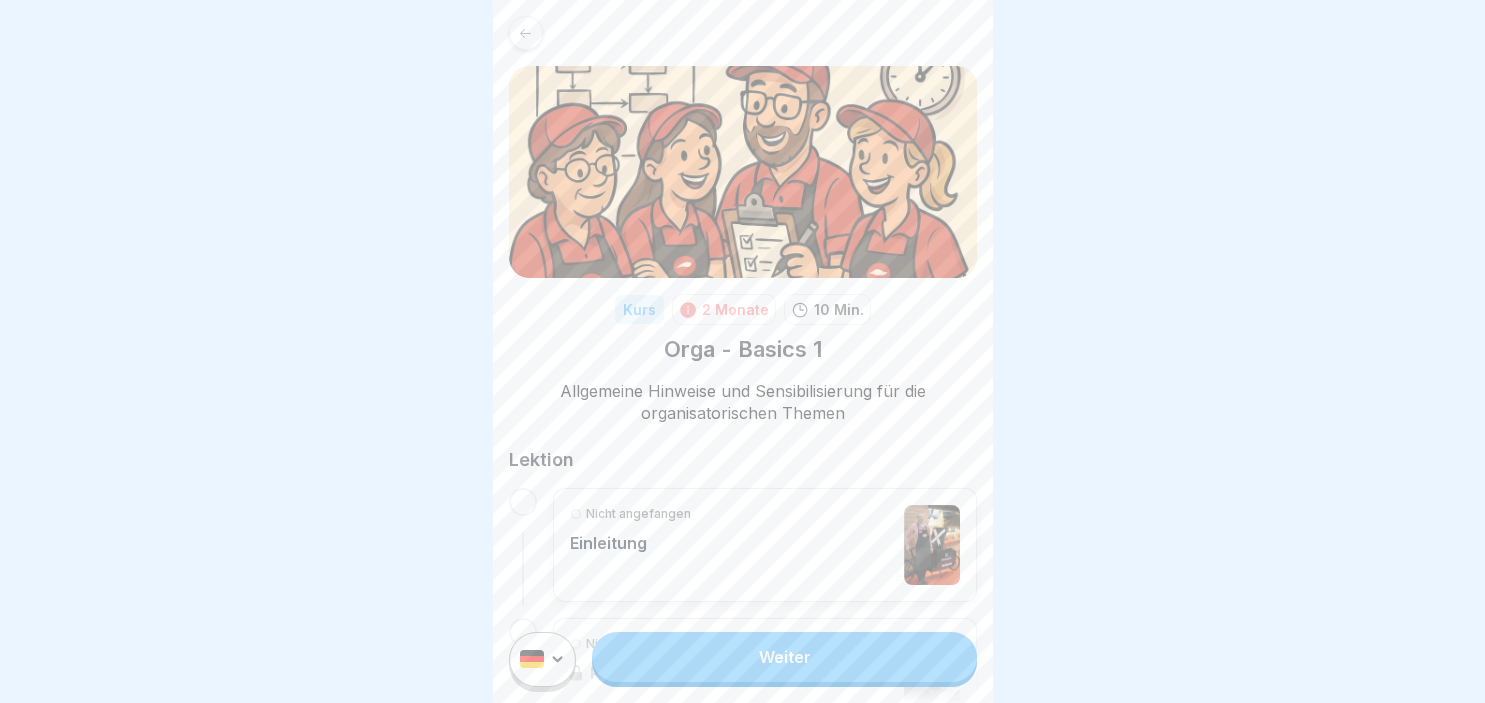 click on "Weiter" at bounding box center (784, 657) 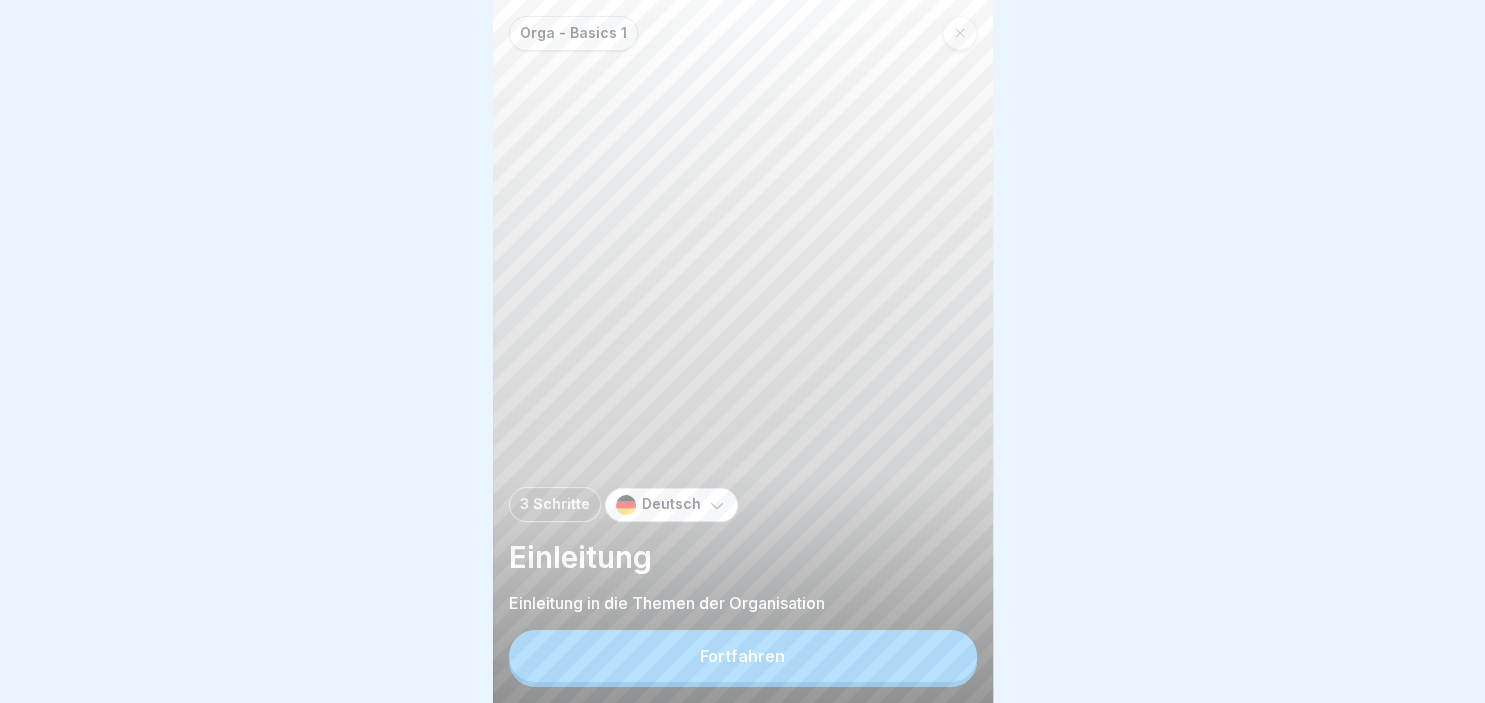 click on "Fortfahren" at bounding box center [742, 656] 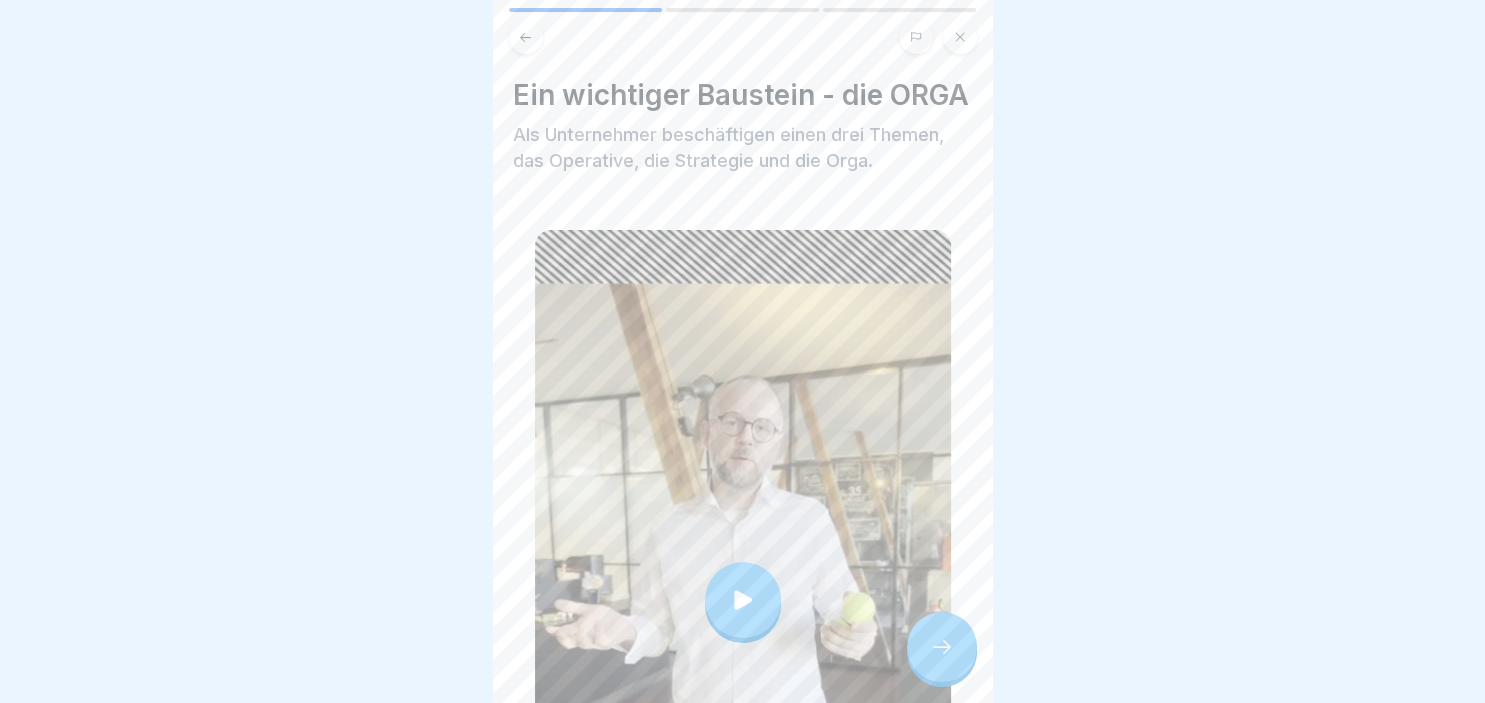 click 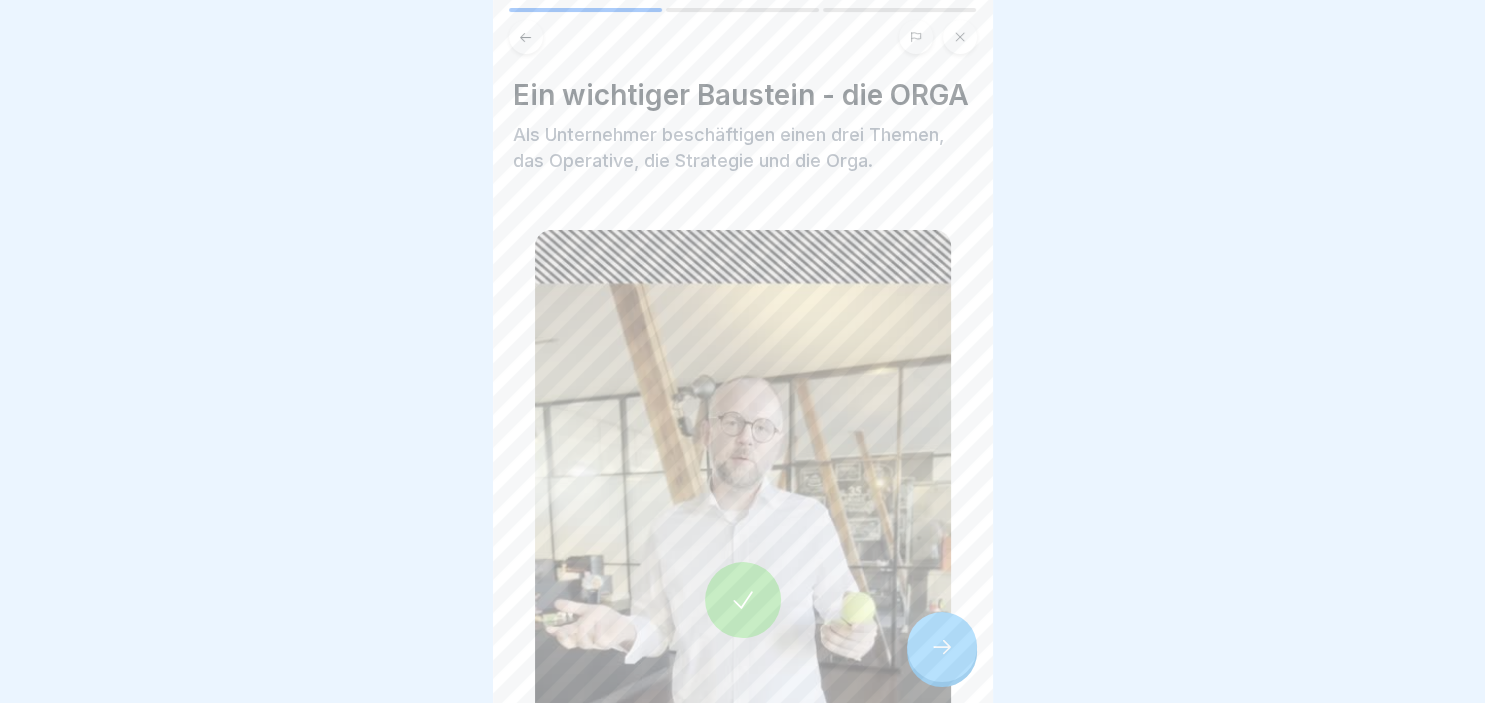 click at bounding box center [942, 647] 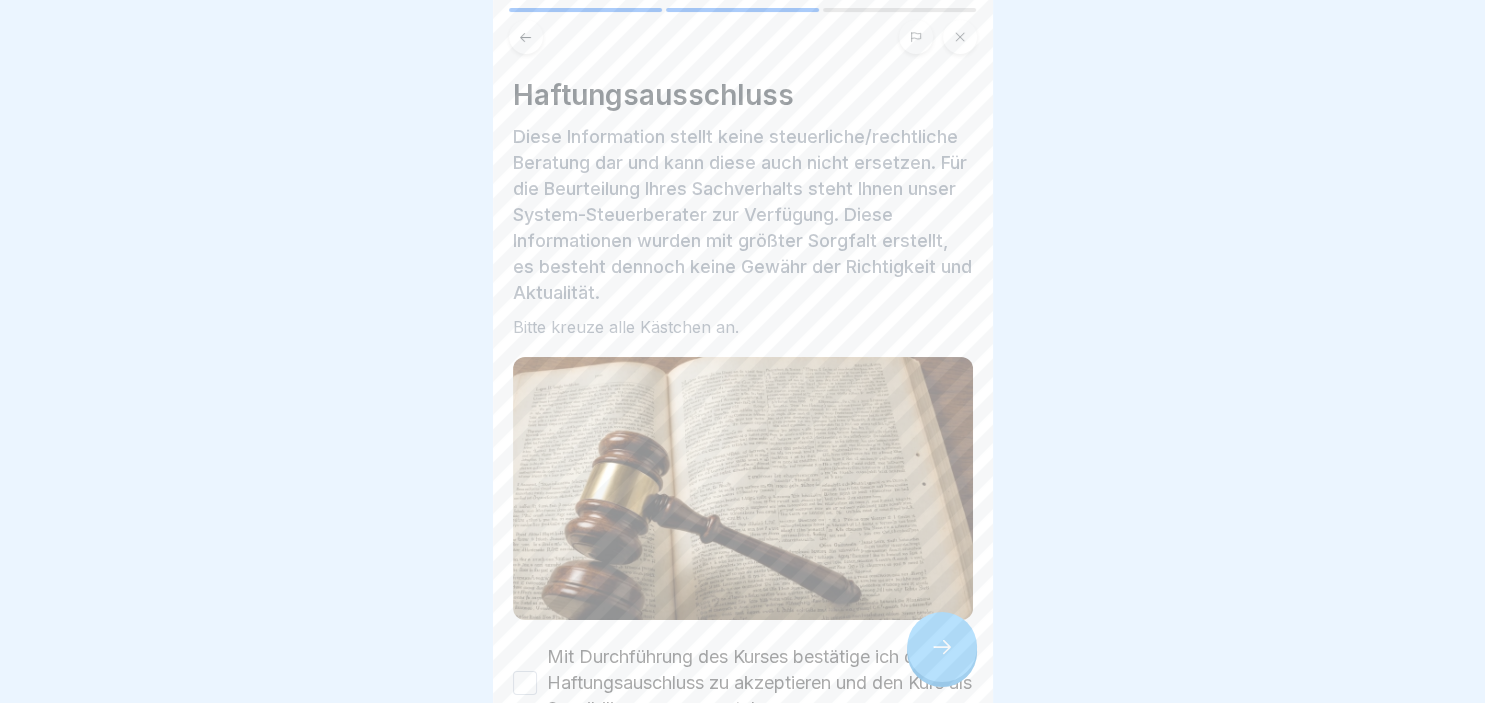scroll, scrollTop: 138, scrollLeft: 0, axis: vertical 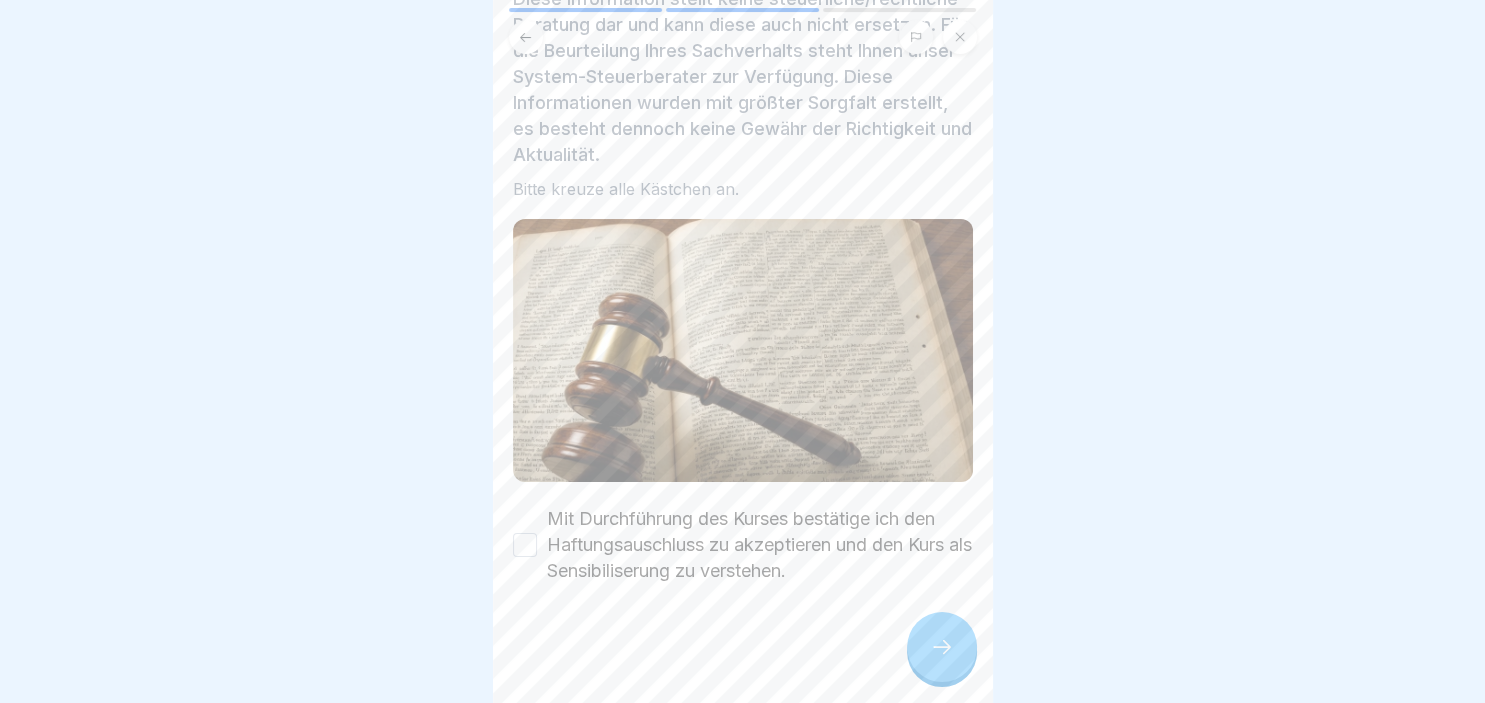 click on "Haftungsausschluss Diese Information stellt keine steuerliche/rechtliche Beratung dar und kann diese auch nicht ersetzen. Für die Beurteilung Ihres Sachverhalts steht Ihnen unser System-Steuerberater zur Verfügung. Diese Informationen wurden mit größter Sorgfalt erstellt, es besteht dennoch keine Gewähr der Richtigkeit und Aktualität. Bitte kreuze alle Kästchen an. Mit Durchführung des Kurses bestätige ich den Haftungsauschluss zu akzeptieren und den Kurs als Sensibiliserung zu verstehen." at bounding box center [743, 351] 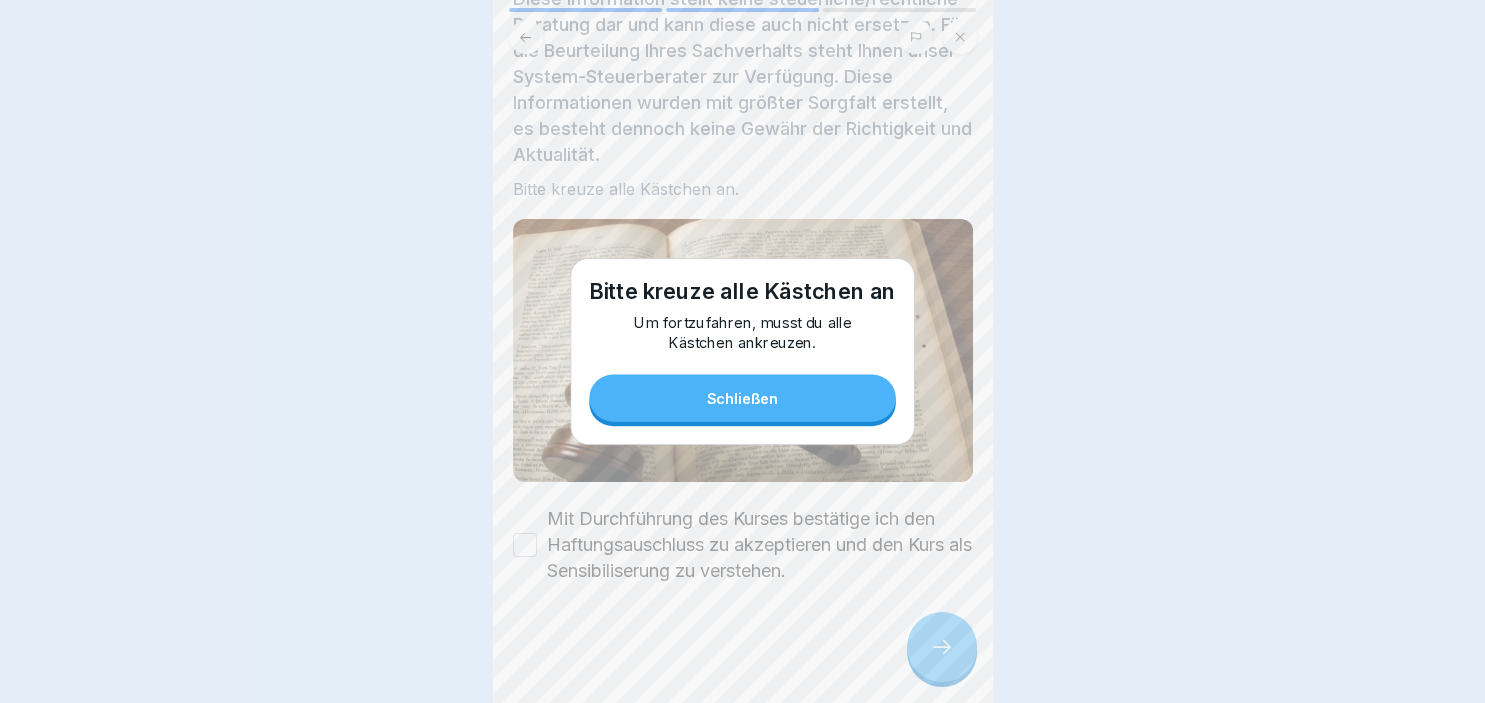 scroll, scrollTop: 138, scrollLeft: 0, axis: vertical 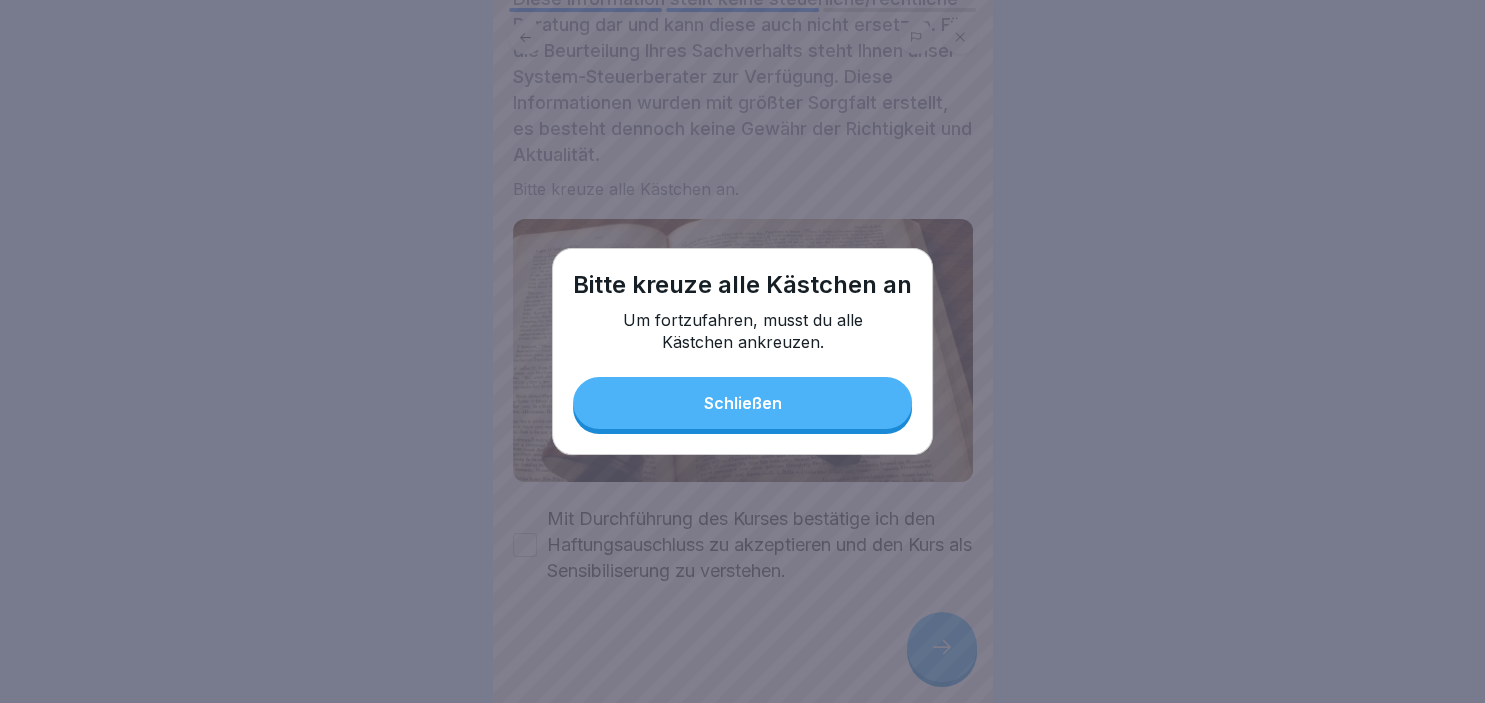 click on "Bitte kreuze alle Kästchen an Um fortzufahren, musst du alle Kästchen ankreuzen. Schließen" at bounding box center (742, 351) 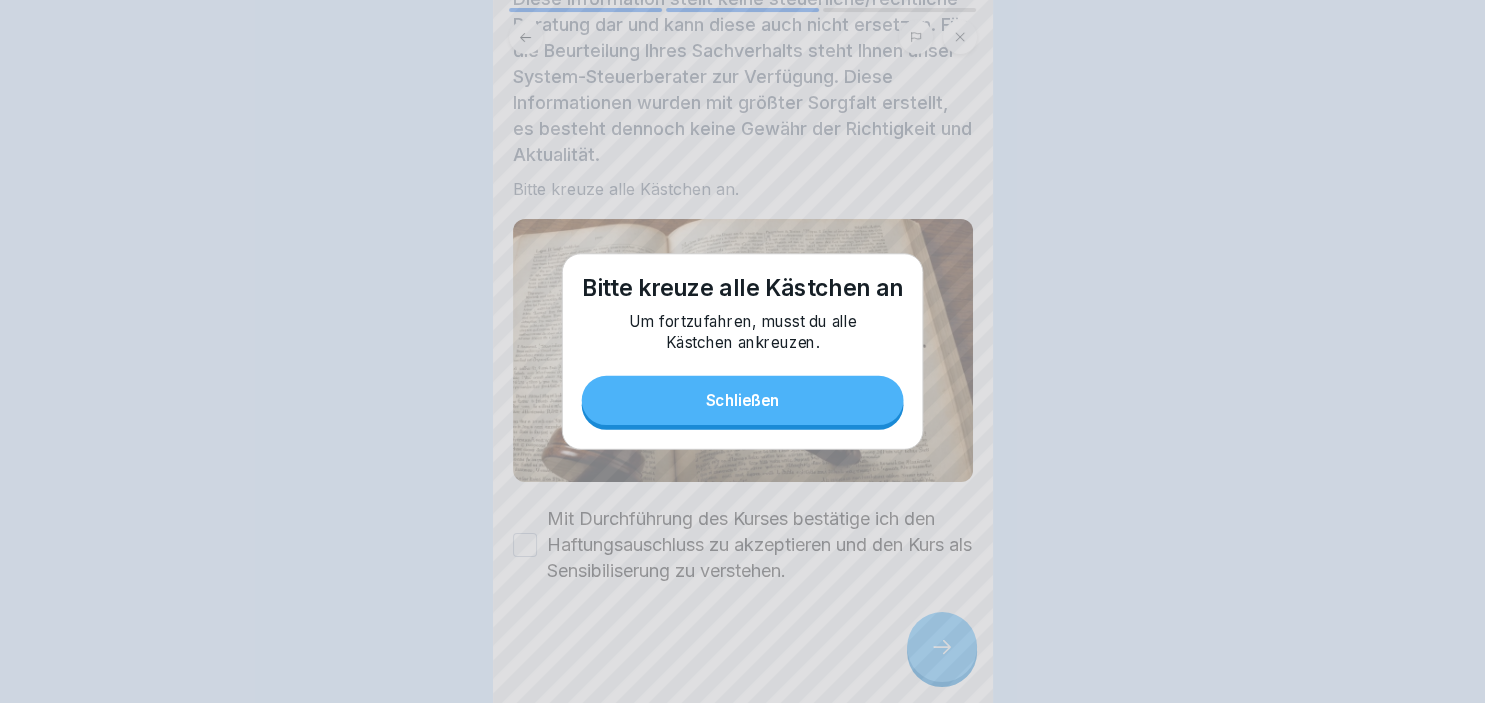 scroll, scrollTop: 138, scrollLeft: 0, axis: vertical 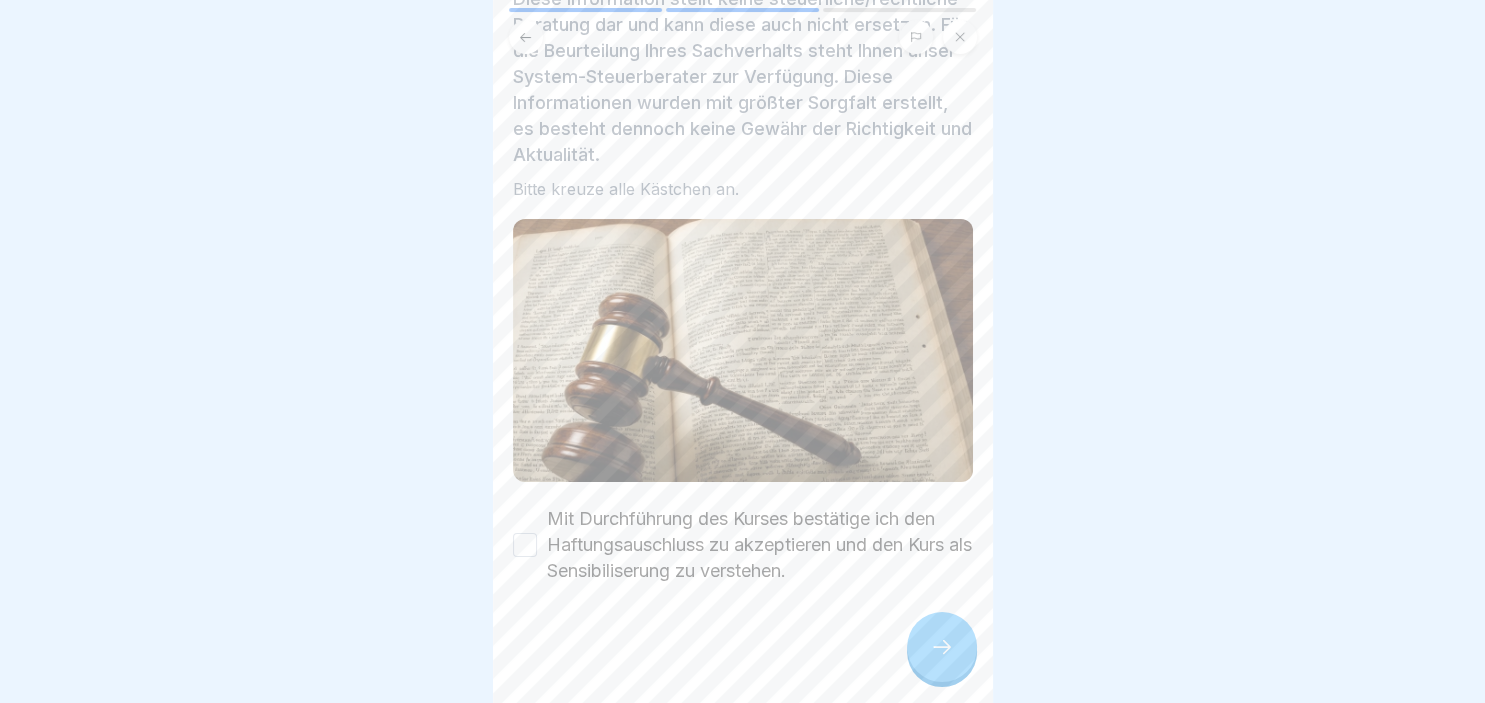 click on "Mit Durchführung des Kurses bestätige ich den Haftungsauschluss zu akzeptieren und den Kurs als Sensibiliserung zu verstehen." at bounding box center (525, 545) 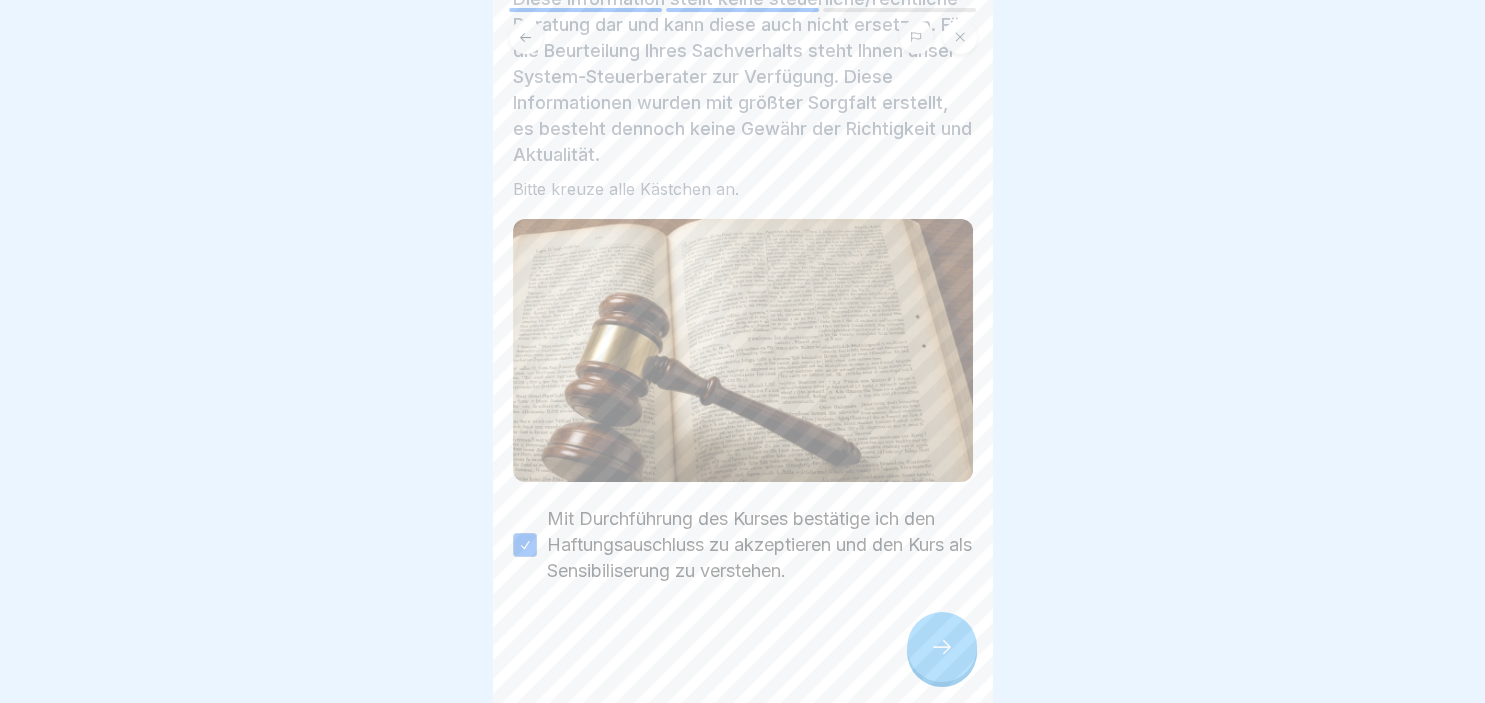 click 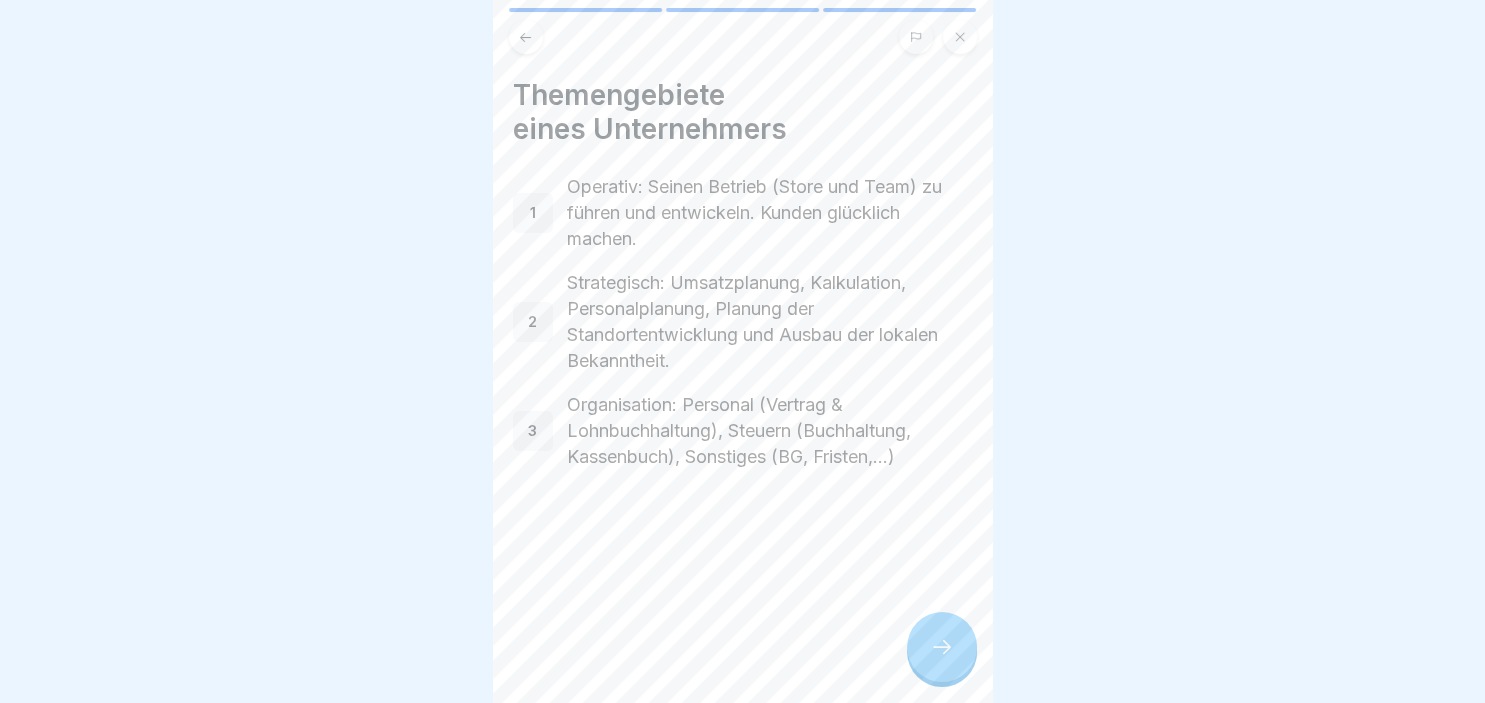 click 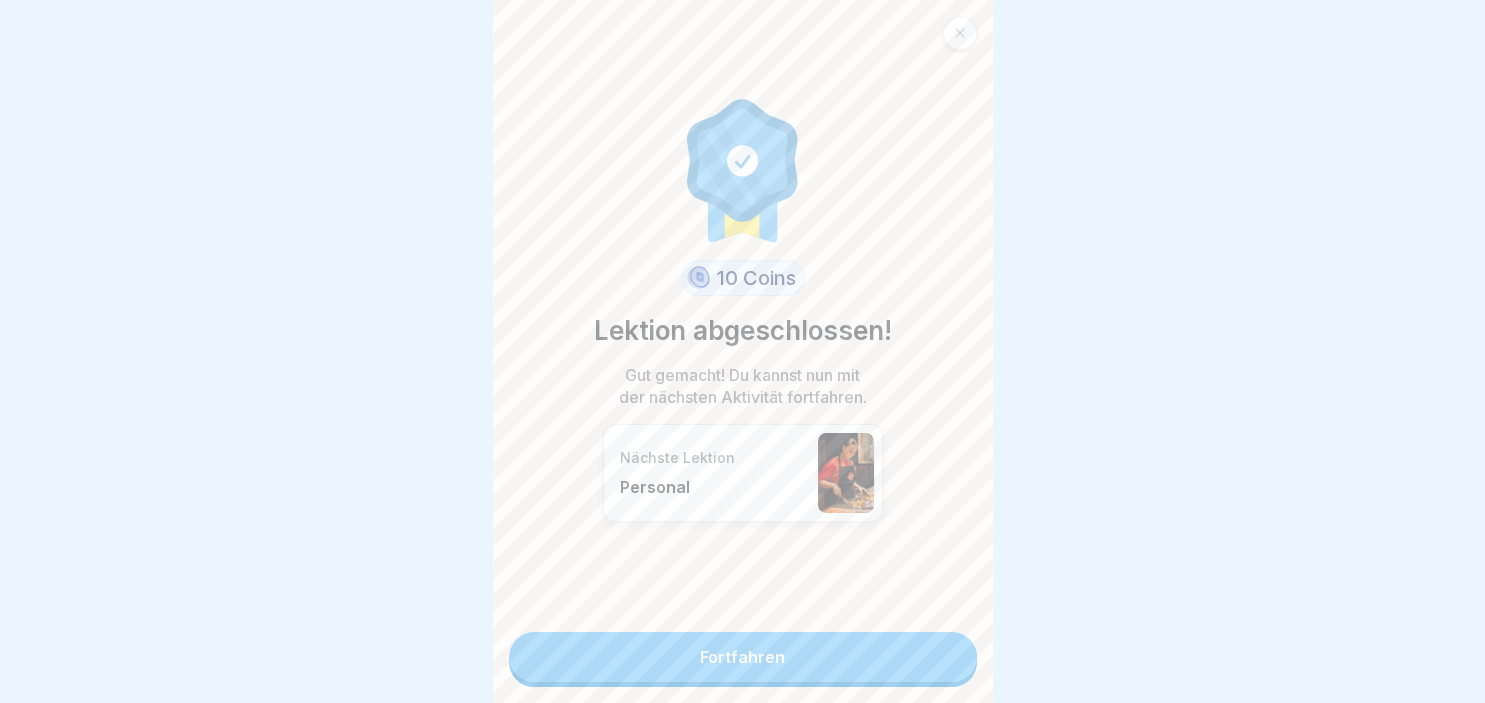 click on "Fortfahren" at bounding box center (743, 657) 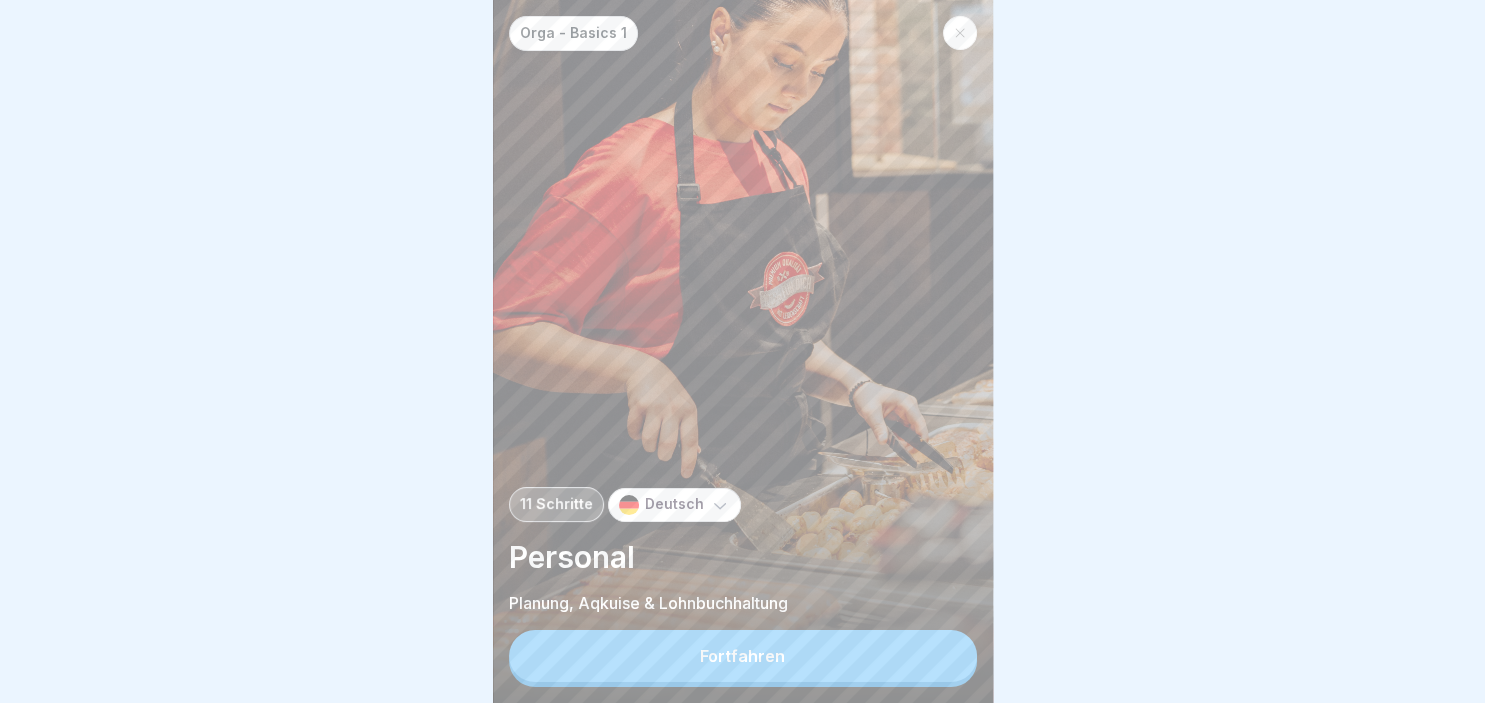 click on "Fortfahren" at bounding box center [743, 656] 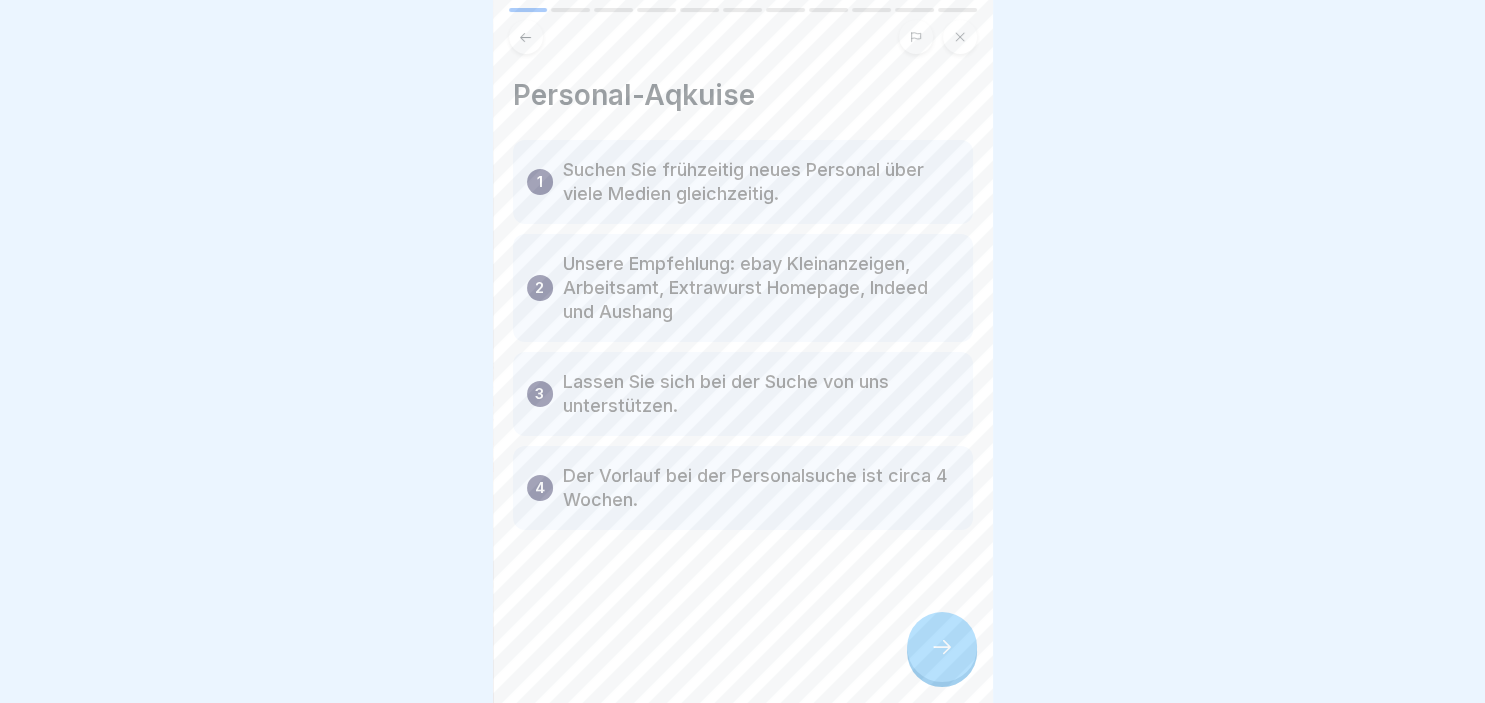 click 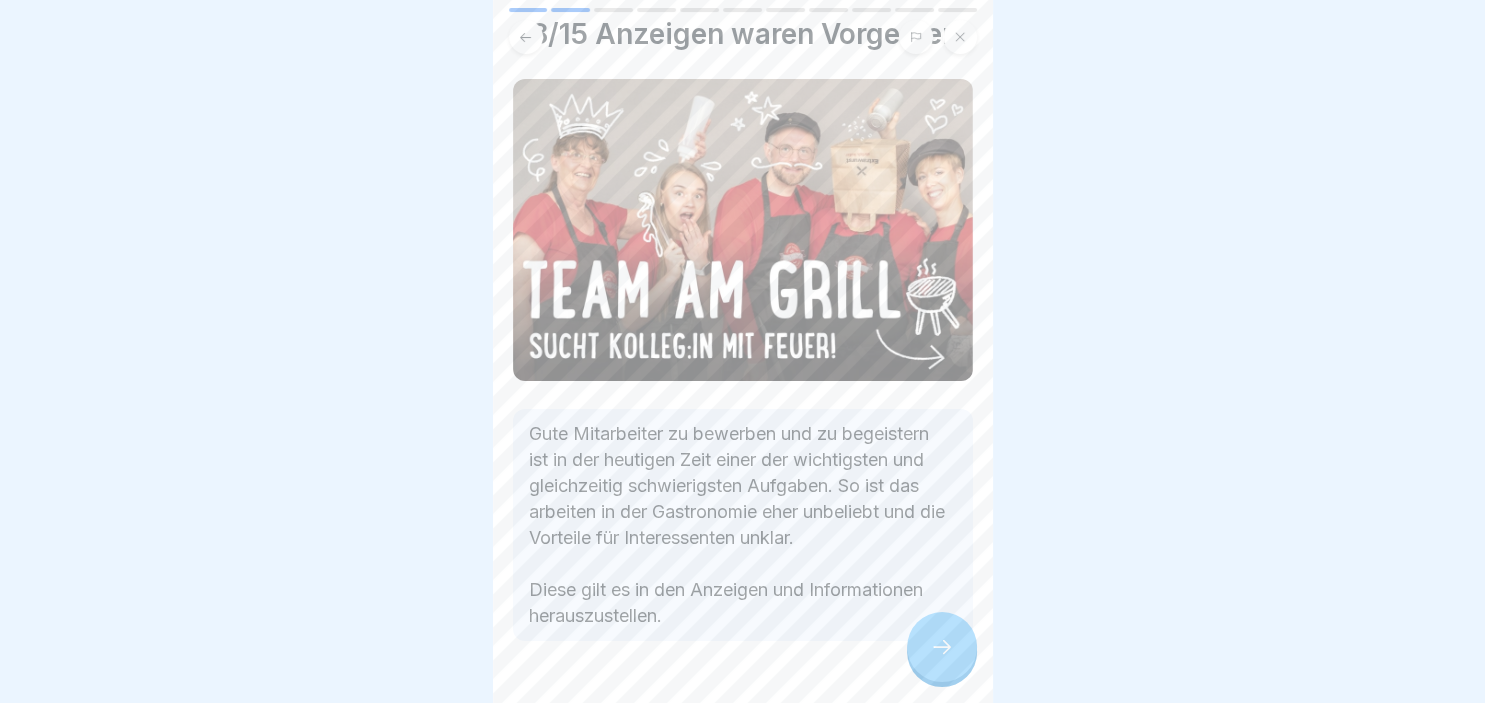 scroll, scrollTop: 145, scrollLeft: 0, axis: vertical 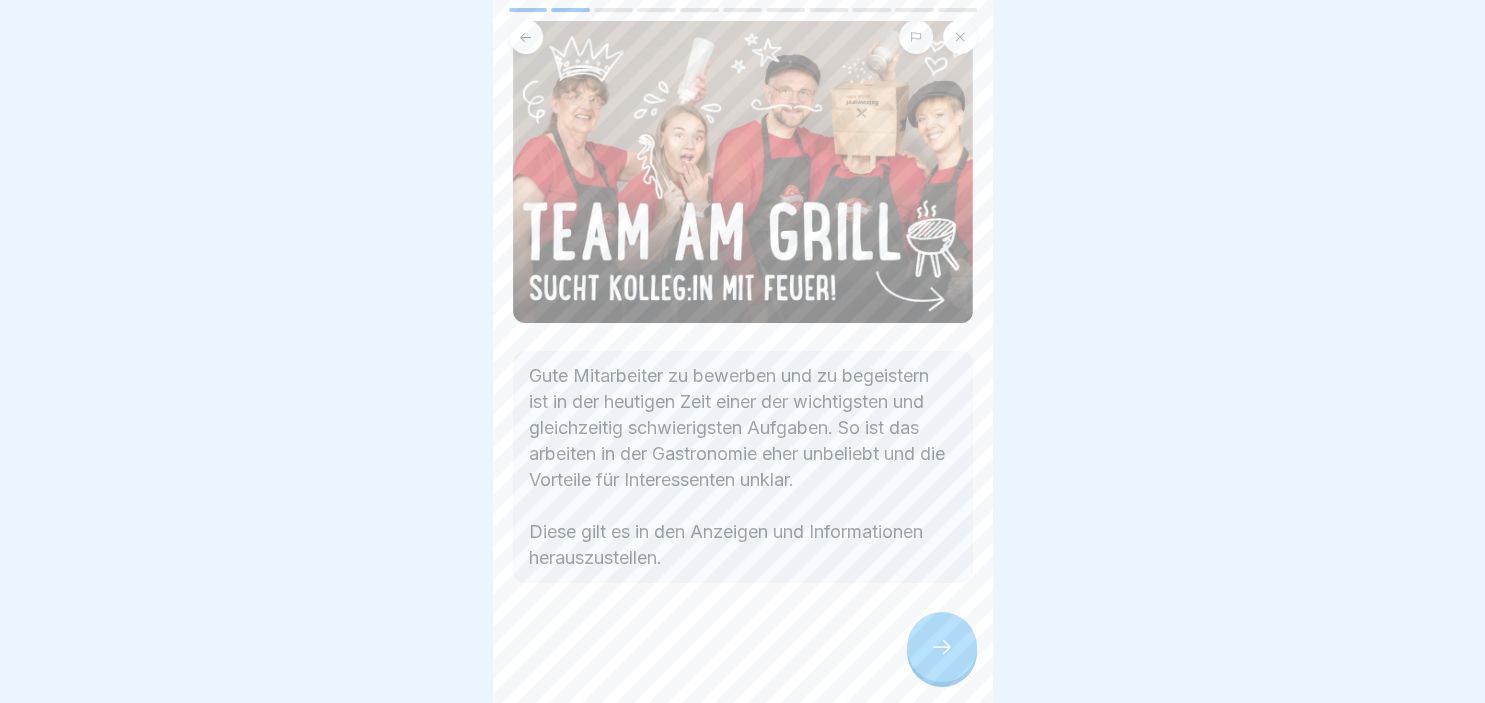 click on "Orga - Basics 1 11 Schritte Deutsch Personal Planung, Aqkuise & Lohnbuchhaltung Fortfahren Personal-Aqkuise 1 Suchen Sie frühzeitig neues Personal über viele Medien gleichzeitig. 2 Unsere Empfehlung: ebay Kleinanzeigen, Arbeitsamt, Extrawurst Homepage, Indeed und Aushang 3 Lassen Sie sich bei der Suche von uns unterstützen. 4 Der Vorlauf bei der Personalsuche ist circa 4 Wochen. 08/15 Anzeigen waren Vorgestern Gute Mitarbeiter zu bewerben und zu begeistern ist in der heutigen Zeit einer der wichtigsten und gleichzeitig schwierigsten Aufgaben. So ist das arbeiten in der Gastronomie eher unbeliebt und die Vorteile für Interessenten unklar. Diese gilt es in den Anzeigen und Informationen herauszustellen. Texte für Anzeigen Jobs mit Würze! Extrawurst ist ein seit über 40 Jahren und nun zwei Generationen bestehendes Familienunternehmen. dass in Zusammenarbeit mit seinen Partnern und fleißigen Kollegen (m/w/d) hochwertige Speisen der deutschen und regionalen Küche verkauft! 1" at bounding box center (742, 351) 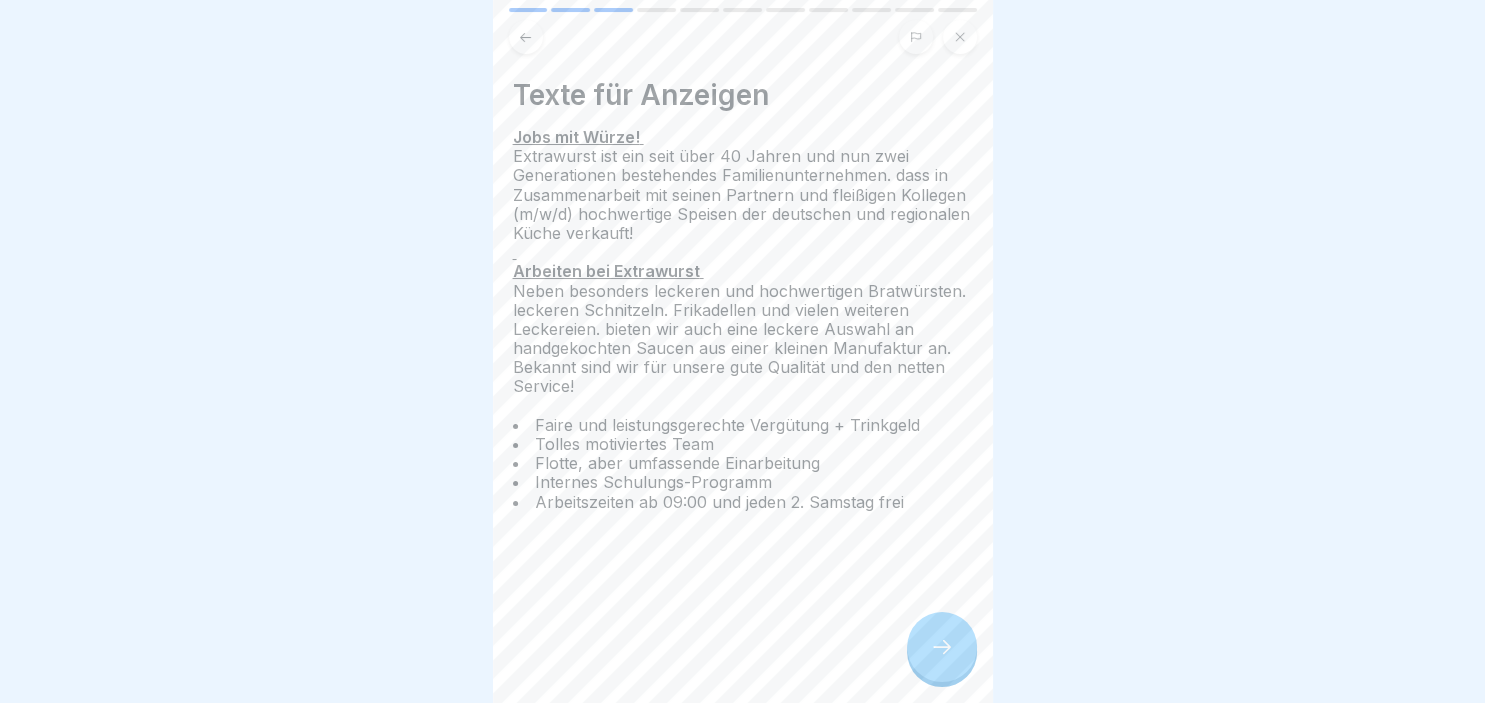 click 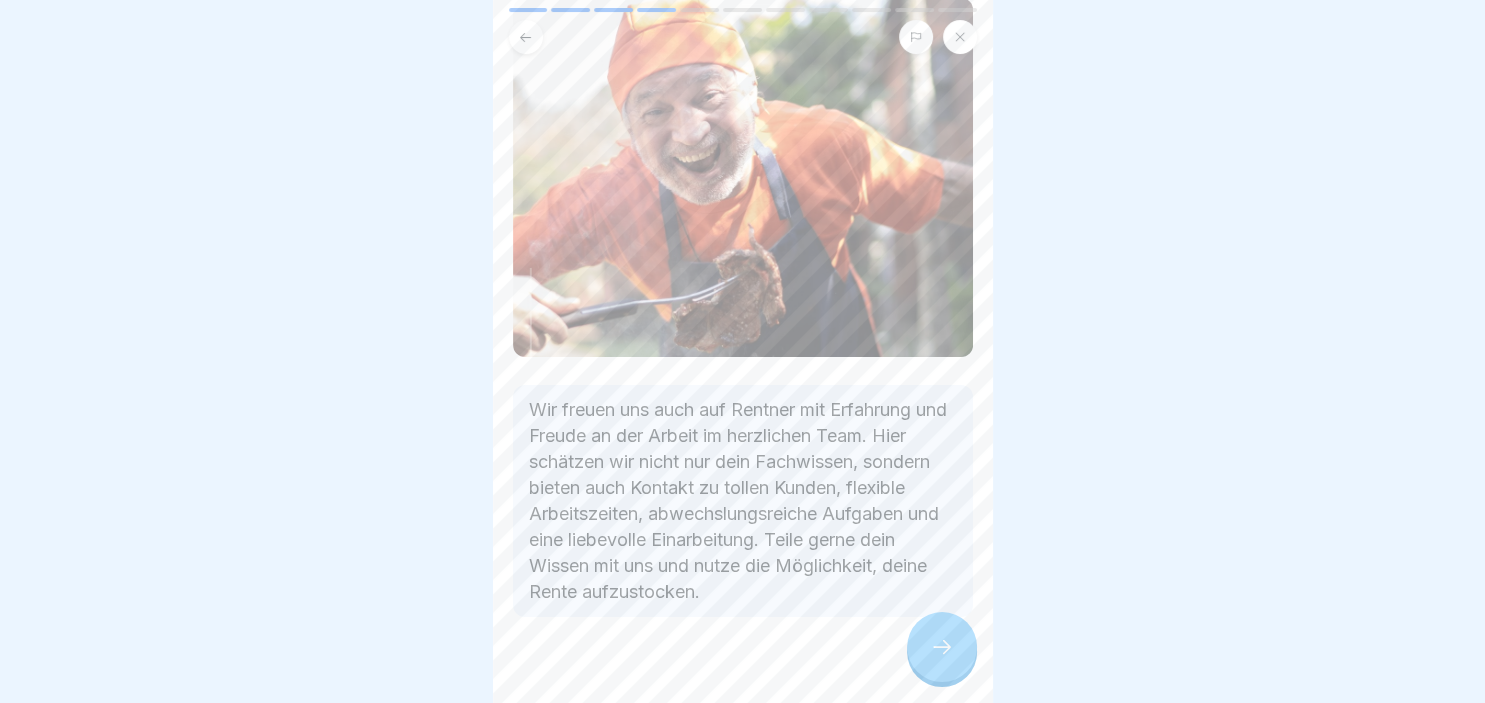 click on "Orga - Basics 1 11 Schritte Deutsch Personal Planung, Aqkuise & Lohnbuchhaltung Fortfahren Personal-Aqkuise 1 Suchen Sie frühzeitig neues Personal über viele Medien gleichzeitig. 2 Unsere Empfehlung: ebay Kleinanzeigen, Arbeitsamt, Extrawurst Homepage, Indeed und Aushang 3 Lassen Sie sich bei der Suche von uns unterstützen. 4 Der Vorlauf bei der Personalsuche ist circa 4 Wochen. 08/15 Anzeigen waren Vorgestern Gute Mitarbeiter zu bewerben und zu begeistern ist in der heutigen Zeit einer der wichtigsten und gleichzeitig schwierigsten Aufgaben. So ist das arbeiten in der Gastronomie eher unbeliebt und die Vorteile für Interessenten unklar. Diese gilt es in den Anzeigen und Informationen herauszustellen. Texte für Anzeigen Jobs mit Würze! Extrawurst ist ein seit über 40 Jahren und nun zwei Generationen bestehendes Familienunternehmen. dass in Zusammenarbeit mit seinen Partnern und fleißigen Kollegen (m/w/d) hochwertige Speisen der deutschen und regionalen Küche verkauft! 1" at bounding box center (742, 351) 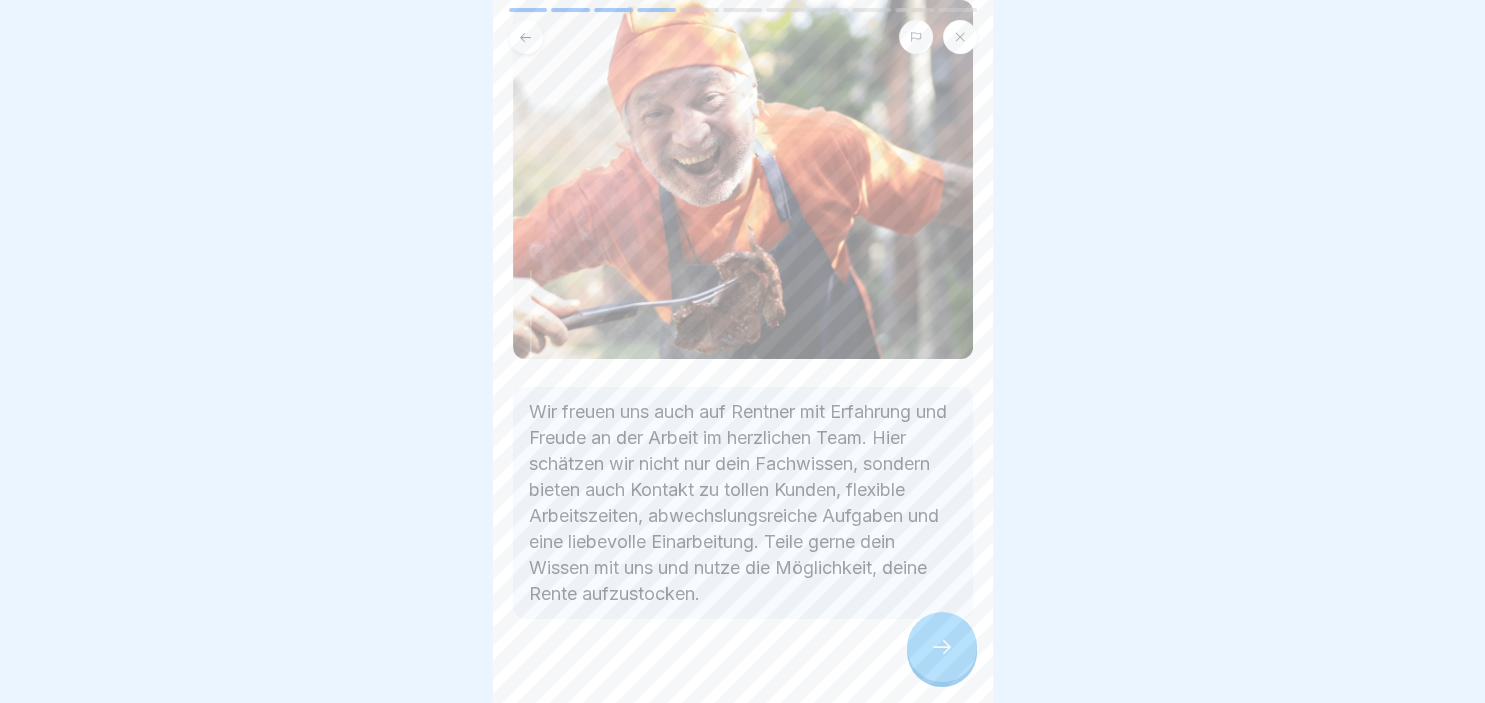 click 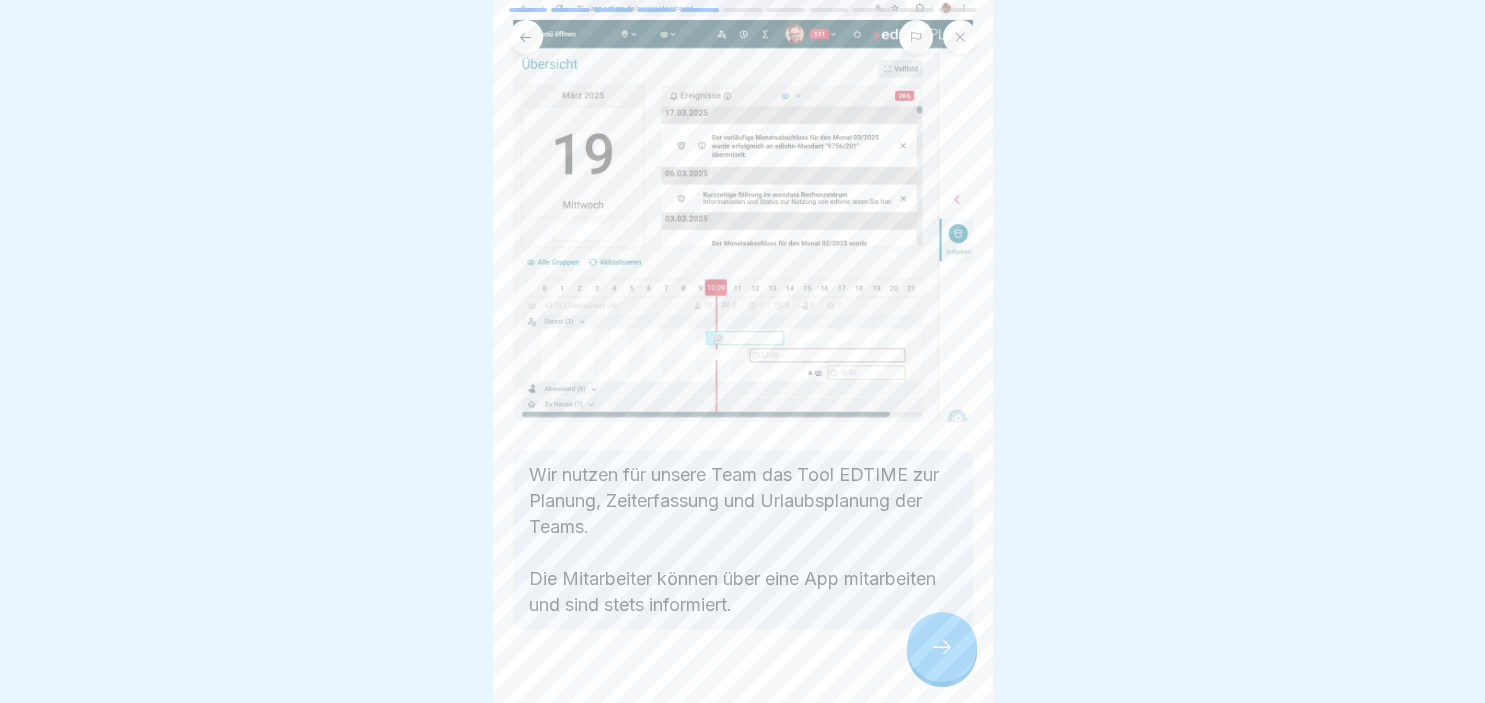 scroll, scrollTop: 147, scrollLeft: 0, axis: vertical 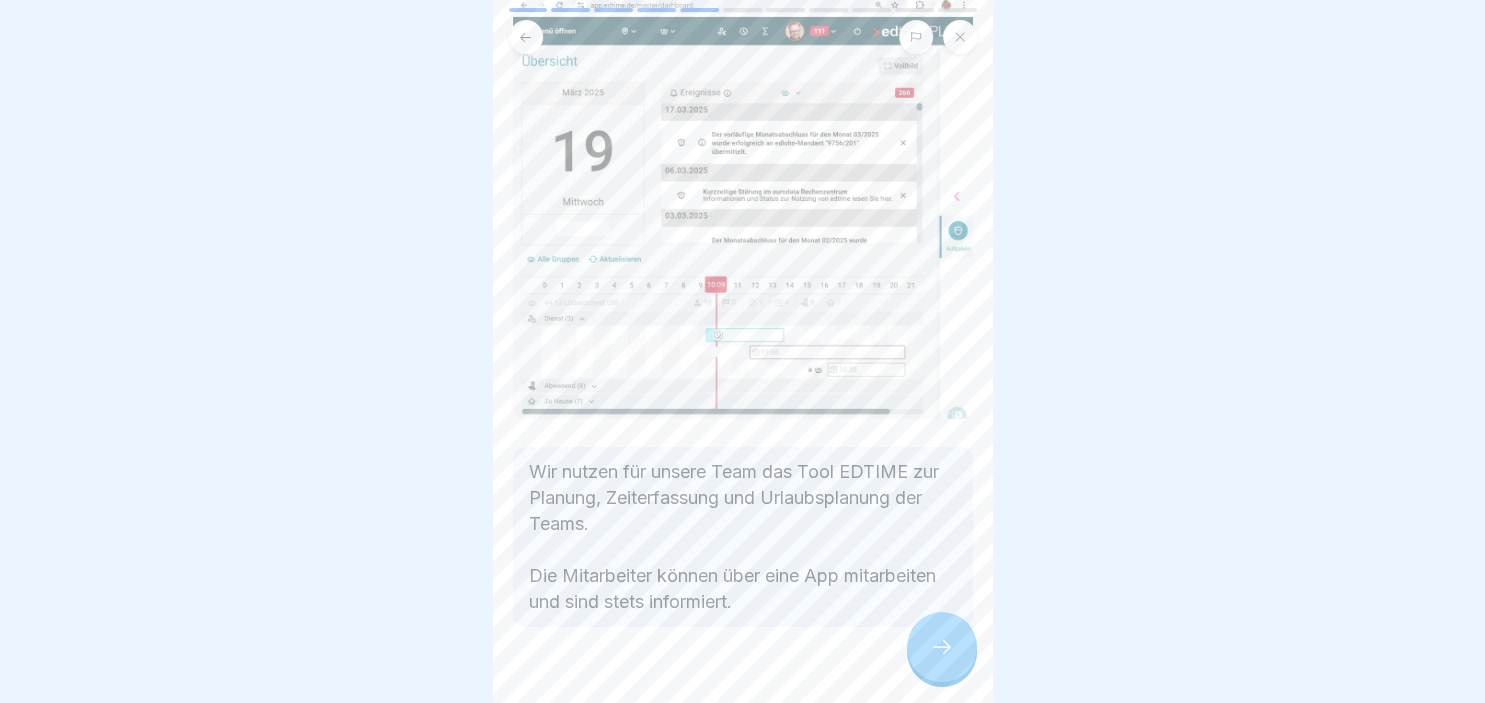 click 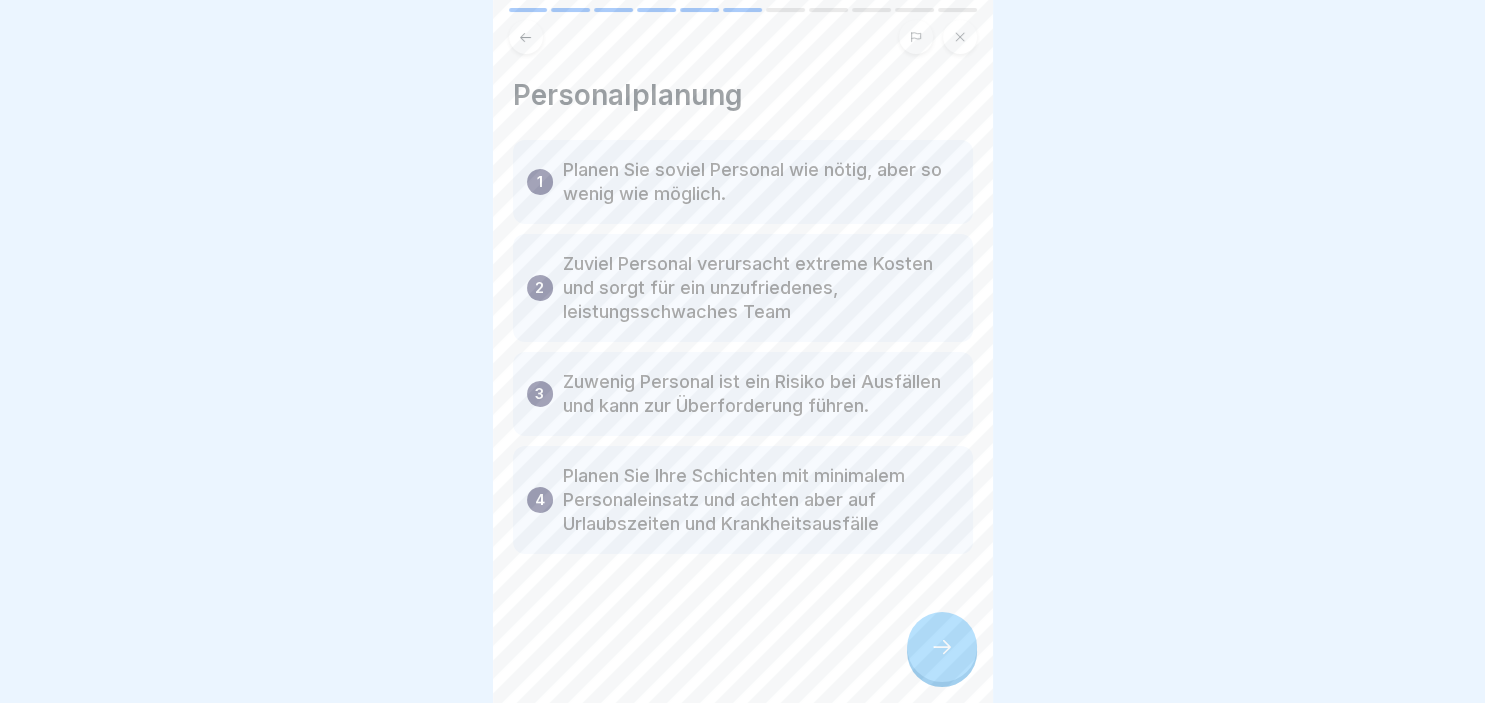 click 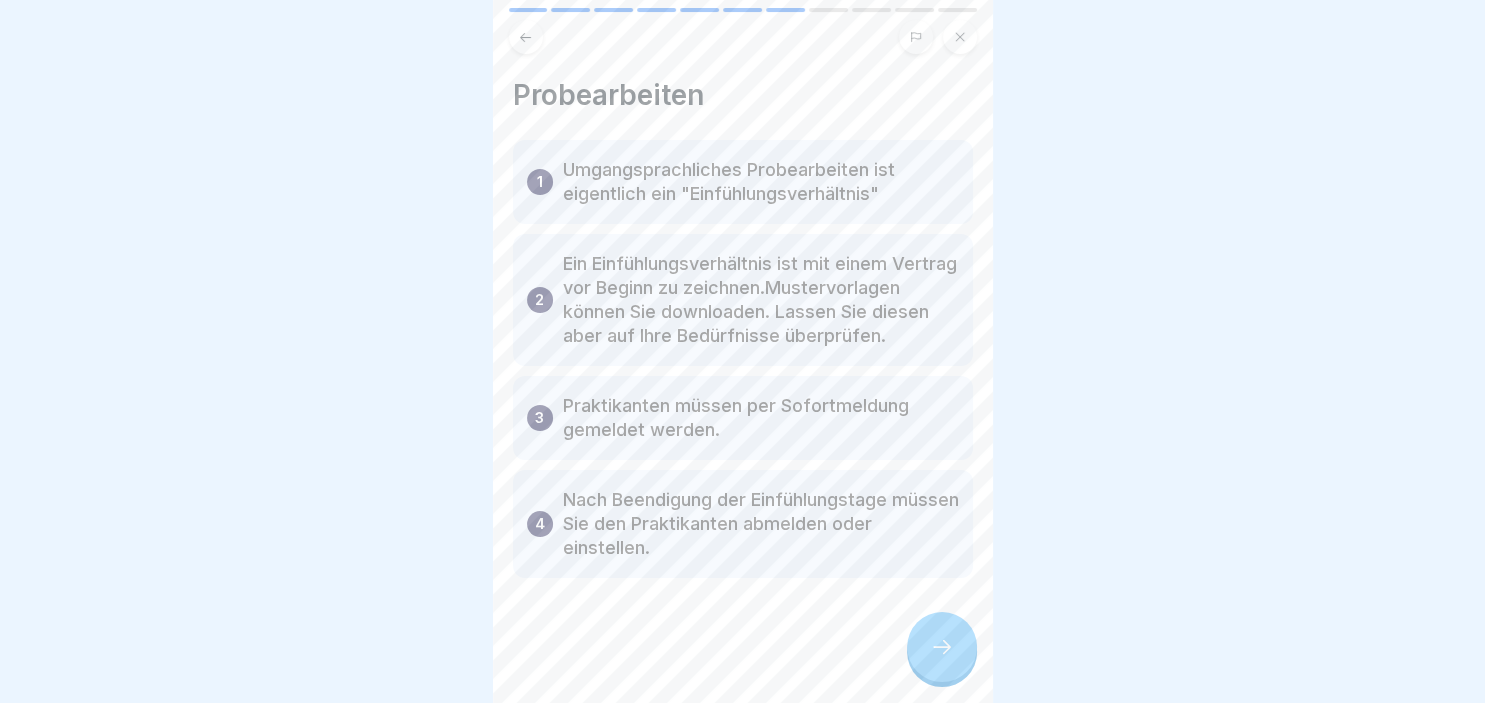 click 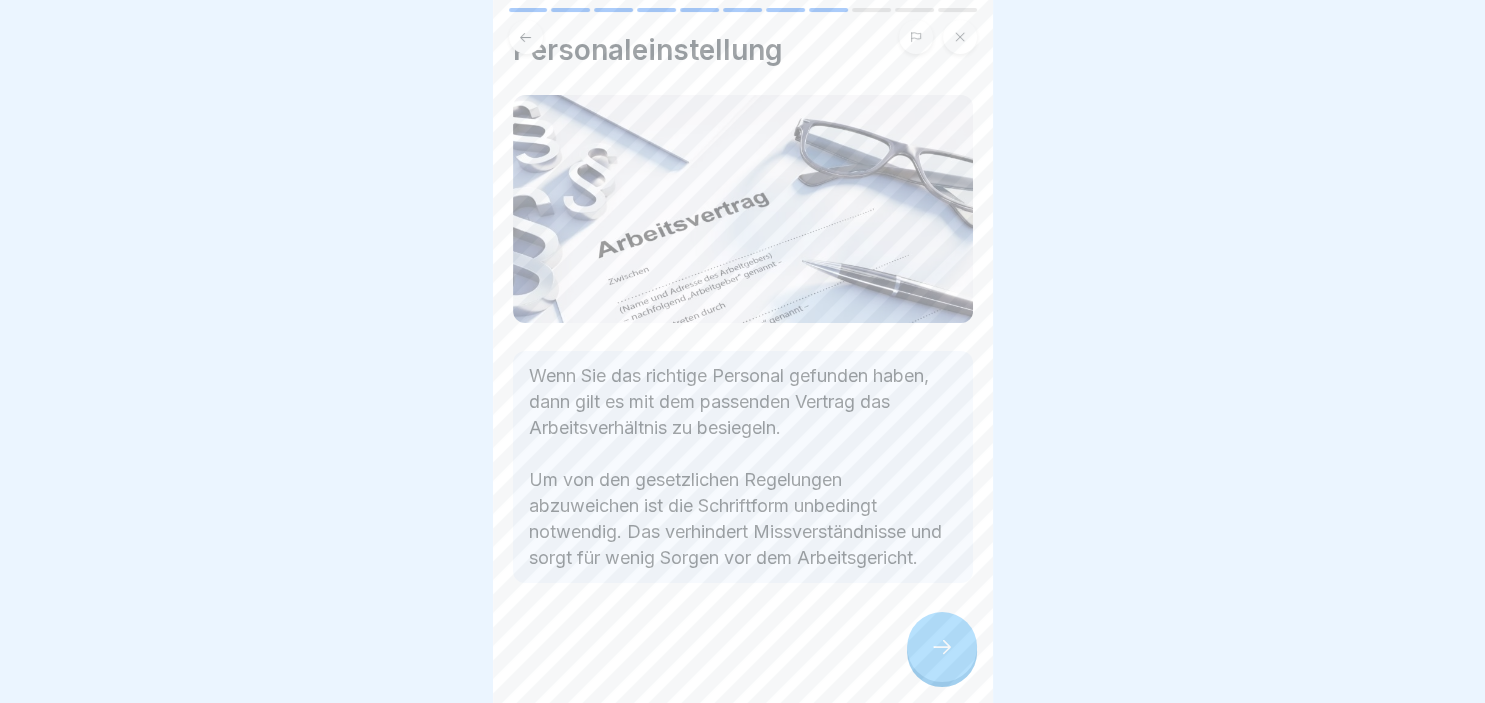 scroll, scrollTop: 70, scrollLeft: 0, axis: vertical 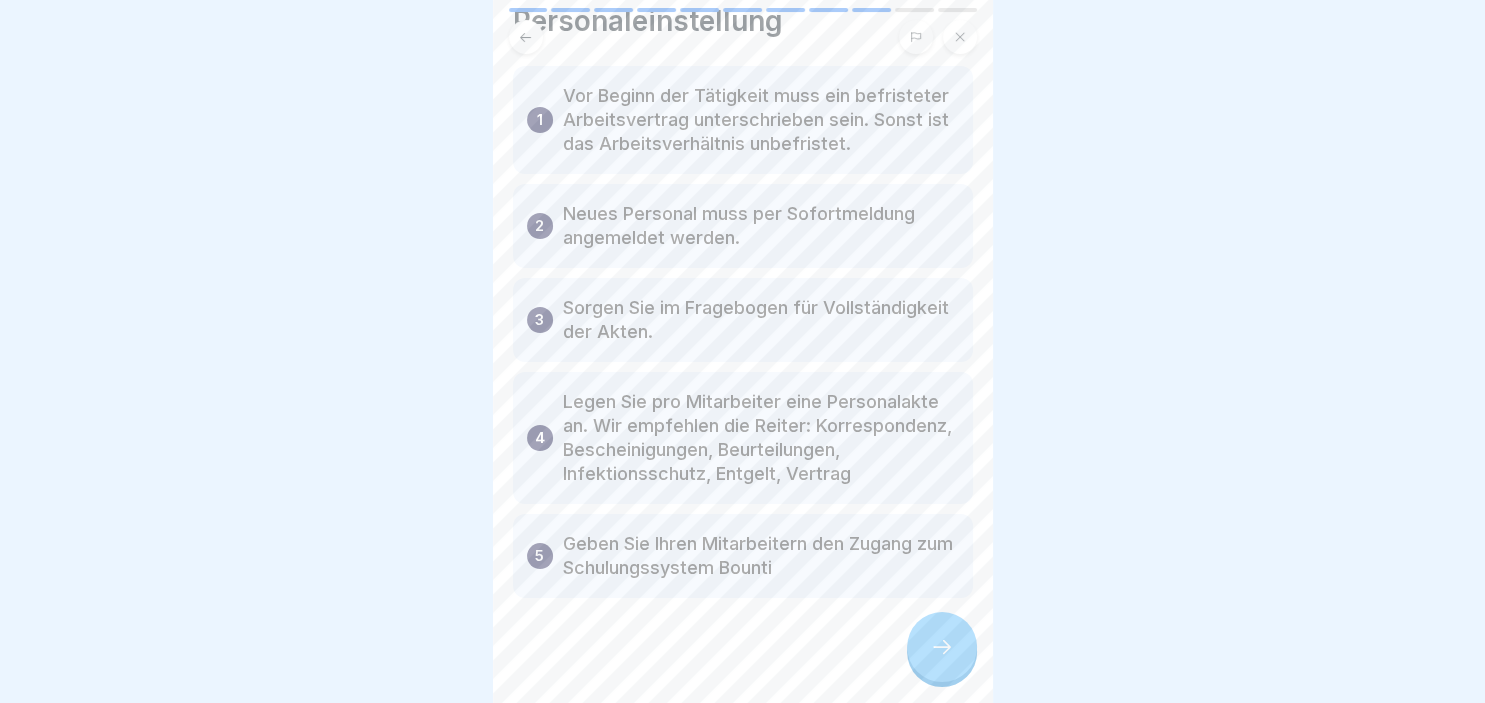 click on "Personaleinstellung 1 Vor Beginn der Tätigkeit muss ein befristeter Arbeitsvertrag unterschrieben sein. Sonst ist das Arbeitsverhältnis unbefristet. 2 Neues Personal muss per Sofortmeldung angemeldet werden. 3 Sorgen Sie im Fragebogen für Vollständigkeit der Akten. 4 Legen Sie pro Mitarbeiter eine Personalakte an. Wir empfehlen die Reiter: Korrespondenz, Bescheinigungen, Beurteilungen, Infektionsschutz, Entgelt, Vertrag 5 Geben Sie Ihren Mitarbeitern den Zugang zum Schulungssystem Bounti" at bounding box center [743, 351] 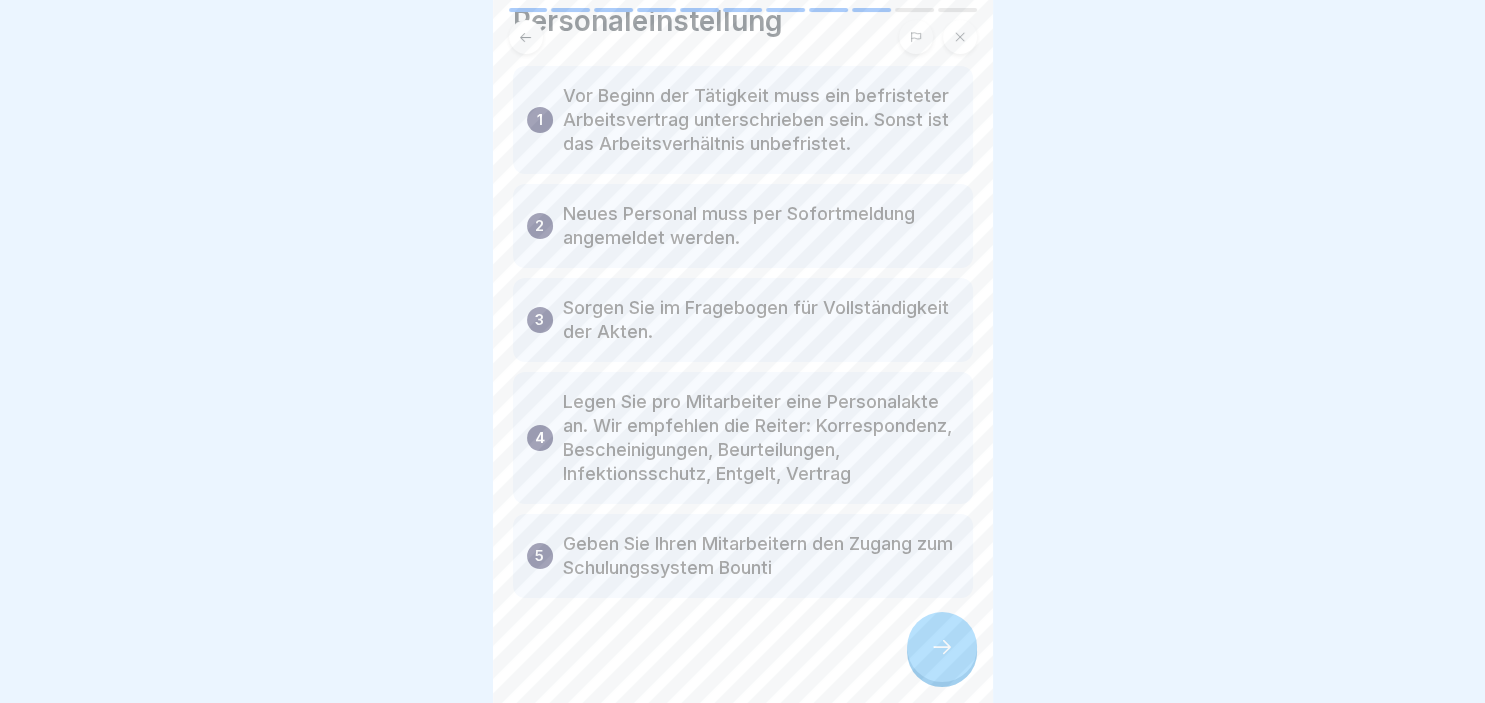 click 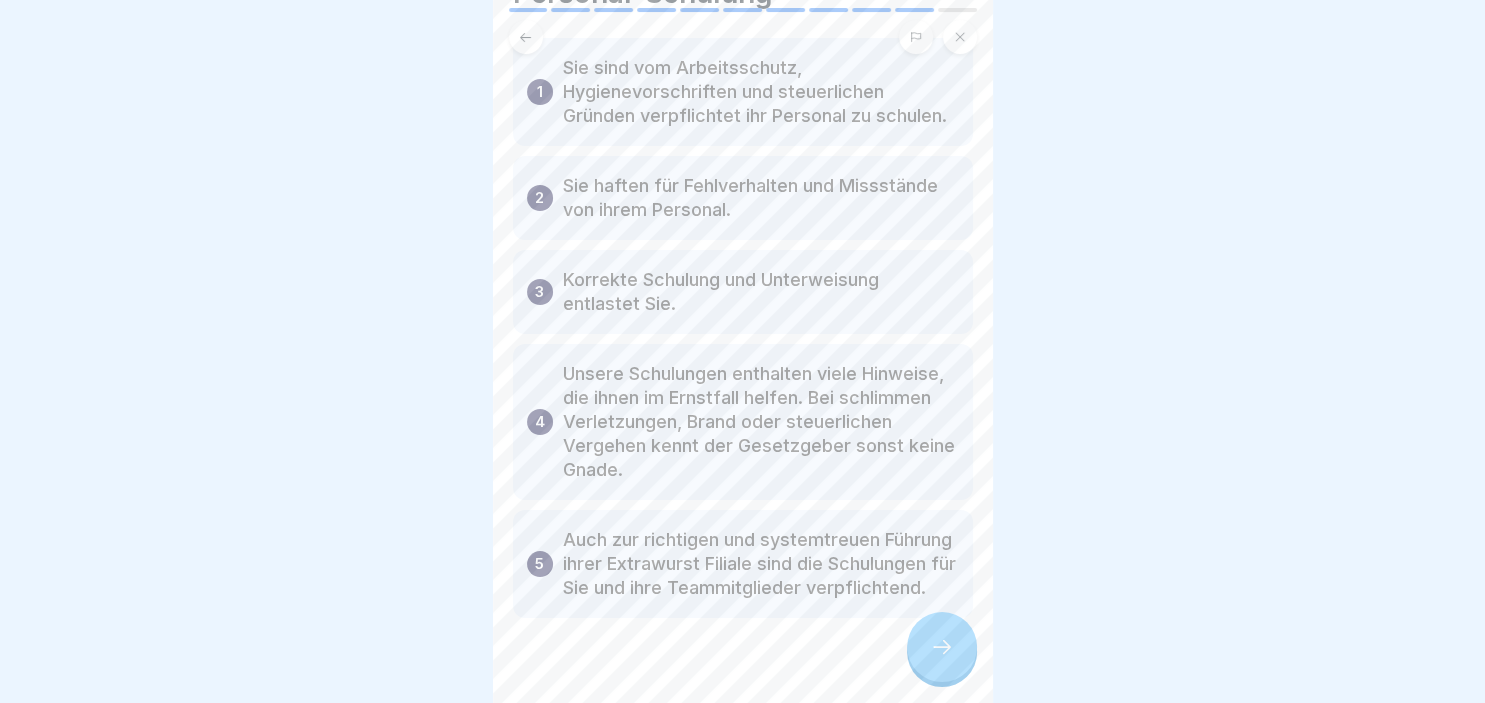 scroll, scrollTop: 115, scrollLeft: 0, axis: vertical 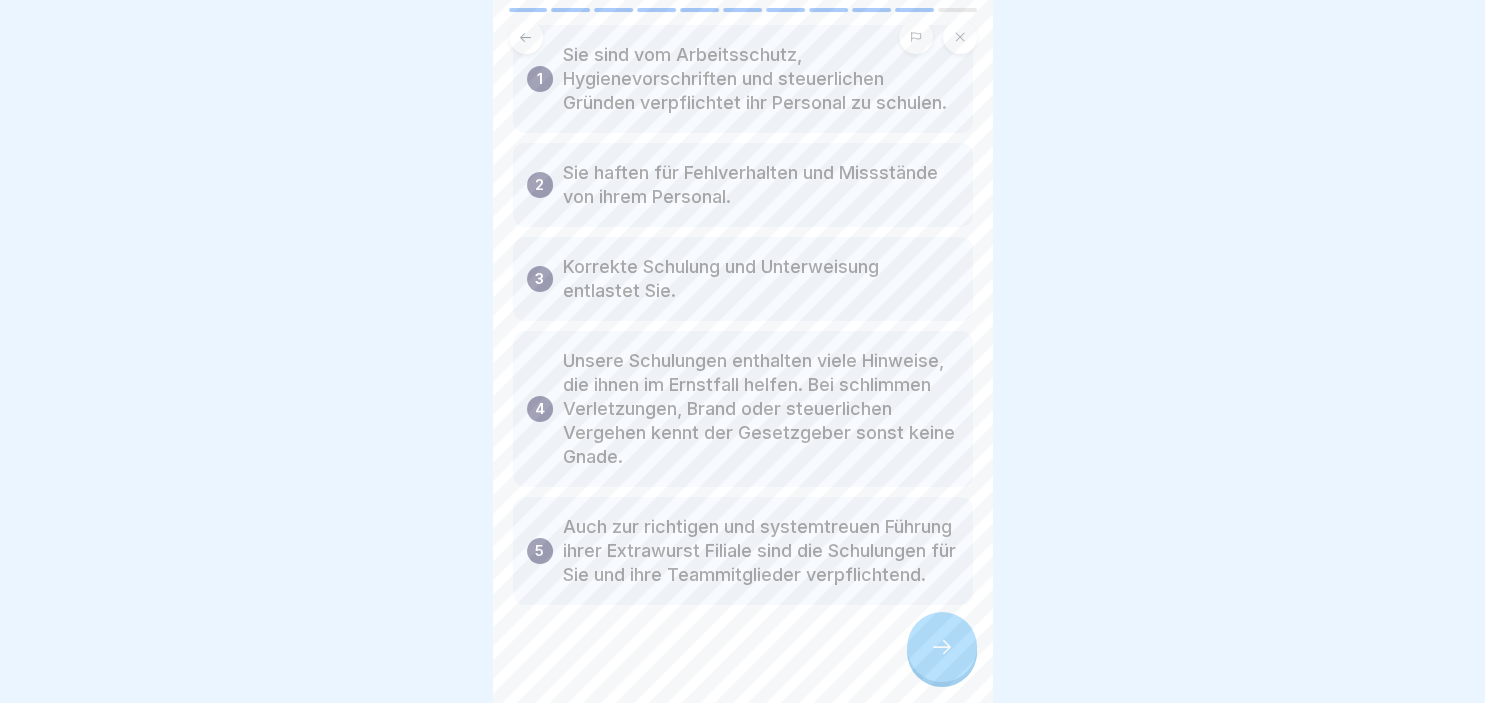 click 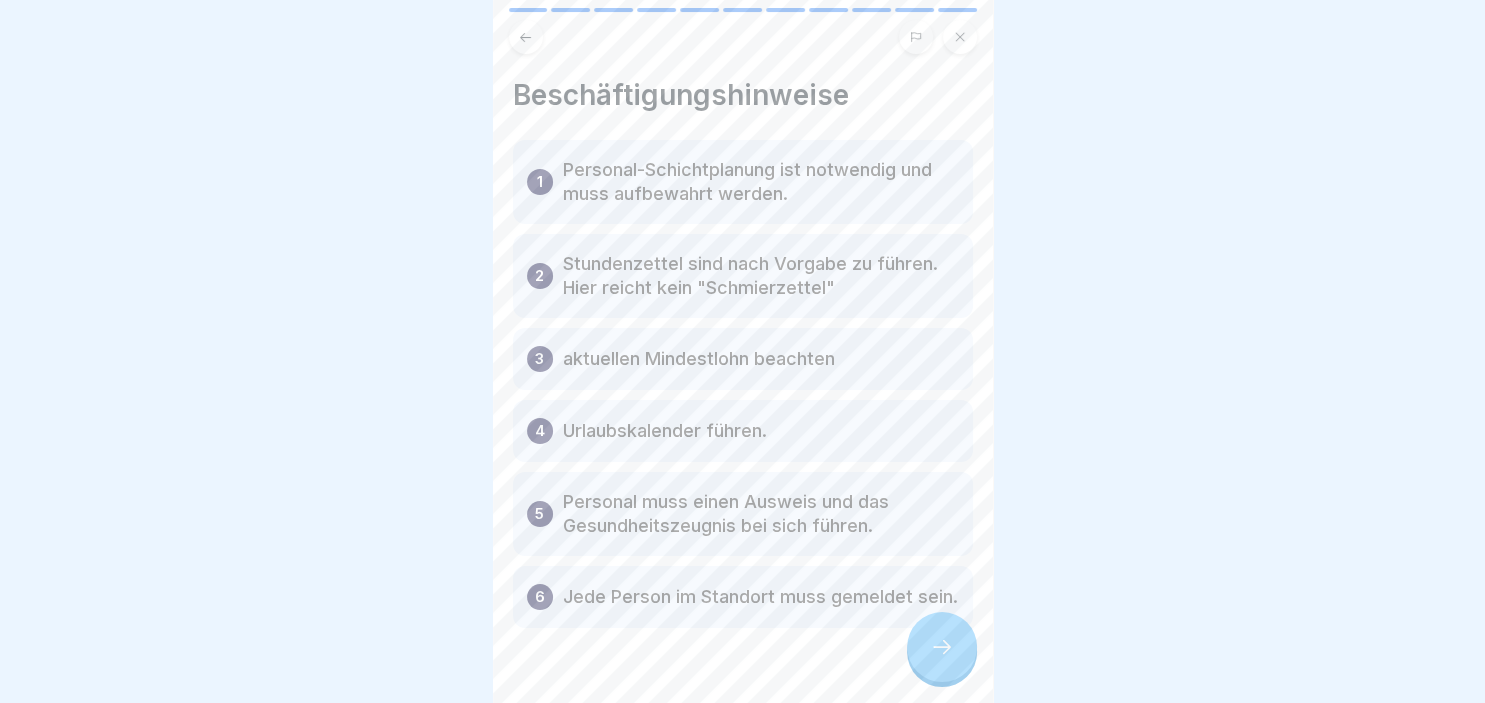 click 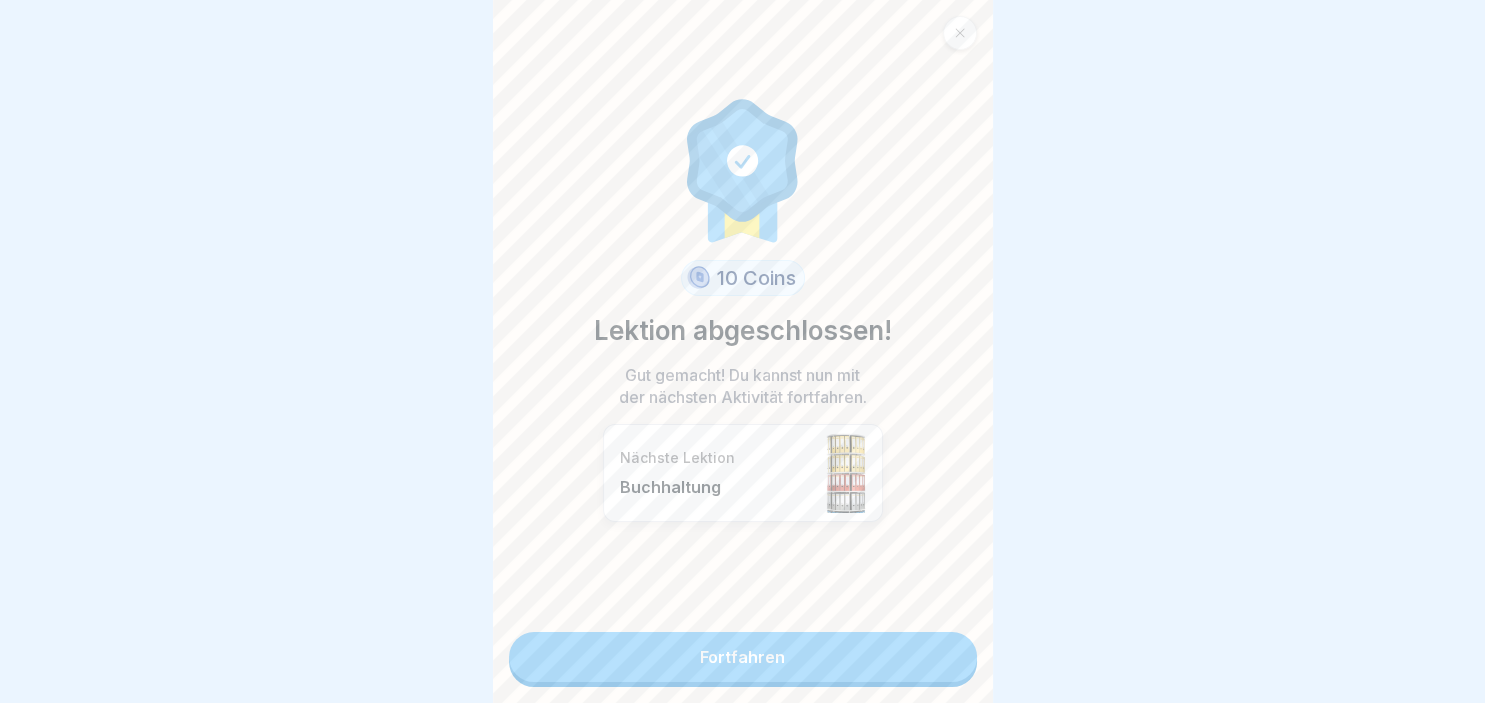 click on "Fortfahren" at bounding box center [743, 657] 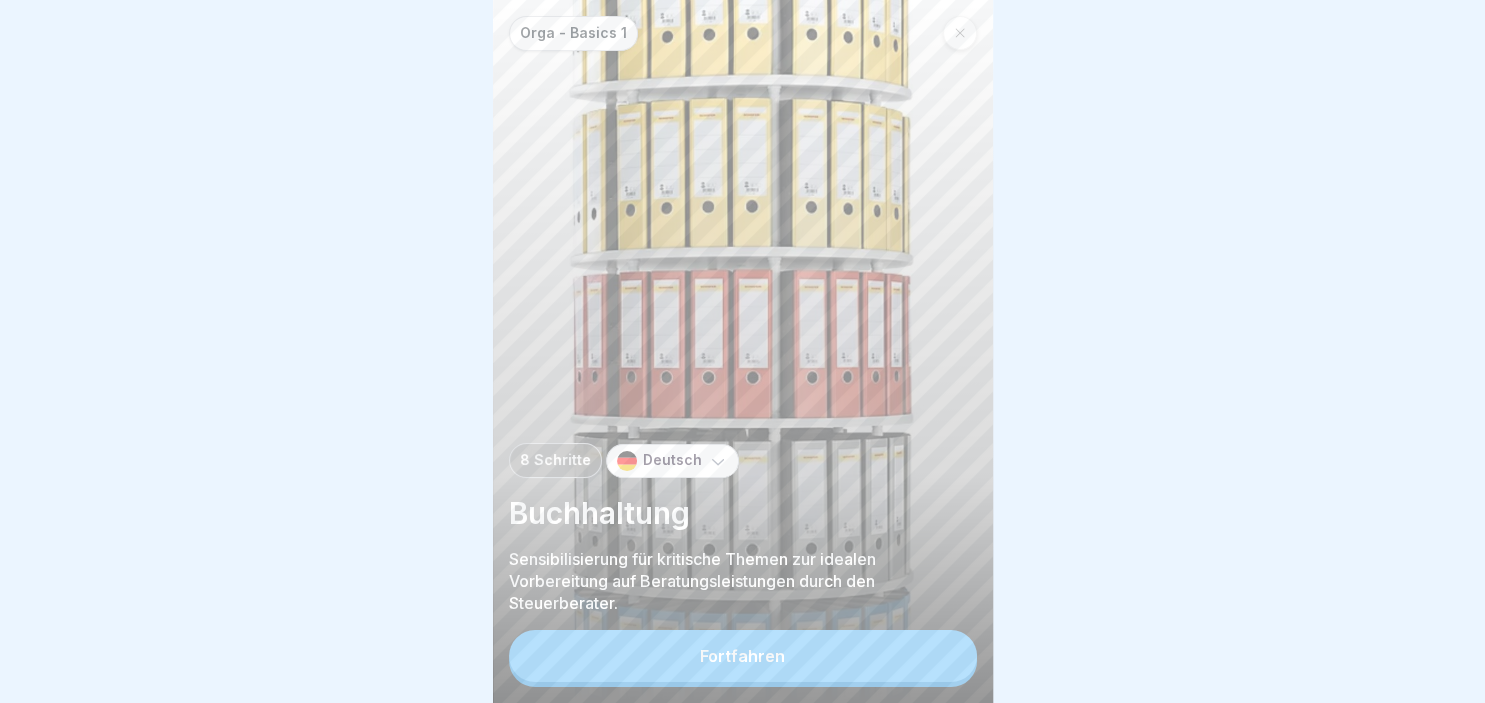 click on "Fortfahren" at bounding box center [743, 656] 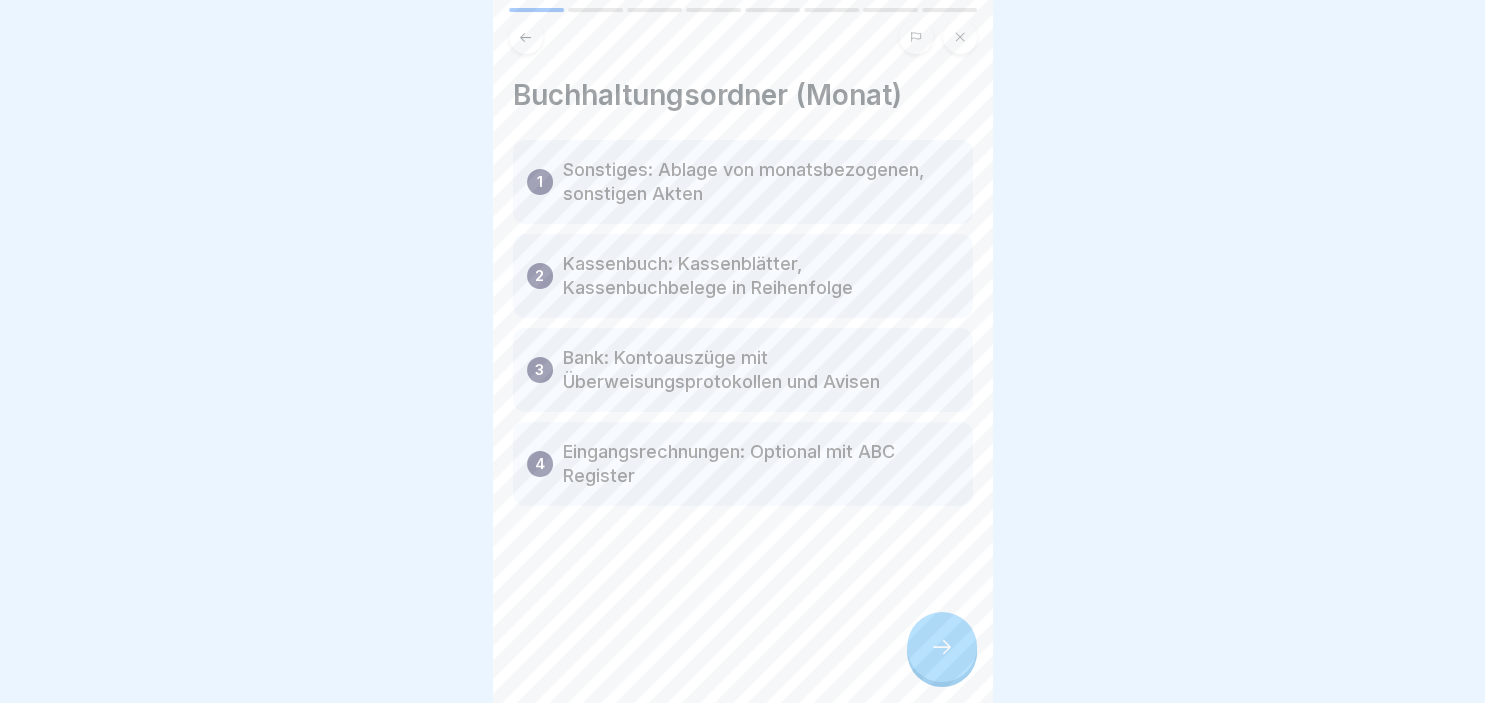 click 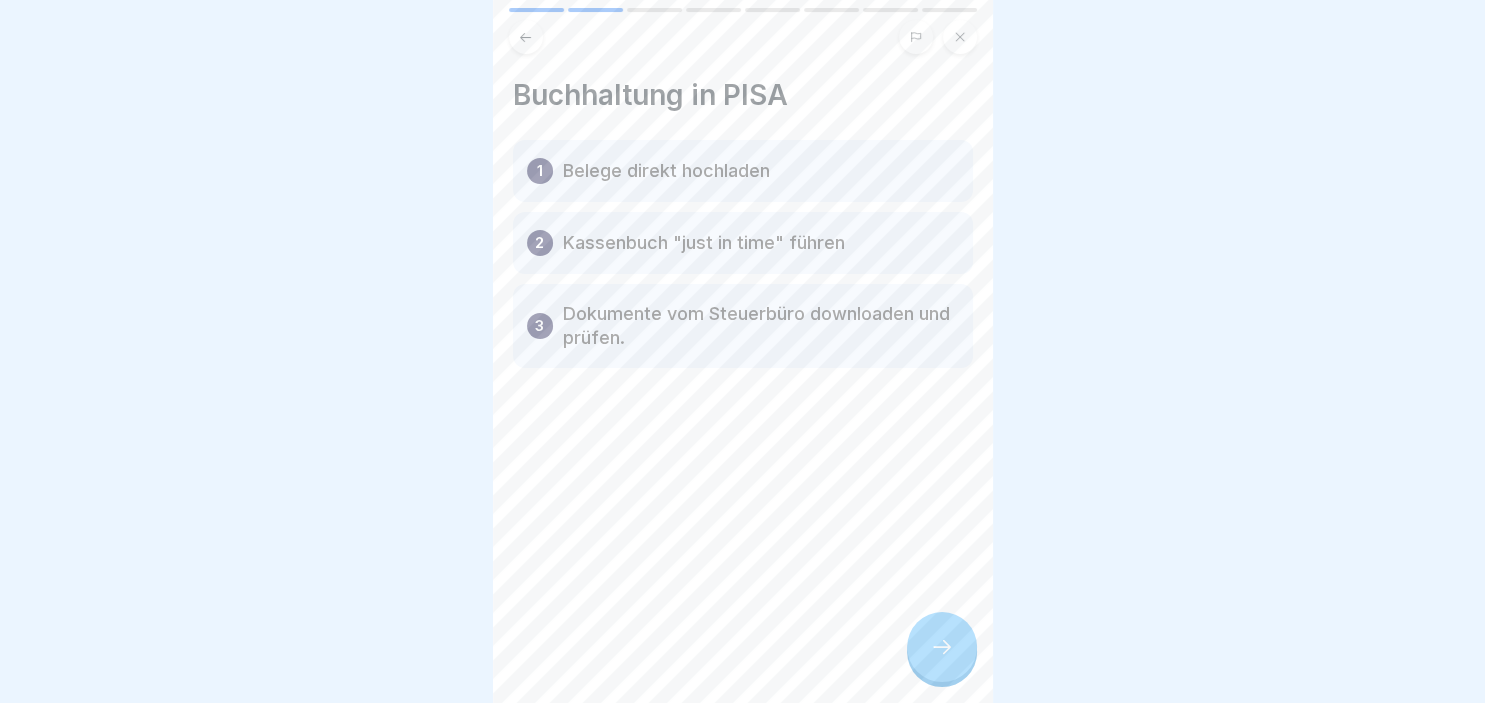 click 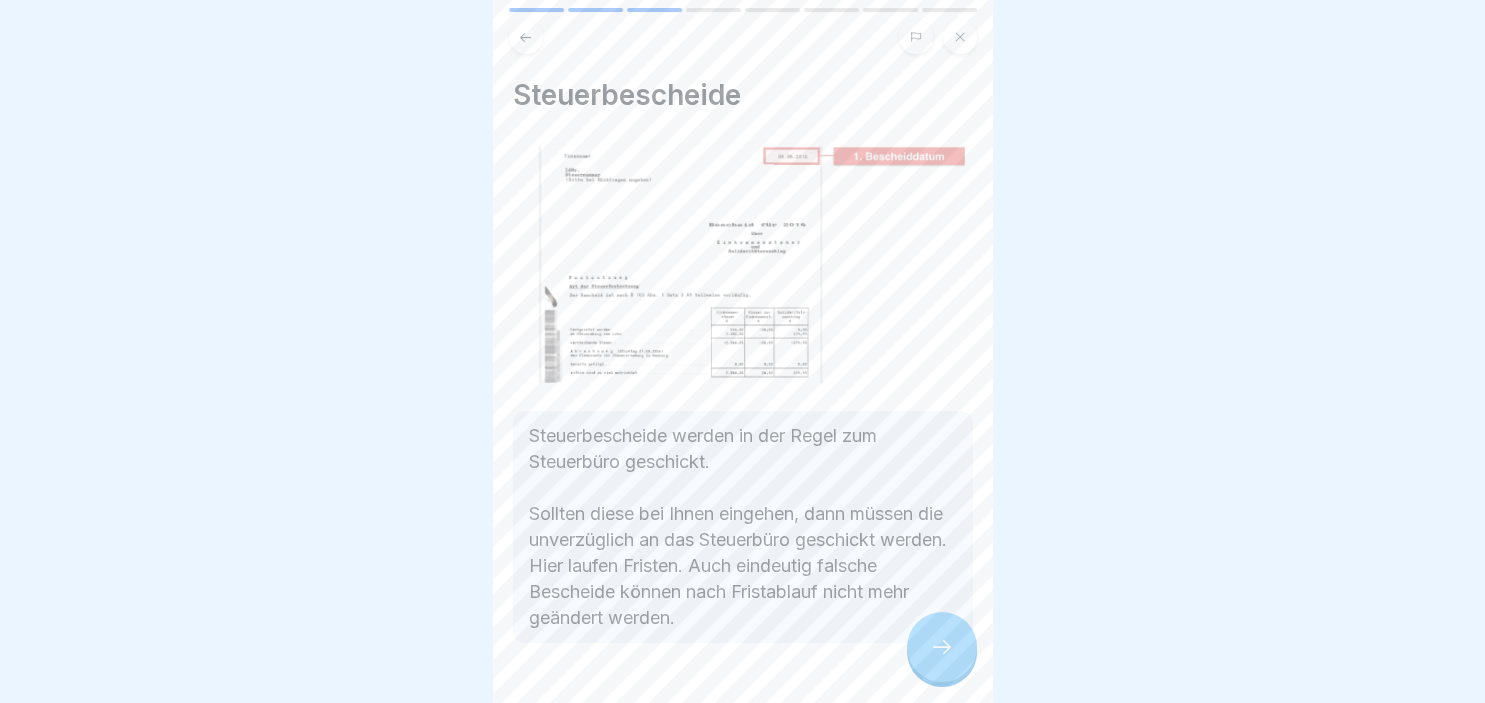 scroll, scrollTop: 86, scrollLeft: 0, axis: vertical 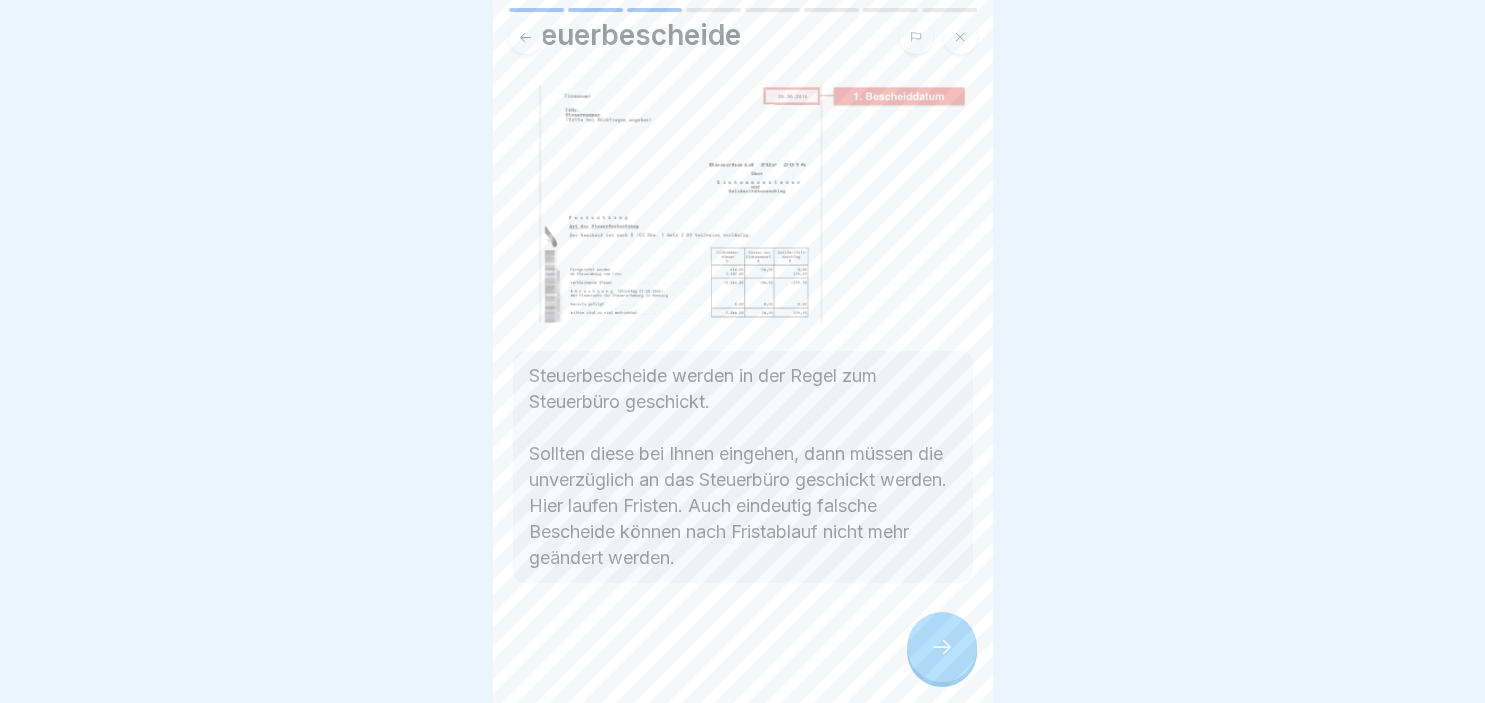 click 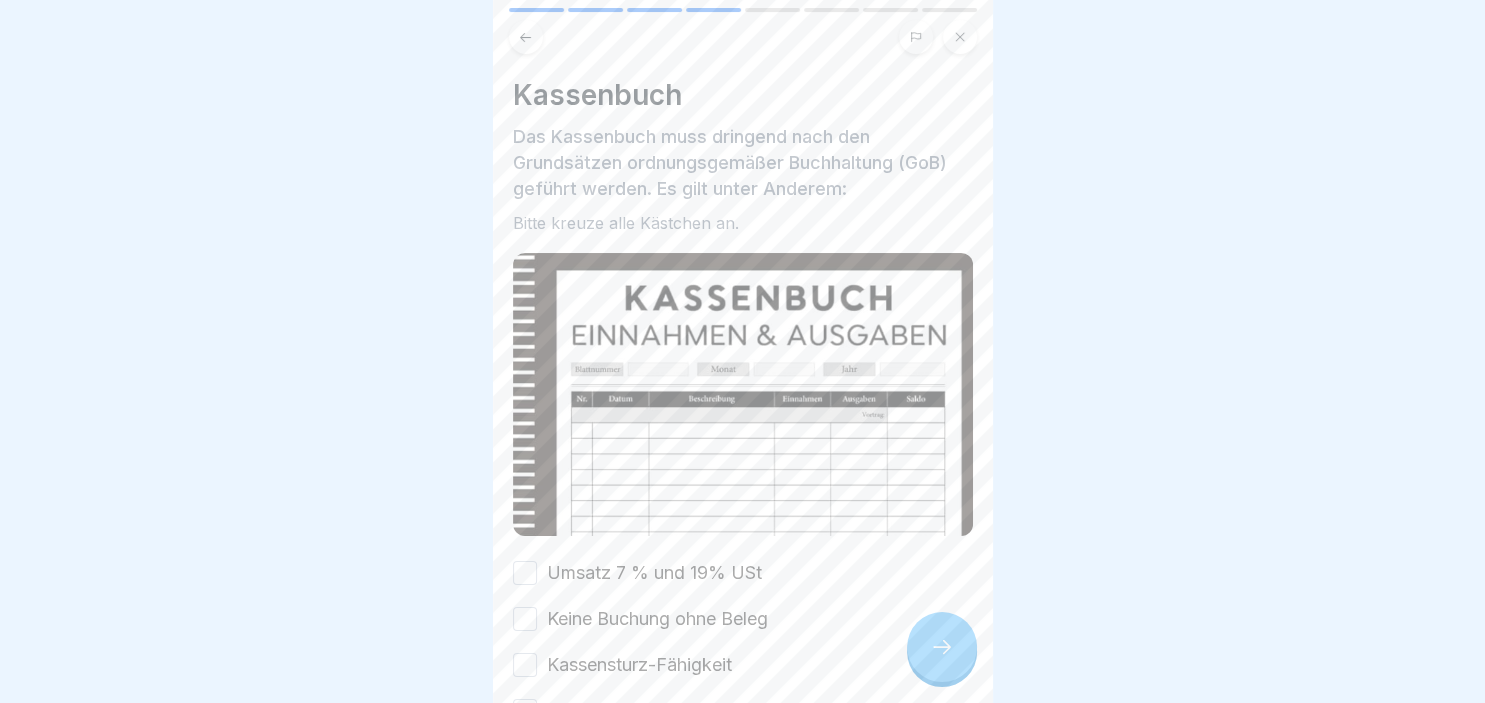 scroll, scrollTop: 187, scrollLeft: 0, axis: vertical 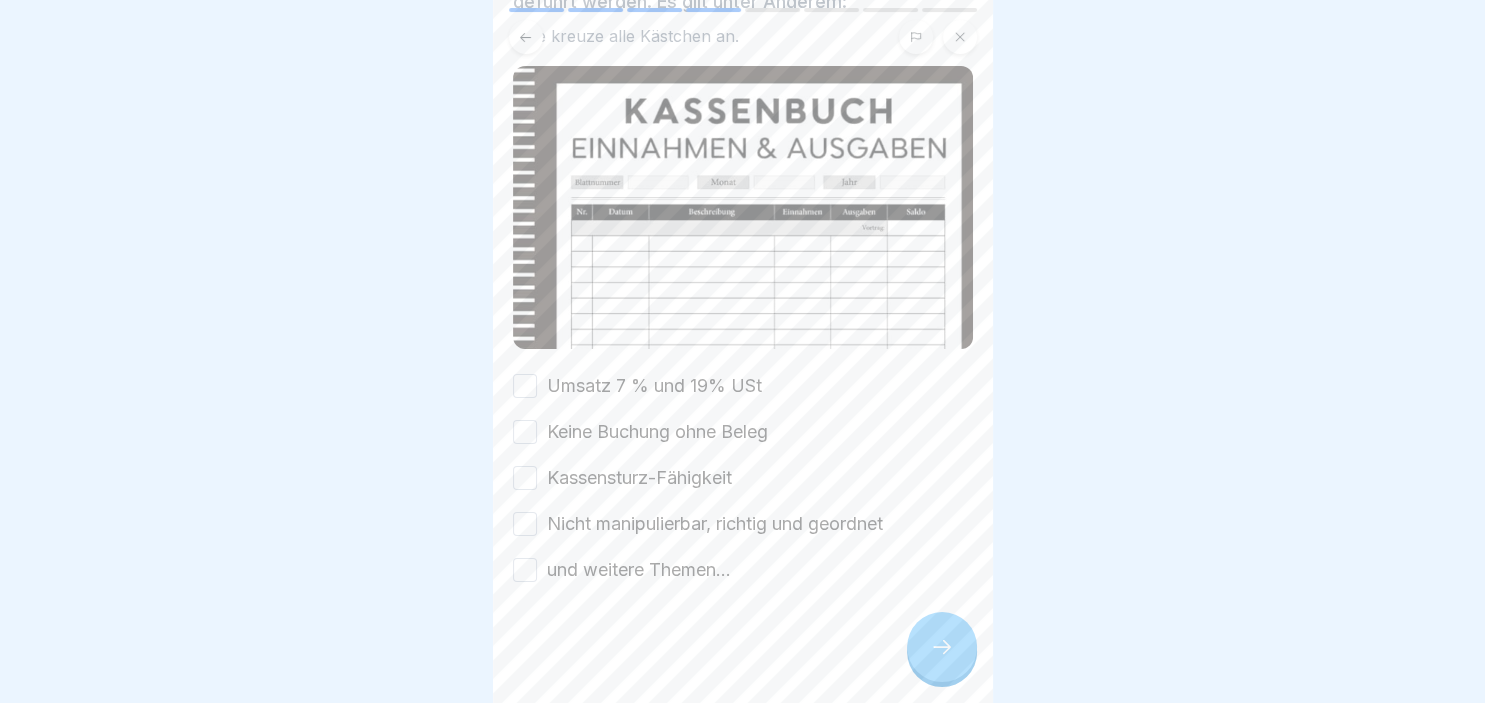 click on "Kassenbuch Das Kassenbuch muss dringend nach den Grundsätzen ordnungsgemäßer Buchhaltung (GoB) geführt werden. Es gilt unter Anderem: Bitte kreuze alle Kästchen an. Umsatz 7 % und 19% USt Keine Buchung ohne Beleg Kassensturz-Fähigkeit Nicht manipulierbar, richtig und geordnet und weitere Themen..." at bounding box center [743, 351] 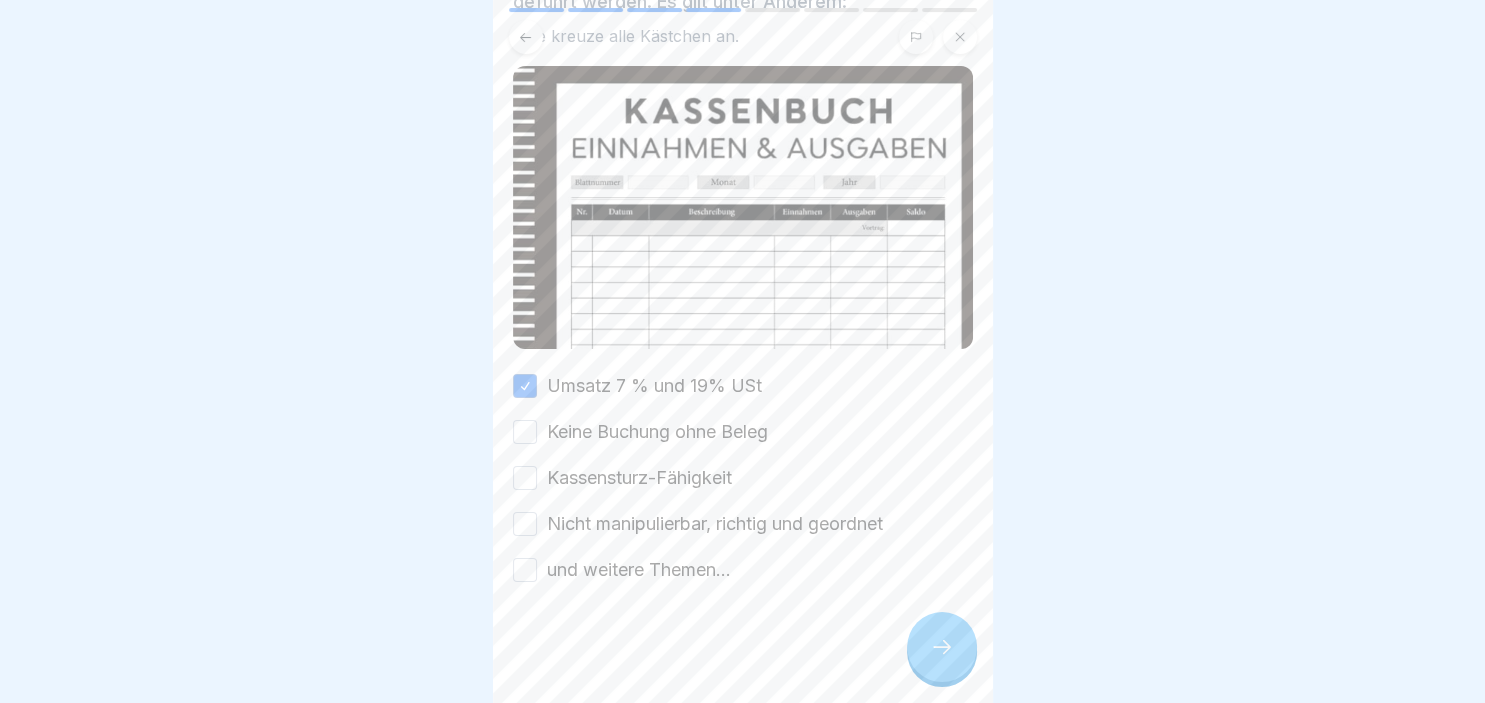 click on "Keine Buchung ohne Beleg" at bounding box center [525, 432] 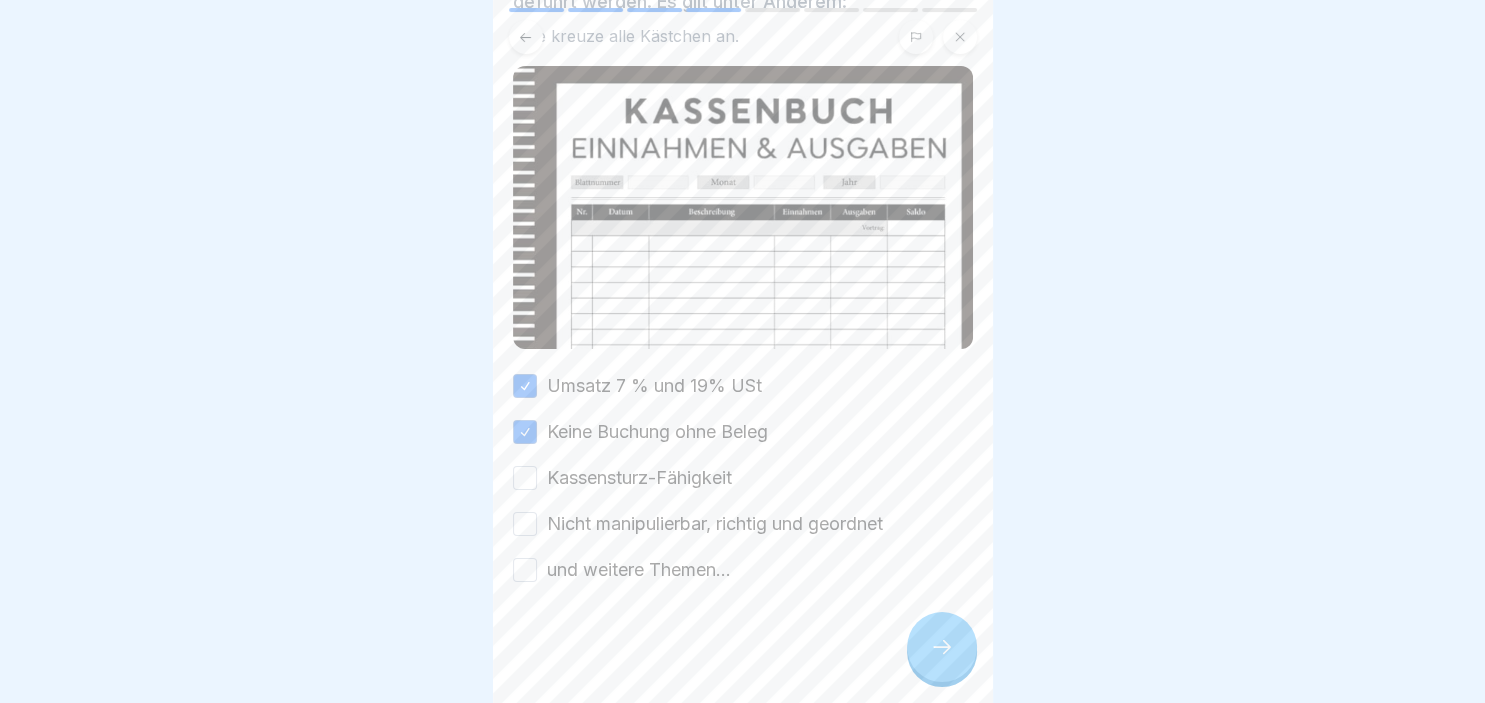 click on "Kassensturz-Fähigkeit" at bounding box center (525, 478) 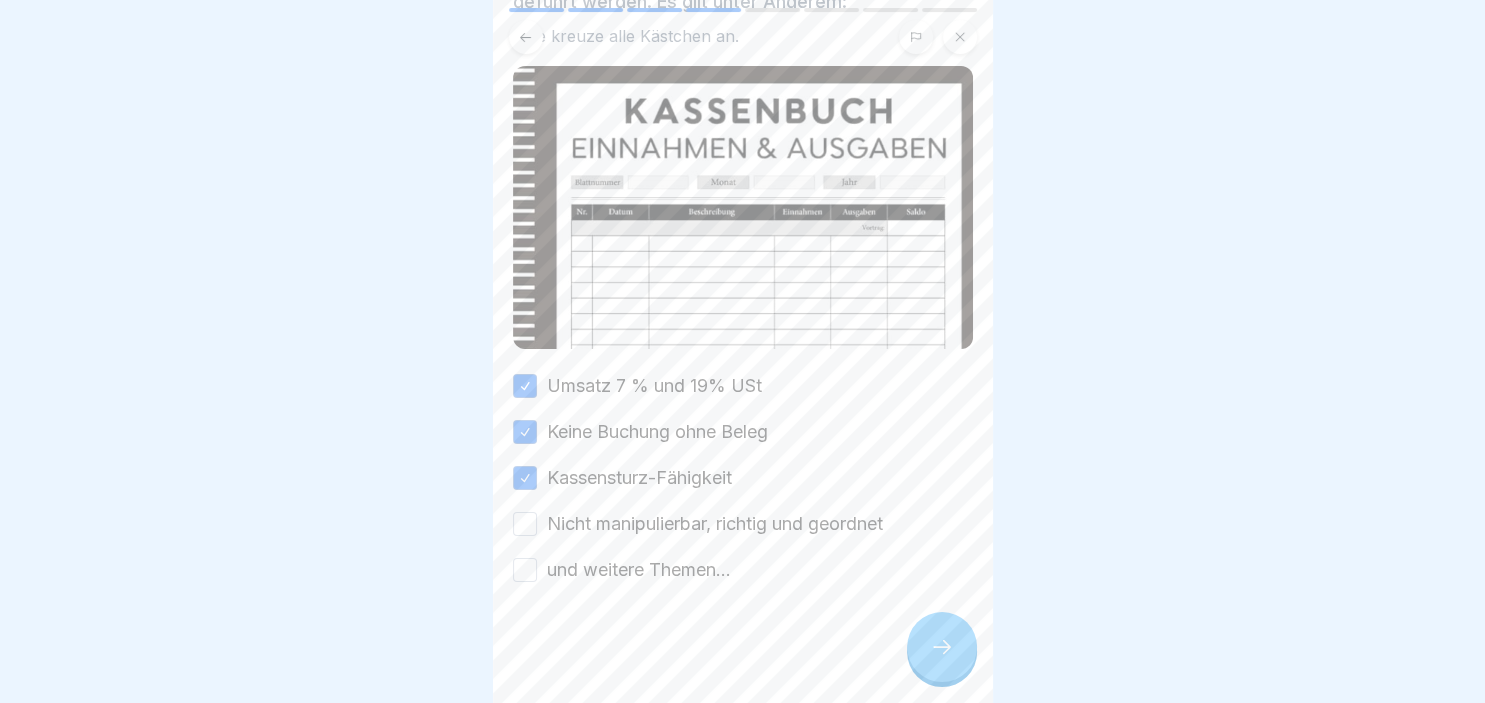 click on "Nicht manipulierbar, richtig und geordnet" at bounding box center [525, 524] 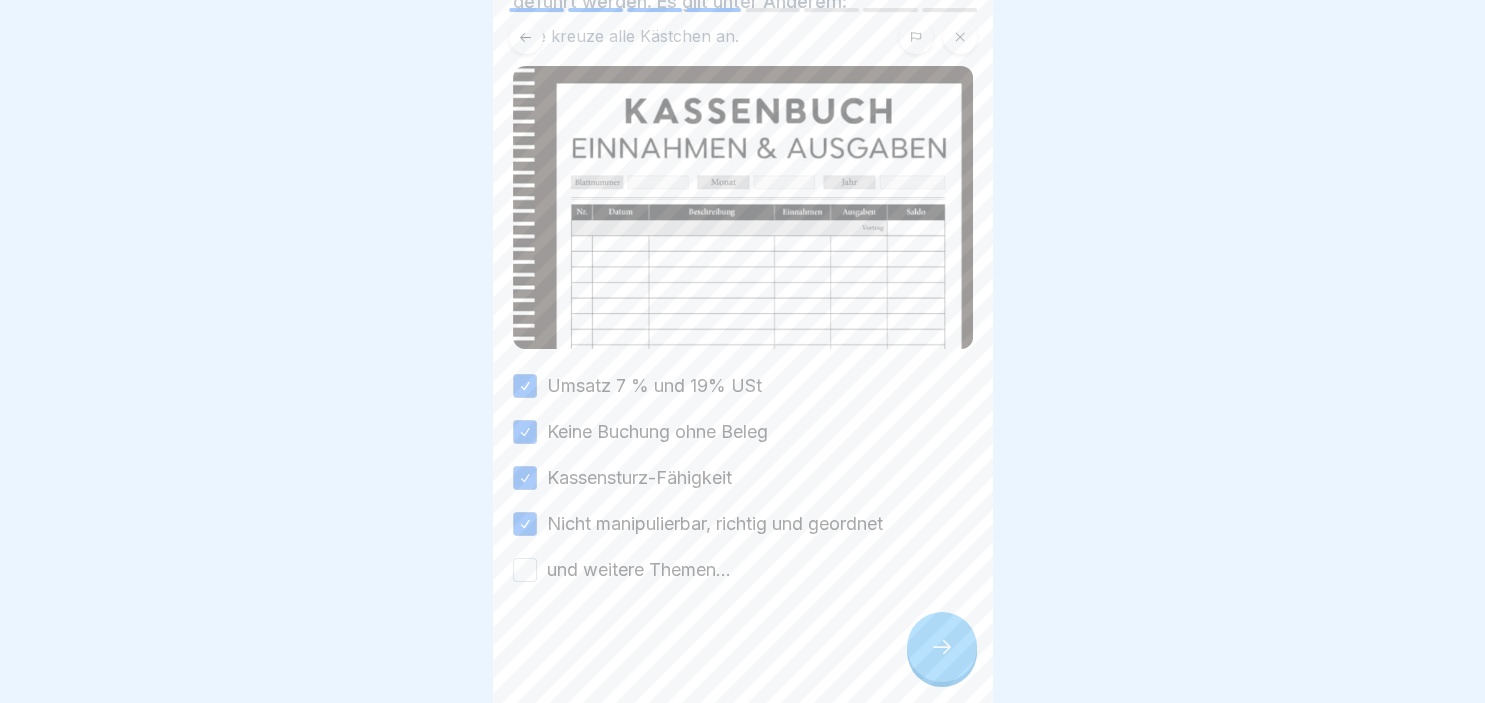 click on "und weitere Themen..." at bounding box center (525, 570) 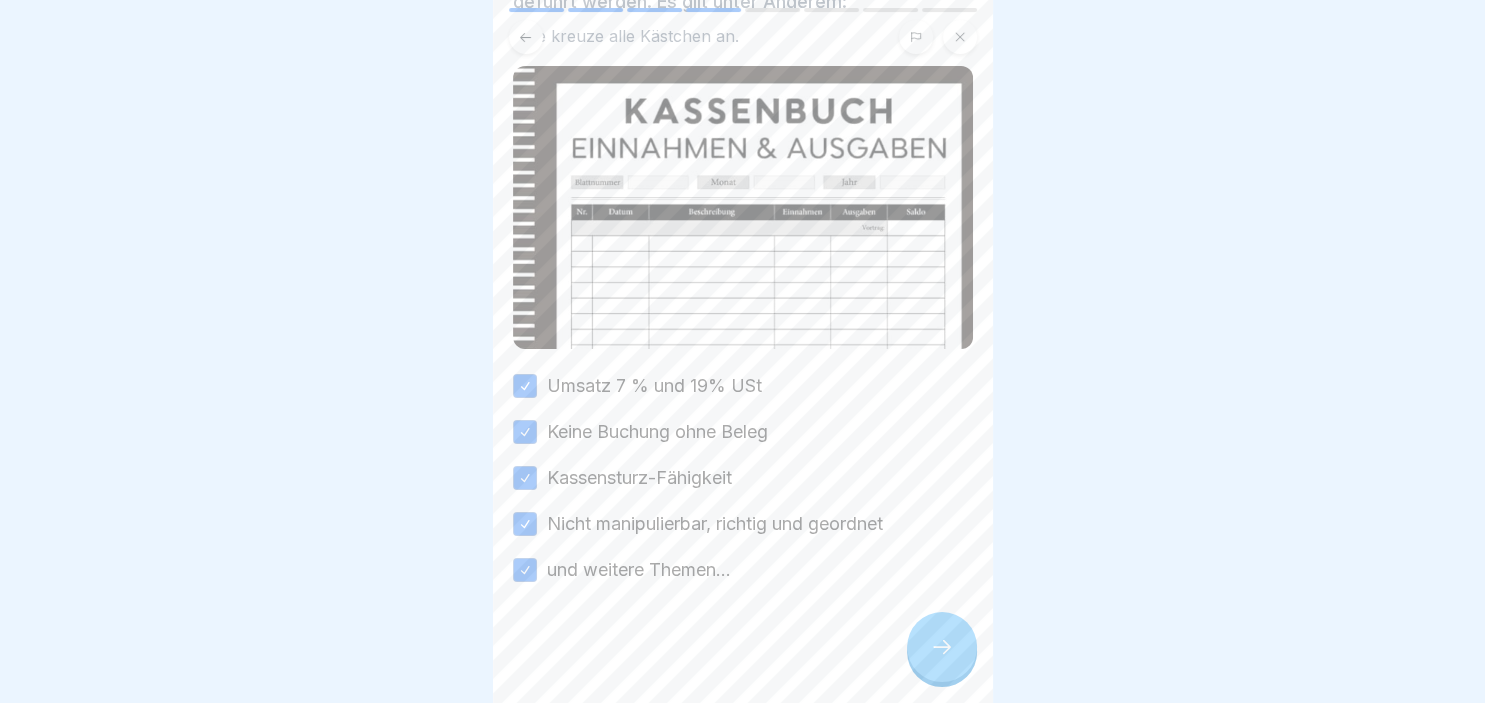 click 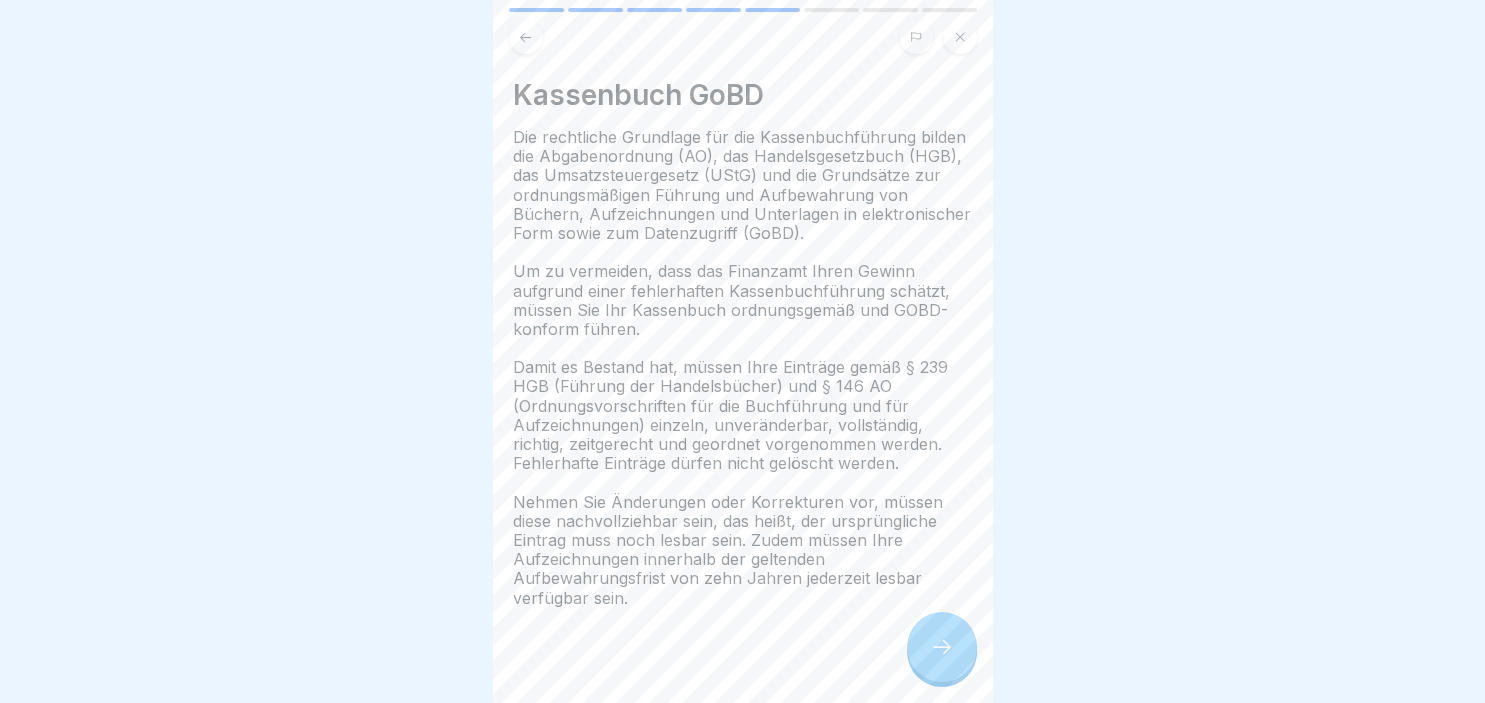 click 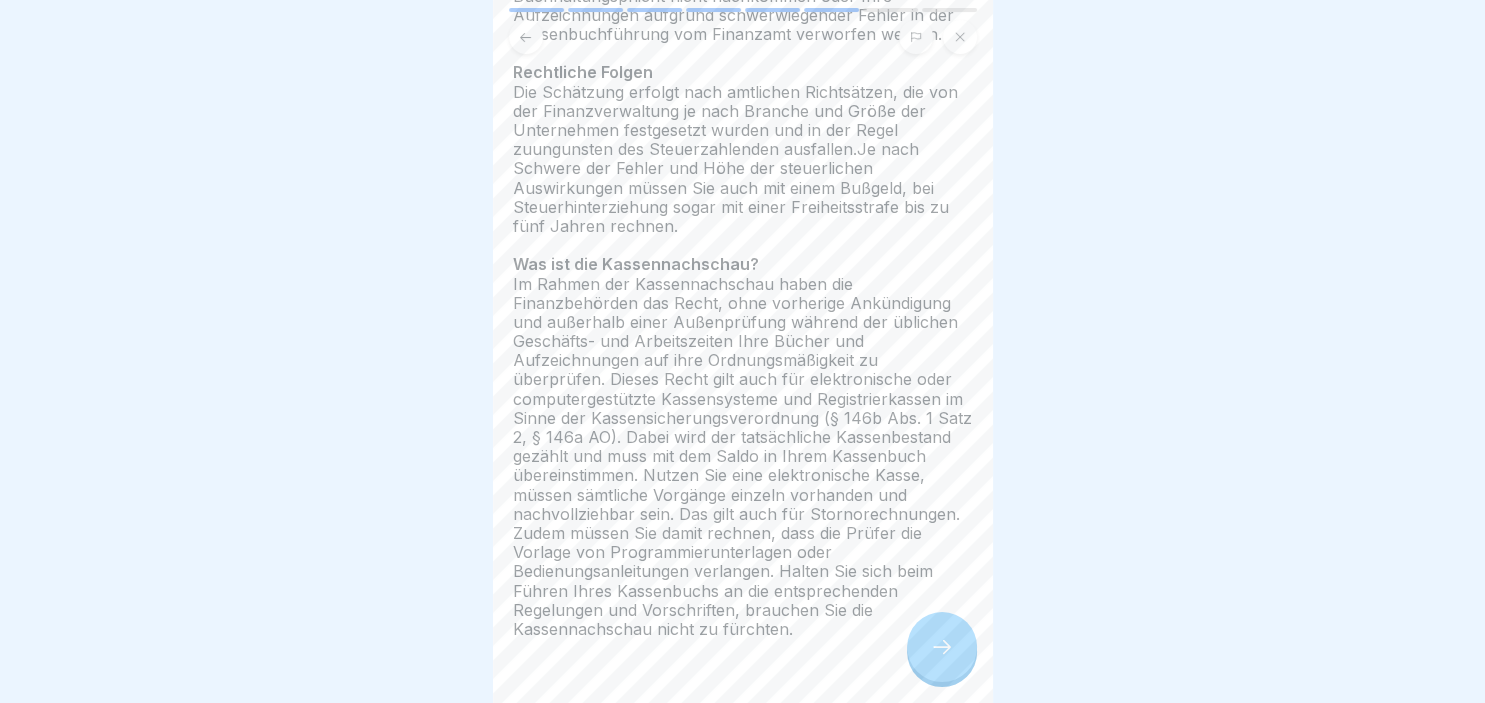 scroll, scrollTop: 323, scrollLeft: 0, axis: vertical 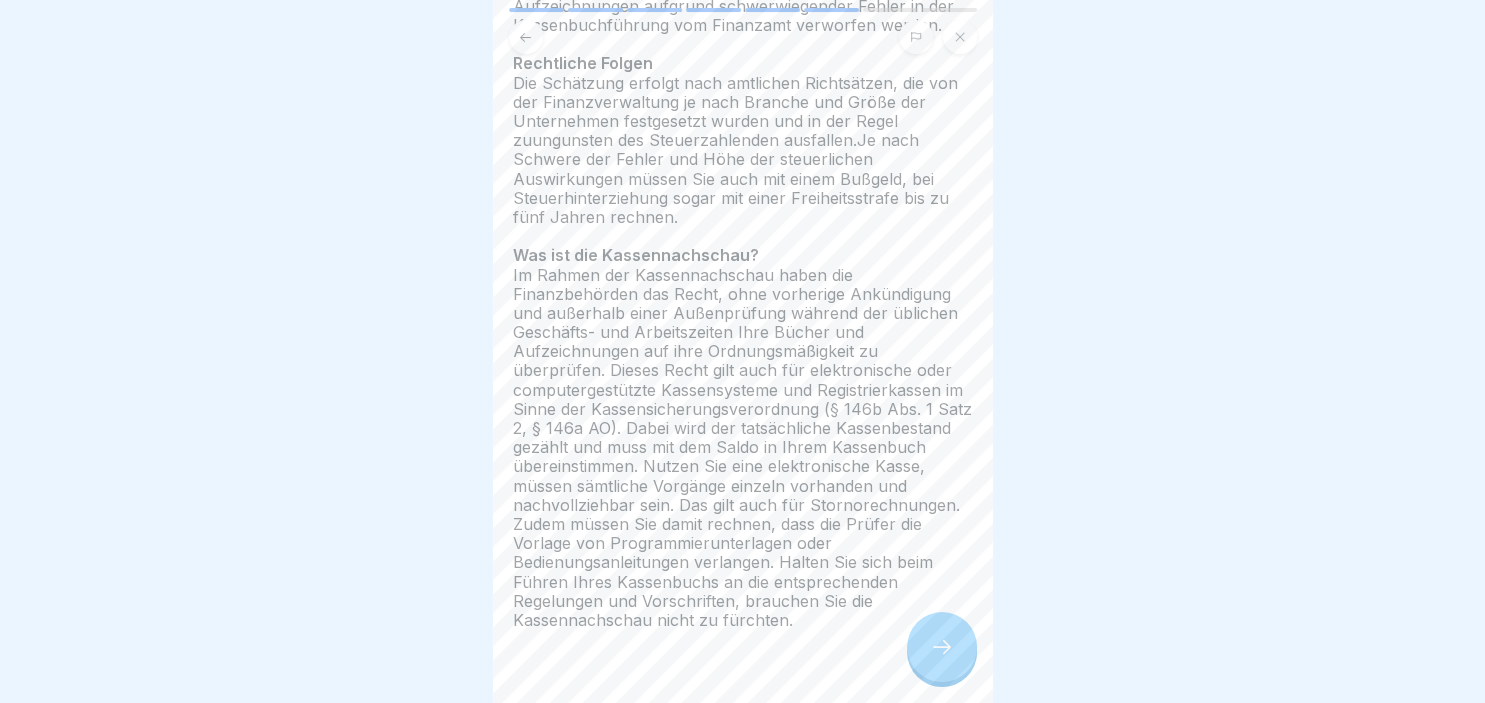 click on "Folgen bei Verstoß Was sind die Folgen falscher Kassenbuchführung?   Fehlt Geld in der Kasse, Bareinzahlungen und -auszahlungen können nicht belegt werden oder Einträge wurden nicht ordnungsgemäß vorgenommen, kommt es zu einer Schätzung des Gewinns durch das Finanzamt. Bewertet eine Prüferin oder ein Prüfer einen Teil Ihrer Bücher als unvollständig oder fehlerhaft, kommt es zu einer Teilschätzung Ihres Gewinns. Die Vollschätzung erfolgt, wenn Sie als steuerpflichtige Person Ihrer Buchhaltungspflicht nicht nachkommen oder Ihre Aufzeichnungen aufgrund schwerwiegender Fehler in der Kassenbuchführung vom Finanzamt verworfen werden.      Rechtliche Folgen       Was ist die Kassennachschau?" at bounding box center (743, 351) 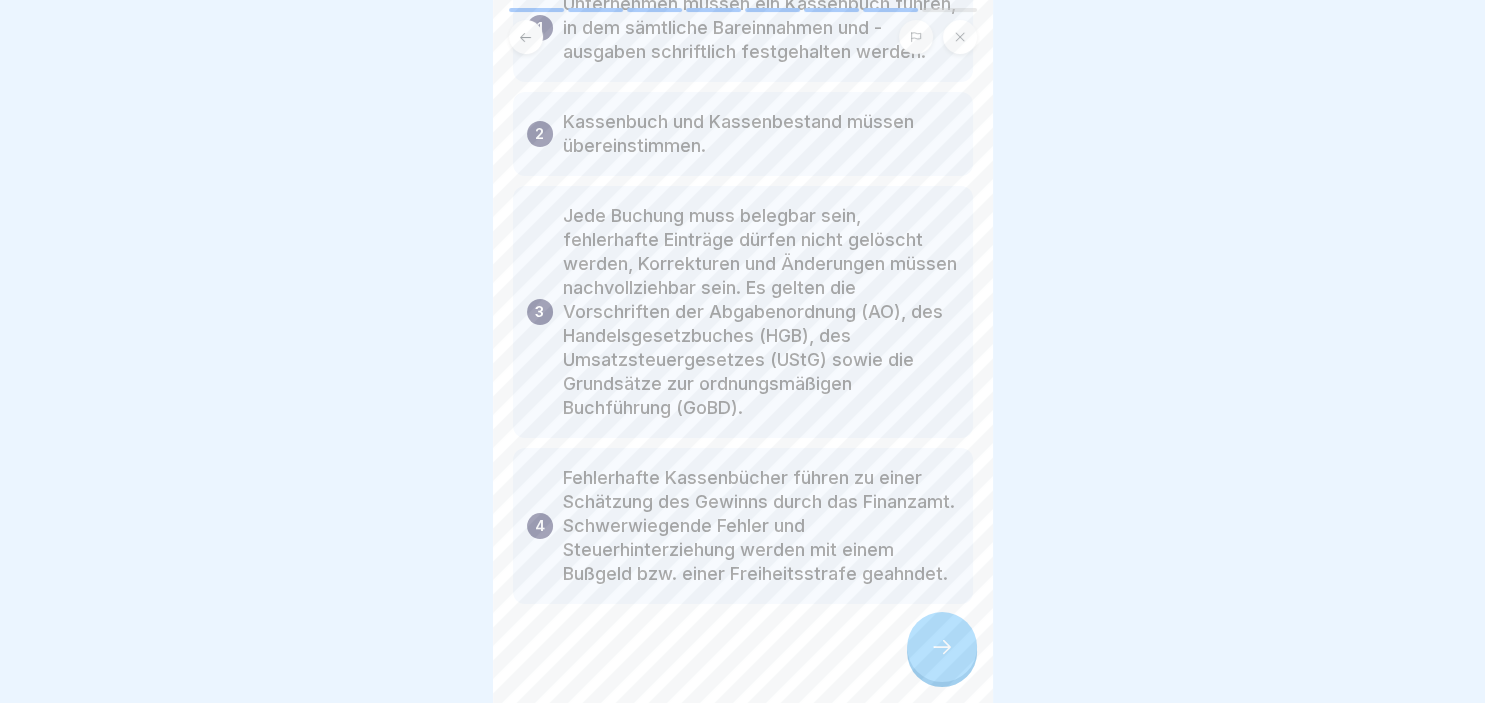 scroll, scrollTop: 187, scrollLeft: 0, axis: vertical 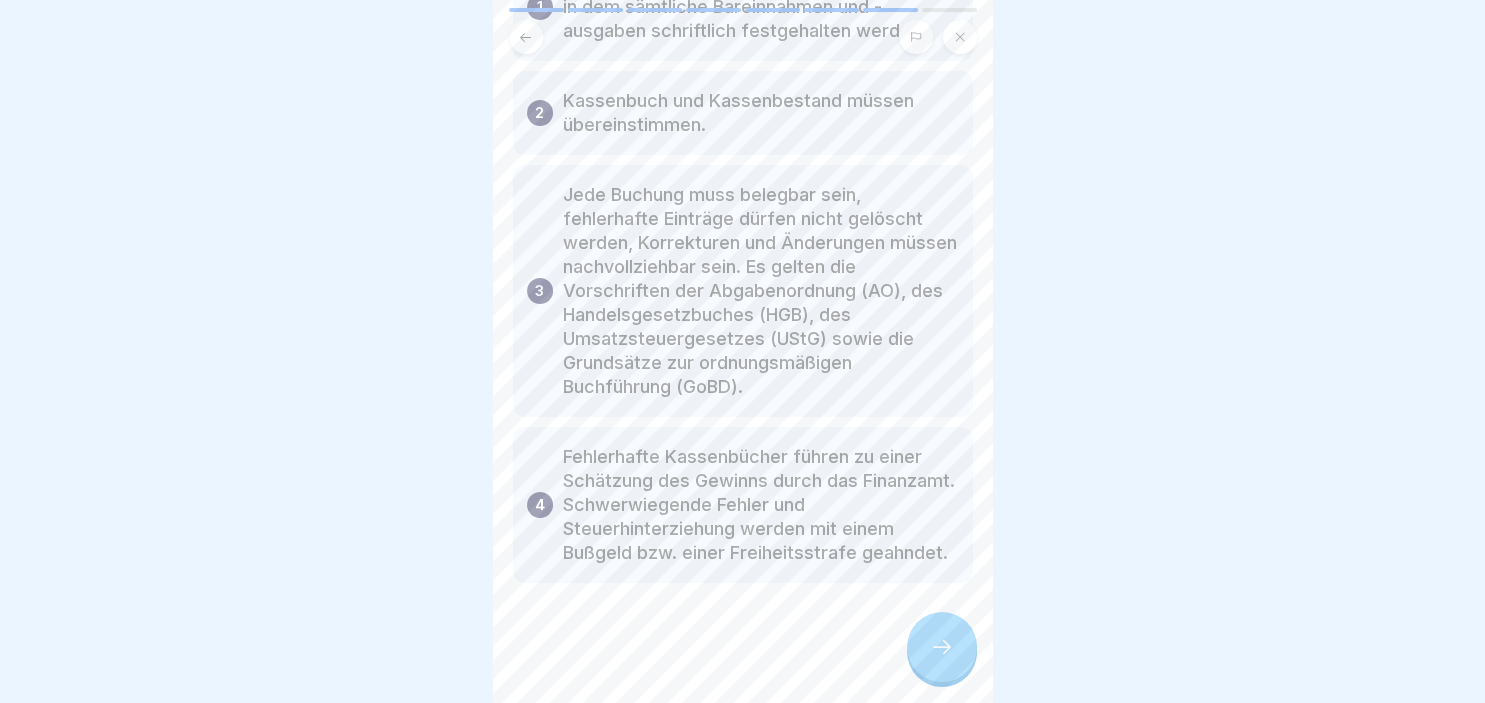 click on "Wesentliche Punkte 1 Unternehmen müssen ein Kassenbuch führen, in dem sämtliche Bareinnahmen und -ausgaben schriftlich festgehalten werden.    2 Kassenbuch und Kassenbestand müssen übereinstimmen.    3 Jede Buchung muss belegbar sein, fehlerhafte Einträge dürfen nicht gelöscht werden, Korrekturen und Änderungen müssen nachvollziehbar sein.   Es gelten die Vorschriften der Abgabenordnung (AO), des Handelsgesetzbuches (HGB), des Umsatzsteuergesetzes (UStG) sowie die Grundsätze zur ordnungsmäßigen Buchführung (GoBD).    4 Fehlerhafte Kassenbücher führen zu einer Schätzung des Gewinns durch das Finanzamt. Schwerwiegende Fehler und Steuerhinterziehung werden mit einem Bußgeld bzw. einer Freiheitsstrafe geahndet." at bounding box center (743, 351) 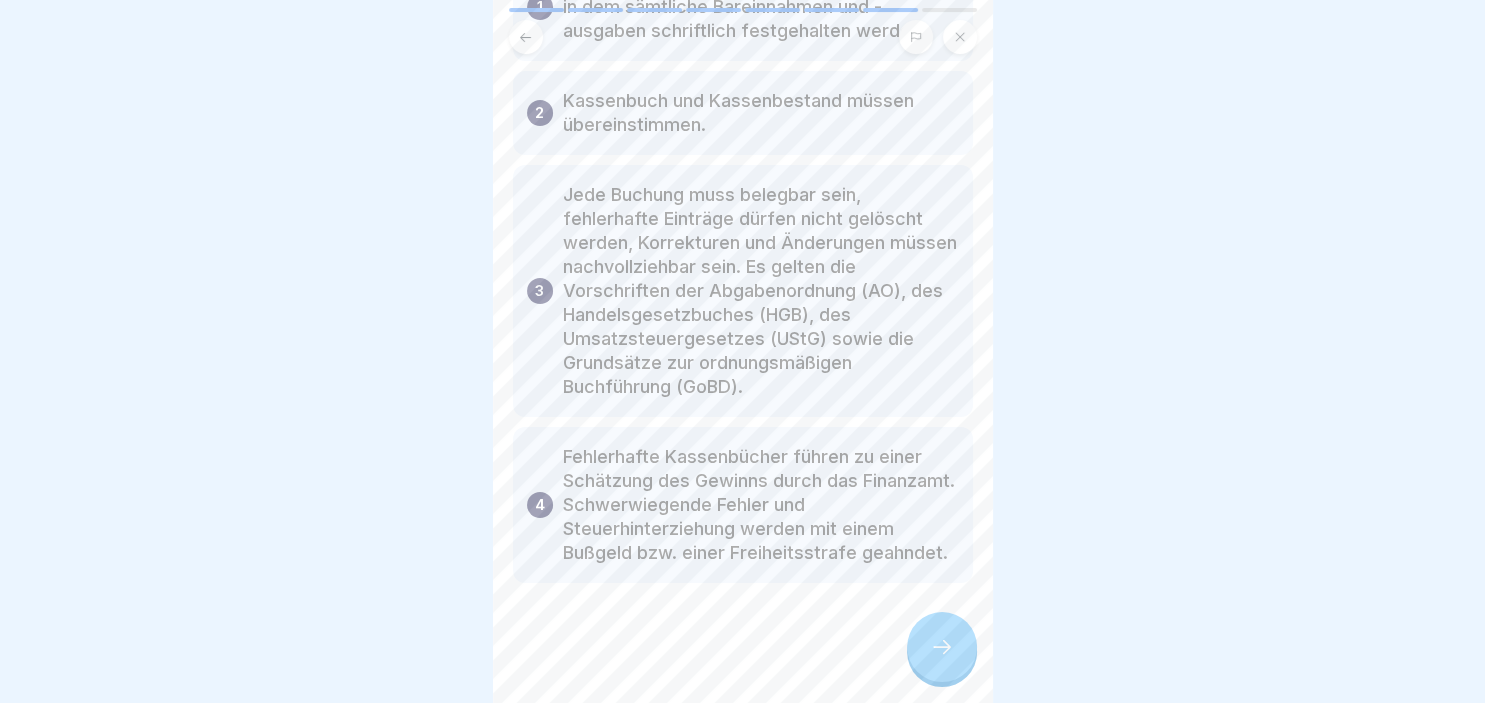 click 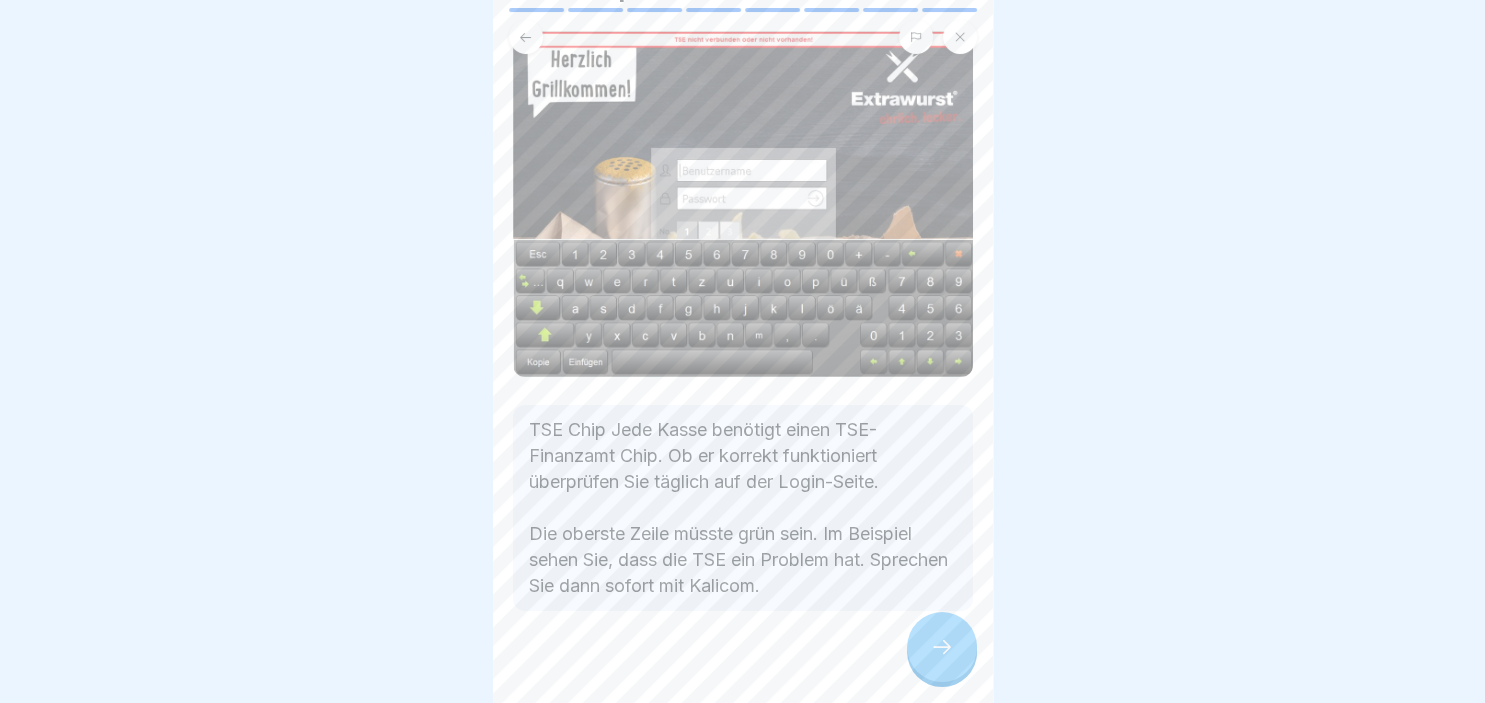 scroll, scrollTop: 137, scrollLeft: 0, axis: vertical 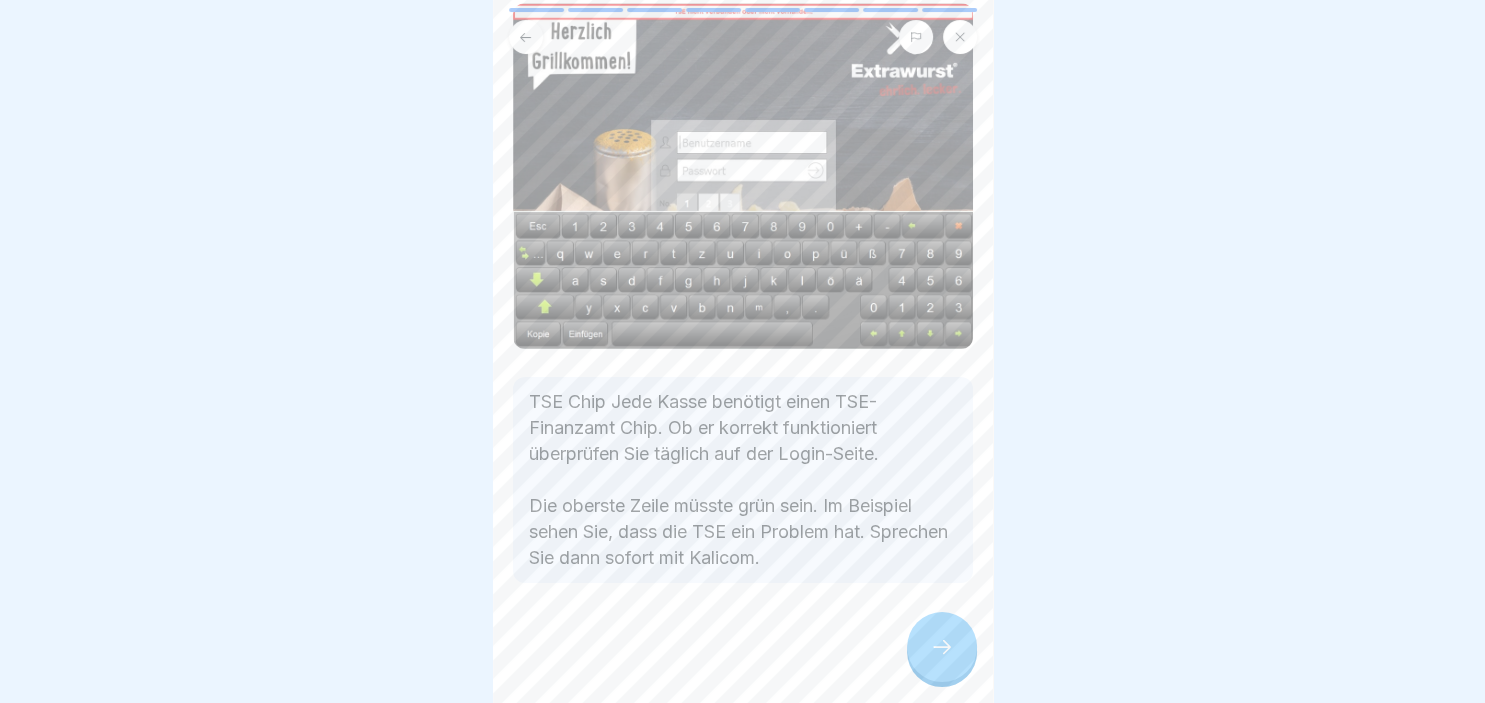 click on "TSE Chip Jede Kasse benötigt einen TSE-Finanzamt Chip. Ob er korrekt funktioniert überprüfen Sie täglich auf der Login-Seite.
Die oberste Zeile müsste grün sein. Im Beispiel sehen Sie, dass die TSE ein Problem hat. Sprechen Sie dann sofort mit Kalicom." at bounding box center [743, 351] 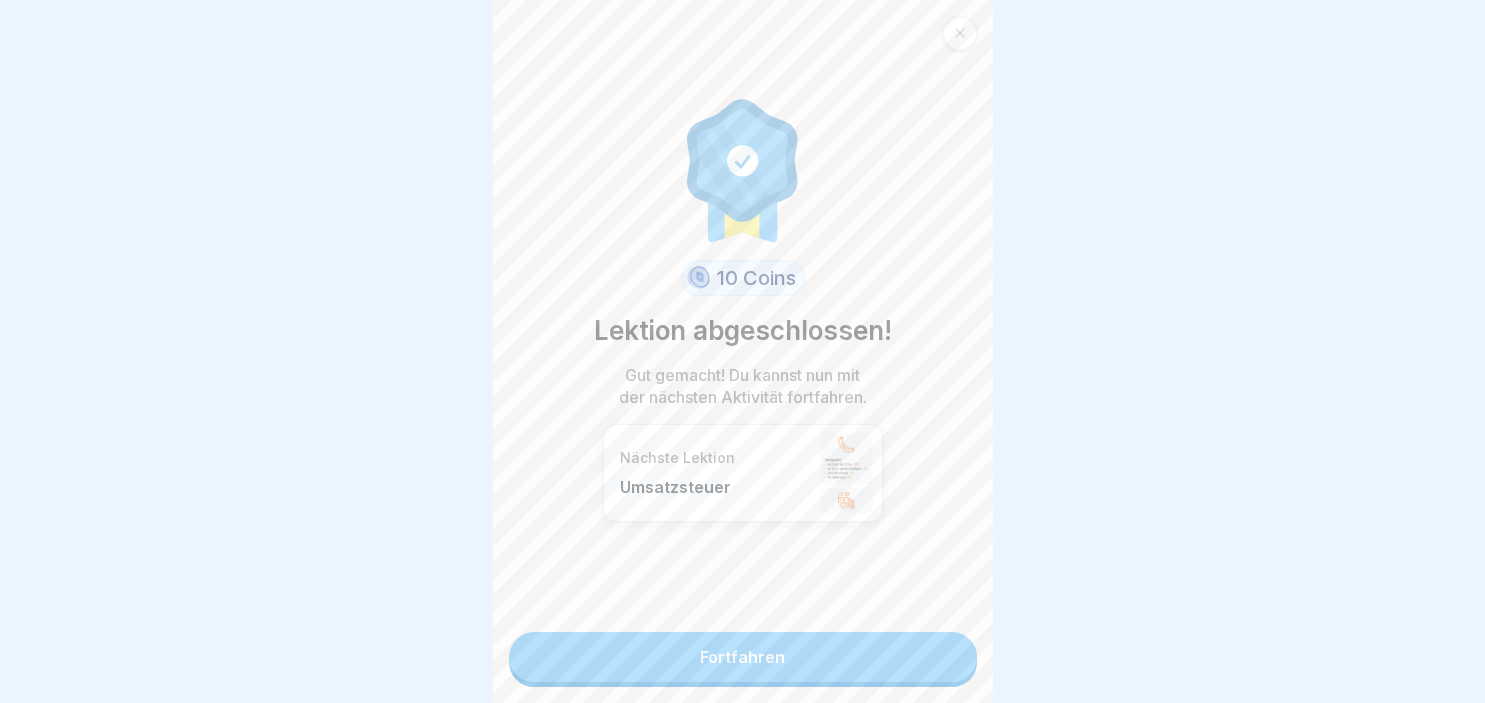 click on "Fortfahren" at bounding box center [743, 657] 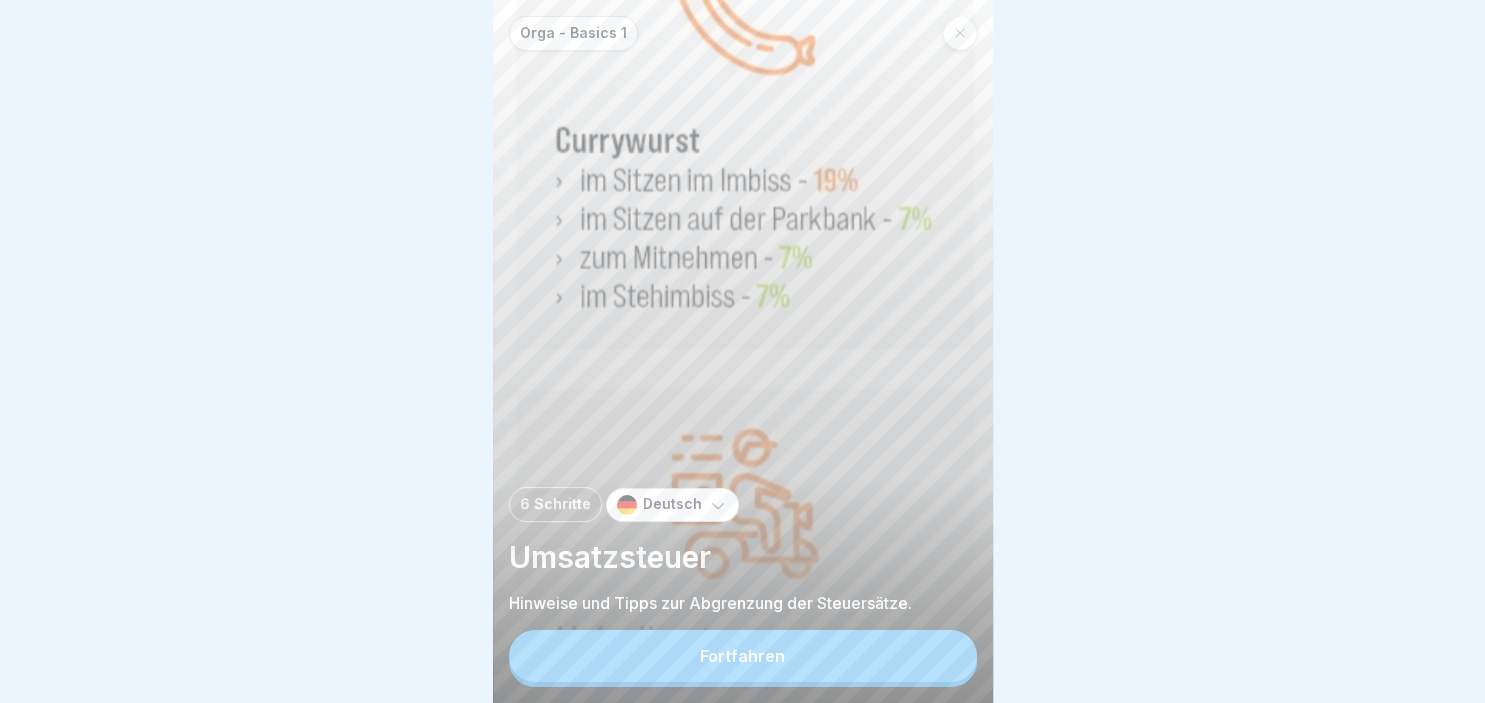 click on "Fortfahren" at bounding box center (743, 656) 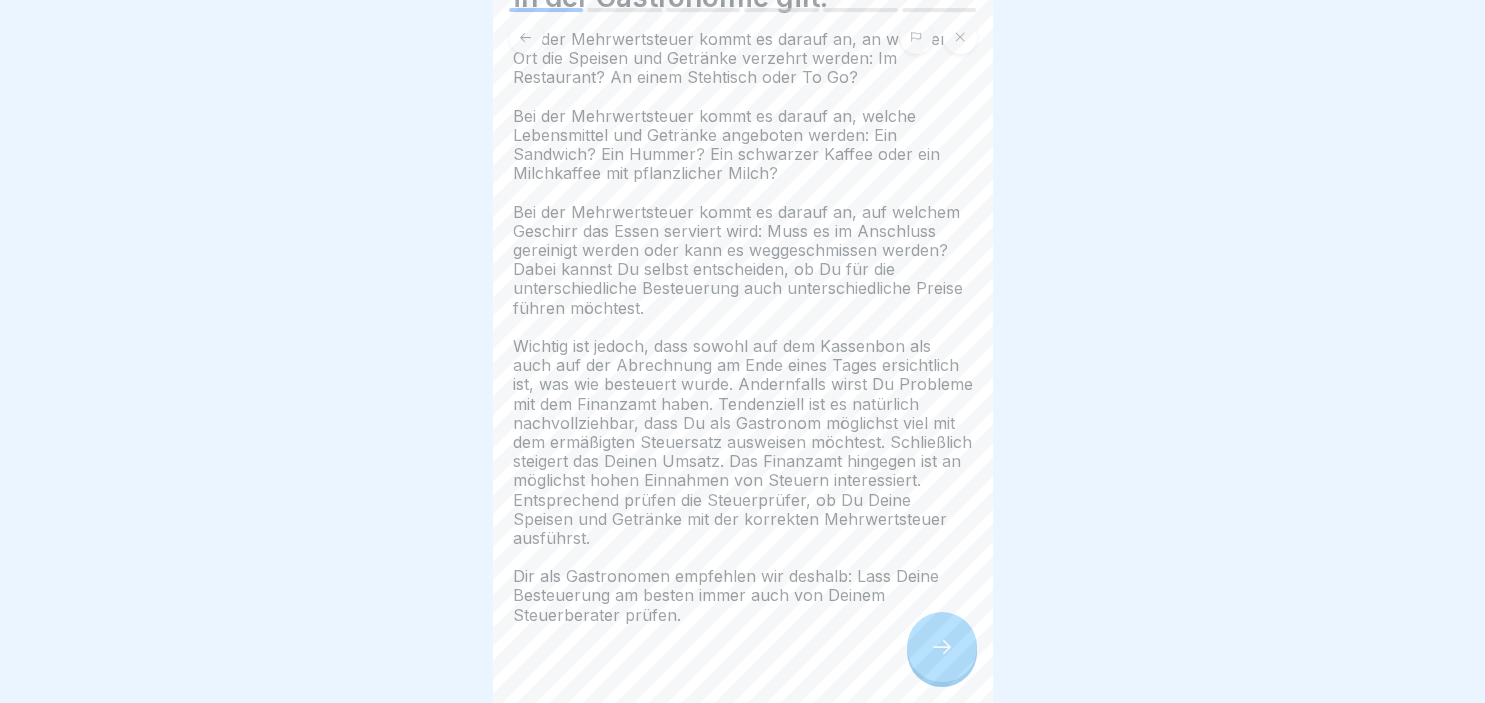 scroll, scrollTop: 150, scrollLeft: 0, axis: vertical 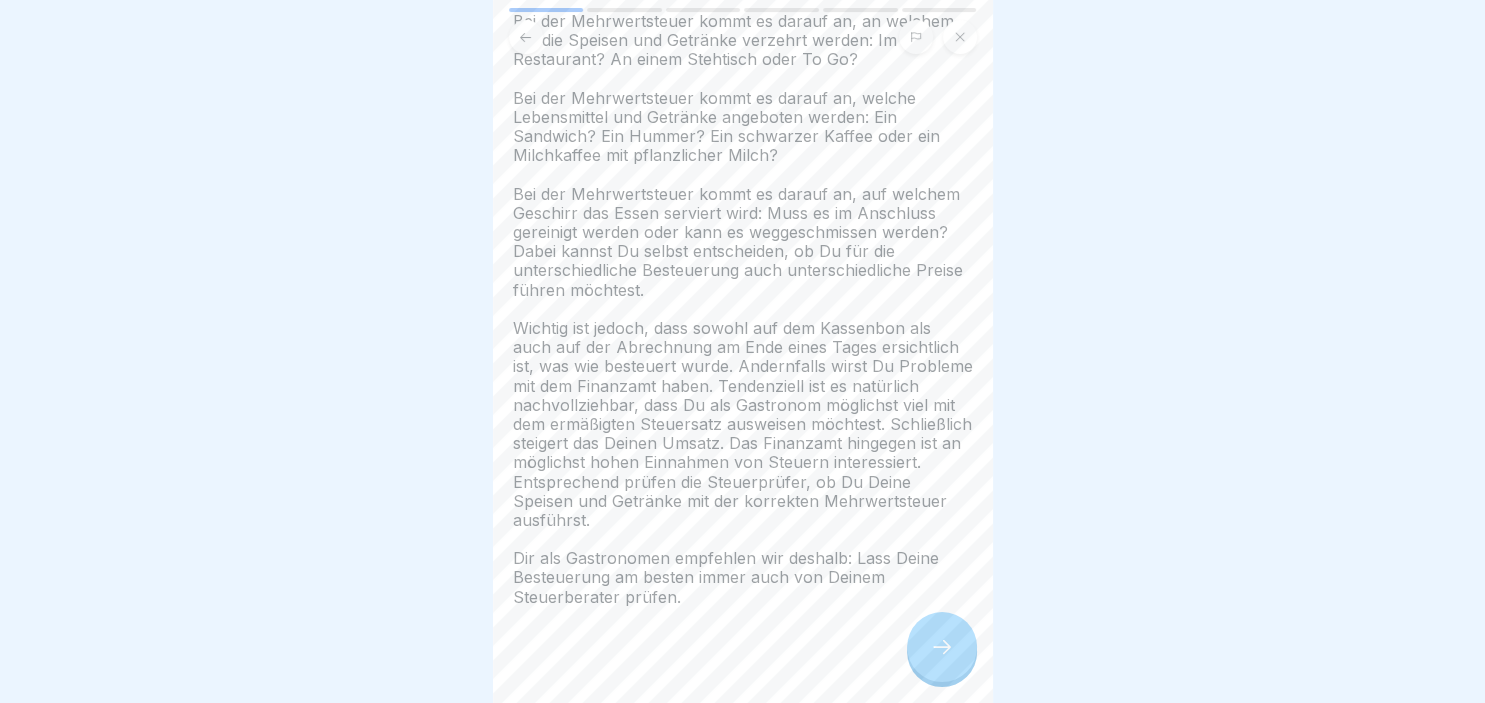 click on "Orga - Basics 1 6 Schritte Deutsch Umsatzsteuer Hinweise und Tipps zur Abgrenzung der Steuersätze. Fortfahren Als Leitfaden für die Besteuerung in der Gastronomie gilt:  Bei der Mehrwertsteuer kommt es darauf an, an welchem Ort die Speisen und Getränke verzehrt werden: Im Restaurant? An einem Stehtisch oder To Go?     Bei der Mehrwertsteuer kommt es darauf an, welche Lebensmittel und Getränke angeboten werden: Ein Sandwich? Ein Hummer? Ein schwarzer Kaffee oder ein Milchkaffee mit pflanzlicher Milch?     Bei der Mehrwertsteuer kommt es darauf an, auf welchem Geschirr das Essen serviert wird: Muss es im Anschluss gereinigt werden oder kann es weggeschmissen werden?   Dabei kannst Du selbst entscheiden, ob Du für die unterschiedliche Besteuerung auch unterschiedliche Preise führen möchtest.          Dir als Gastronomen empfehlen wir deshalb: Lass Deine Besteuerung am besten immer auch von Deinem Steuerberater prüfen.   Ob 7 oder 19 %: Es kommt auf die Details an: Steuershift in Kasse Z-Bon" at bounding box center (742, 351) 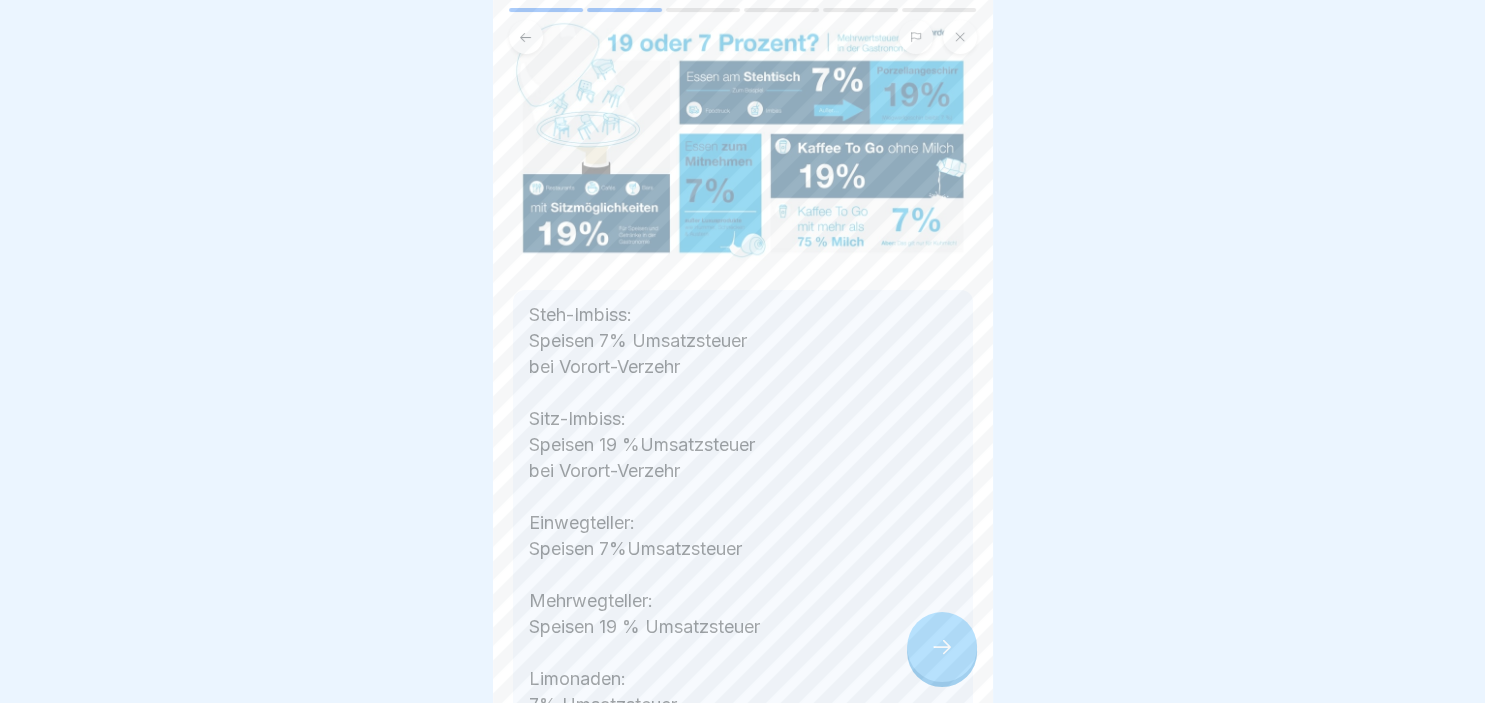 scroll, scrollTop: 185, scrollLeft: 0, axis: vertical 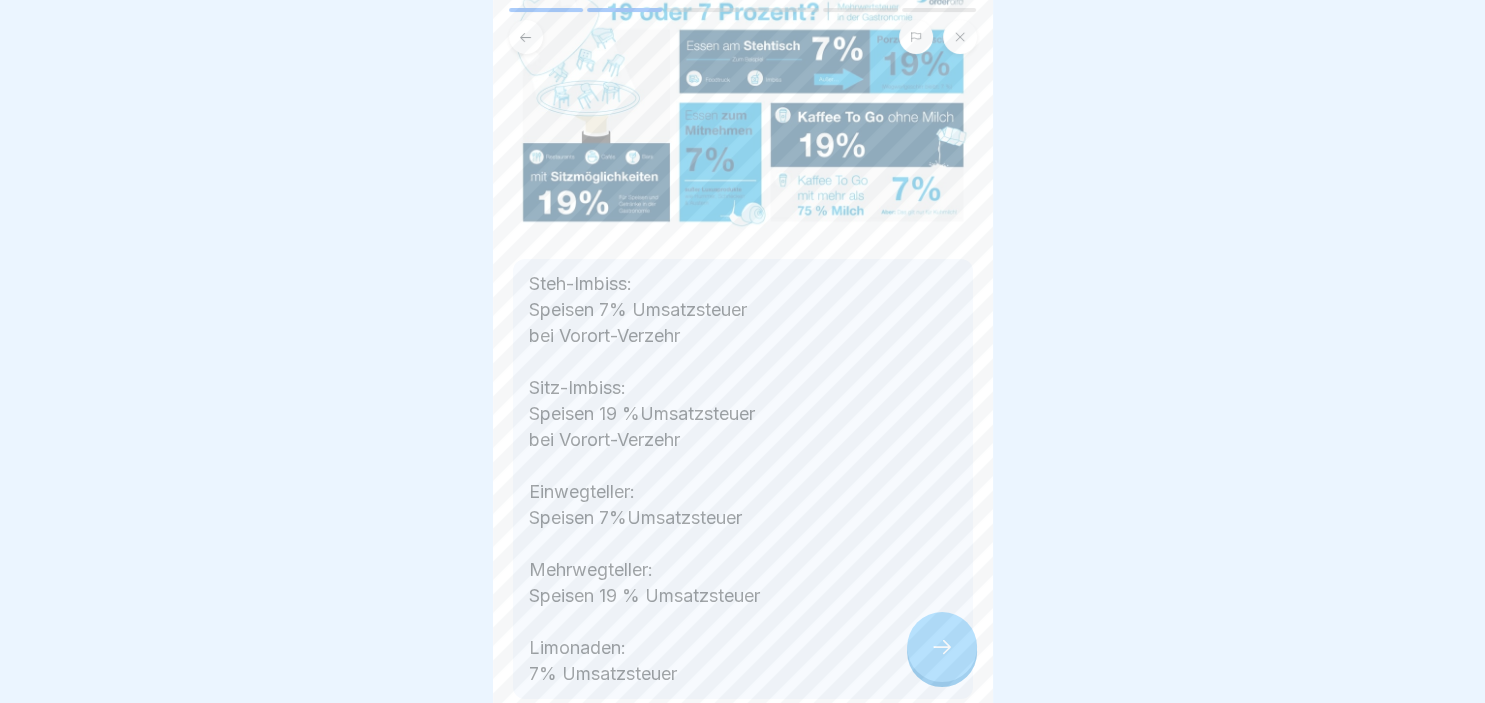 click on "Ob 7 oder 19 %: Es kommt auf die Details an: Steh-Imbiss:
Speisen 7% Umsatzsteuer
bei Vorort-Verzehr
Sitz-Imbiss:
Speisen 19 %Umsatzsteuer
bei Vorort-Verzehr
Einwegteller:
Speisen 7%Umsatzsteuer
Mehrwegteller:
Speisen 19 % Umsatzsteuer
Limonaden:
7% Umsatzsteuer" at bounding box center (743, 351) 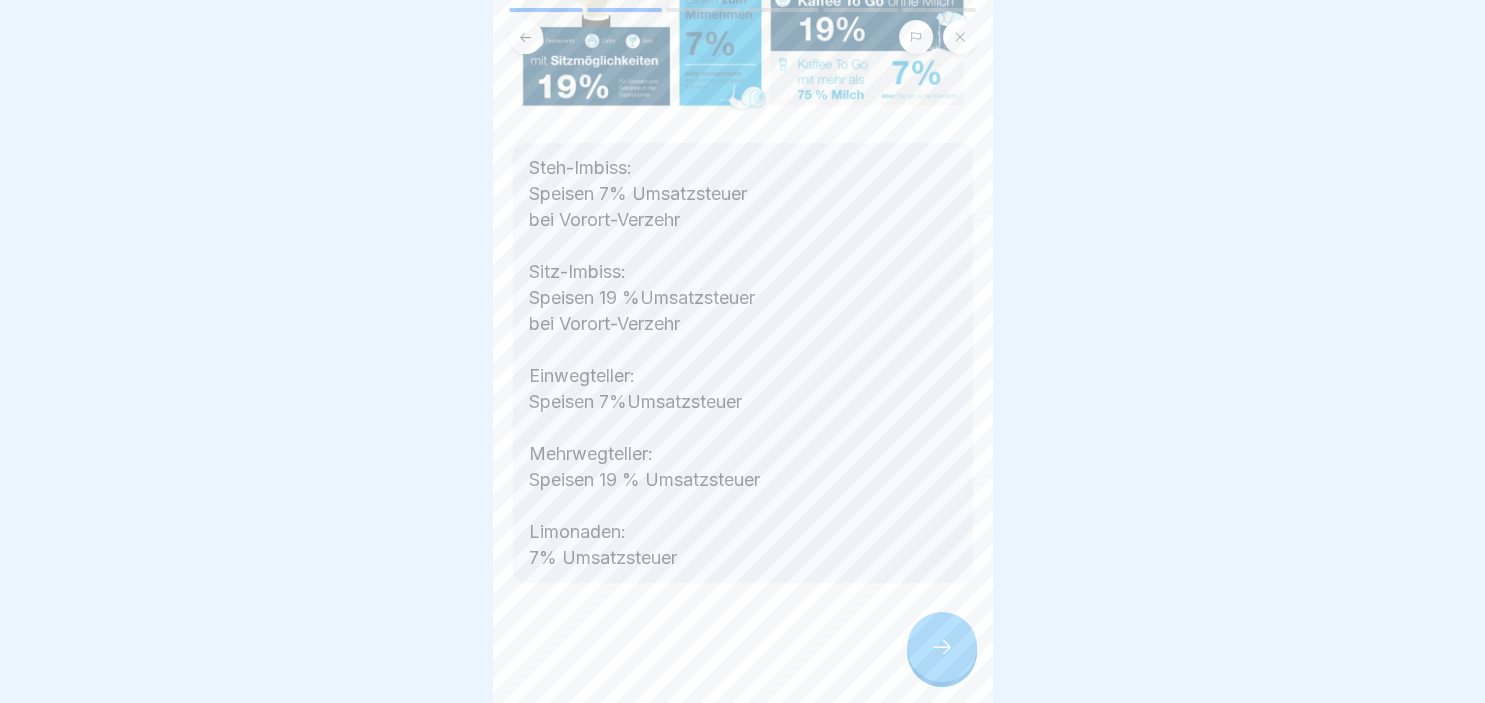 click on "Ob 7 oder 19 %: Es kommt auf die Details an: Steh-Imbiss:
Speisen 7% Umsatzsteuer
bei Vorort-Verzehr
Sitz-Imbiss:
Speisen 19 %Umsatzsteuer
bei Vorort-Verzehr
Einwegteller:
Speisen 7%Umsatzsteuer
Mehrwegteller:
Speisen 19 % Umsatzsteuer
Limonaden:
7% Umsatzsteuer" at bounding box center [743, 351] 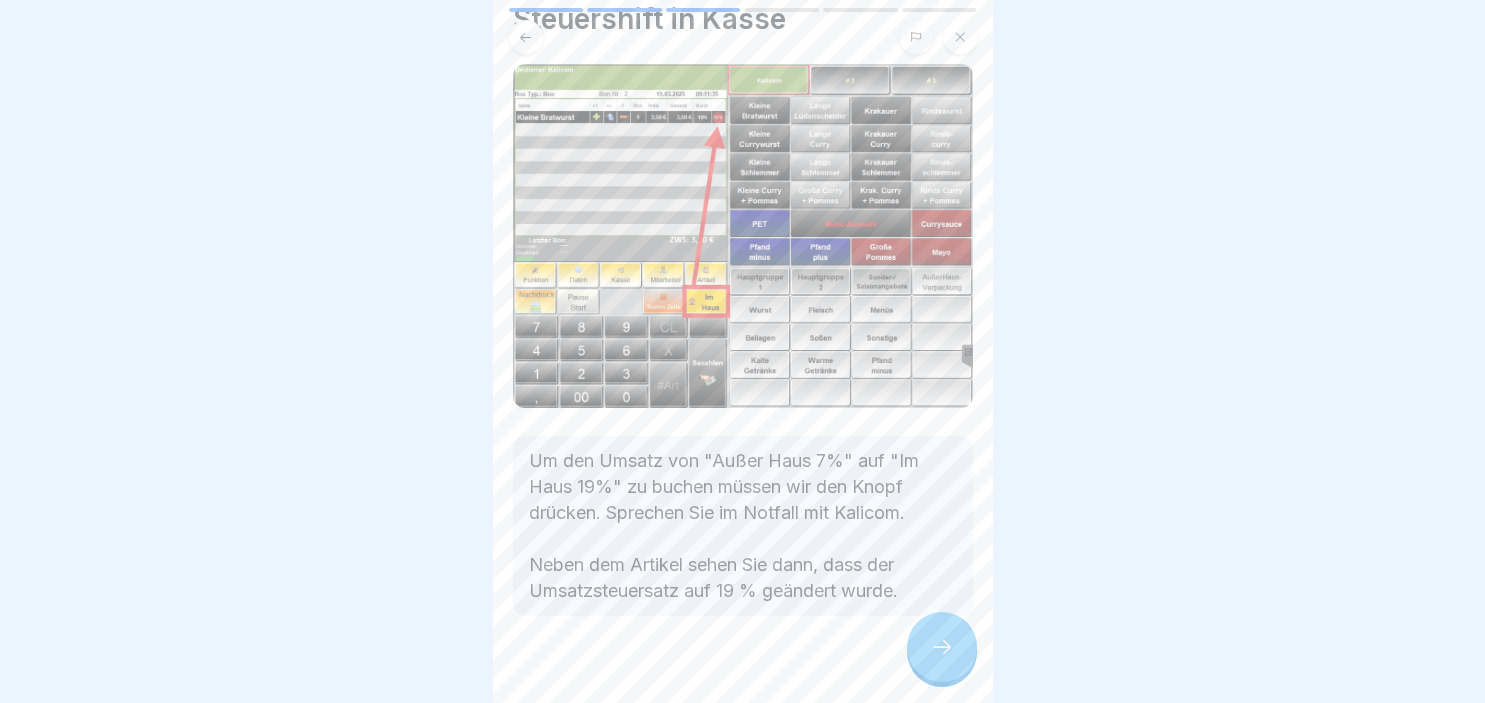 scroll, scrollTop: 109, scrollLeft: 0, axis: vertical 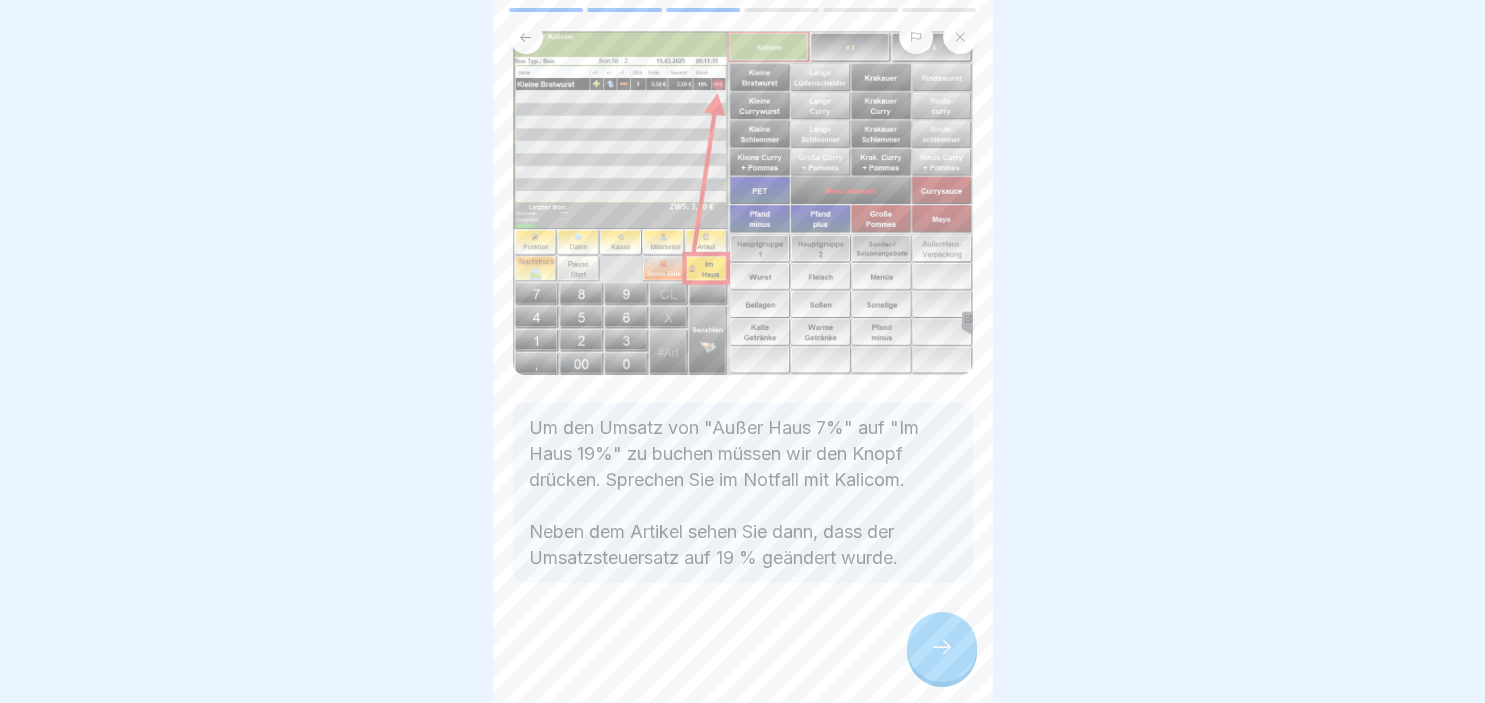 click on "Orga - Basics 1 6 Schritte Deutsch Umsatzsteuer Hinweise und Tipps zur Abgrenzung der Steuersätze. Fortfahren Als Leitfaden für die Besteuerung in der Gastronomie gilt:  Bei der Mehrwertsteuer kommt es darauf an, an welchem Ort die Speisen und Getränke verzehrt werden: Im Restaurant? An einem Stehtisch oder To Go?     Bei der Mehrwertsteuer kommt es darauf an, welche Lebensmittel und Getränke angeboten werden: Ein Sandwich? Ein Hummer? Ein schwarzer Kaffee oder ein Milchkaffee mit pflanzlicher Milch?     Bei der Mehrwertsteuer kommt es darauf an, auf welchem Geschirr das Essen serviert wird: Muss es im Anschluss gereinigt werden oder kann es weggeschmissen werden?   Dabei kannst Du selbst entscheiden, ob Du für die unterschiedliche Besteuerung auch unterschiedliche Preise führen möchtest.          Dir als Gastronomen empfehlen wir deshalb: Lass Deine Besteuerung am besten immer auch von Deinem Steuerberater prüfen.   Ob 7 oder 19 %: Es kommt auf die Details an: Steuershift in Kasse Z-Bon" at bounding box center (742, 351) 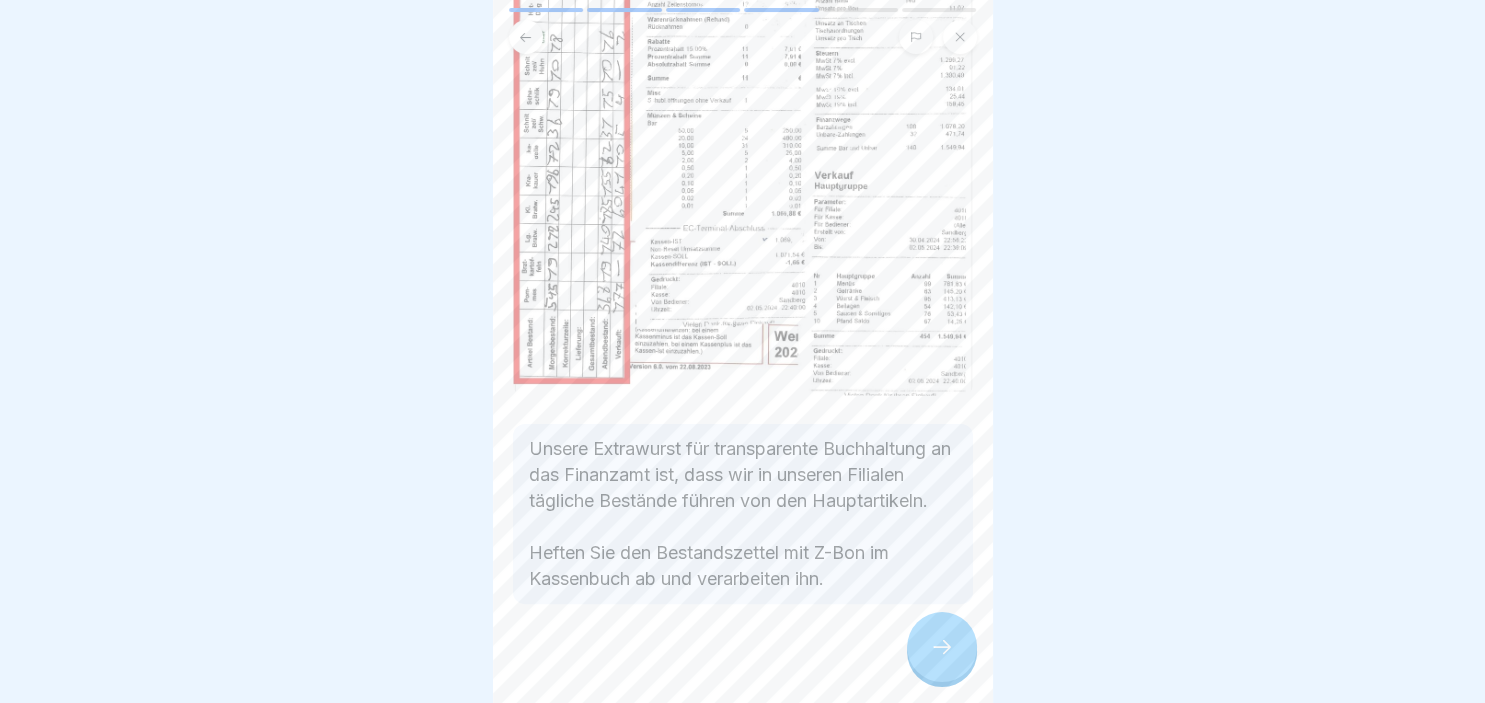 scroll, scrollTop: 400, scrollLeft: 0, axis: vertical 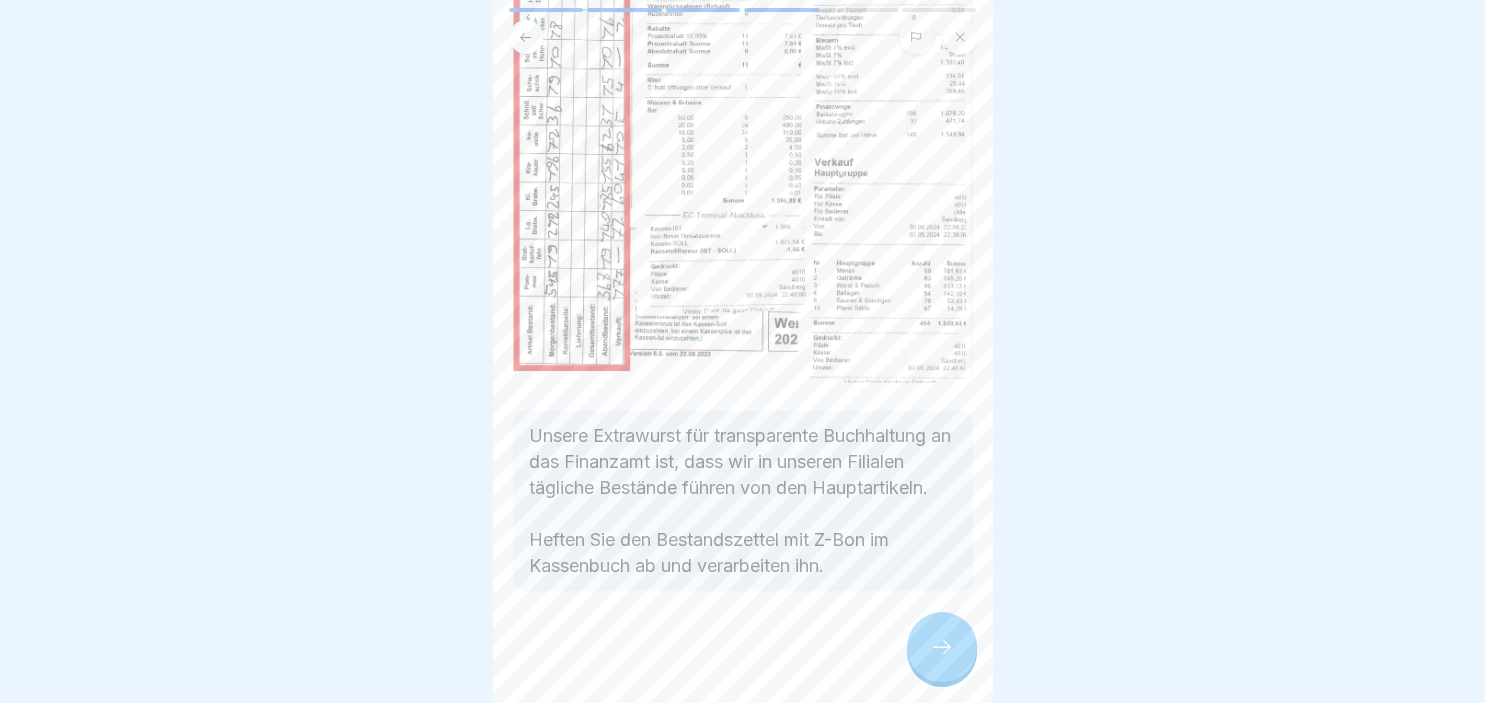 click on "Orga - Basics 1 6 Schritte Deutsch Umsatzsteuer Hinweise und Tipps zur Abgrenzung der Steuersätze. Fortfahren Als Leitfaden für die Besteuerung in der Gastronomie gilt:  Bei der Mehrwertsteuer kommt es darauf an, an welchem Ort die Speisen und Getränke verzehrt werden: Im Restaurant? An einem Stehtisch oder To Go?     Bei der Mehrwertsteuer kommt es darauf an, welche Lebensmittel und Getränke angeboten werden: Ein Sandwich? Ein Hummer? Ein schwarzer Kaffee oder ein Milchkaffee mit pflanzlicher Milch?     Bei der Mehrwertsteuer kommt es darauf an, auf welchem Geschirr das Essen serviert wird: Muss es im Anschluss gereinigt werden oder kann es weggeschmissen werden?   Dabei kannst Du selbst entscheiden, ob Du für die unterschiedliche Besteuerung auch unterschiedliche Preise führen möchtest.          Dir als Gastronomen empfehlen wir deshalb: Lass Deine Besteuerung am besten immer auch von Deinem Steuerberater prüfen.   Ob 7 oder 19 %: Es kommt auf die Details an: Steuershift in Kasse Z-Bon" at bounding box center (742, 351) 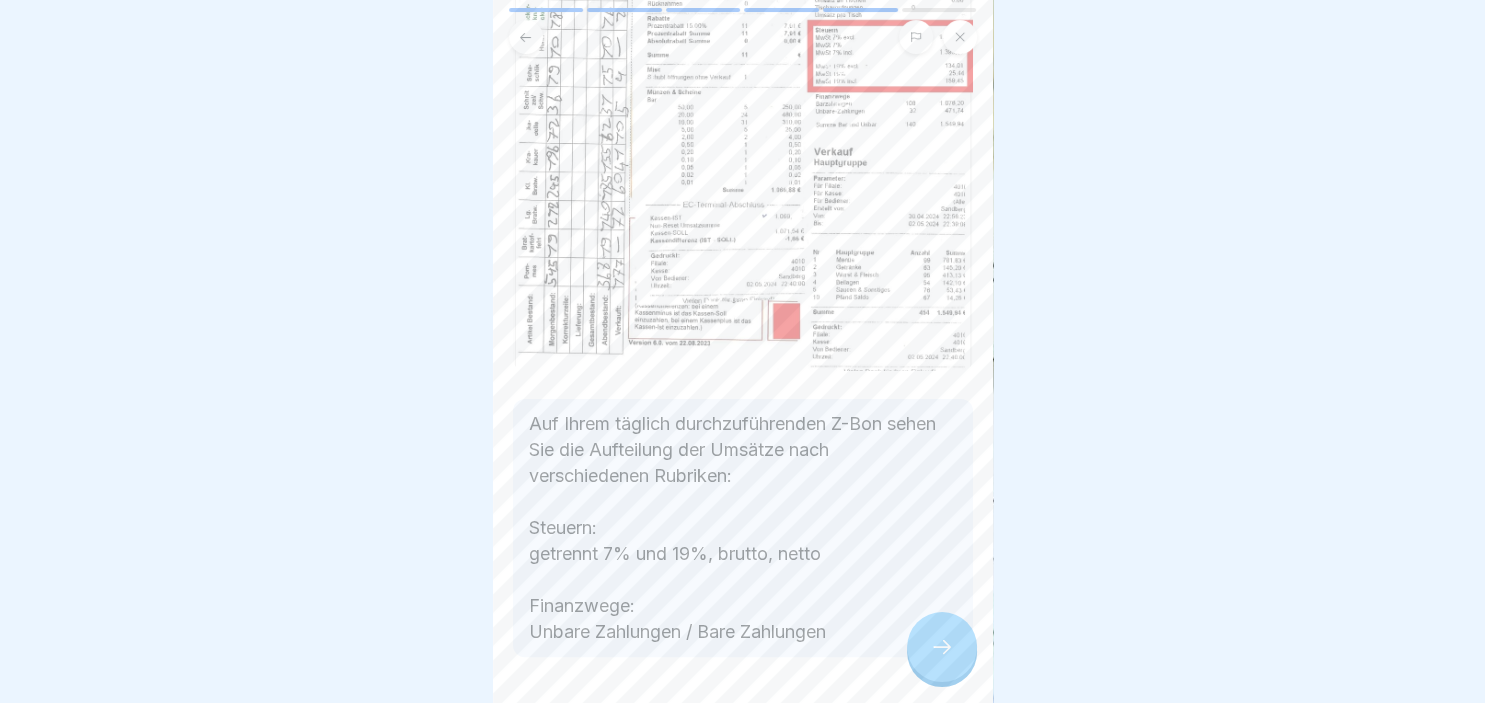 scroll, scrollTop: 456, scrollLeft: 0, axis: vertical 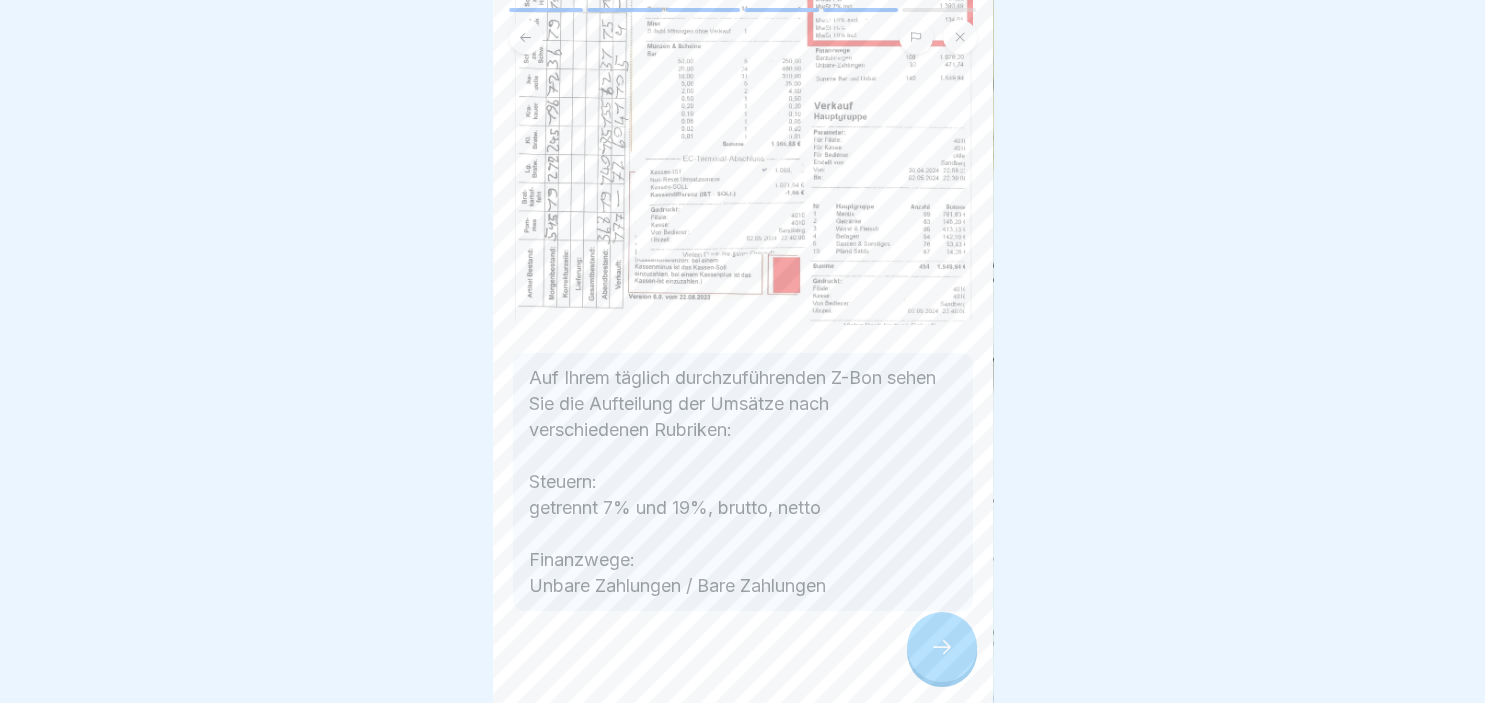 click on "Orga - Basics 1 6 Schritte Deutsch Umsatzsteuer Hinweise und Tipps zur Abgrenzung der Steuersätze. Fortfahren Als Leitfaden für die Besteuerung in der Gastronomie gilt:  Bei der Mehrwertsteuer kommt es darauf an, an welchem Ort die Speisen und Getränke verzehrt werden: Im Restaurant? An einem Stehtisch oder To Go?     Bei der Mehrwertsteuer kommt es darauf an, welche Lebensmittel und Getränke angeboten werden: Ein Sandwich? Ein Hummer? Ein schwarzer Kaffee oder ein Milchkaffee mit pflanzlicher Milch?     Bei der Mehrwertsteuer kommt es darauf an, auf welchem Geschirr das Essen serviert wird: Muss es im Anschluss gereinigt werden oder kann es weggeschmissen werden?   Dabei kannst Du selbst entscheiden, ob Du für die unterschiedliche Besteuerung auch unterschiedliche Preise führen möchtest.          Dir als Gastronomen empfehlen wir deshalb: Lass Deine Besteuerung am besten immer auch von Deinem Steuerberater prüfen.   Ob 7 oder 19 %: Es kommt auf die Details an: Steuershift in Kasse Z-Bon" at bounding box center (742, 351) 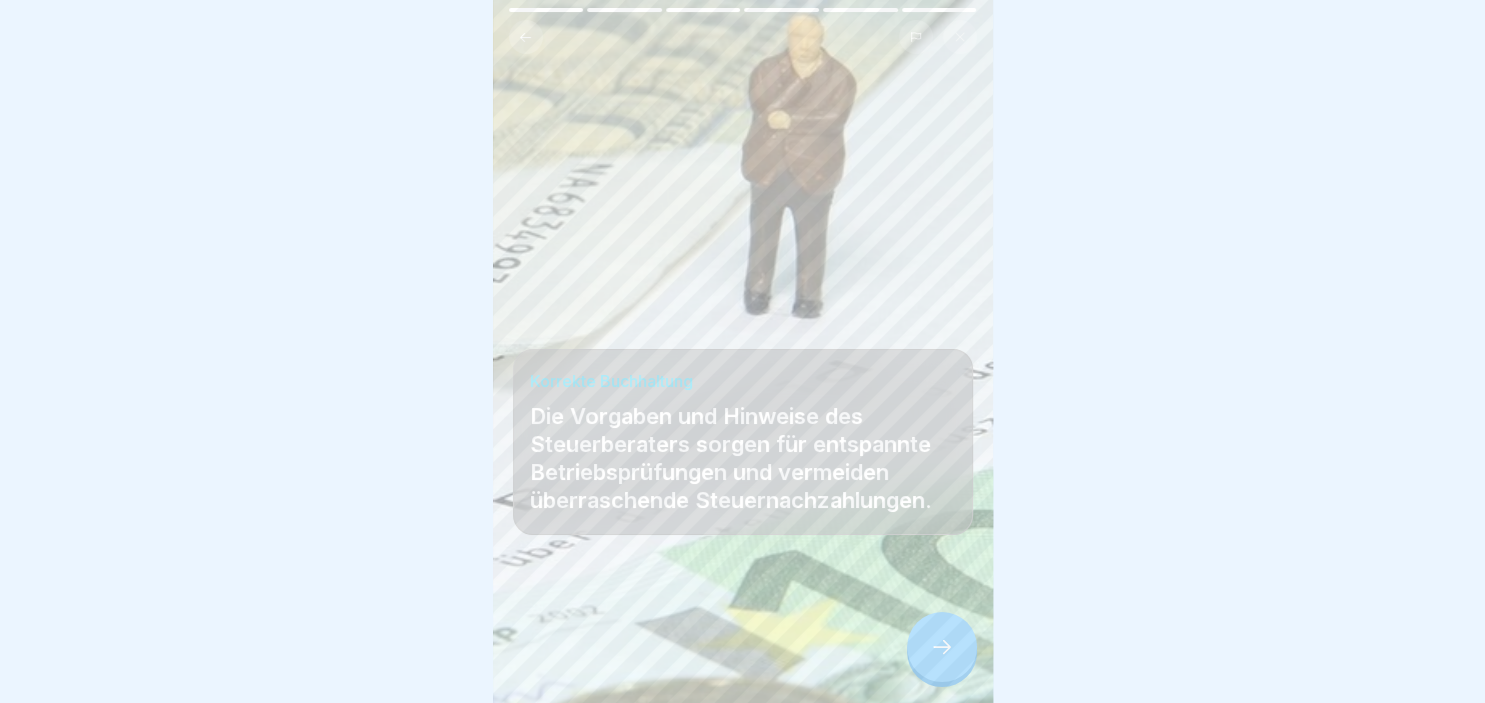 click 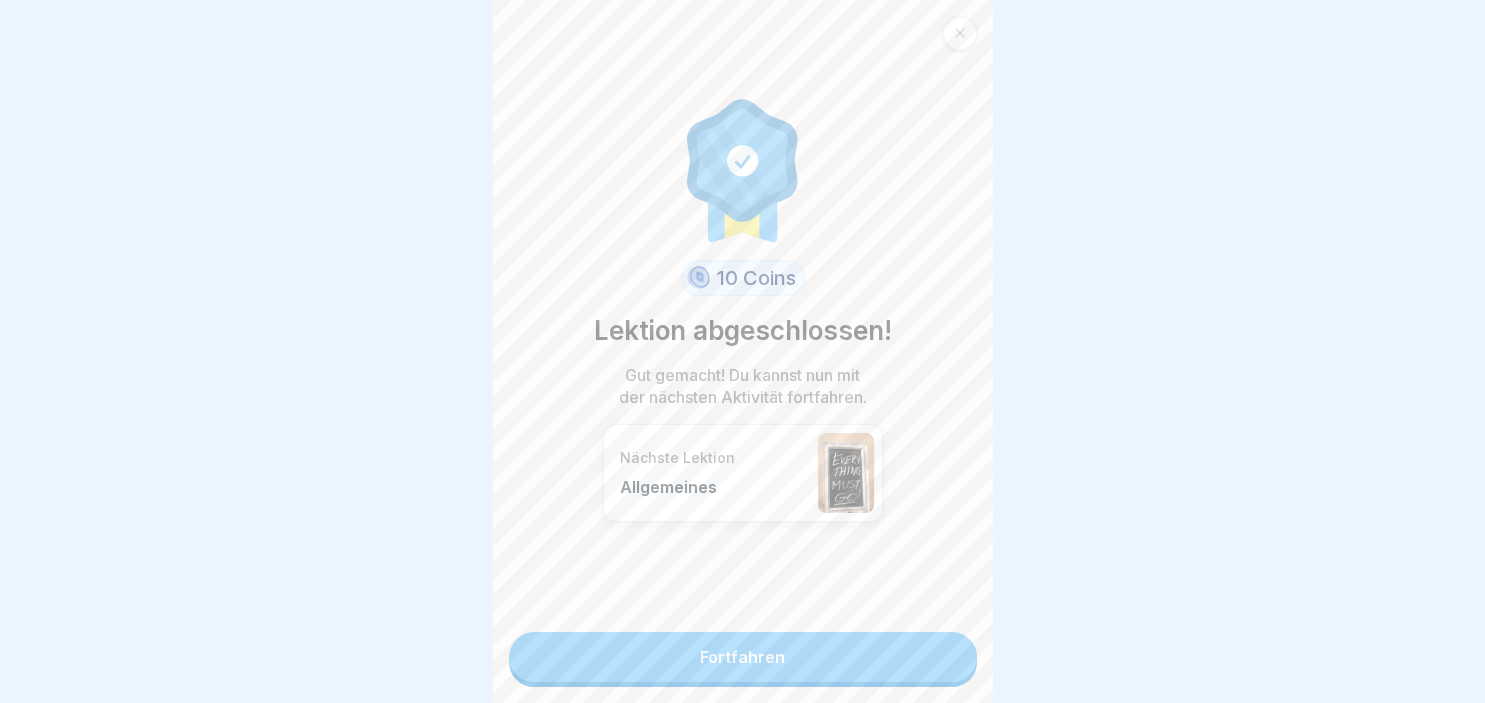 click on "Fortfahren" at bounding box center (743, 657) 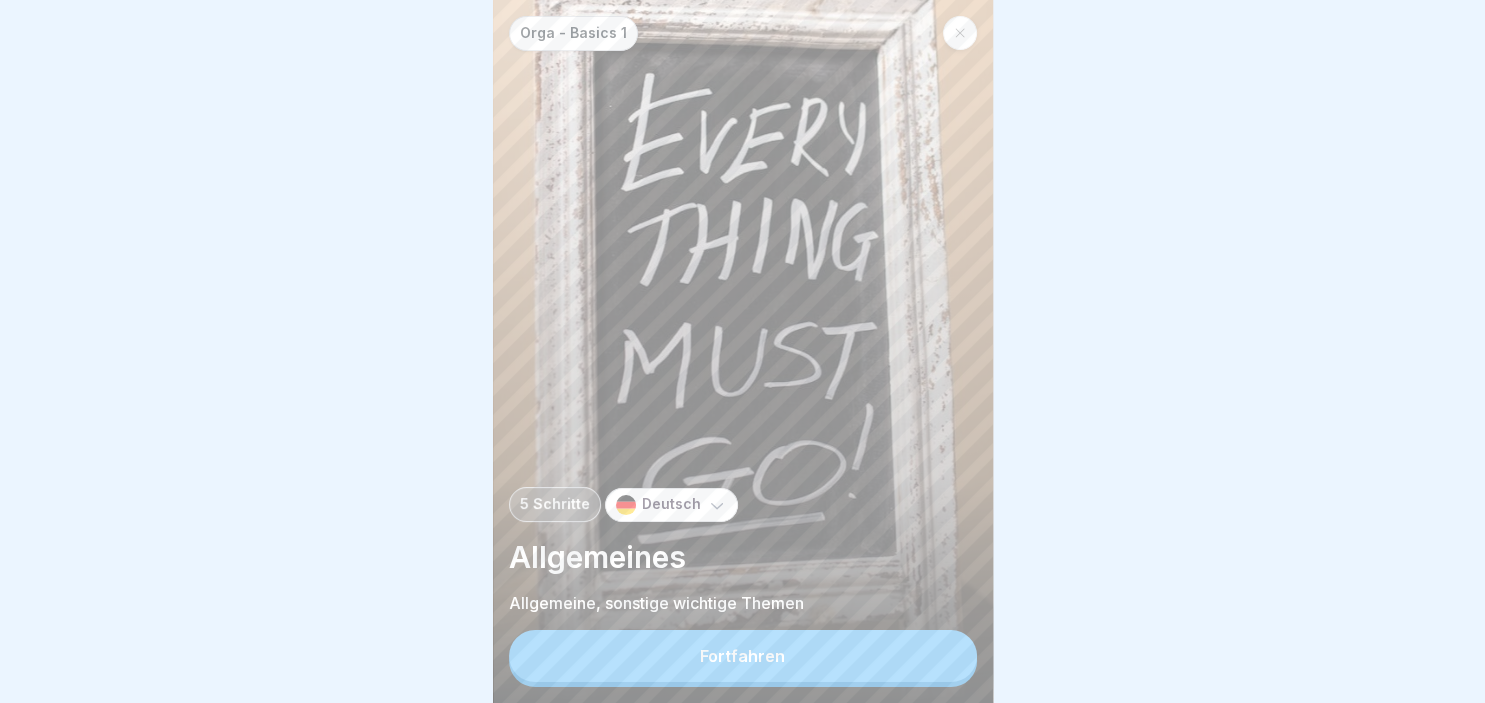 click on "Fortfahren" at bounding box center (743, 656) 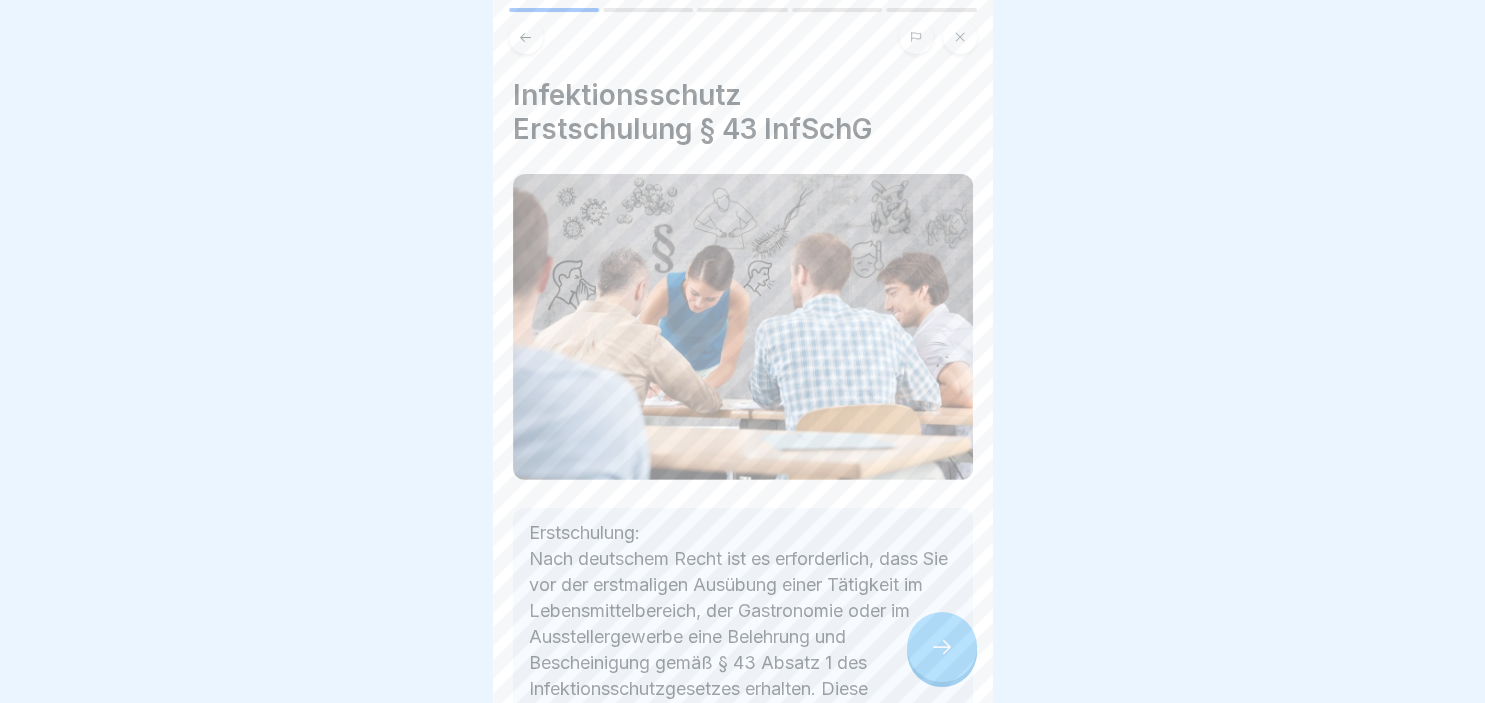drag, startPoint x: 997, startPoint y: 334, endPoint x: 990, endPoint y: 305, distance: 29.832869 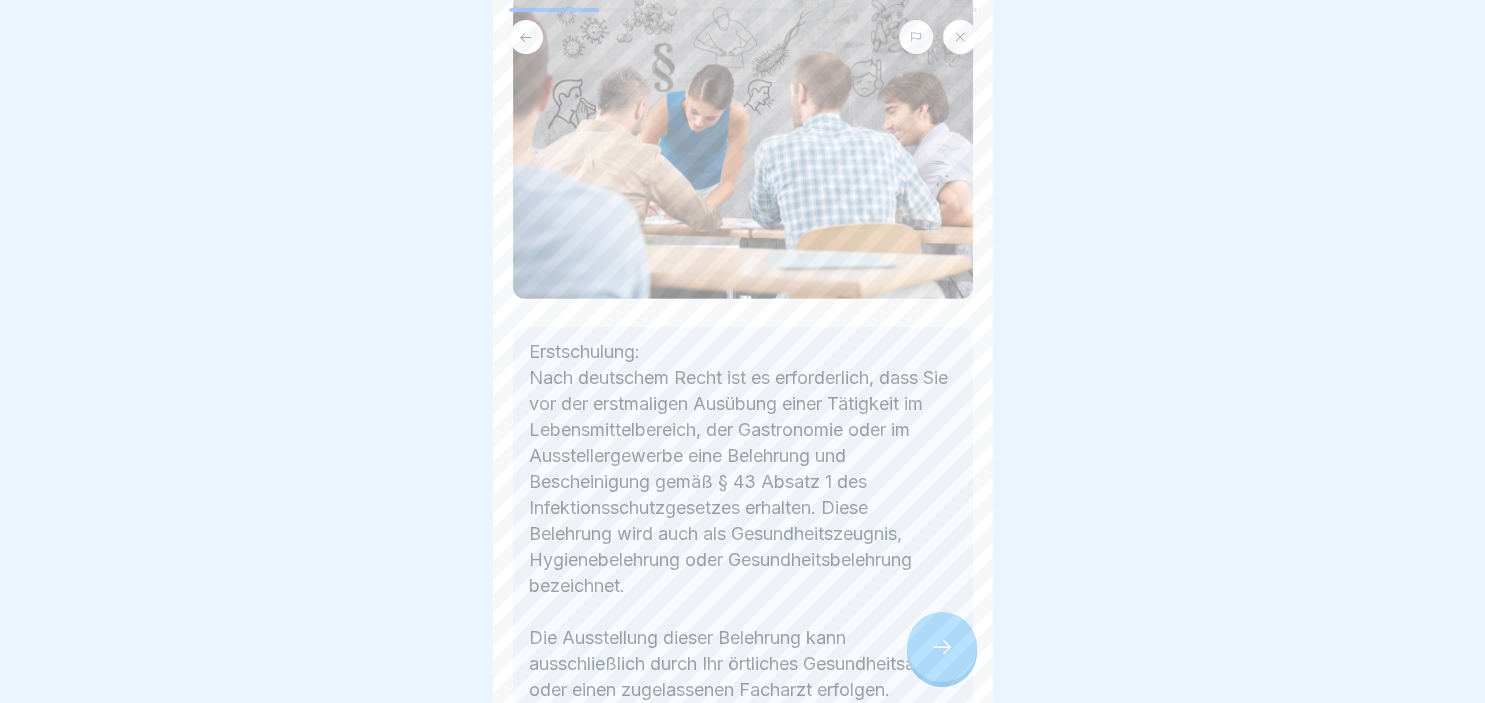 scroll, scrollTop: 339, scrollLeft: 0, axis: vertical 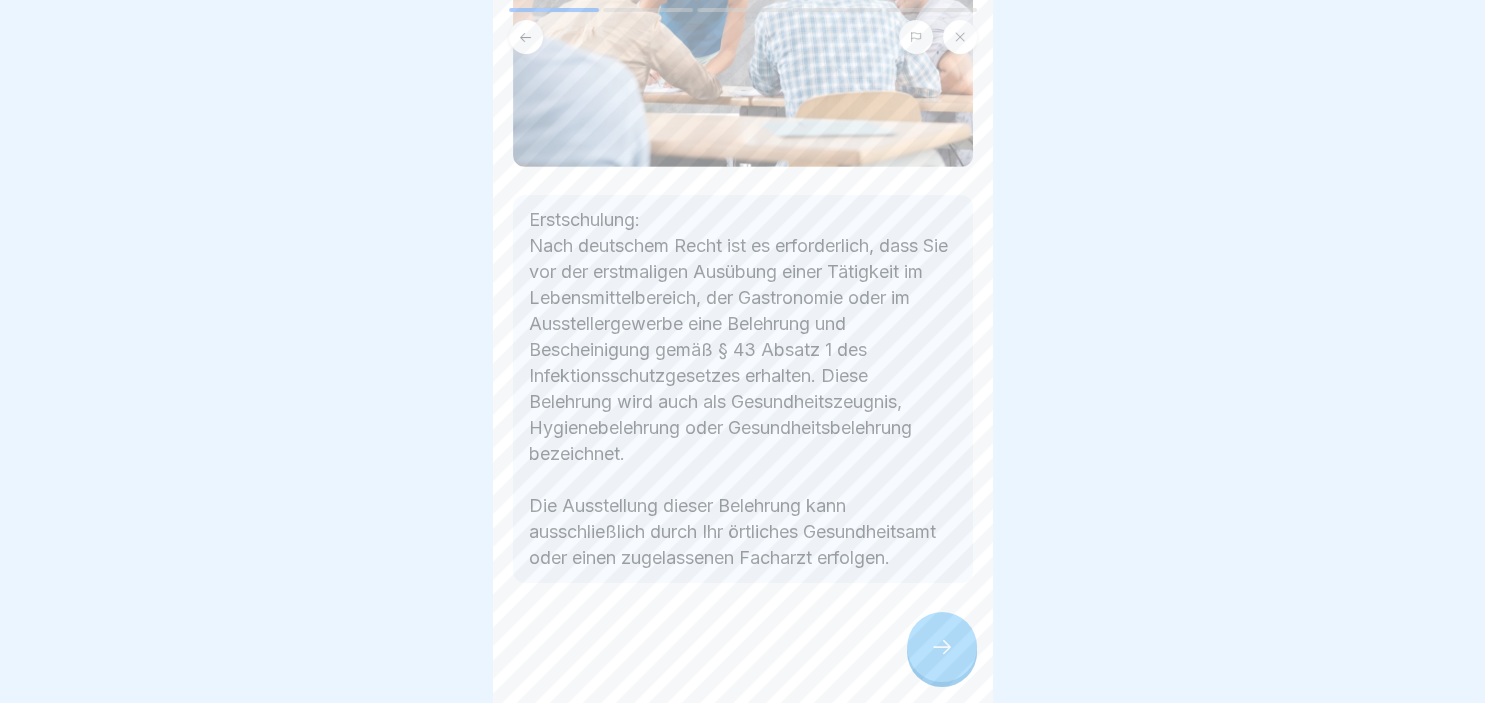 click at bounding box center (942, 647) 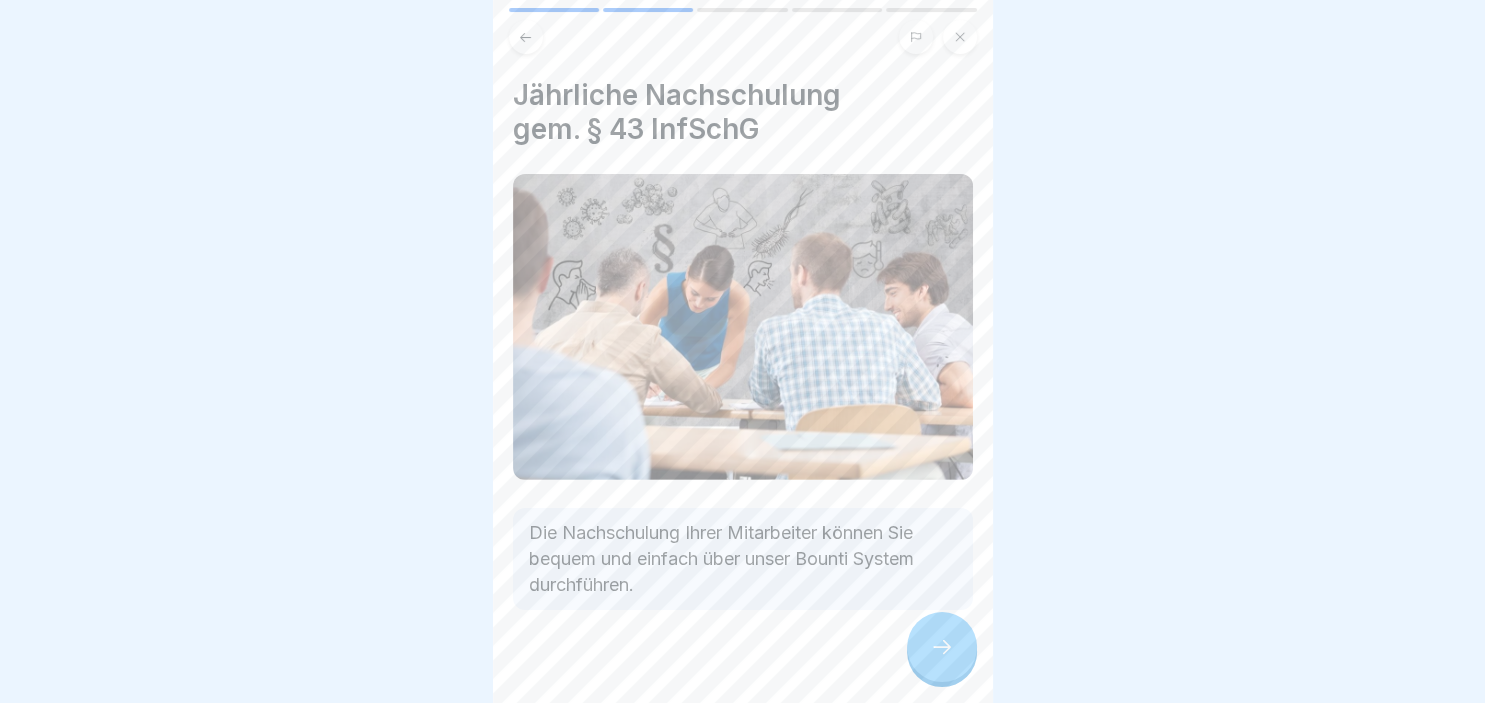 scroll, scrollTop: 27, scrollLeft: 0, axis: vertical 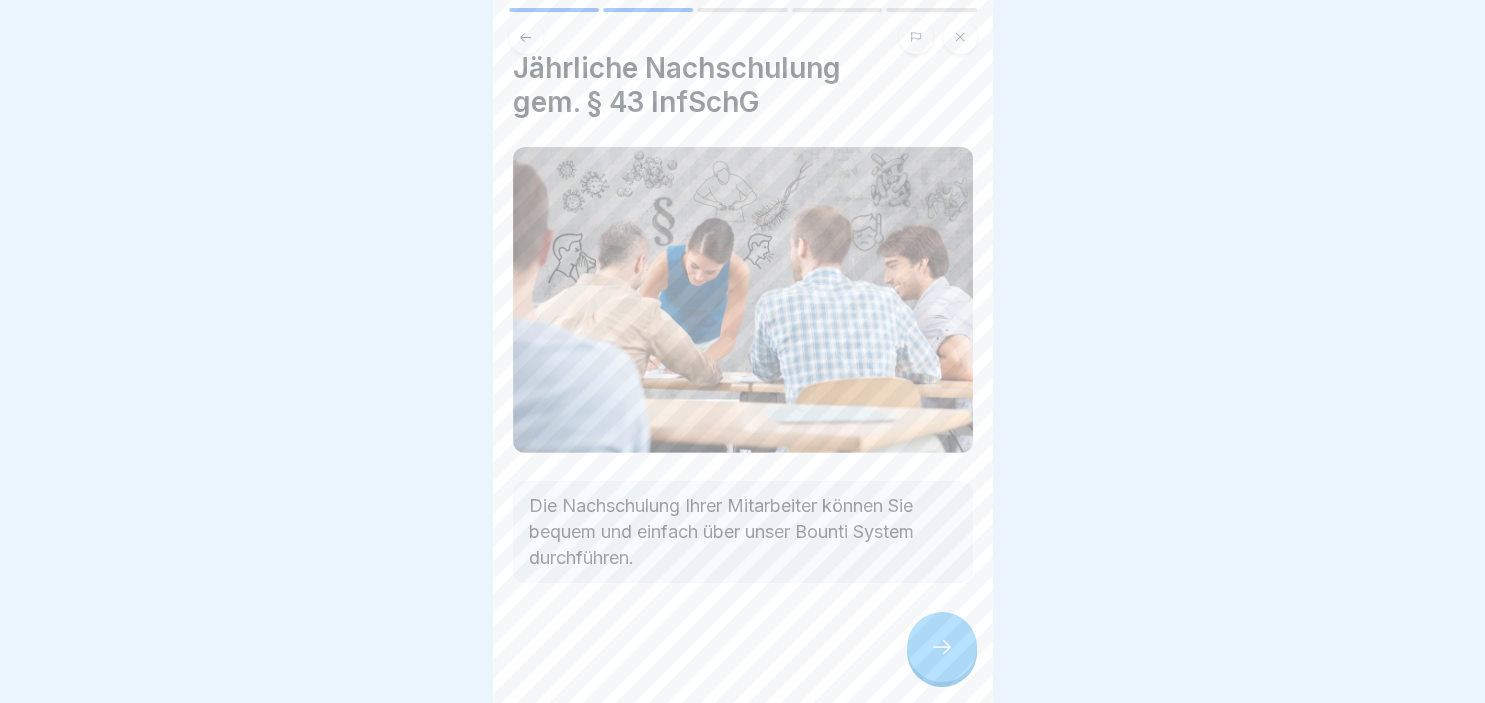 click on "Jährliche Nachschulung gem. § 43 InfSchG Die Nachschulung Ihrer Mitarbeiter können Sie bequem und einfach über unser Bounti System durchführen." at bounding box center [743, 351] 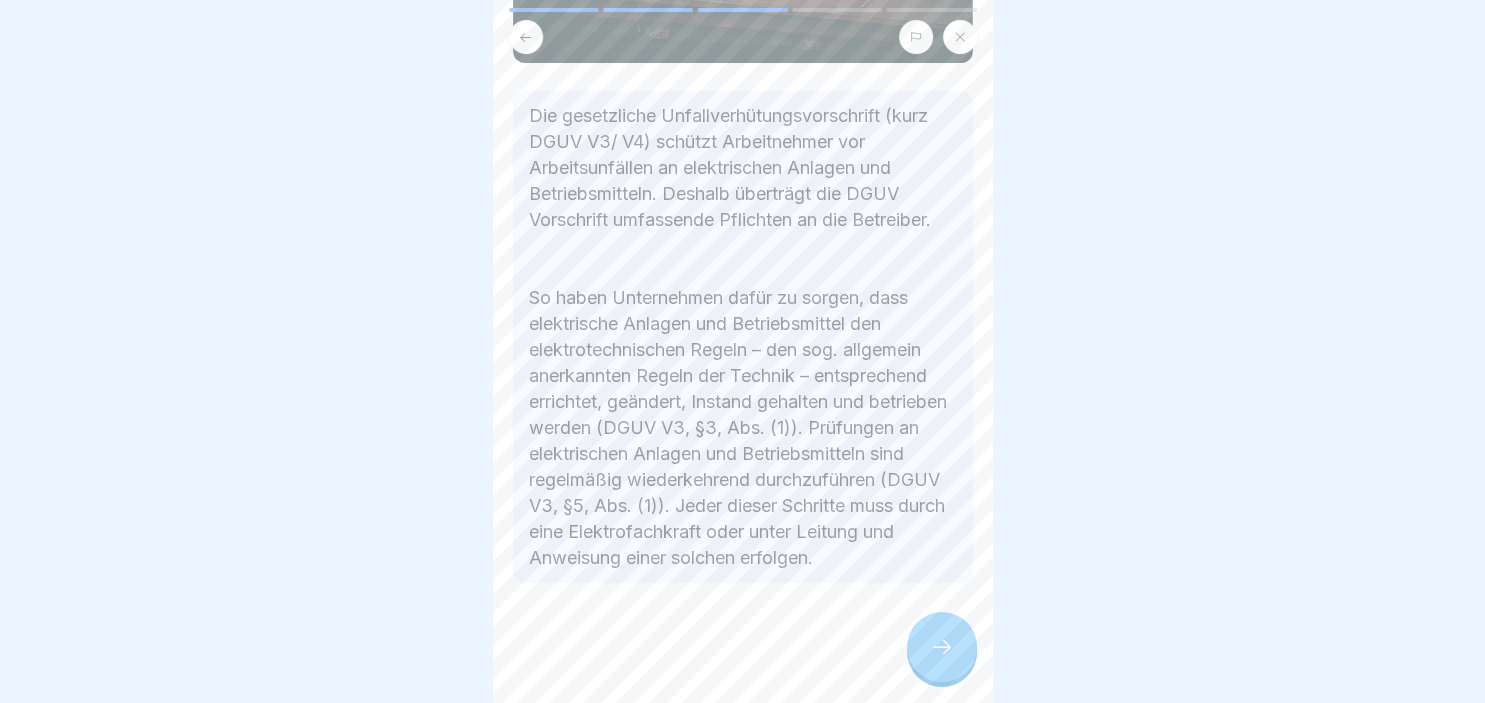 scroll, scrollTop: 433, scrollLeft: 0, axis: vertical 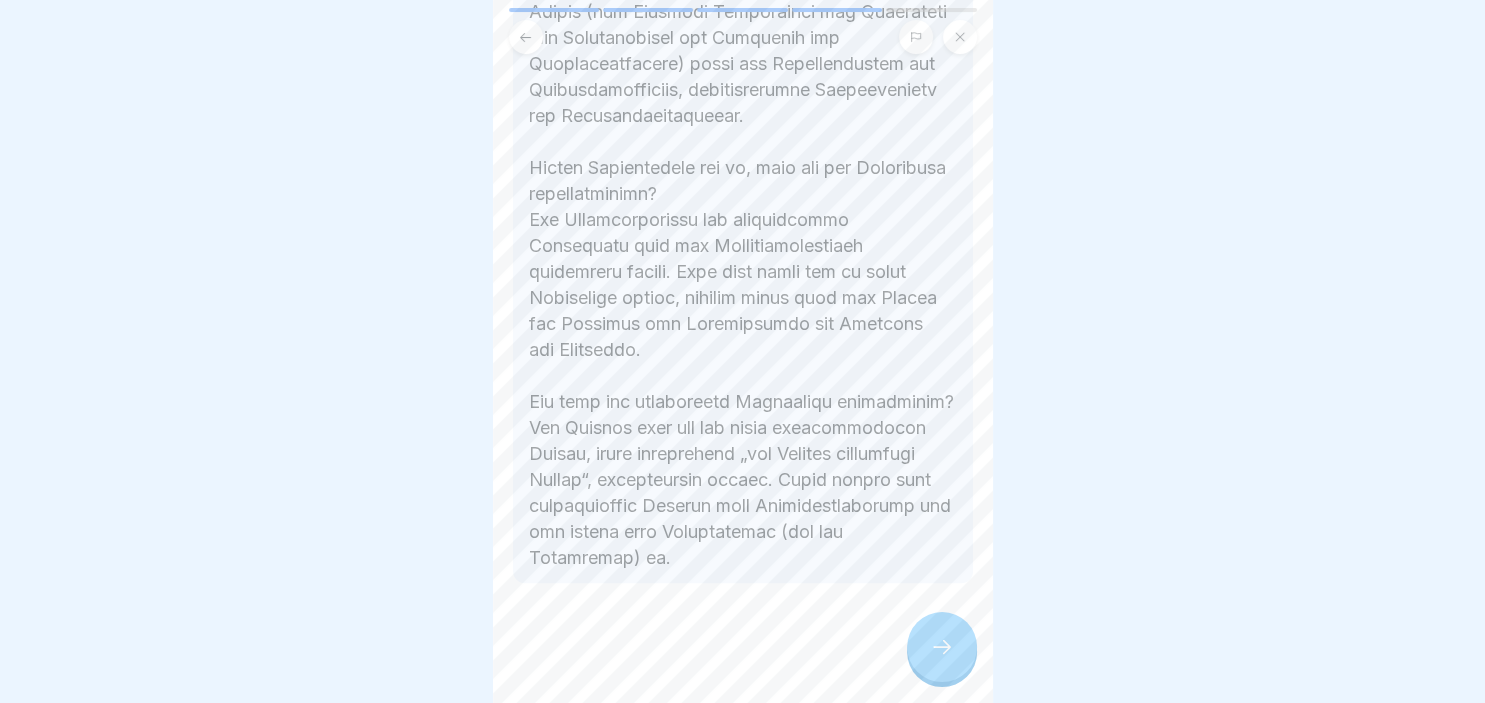 click 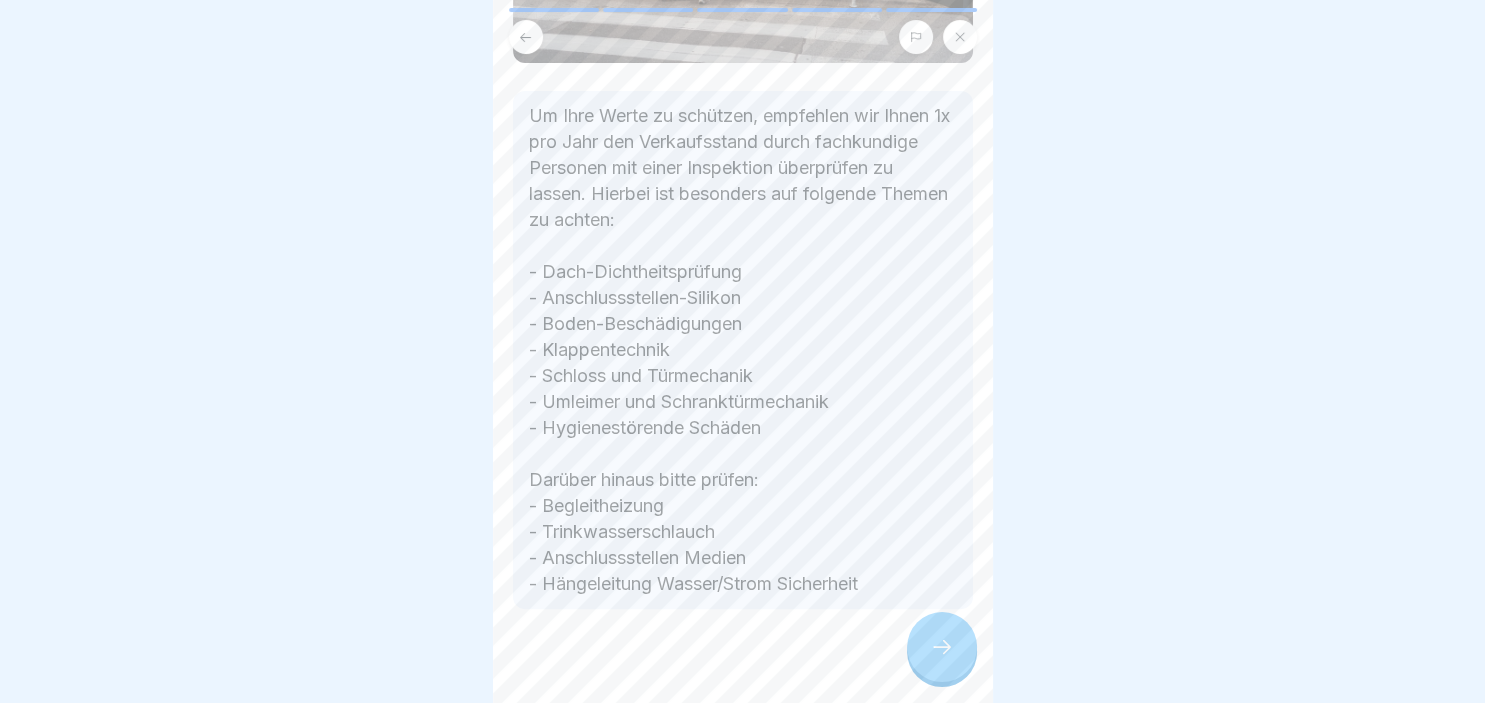 scroll, scrollTop: 409, scrollLeft: 0, axis: vertical 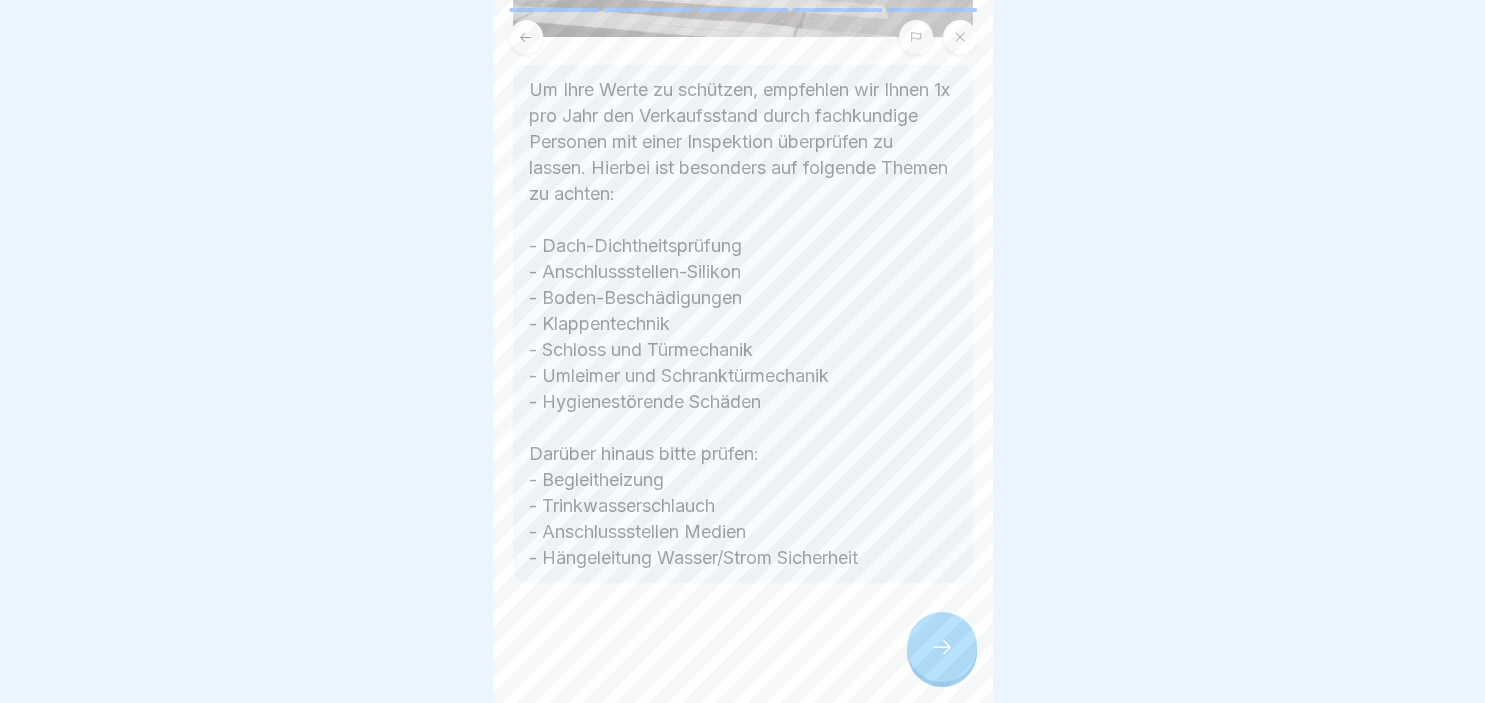 click on "Orga - Basics 1 5 Schritte Deutsch Allgemeines Allgemeine, sonstige wichtige Themen Fortfahren Infektionsschutz Erstschulung § 43 InfSchG Erstschulung:
Nach deutschem Recht ist es erforderlich, dass Sie vor der erstmaligen Ausübung einer Tätigkeit im Lebensmittelbereich, der Gastronomie oder im Ausstellergewerbe eine Belehrung und Bescheinigung gemäß § 43 Absatz 1 des Infektionsschutzgesetzes erhalten. Diese Belehrung wird auch als Gesundheitszeugnis, Hygienebelehrung oder Gesundheitsbelehrung bezeichnet.
Die Ausstellung dieser Belehrung kann ausschließlich durch Ihr örtliches Gesundheitsamt oder einen zugelassenen Facharzt erfolgen. Jährliche Nachschulung gem. § 43 InfSchG Die Nachschulung Ihrer Mitarbeiter können Sie bequem und einfach über unser Bounti System durchführen.  Elektroprüfung nach DGUV V3/V4 Gasdruckprüfung (Gasdichtheitsprüfung) Inspektion 10 Coins Glückwunsch Du hast den Kurs abgeschlossen. Was war dein Eindruck von diesem Kurs? Meinen Kommentar anonym veröffentlichen" at bounding box center (742, 351) 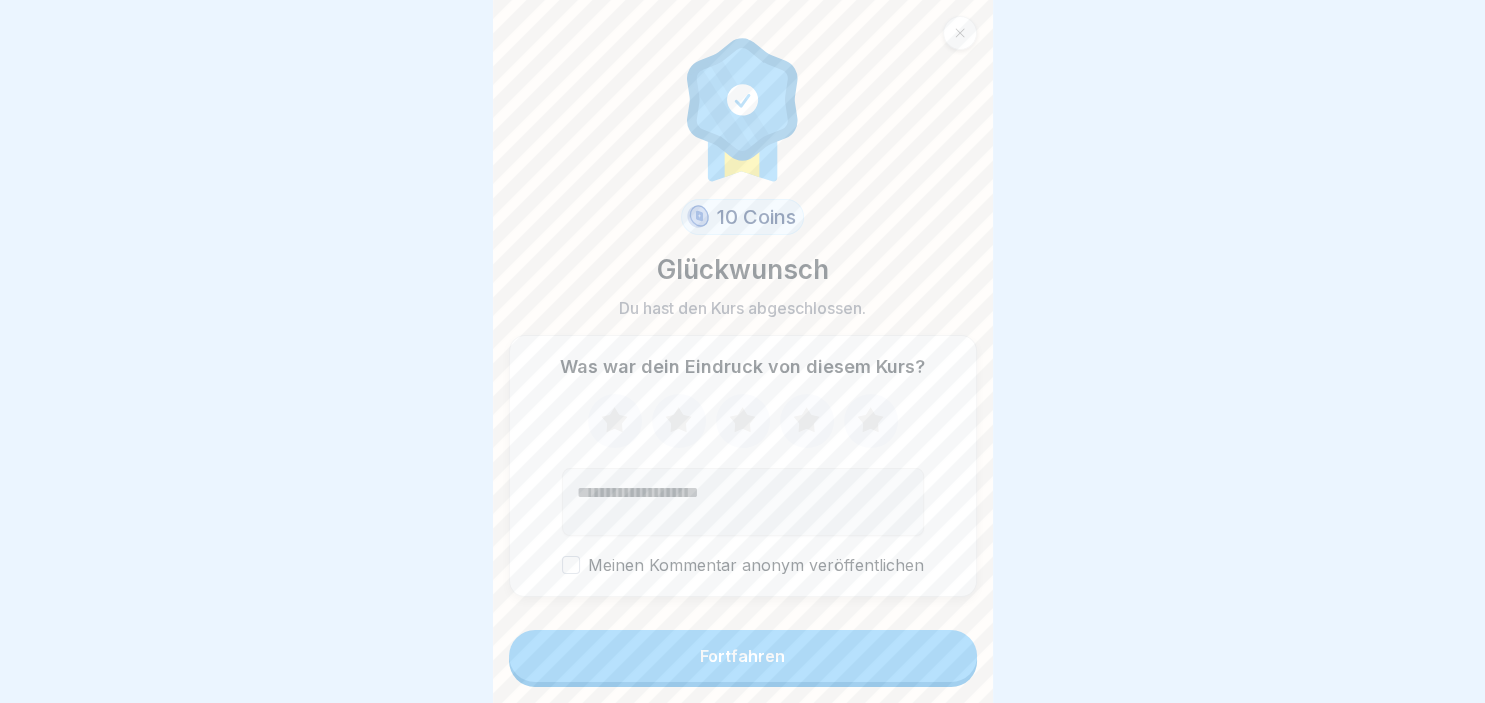 click on "Fortfahren" at bounding box center (743, 656) 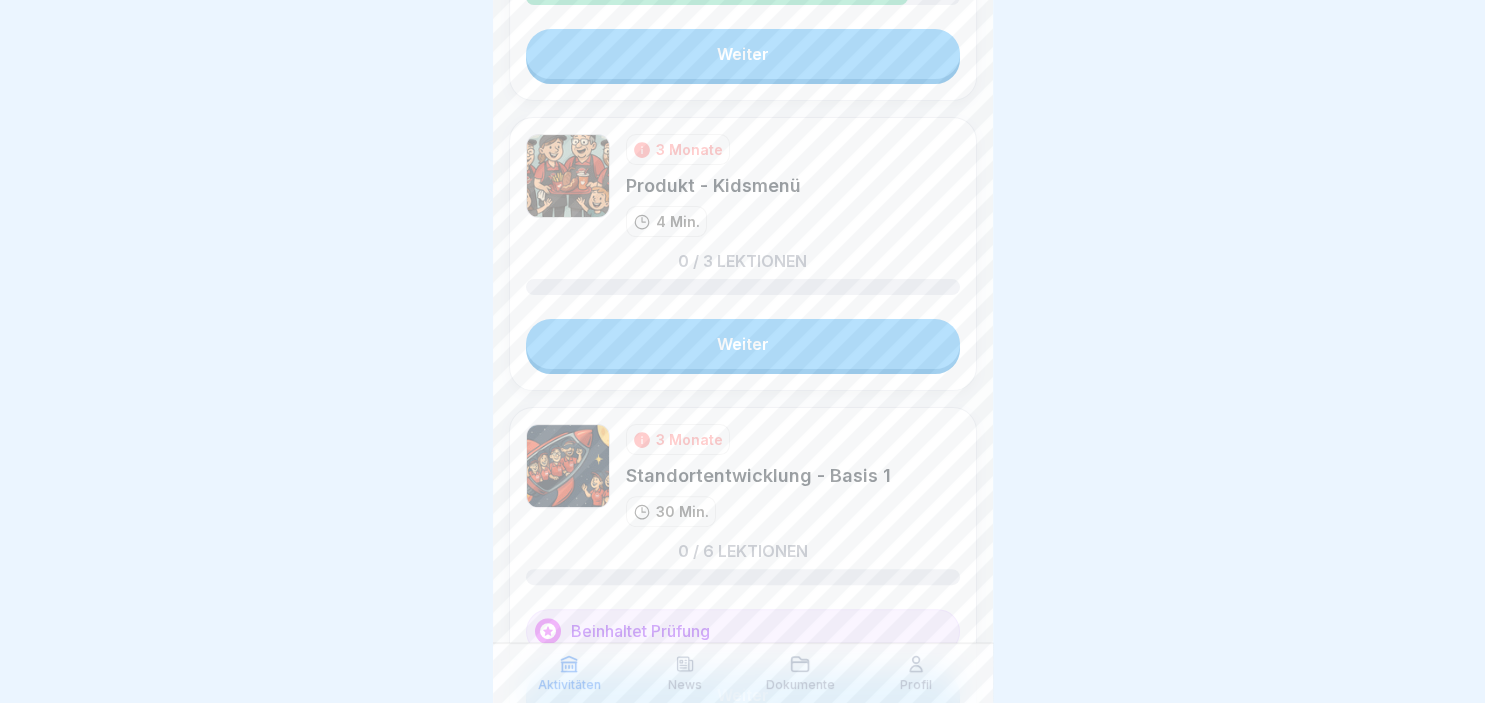 scroll, scrollTop: 486, scrollLeft: 0, axis: vertical 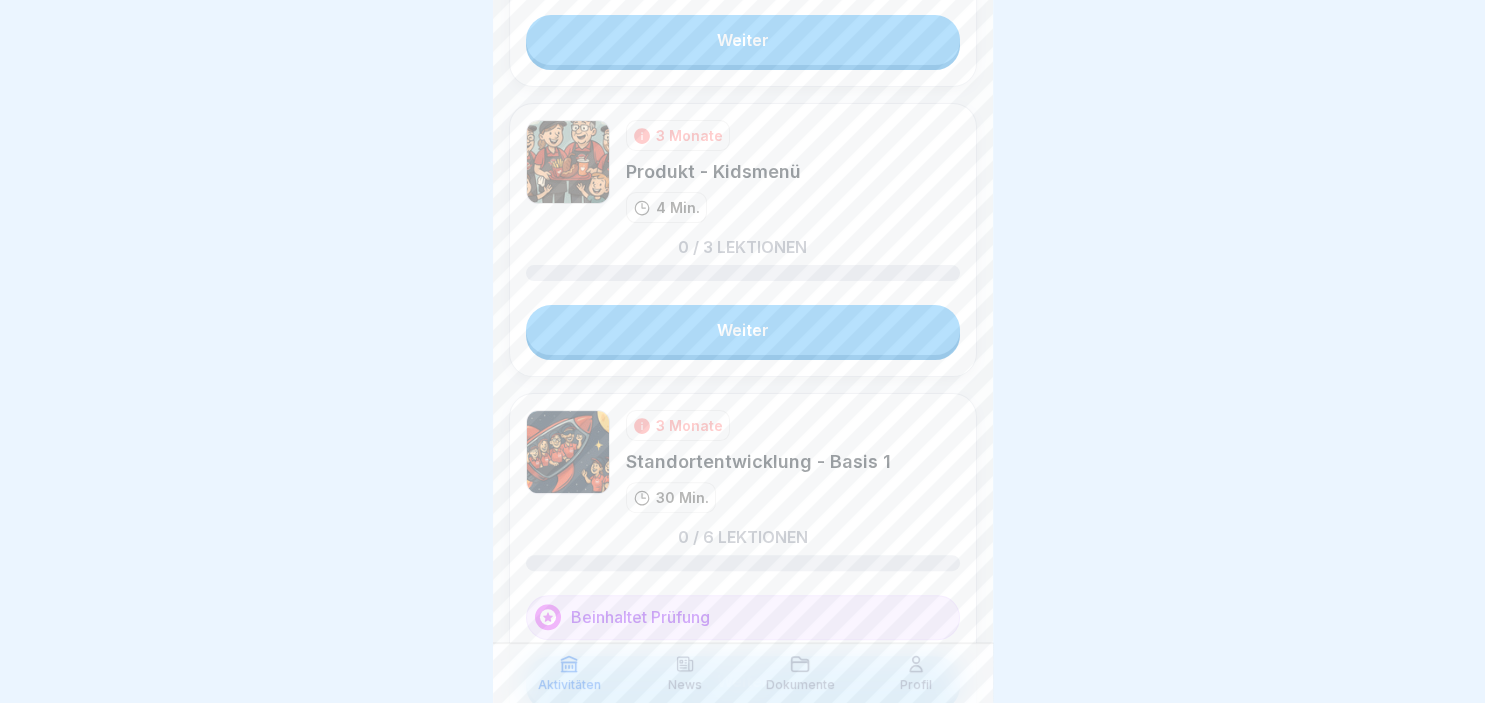 click on "Weiter" at bounding box center (743, 330) 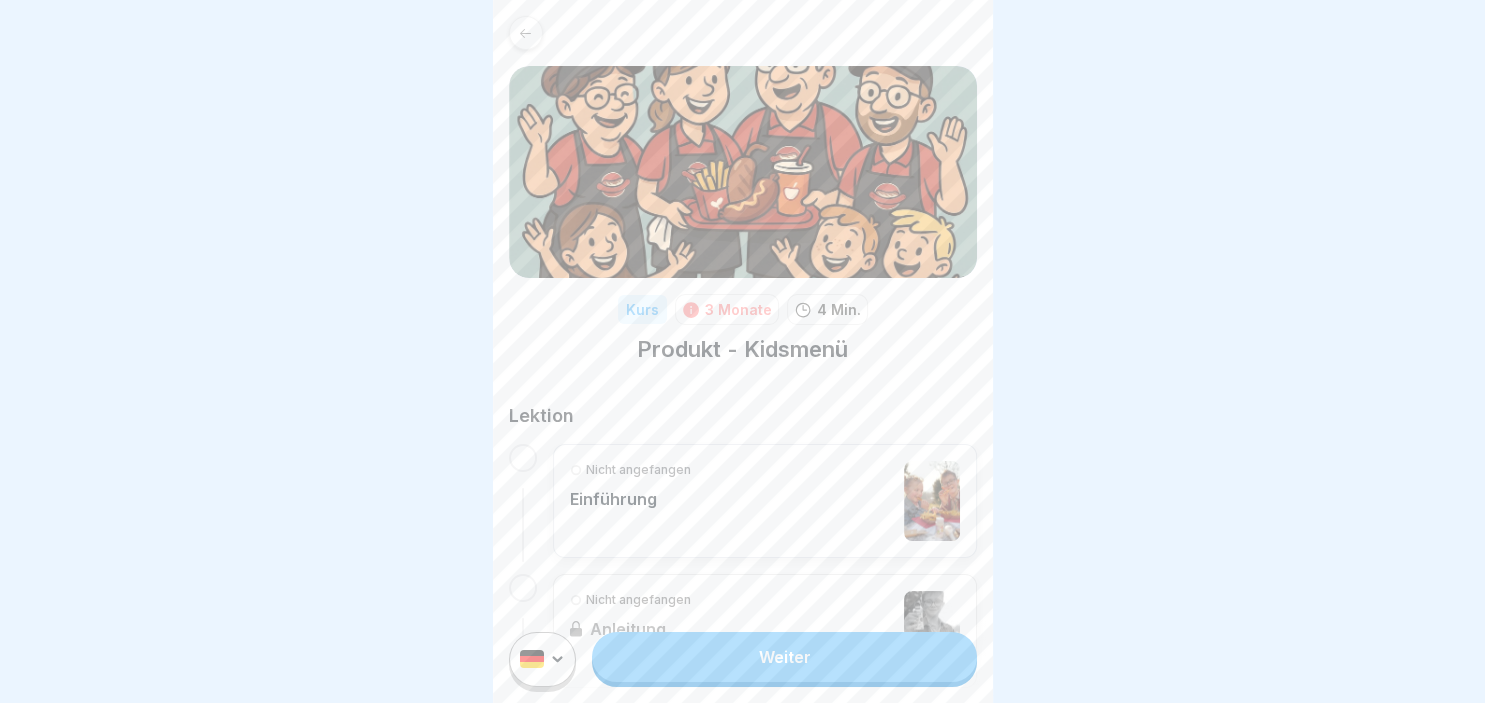 click on "Weiter" at bounding box center [784, 657] 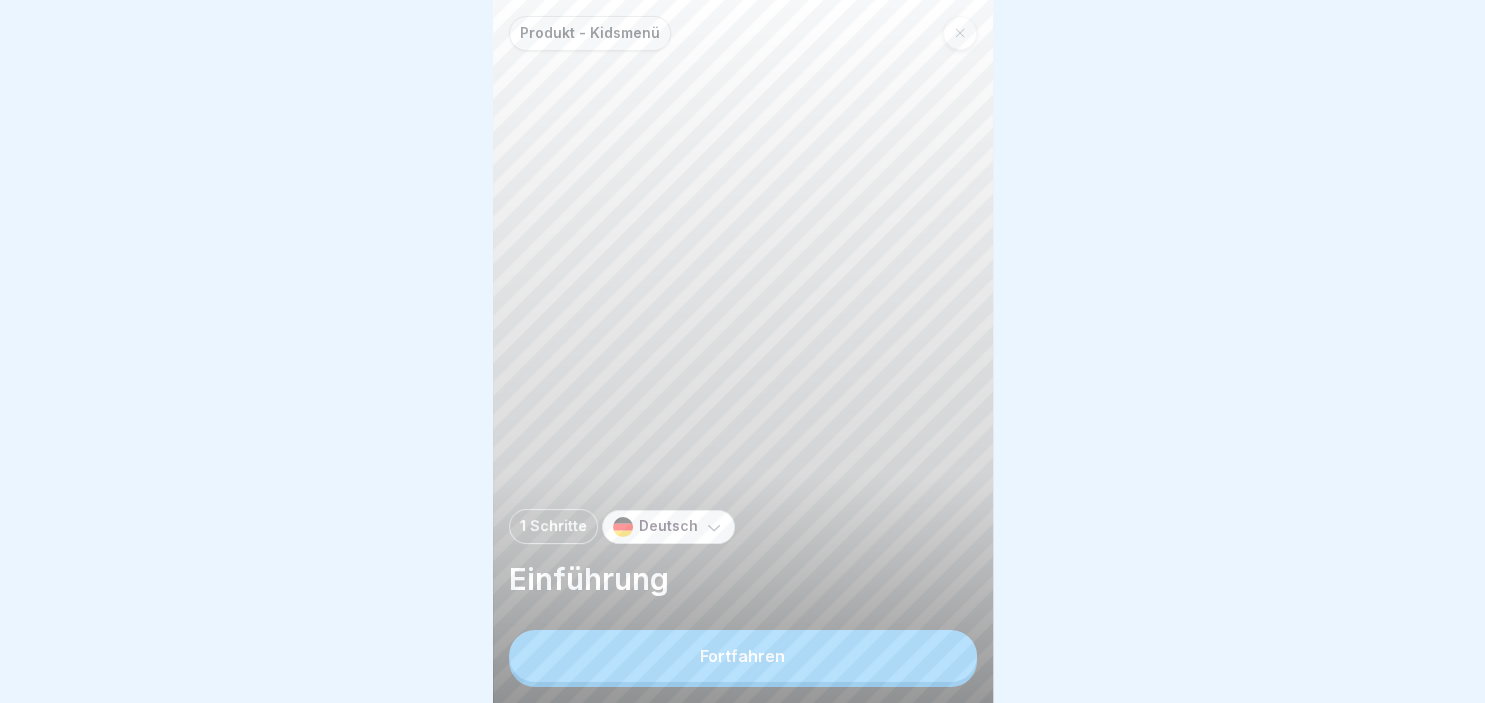 click on "Fortfahren" at bounding box center (742, 656) 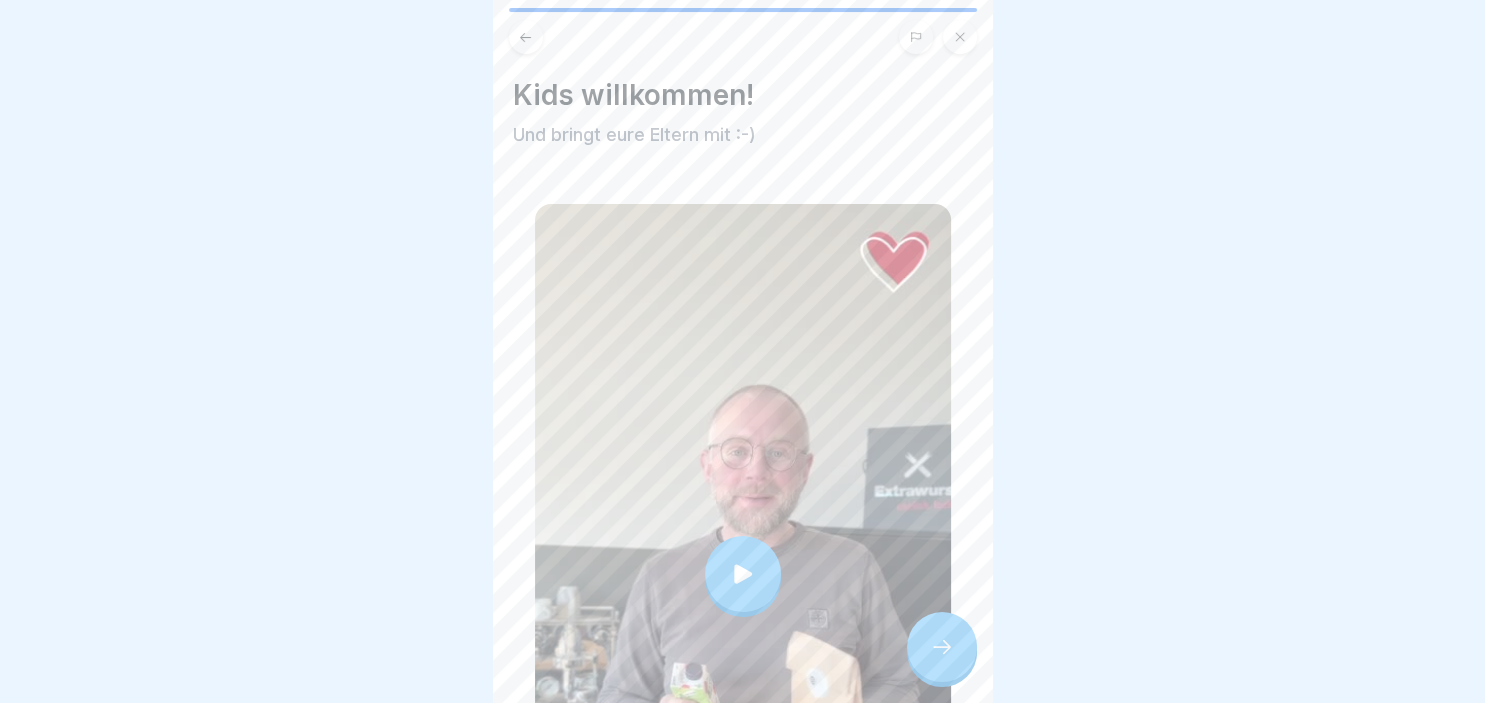 click 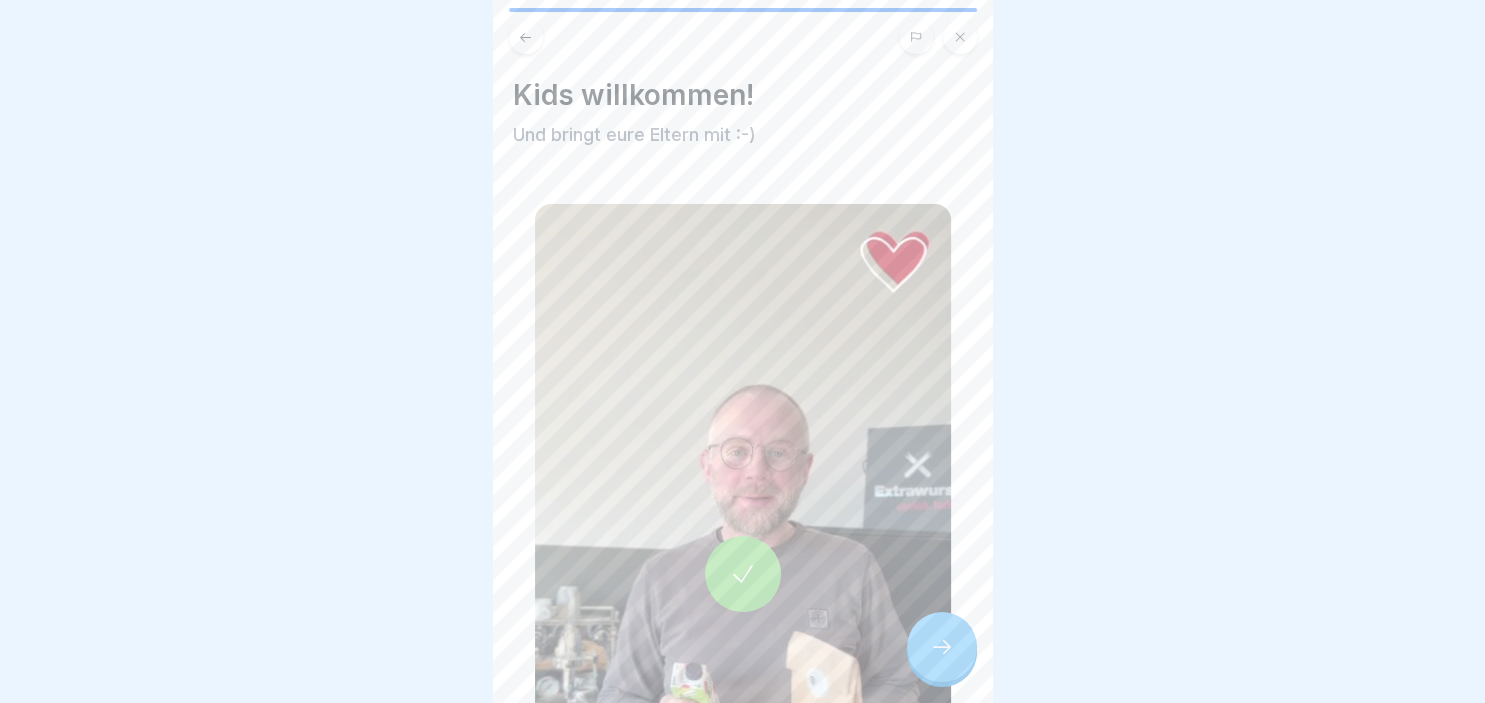 click at bounding box center [942, 647] 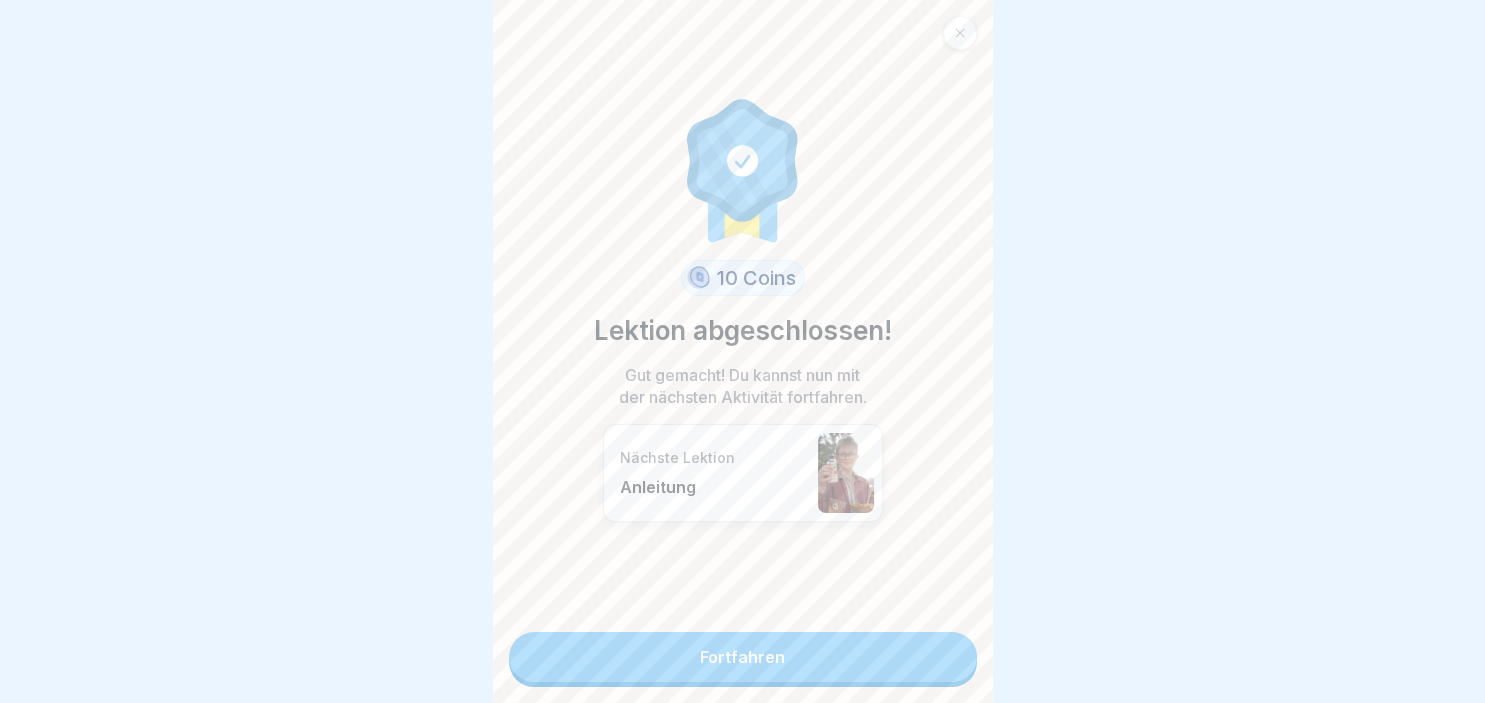 click on "Fortfahren" at bounding box center (743, 657) 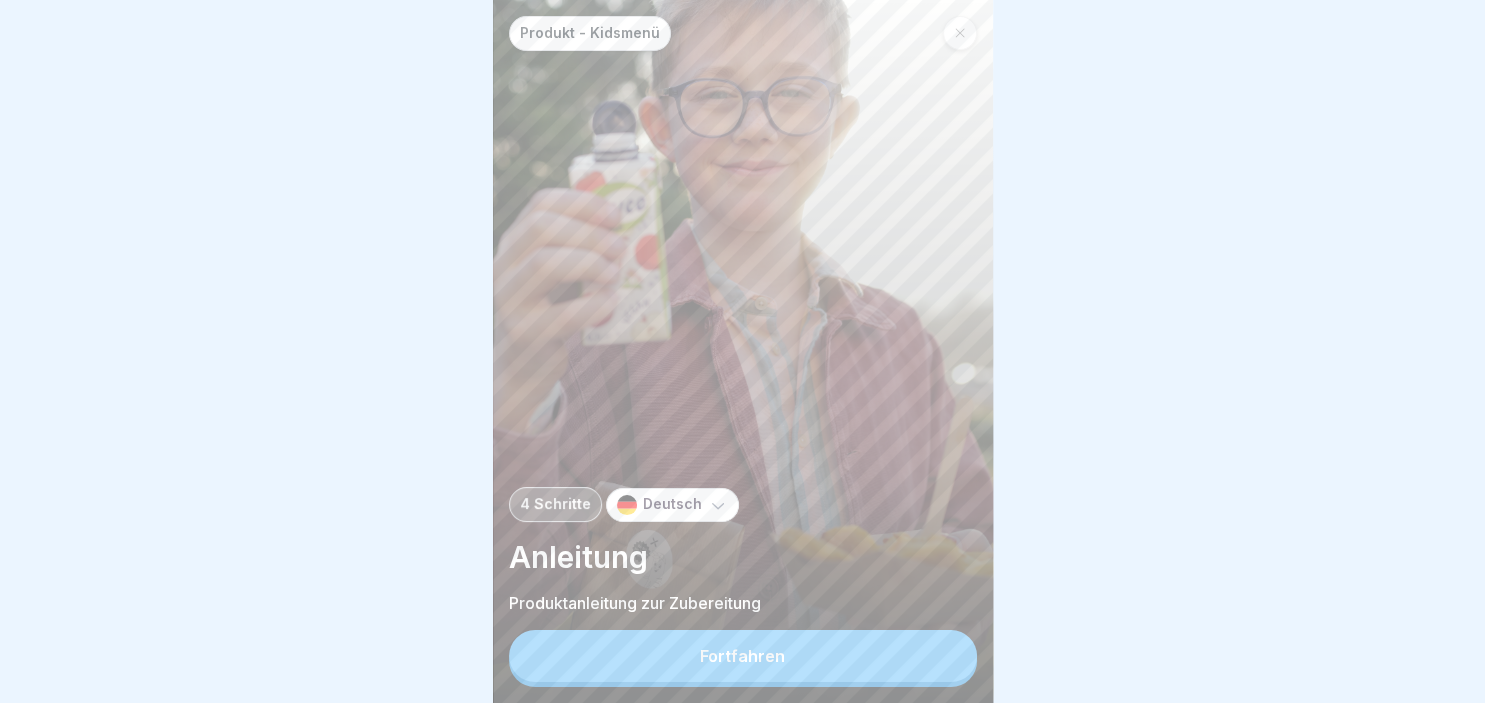 click on "Fortfahren" at bounding box center (743, 656) 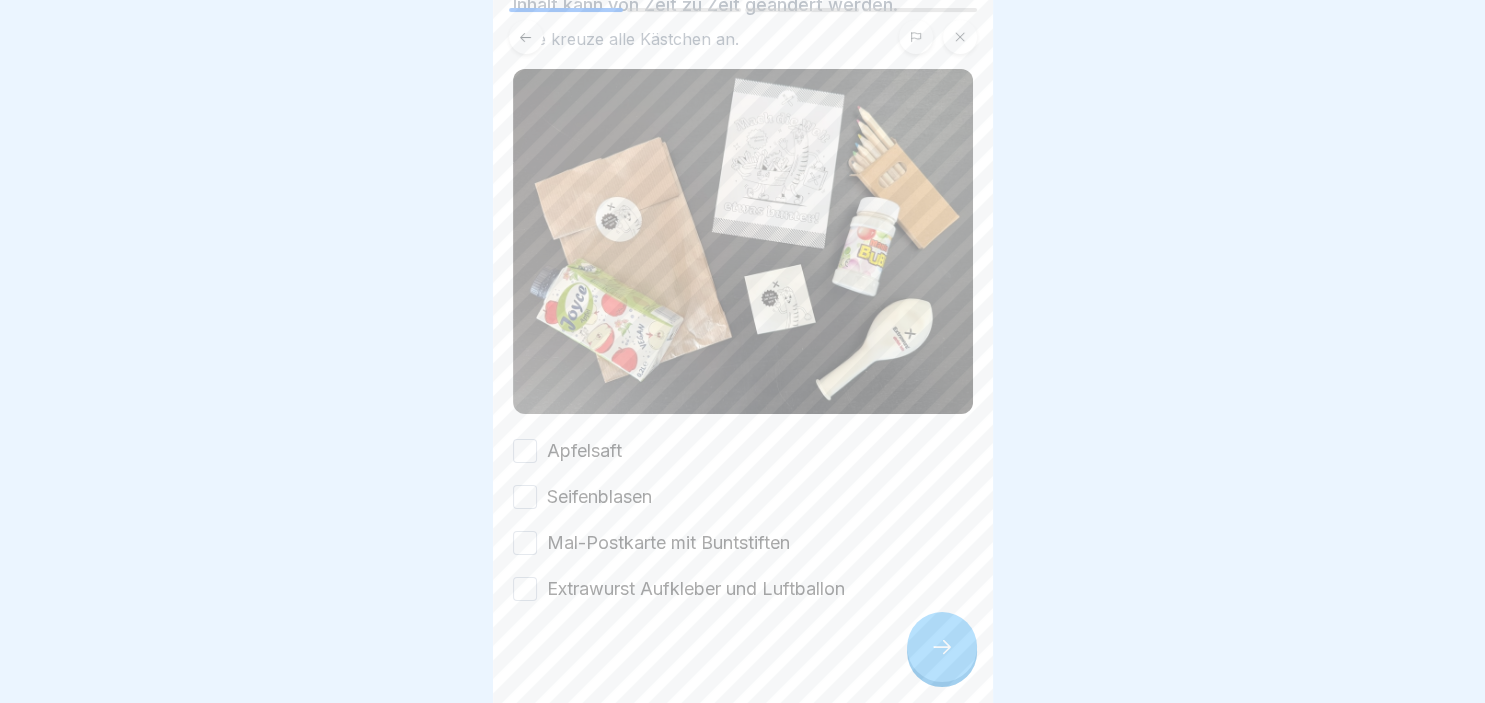 scroll, scrollTop: 136, scrollLeft: 0, axis: vertical 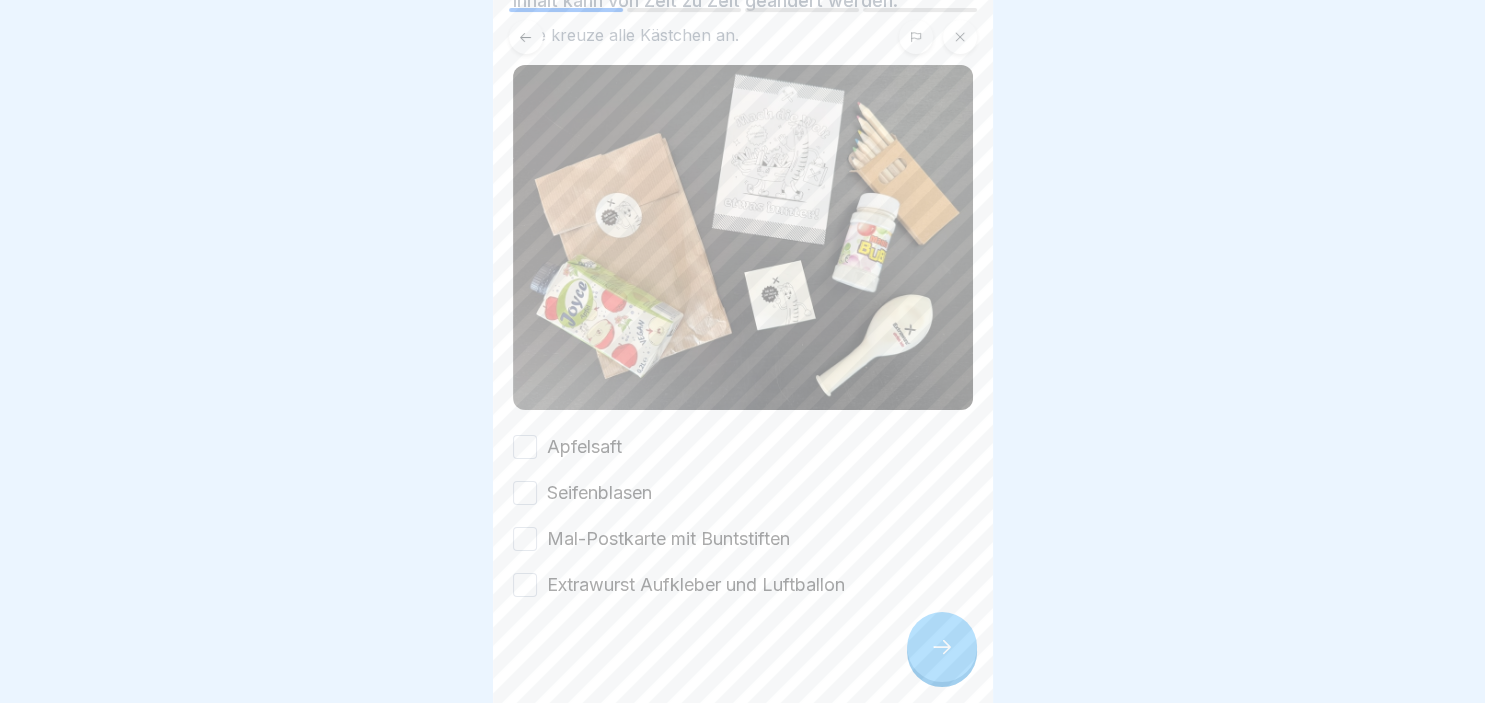 click on "Apfelsaft" at bounding box center (525, 447) 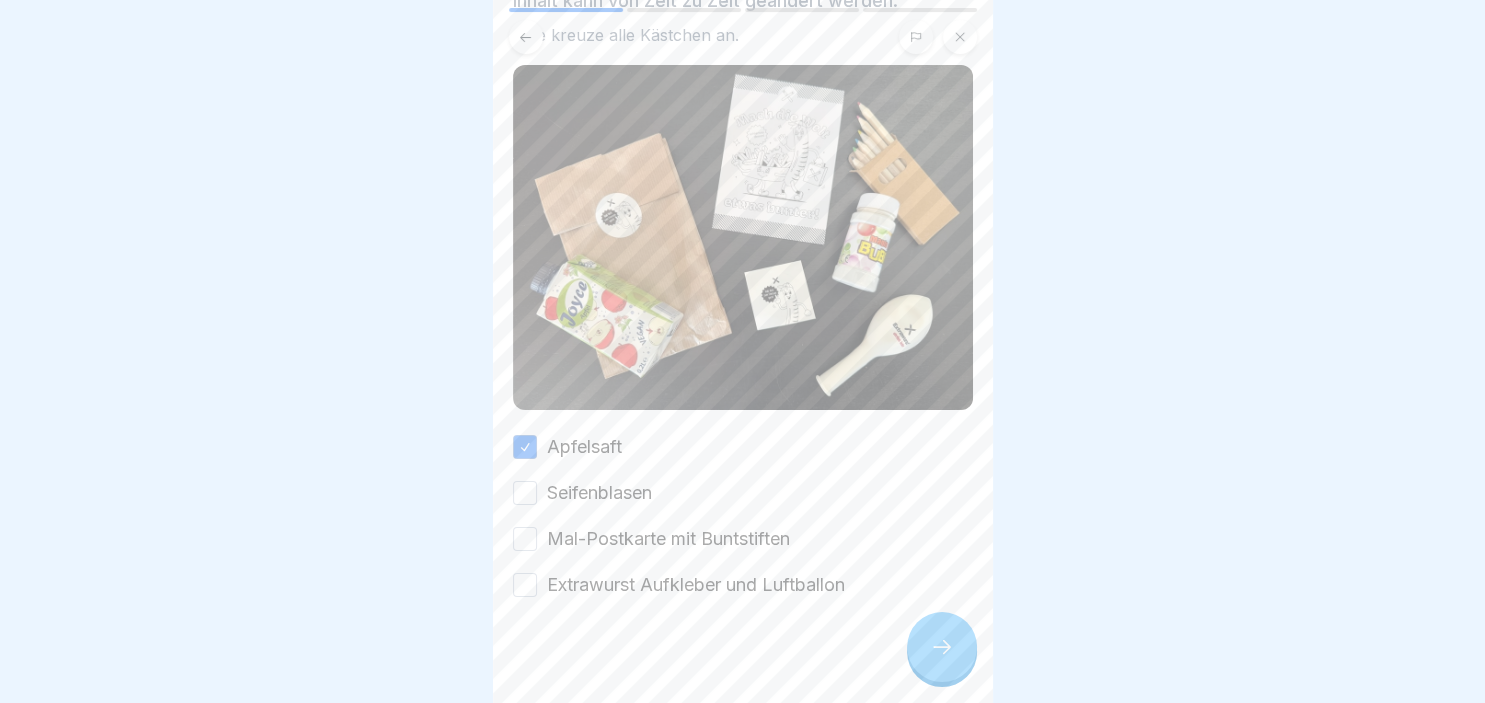 click on "Seifenblasen" at bounding box center (525, 493) 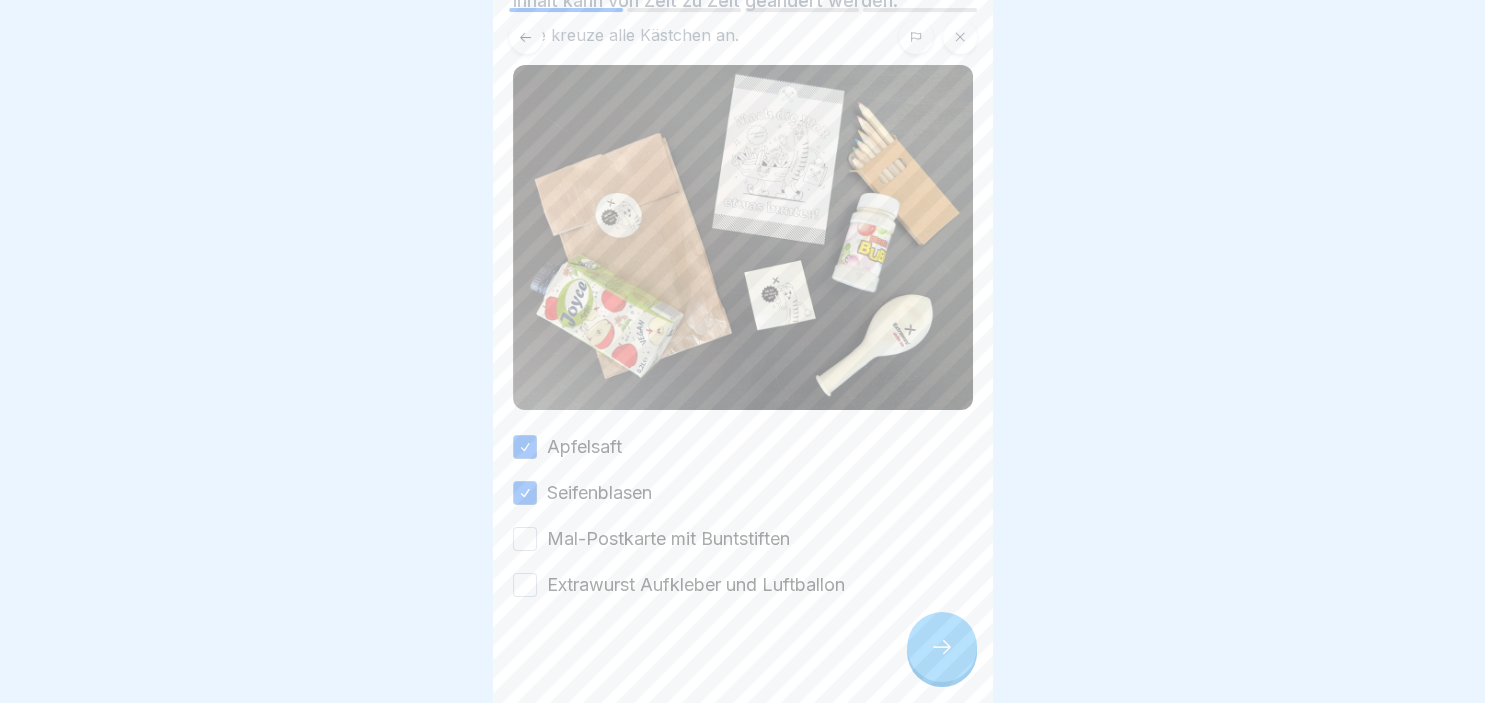 click on "Mal-Postkarte mit Buntstiften" at bounding box center (525, 539) 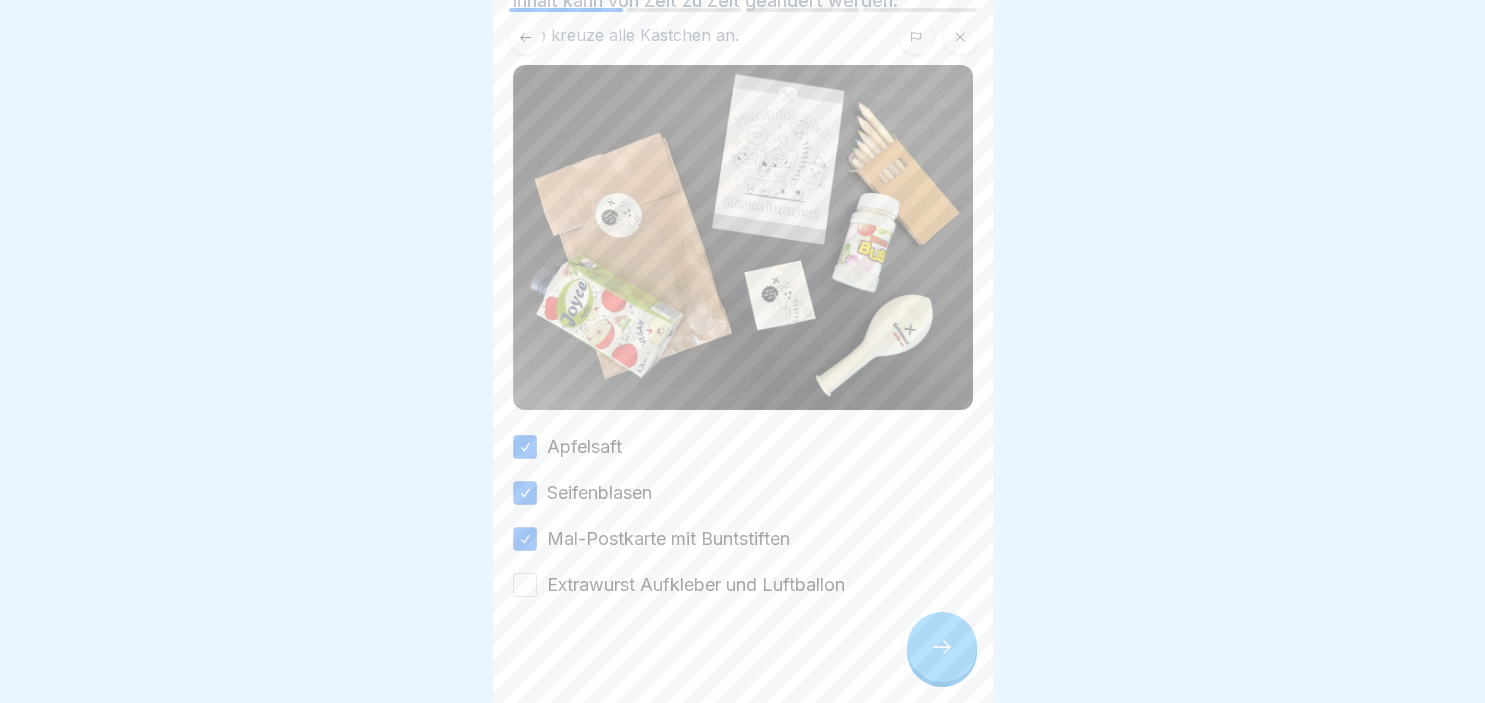 click on "Extrawurst Aufkleber und Luftballon" at bounding box center [525, 585] 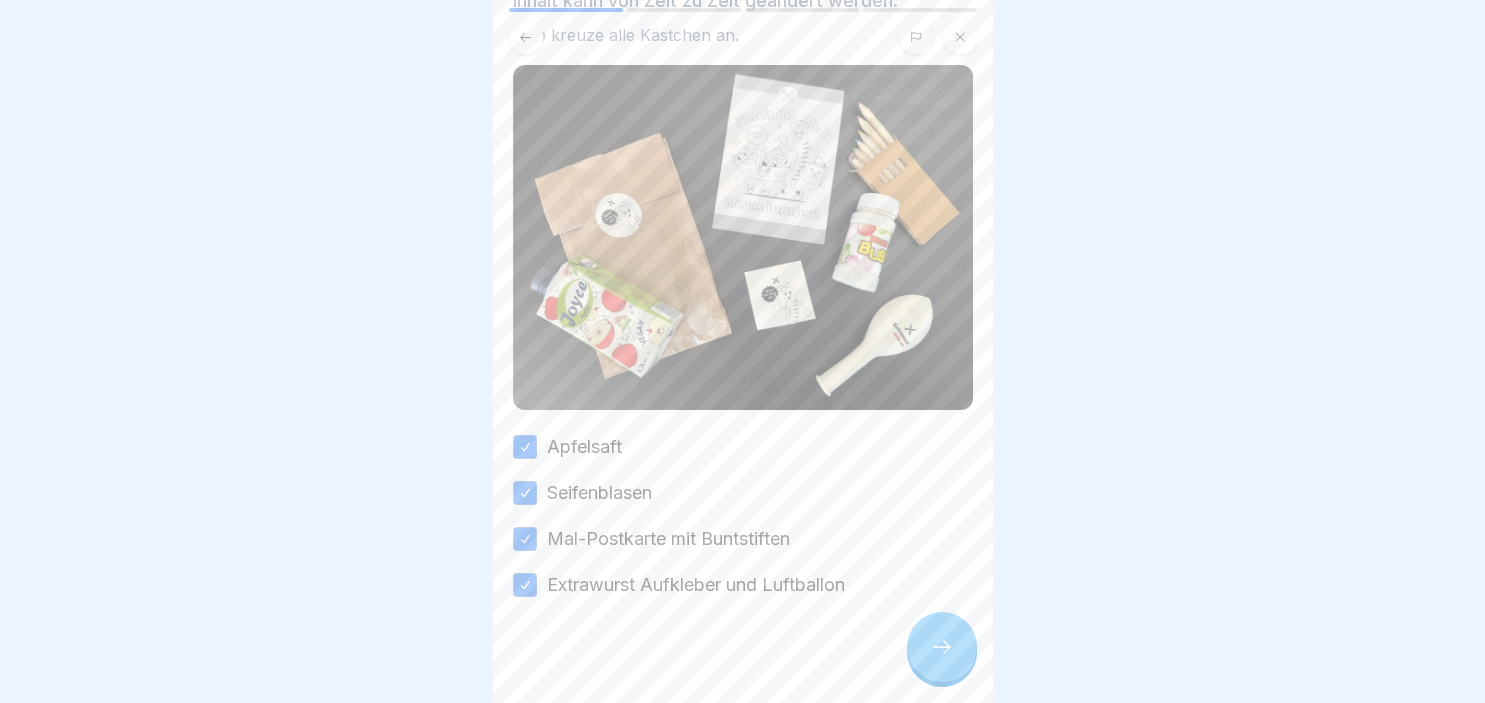 click at bounding box center (942, 647) 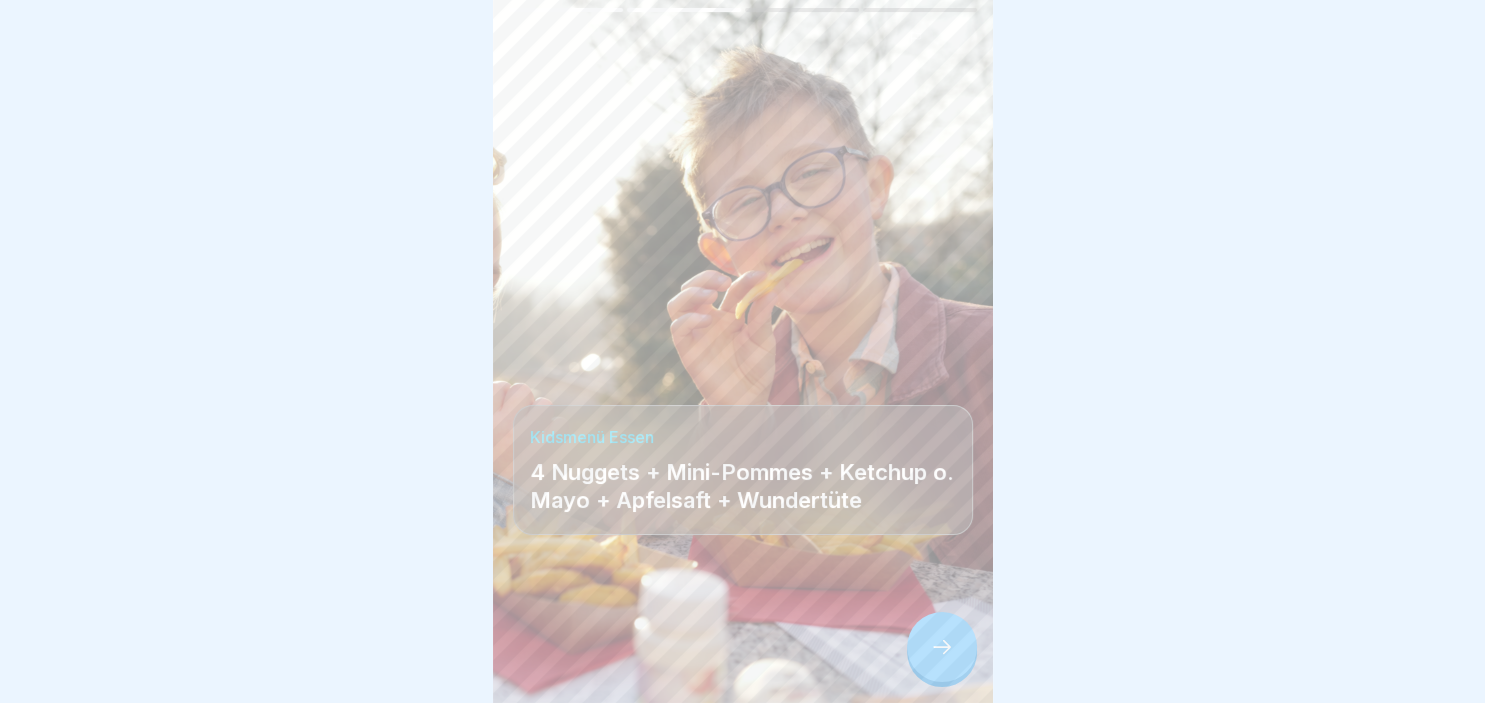 click at bounding box center (942, 647) 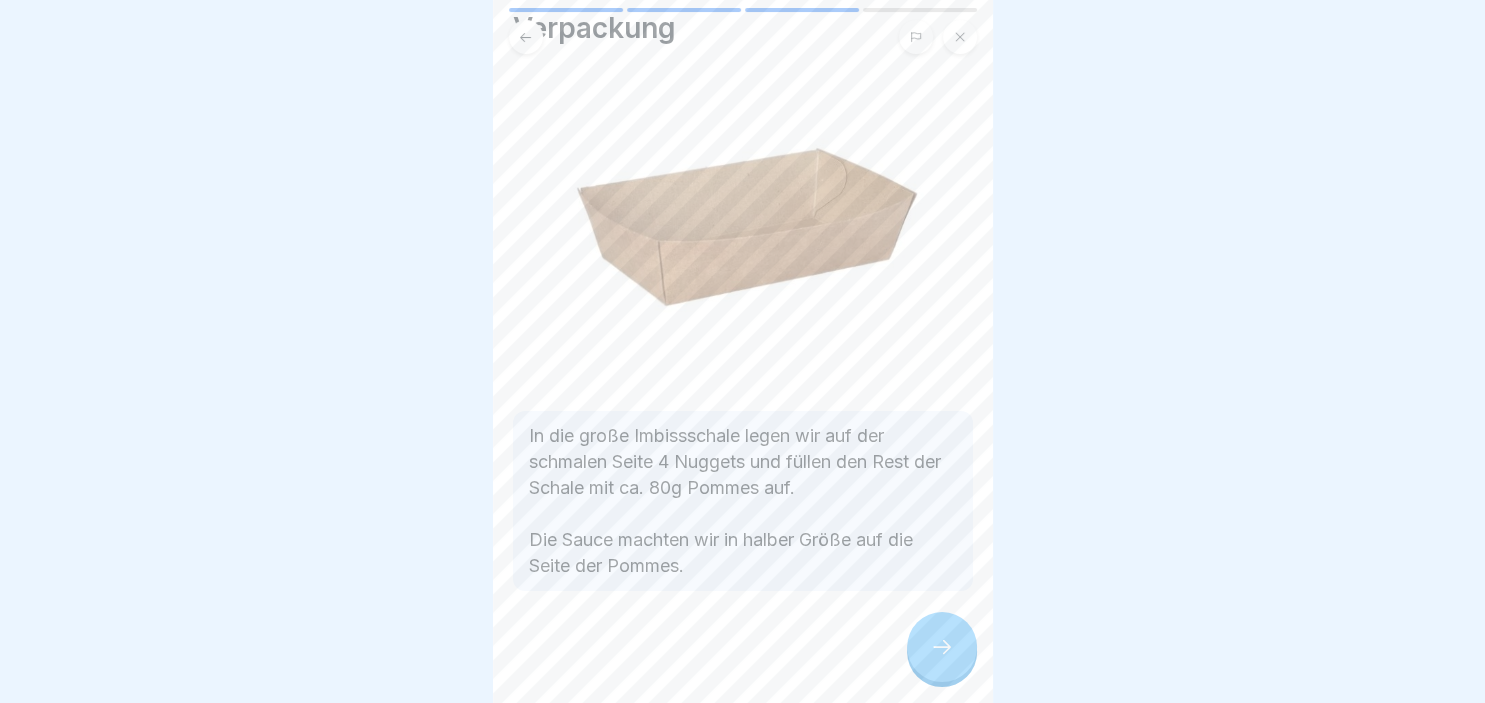 scroll, scrollTop: 75, scrollLeft: 0, axis: vertical 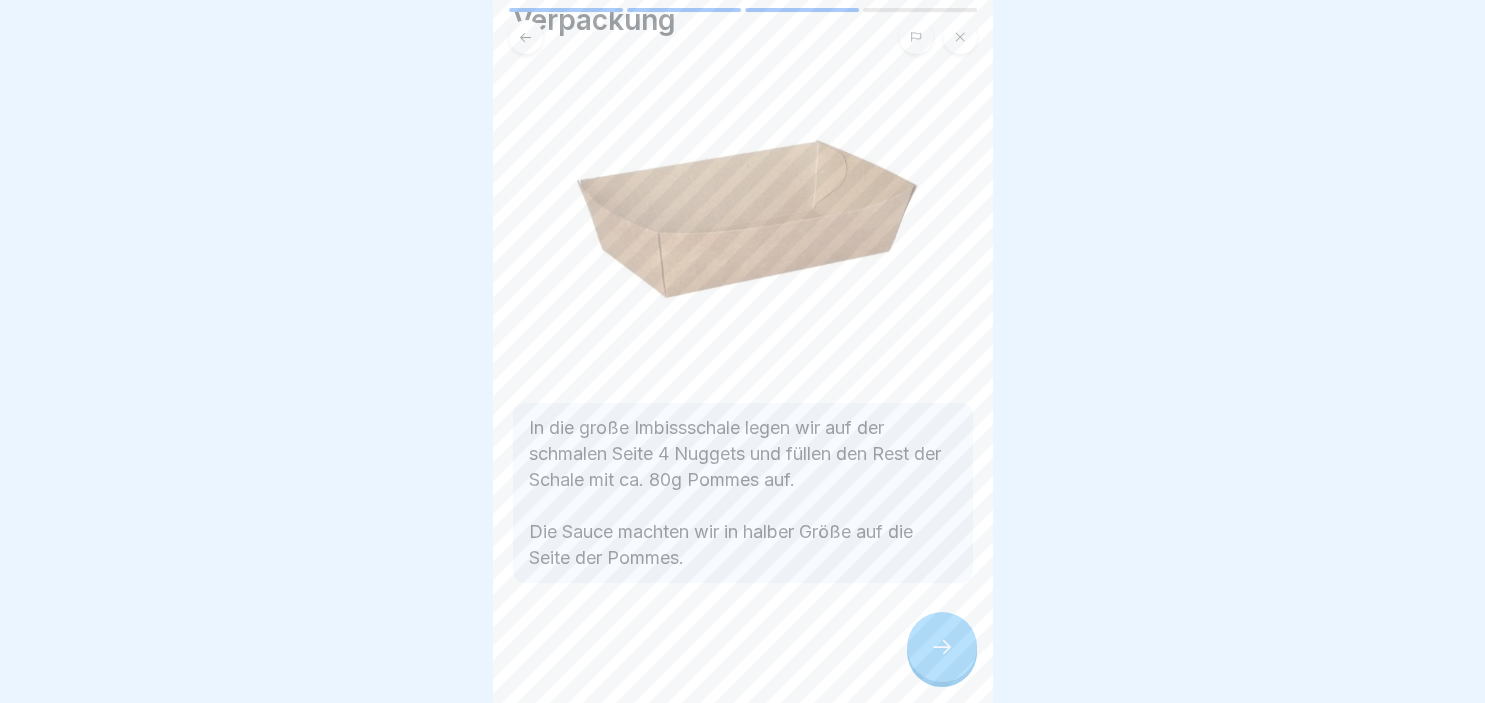 click at bounding box center (942, 647) 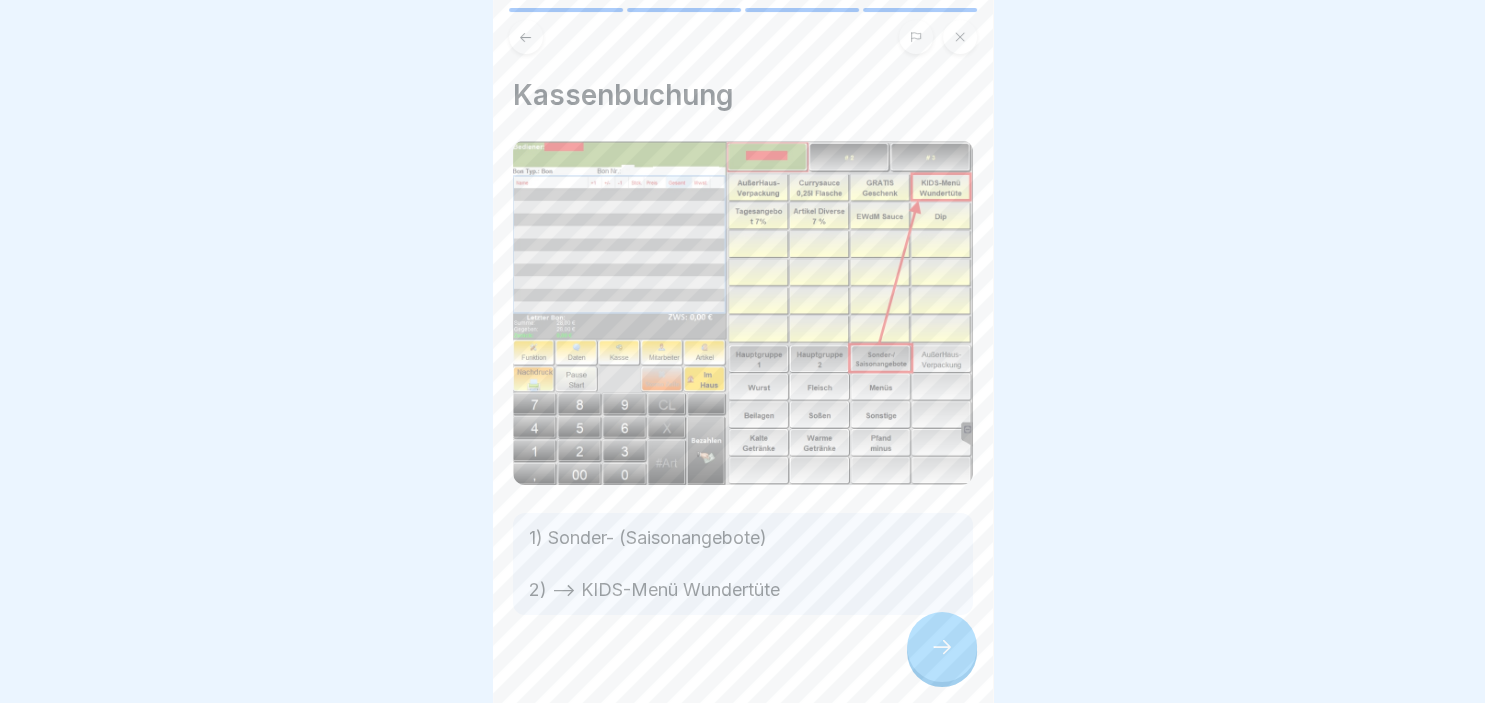 click at bounding box center [942, 647] 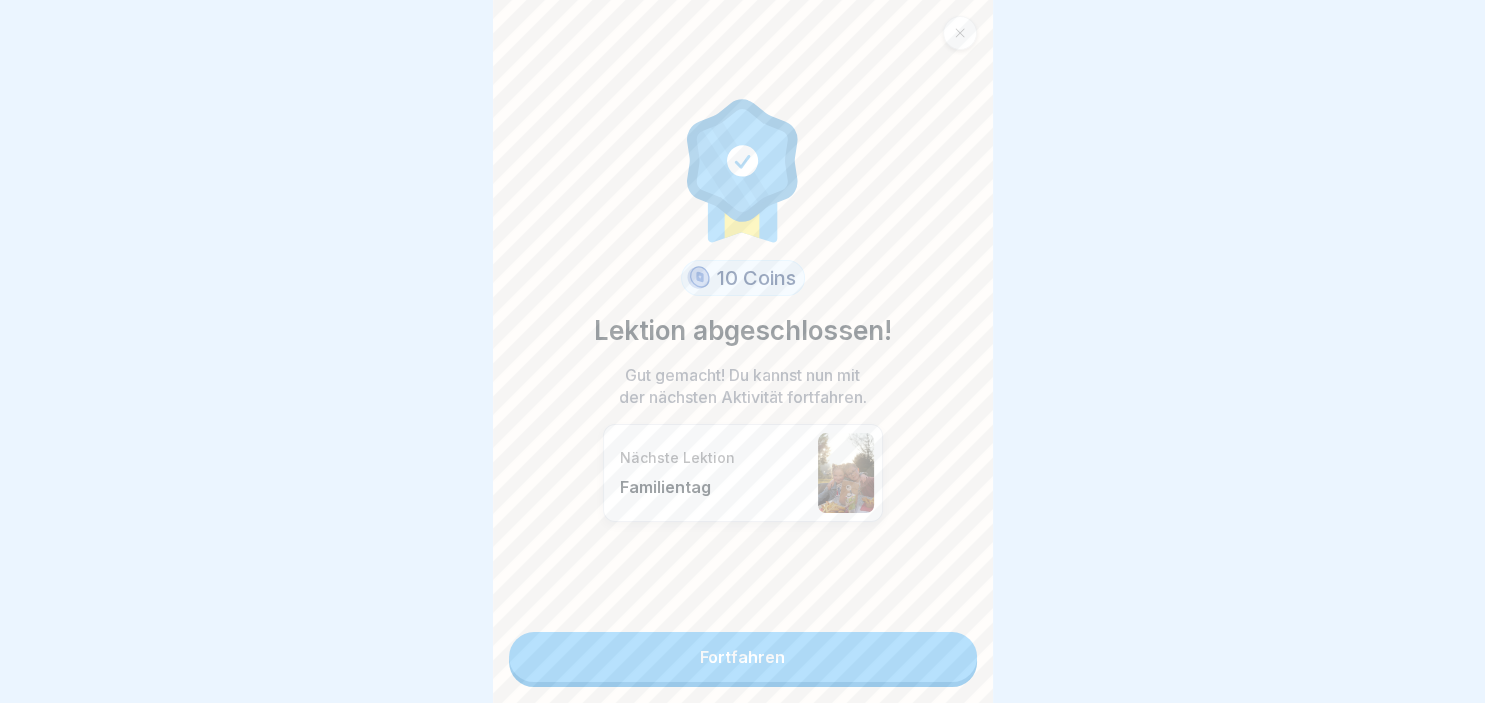 click on "Fortfahren" at bounding box center (743, 657) 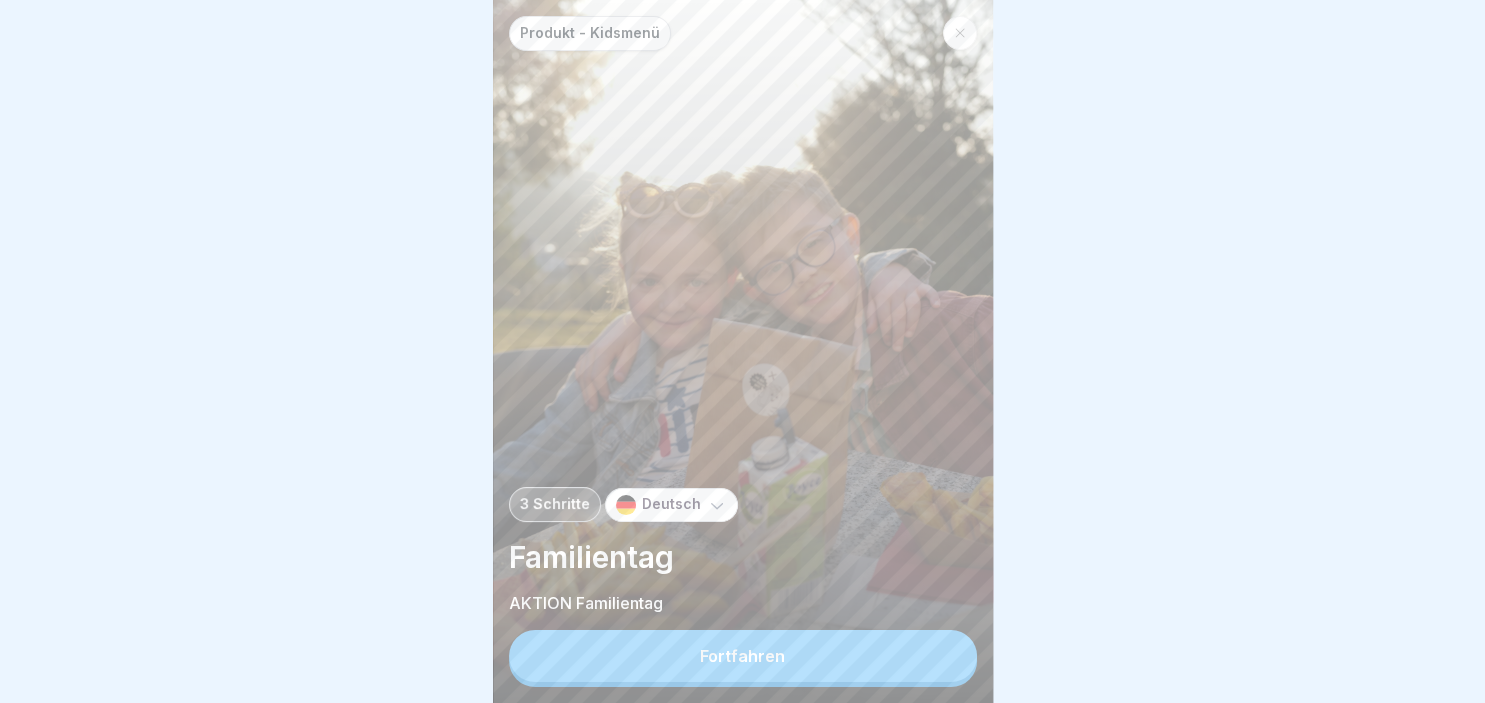 click on "Fortfahren" at bounding box center [743, 656] 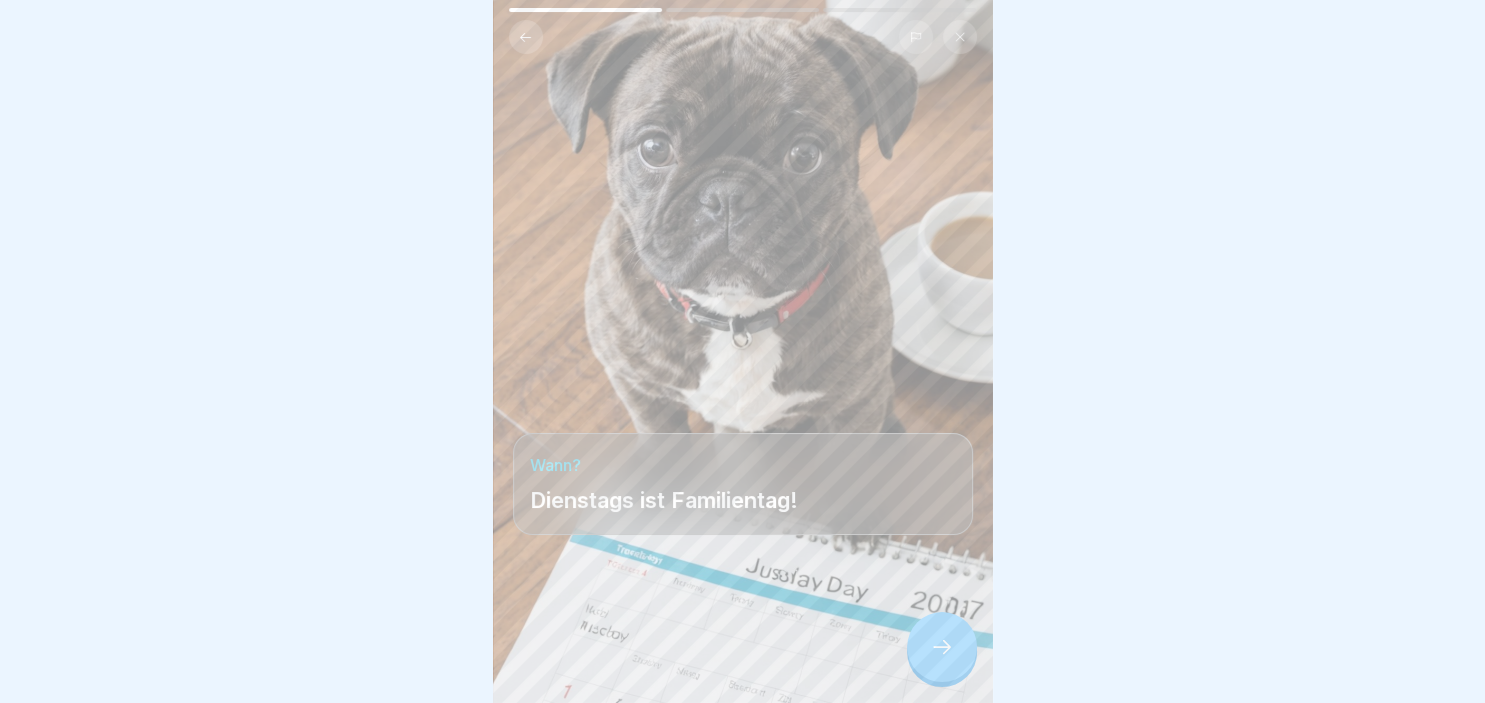 click at bounding box center (942, 647) 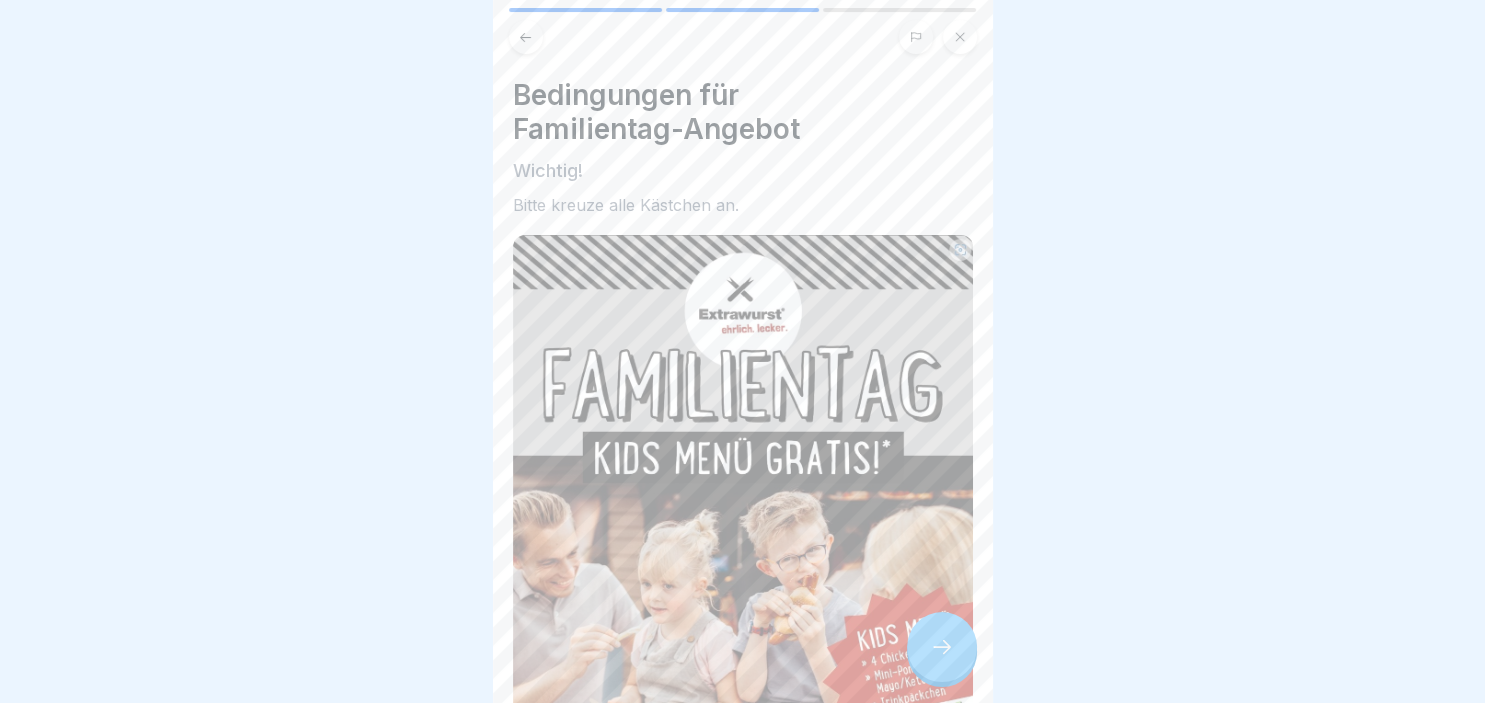 click at bounding box center [942, 647] 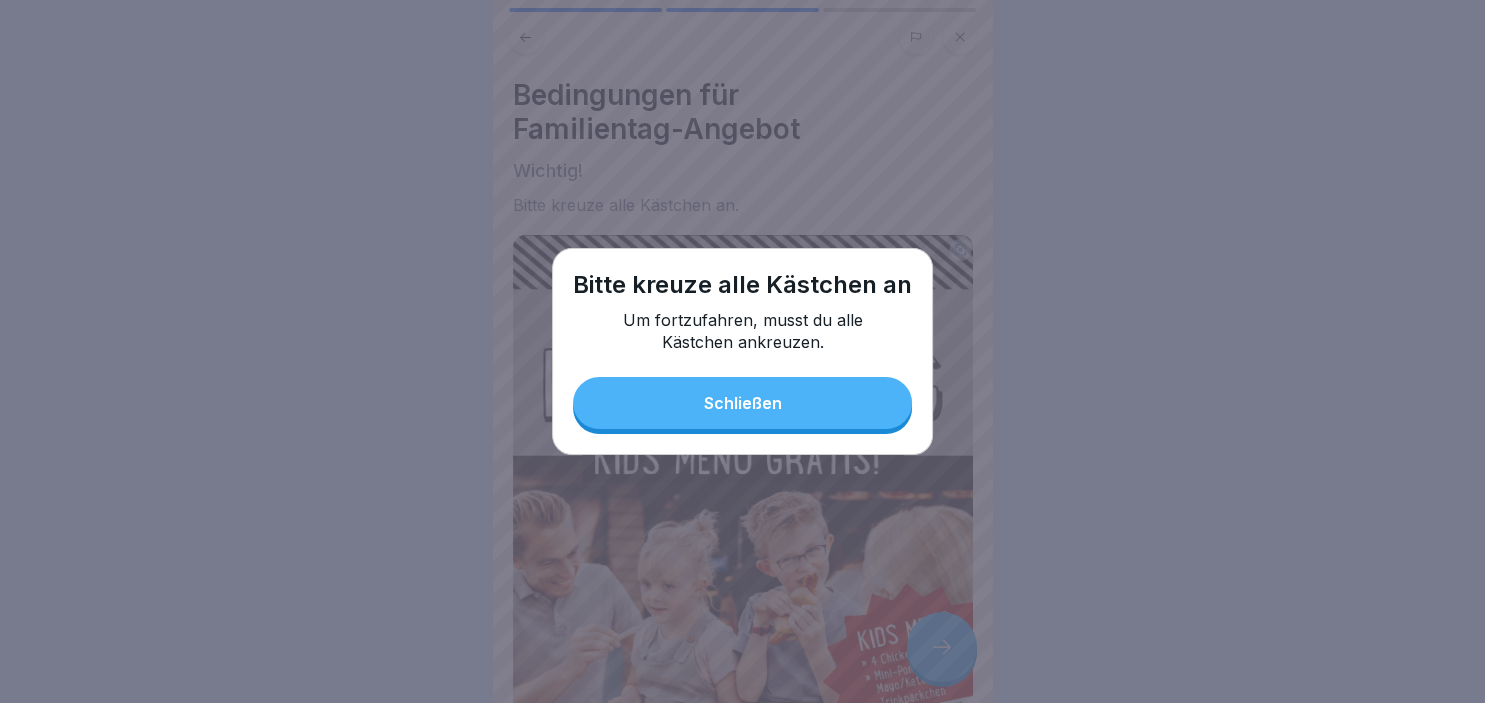 drag, startPoint x: 852, startPoint y: 407, endPoint x: 838, endPoint y: 398, distance: 16.643316 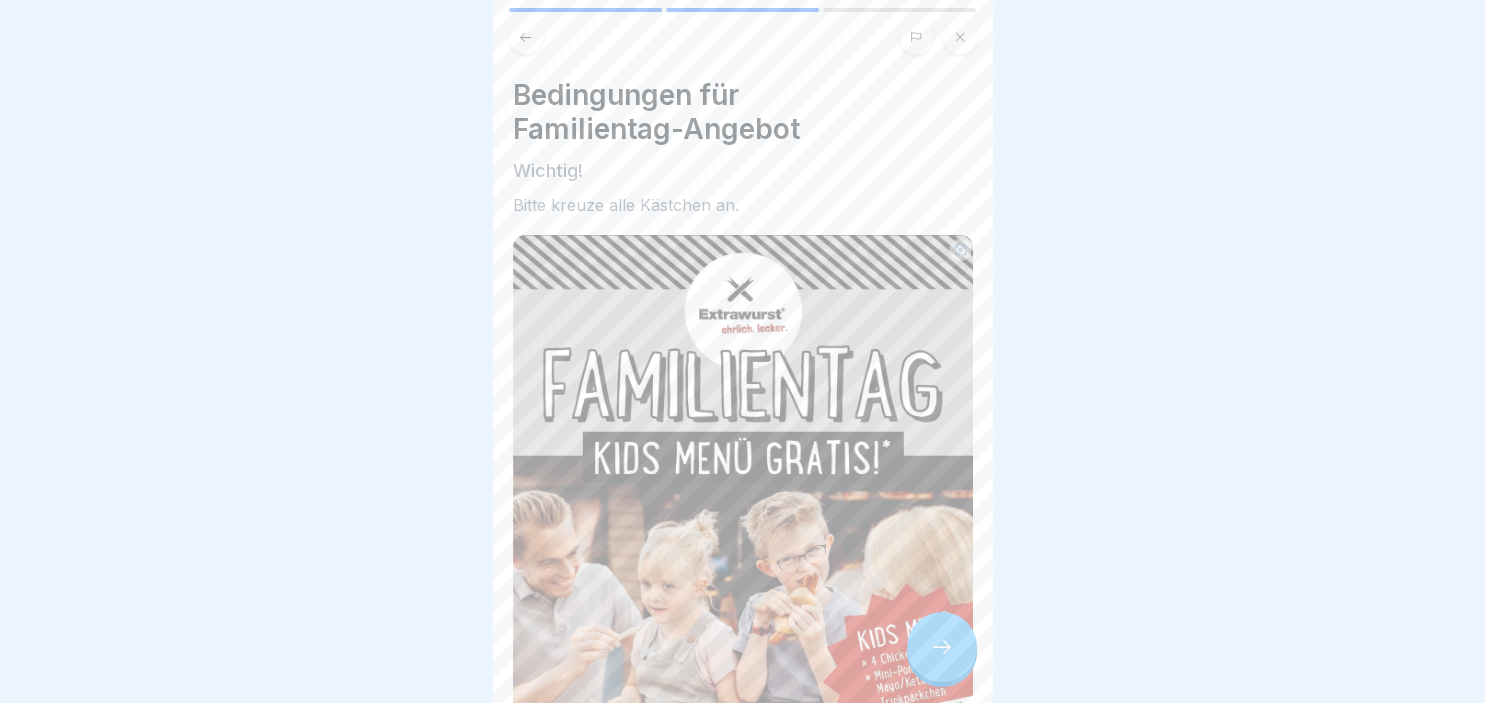 click at bounding box center [743, 559] 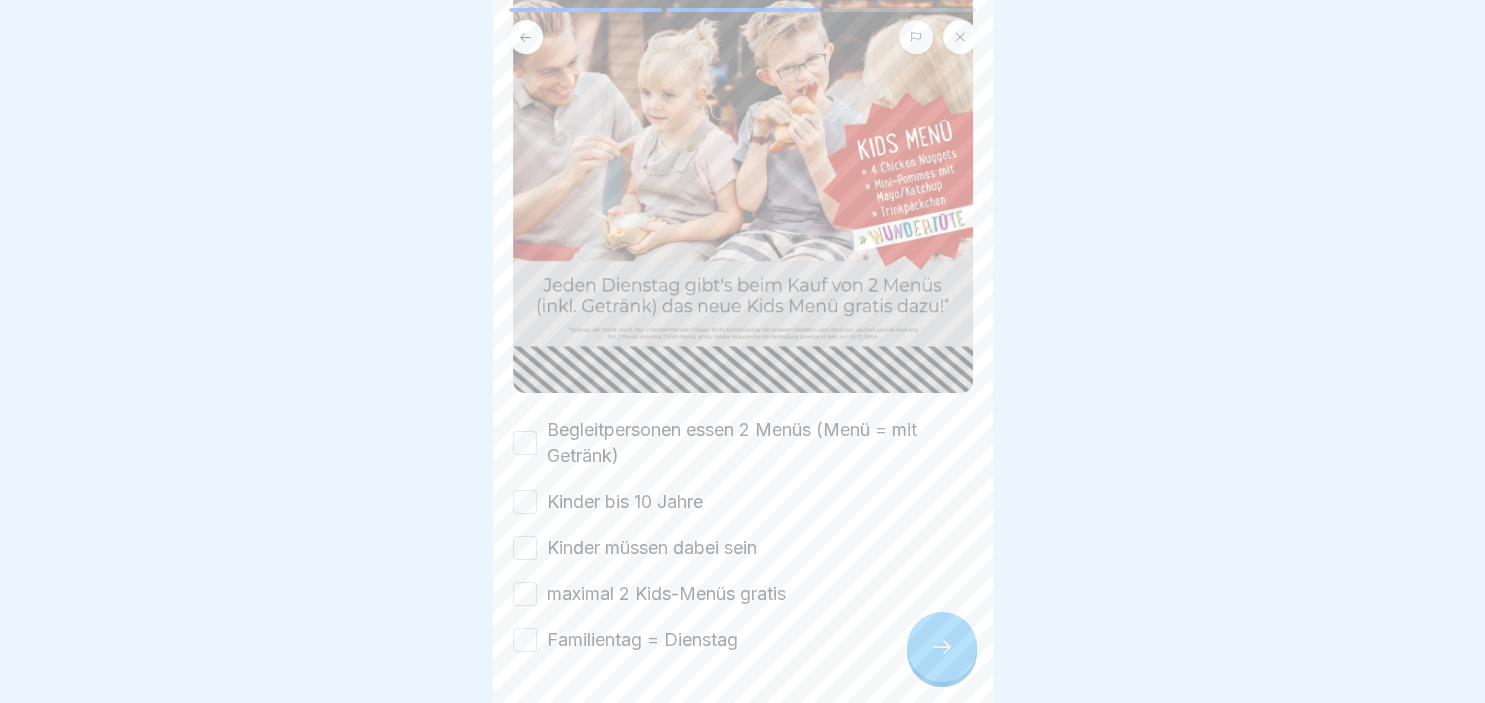 scroll, scrollTop: 561, scrollLeft: 0, axis: vertical 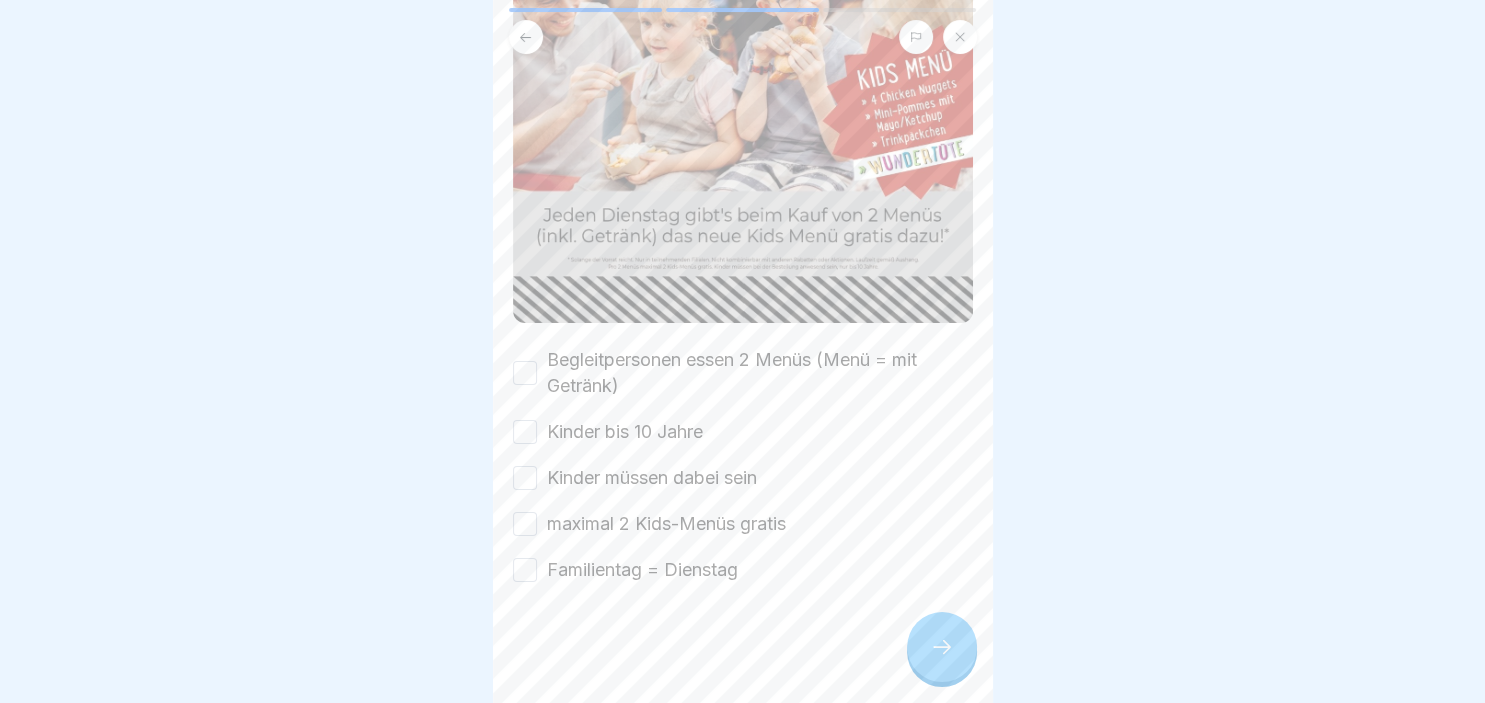 click on "Produkt - Kidsmenü 3 Schritte Deutsch Familientag AKTION Familientag Fortfahren Wann? Dienstags ist Familientag! Bedingungen für Familientag-Angebot Wichtig! Bitte kreuze alle Kästchen an. Begleitpersonen essen 2 Menüs (Menü = mit Getränk) Kinder bis 10 Jahre Kinder müssen dabei sein maximal 2 Kids-Menüs gratis Familientag = Dienstag Kassenbuchung "Familientag-Angebot" 1 Buchen Sie die zwei "Eltern"-Menüs 2 Buchen Sie ein oder zwei Kids-Menü 3 Rabbatieren Sie die Kids-Menüs mit 100 % Couponrabatt 10 Coins Glückwunsch Du hast den Kurs abgeschlossen. Was war dein Eindruck von diesem Kurs? Meinen Kommentar anonym veröffentlichen Fortfahren" at bounding box center [742, 351] 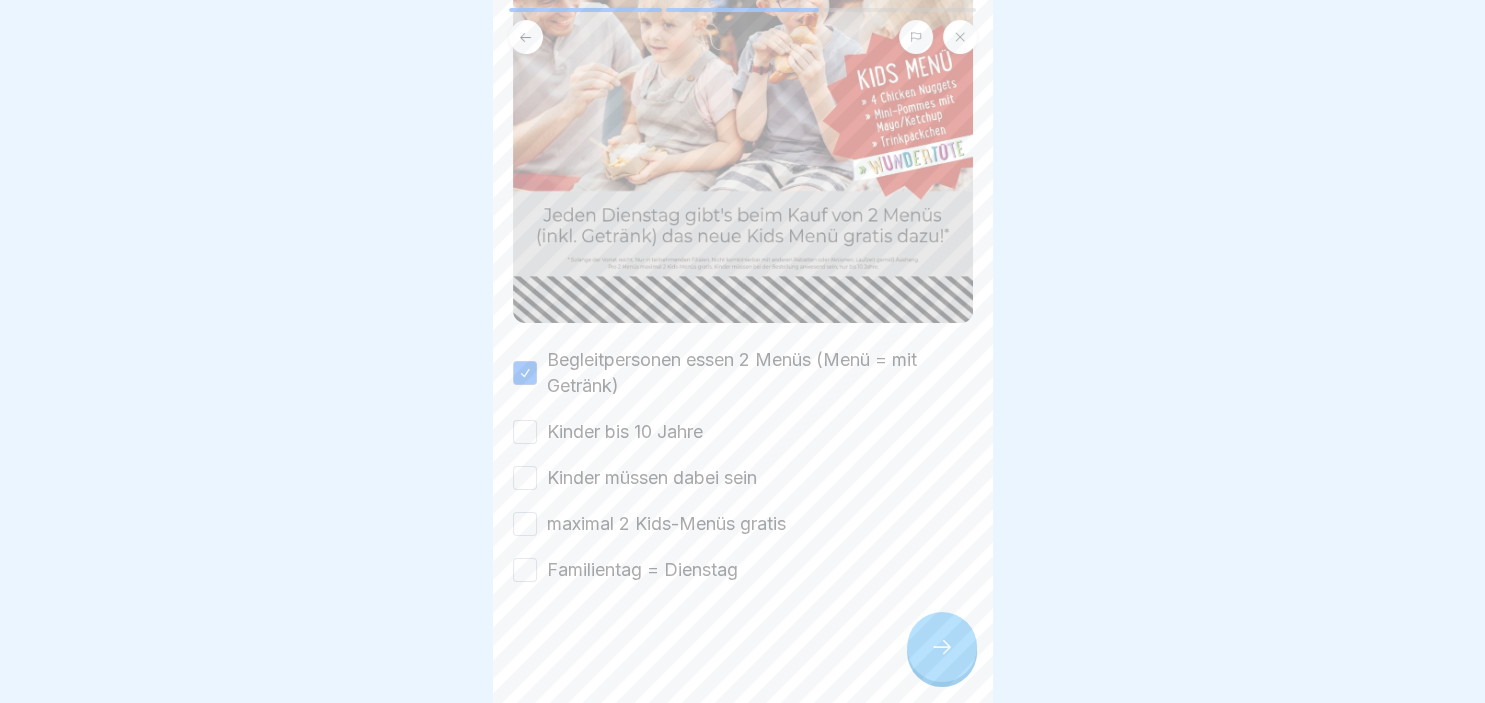 click on "Kinder bis 10 Jahre" at bounding box center (525, 432) 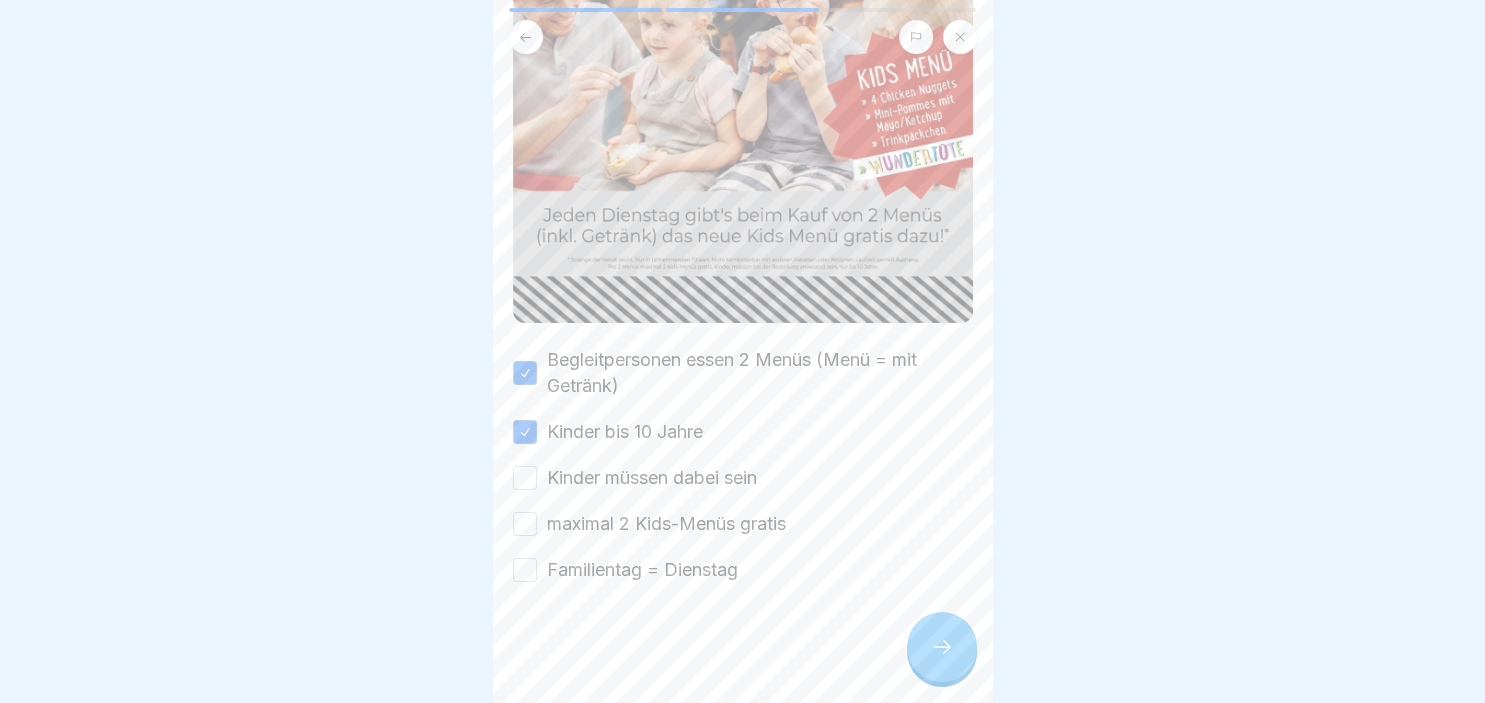 click on "Kinder müssen dabei sein" at bounding box center [525, 478] 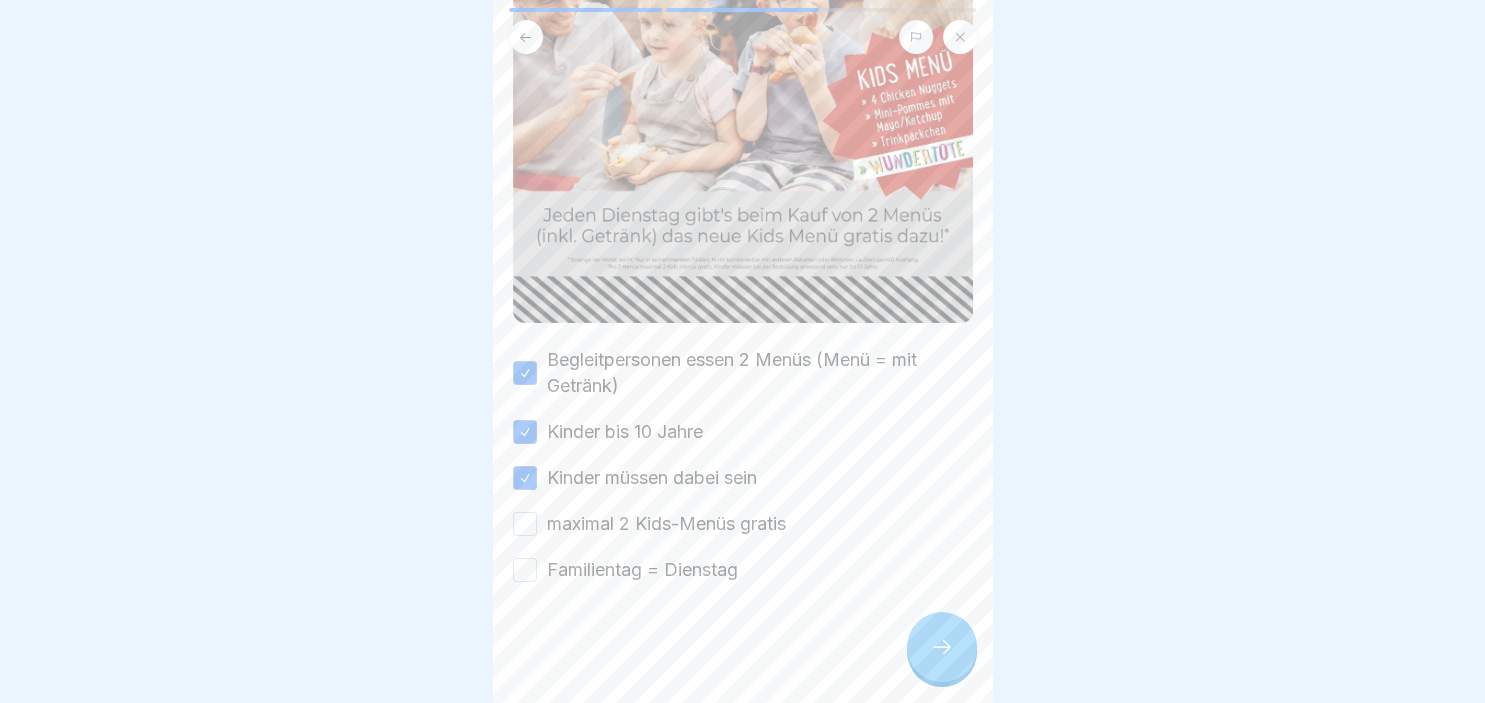 click on "maximal 2 Kids-Menüs gratis" at bounding box center (525, 524) 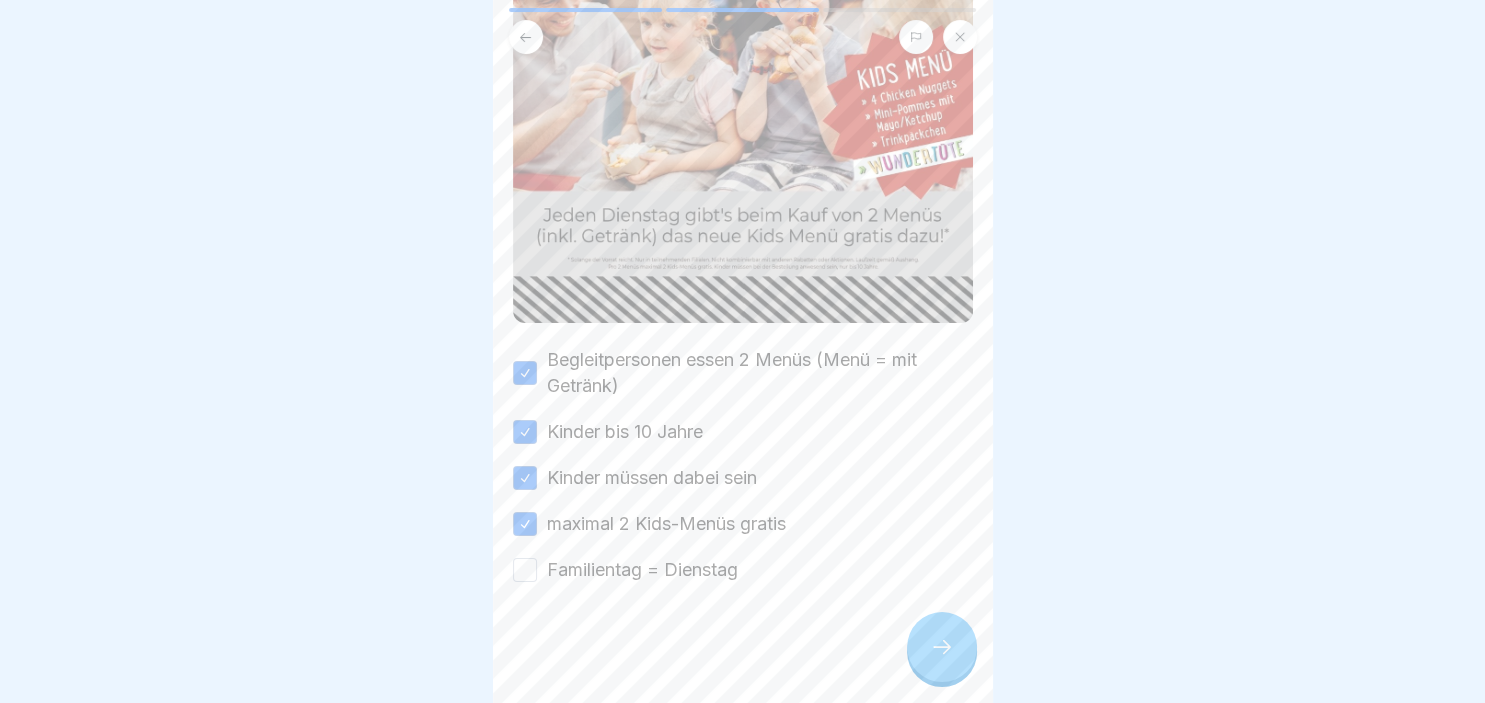 click on "Familientag = Dienstag" at bounding box center [525, 570] 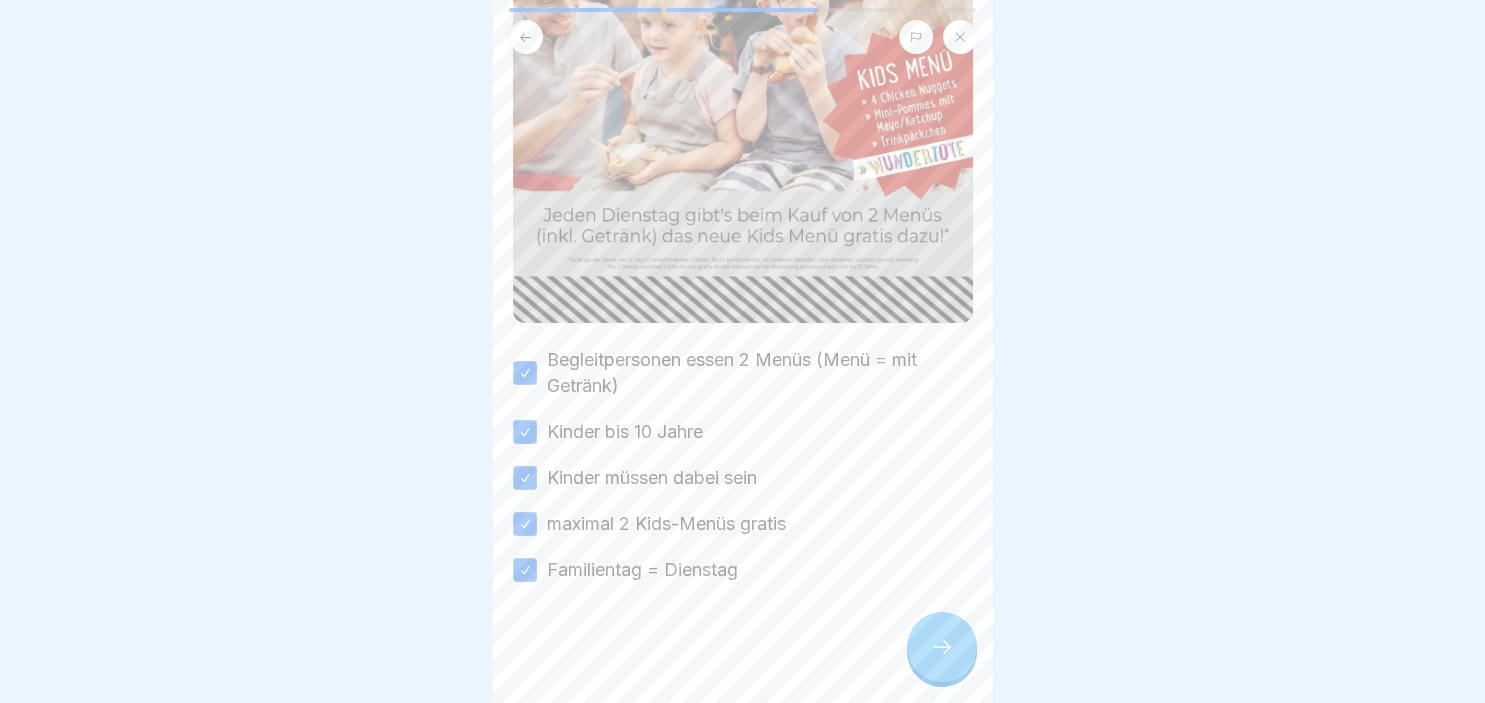 click 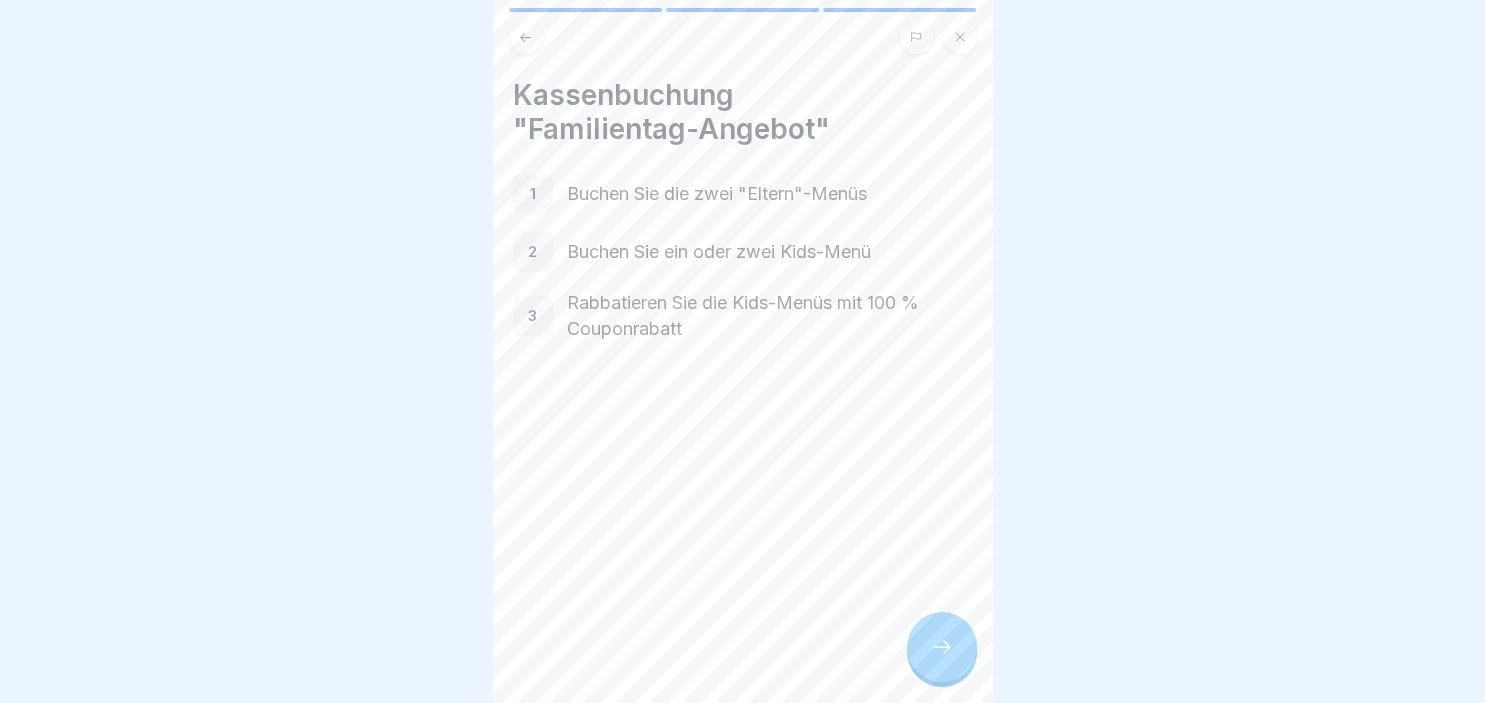 click 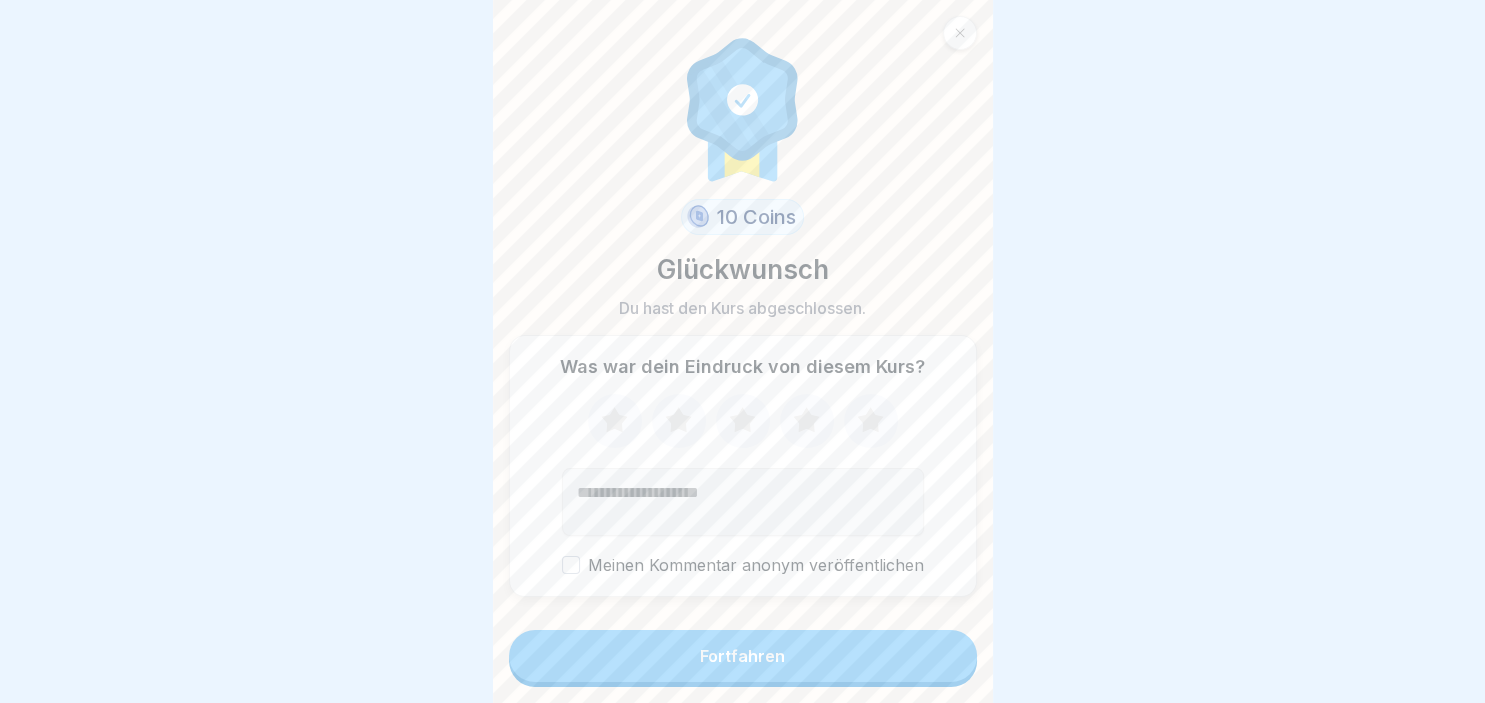 click on "Fortfahren" at bounding box center [743, 656] 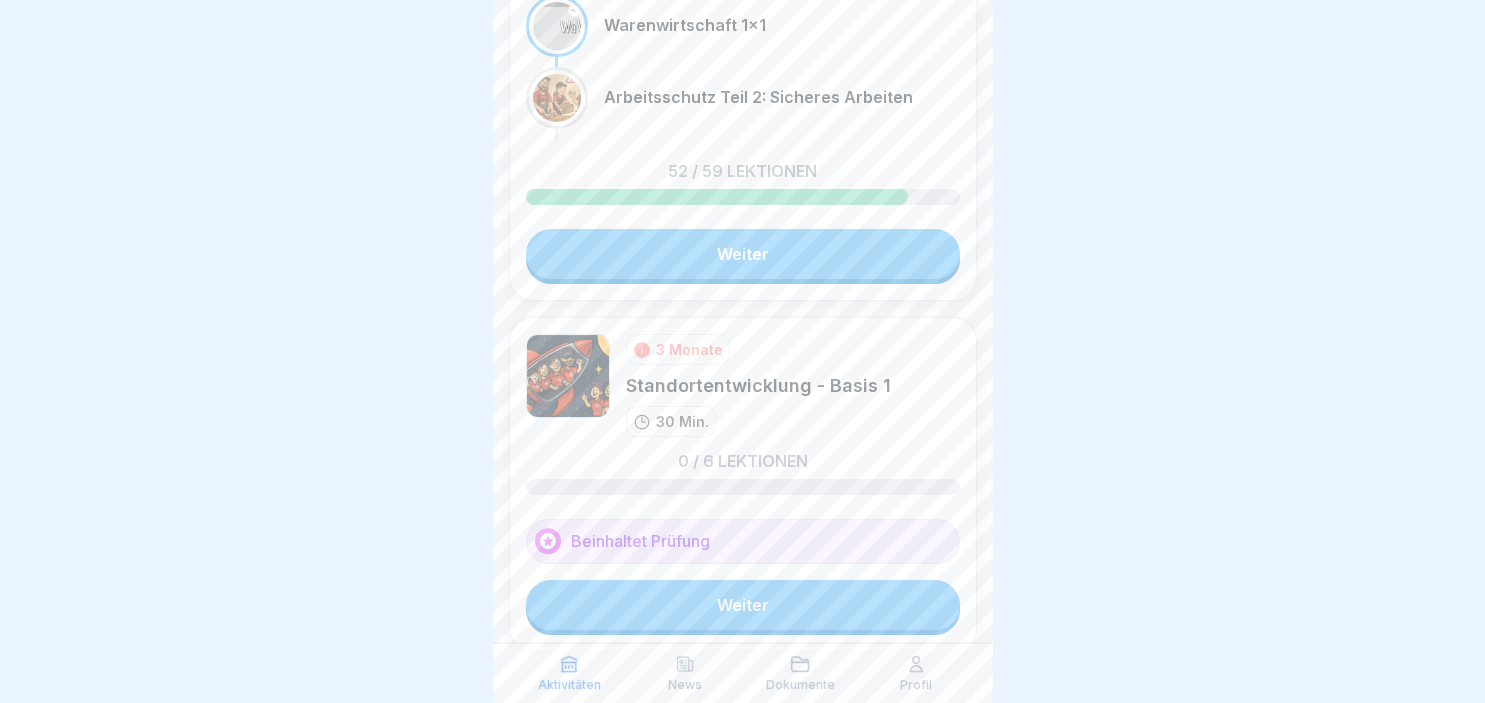 scroll, scrollTop: 354, scrollLeft: 0, axis: vertical 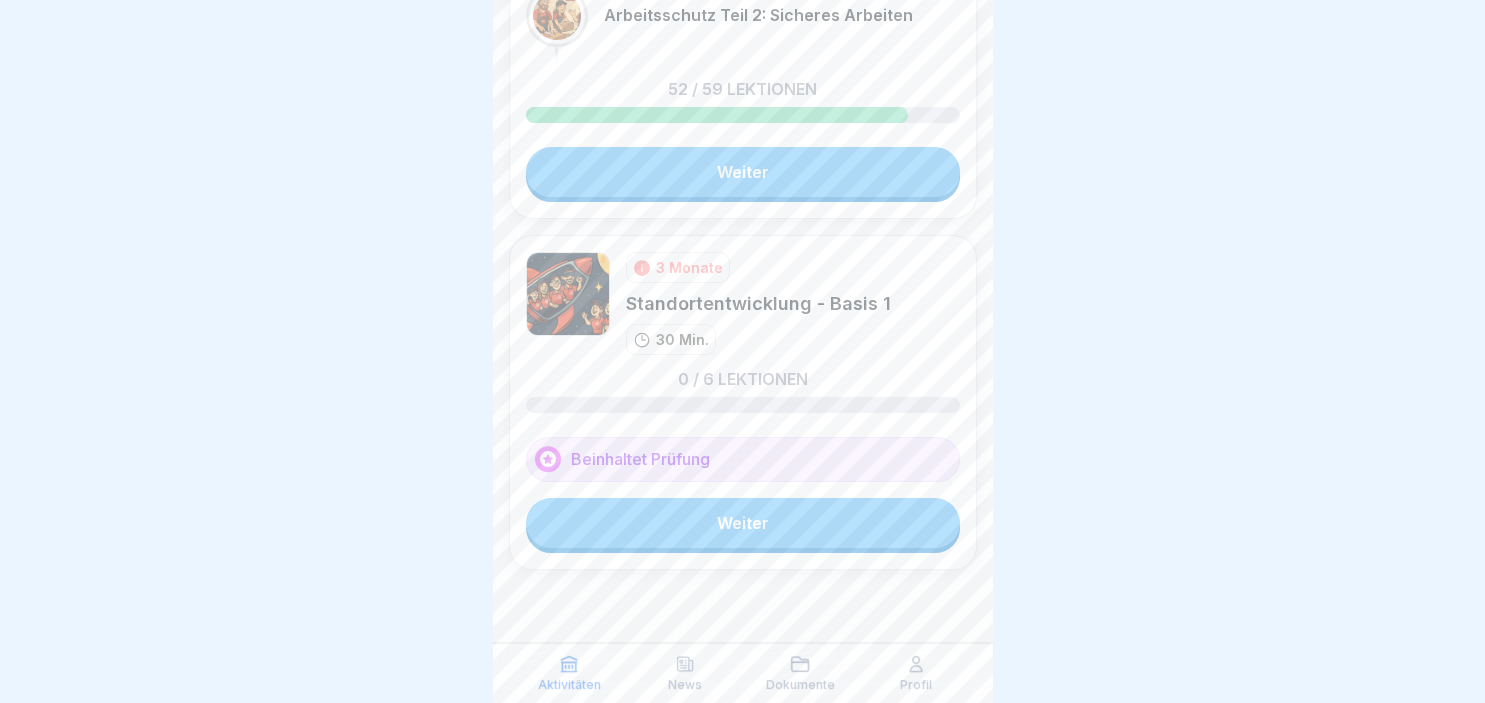 click on "Weiter" at bounding box center (743, 523) 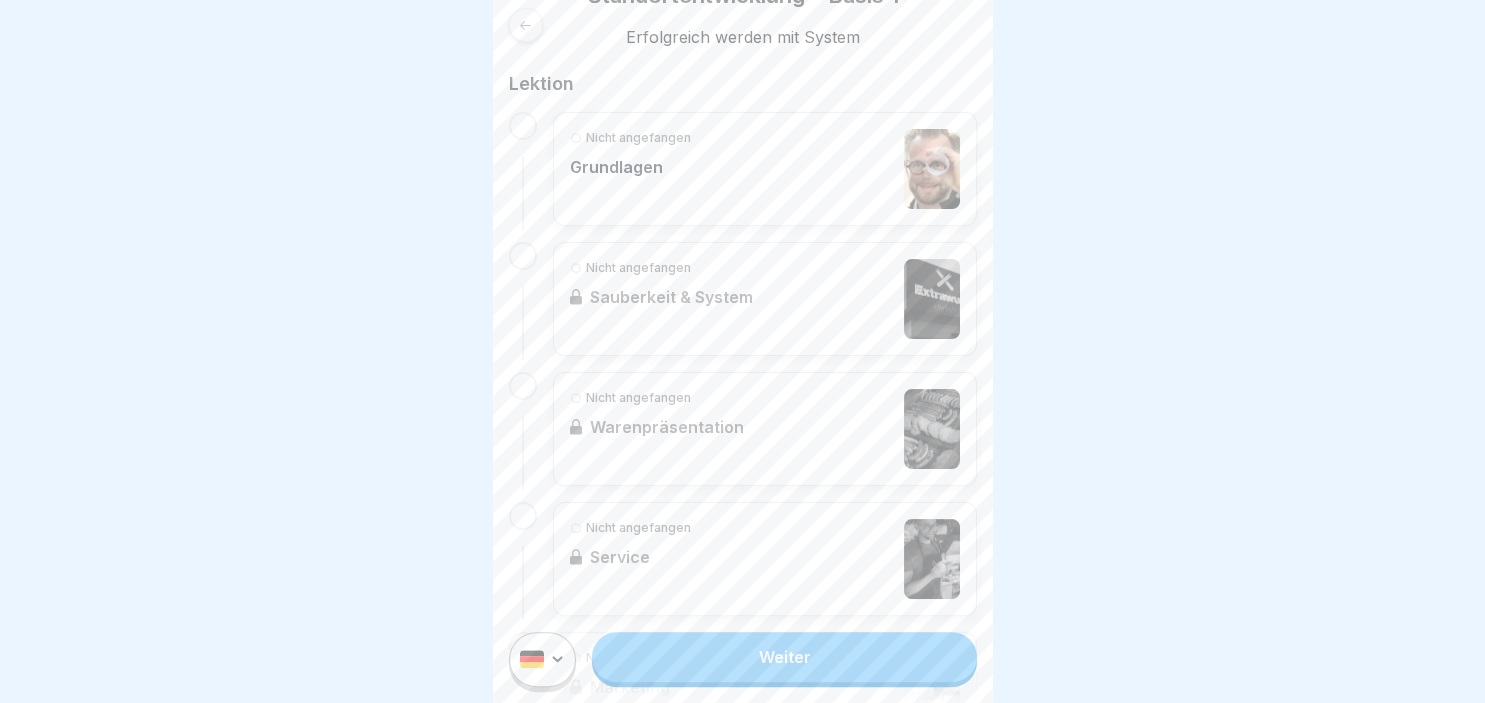 scroll, scrollTop: 0, scrollLeft: 0, axis: both 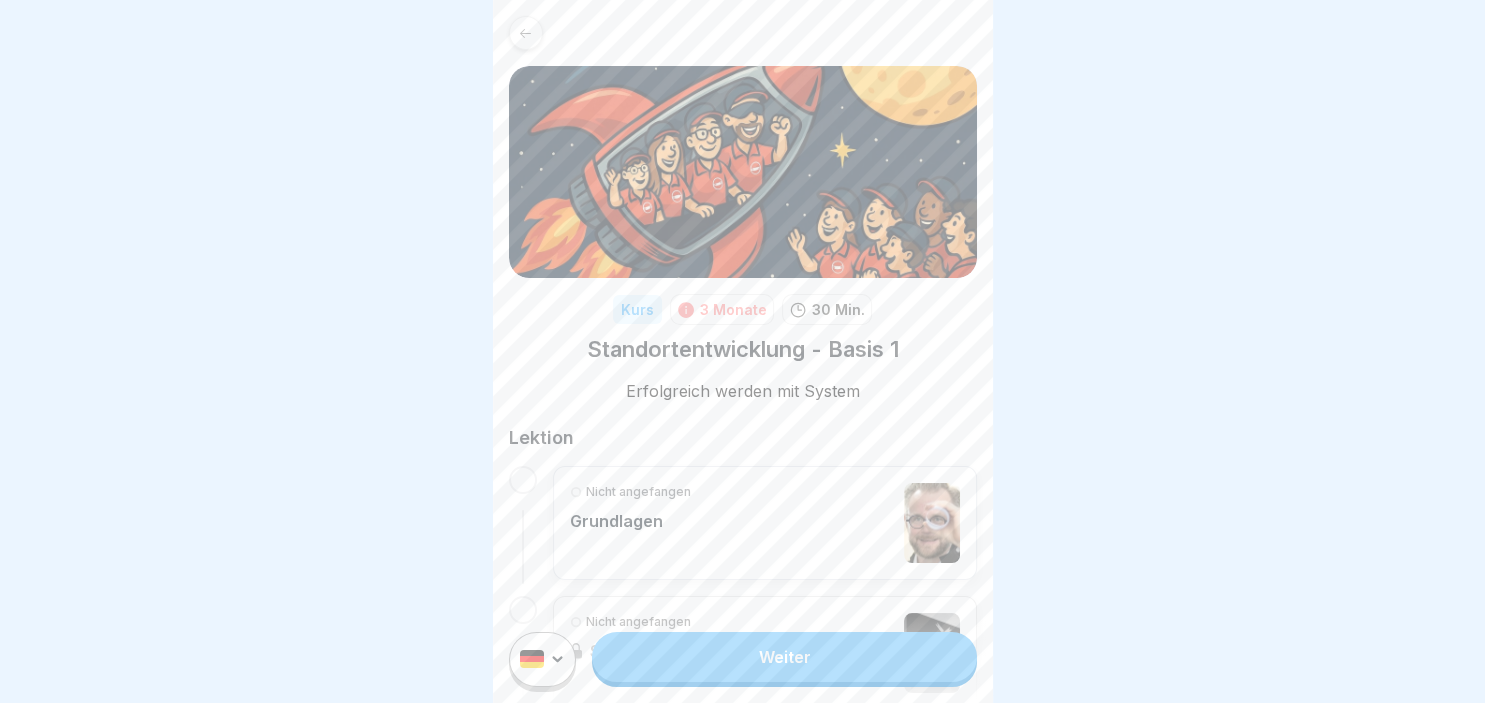 click on "Weiter" at bounding box center (784, 657) 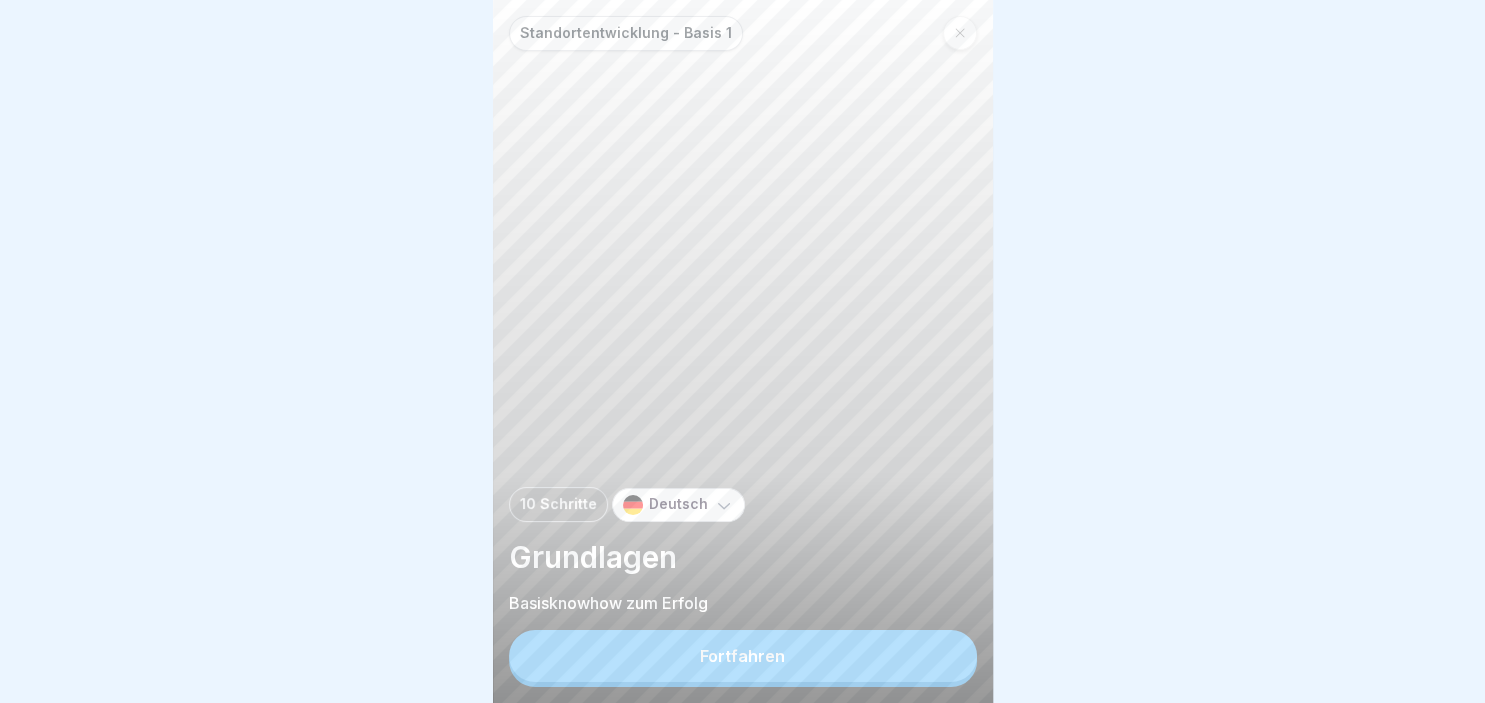 click on "Fortfahren" at bounding box center [742, 656] 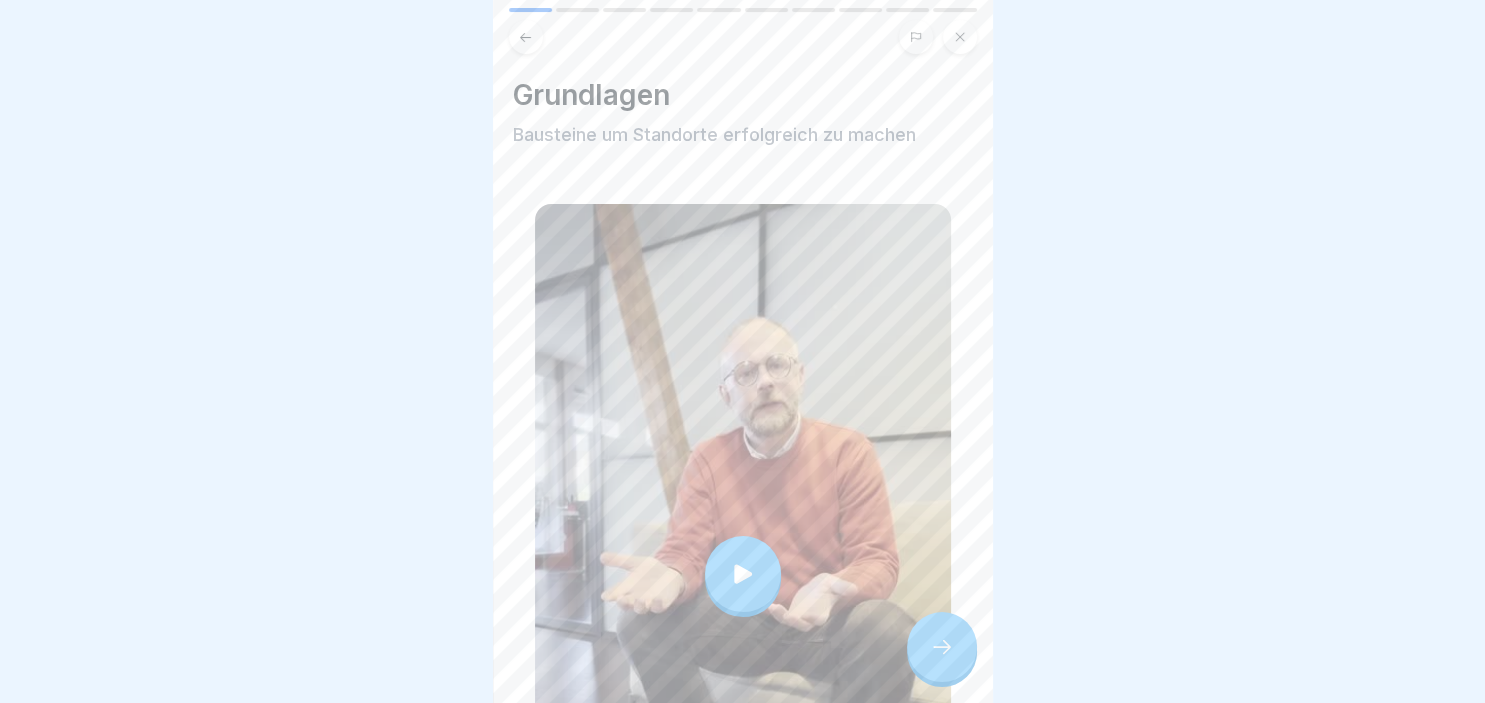 click 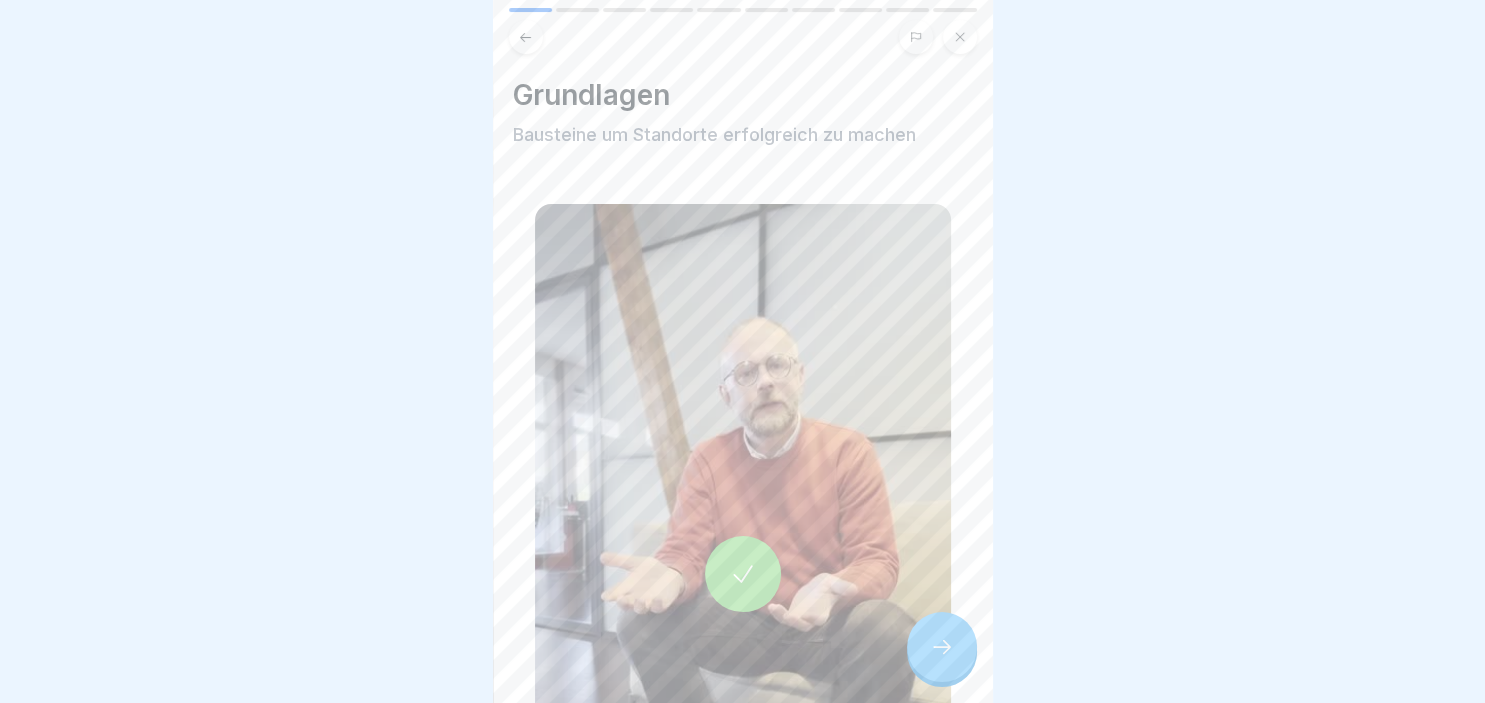 click 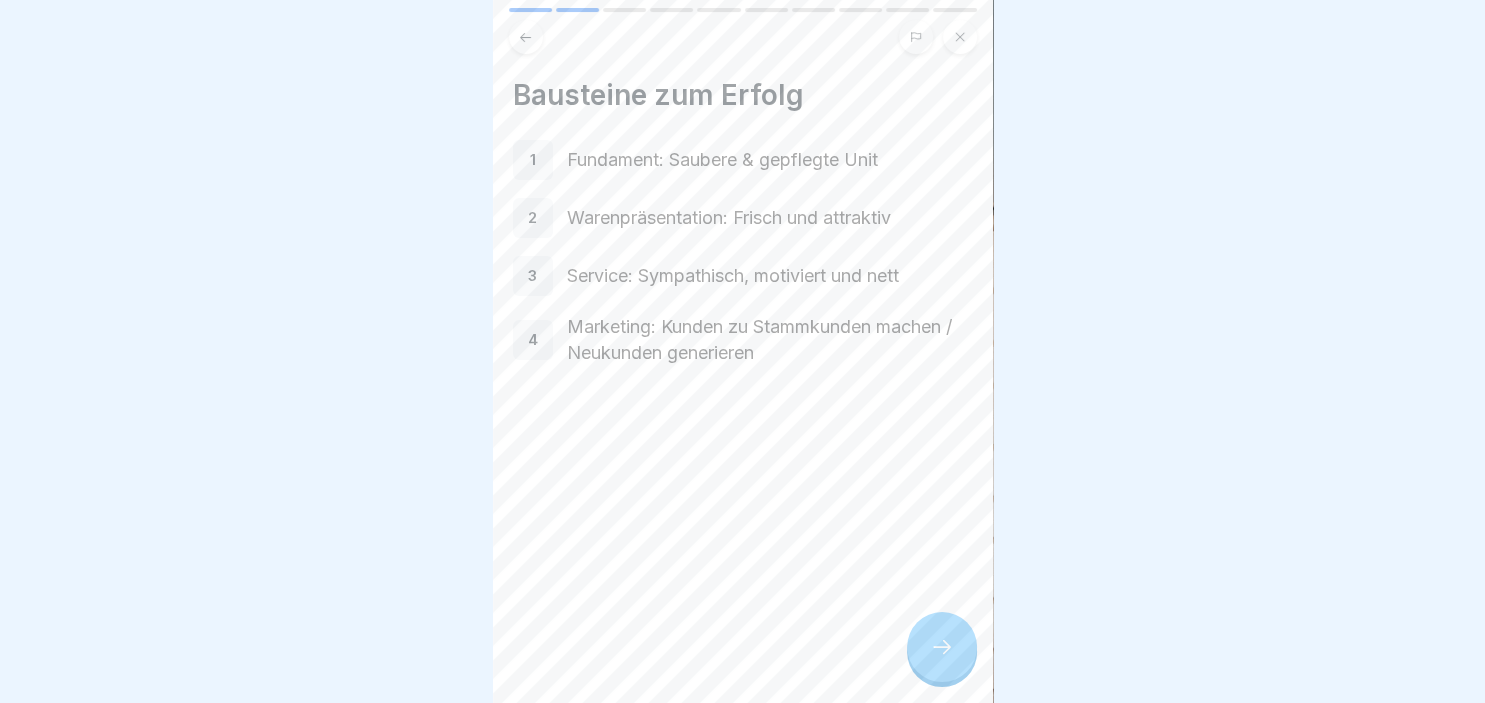 click 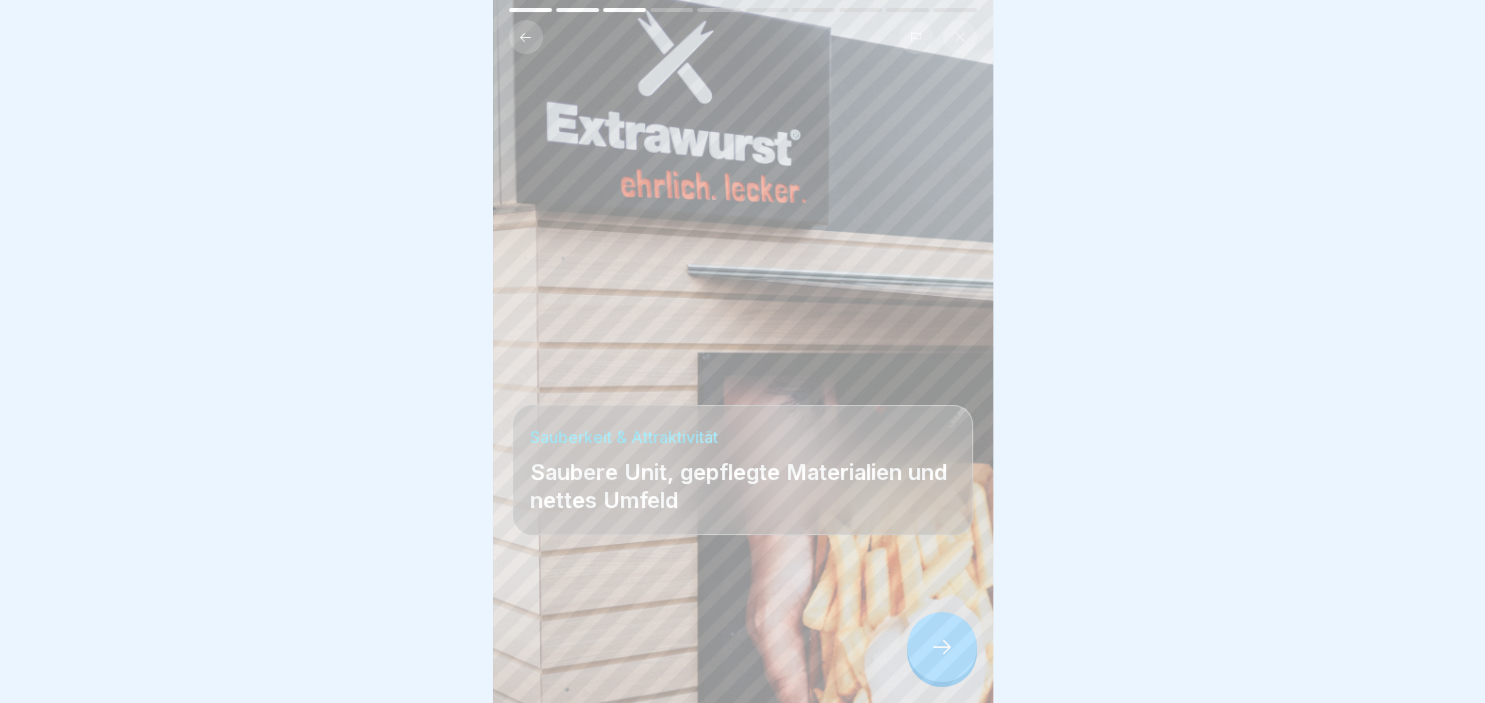 click 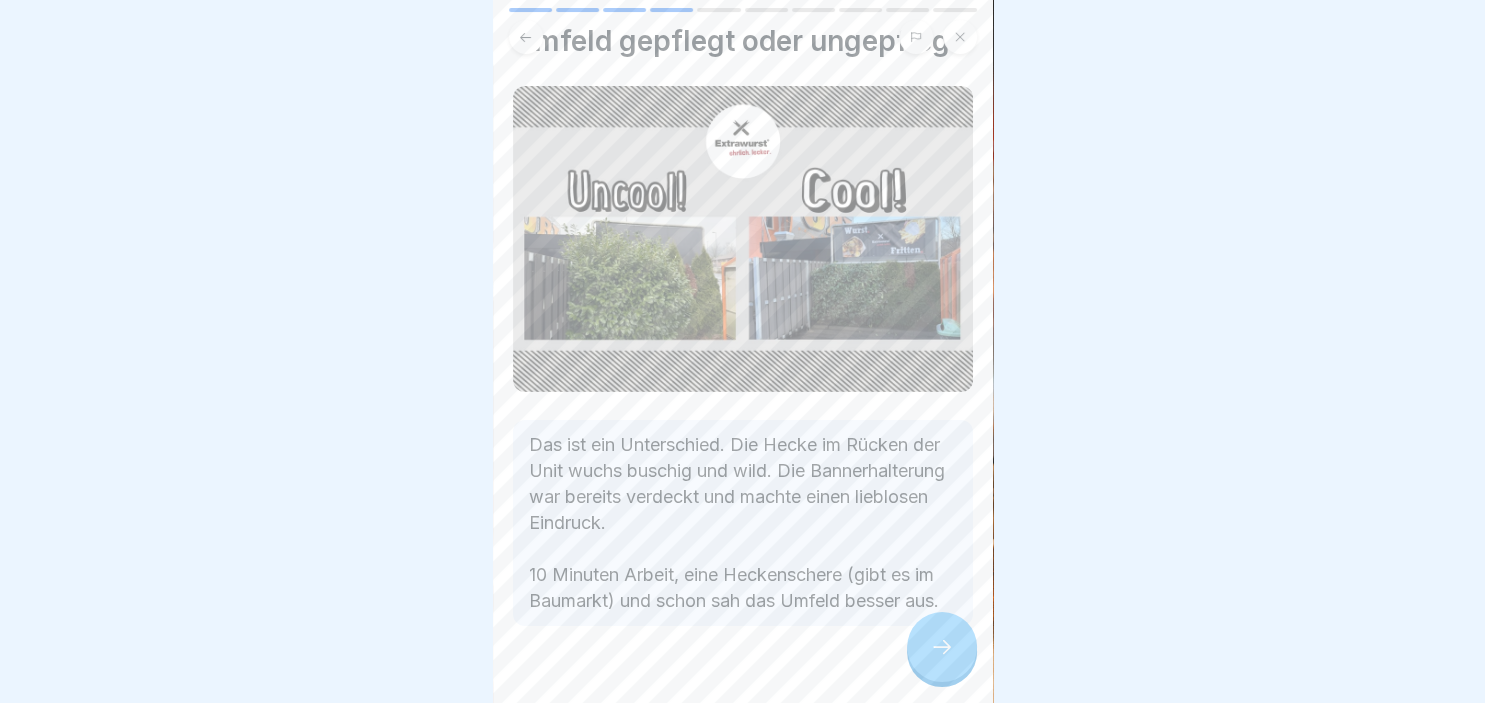 scroll, scrollTop: 71, scrollLeft: 0, axis: vertical 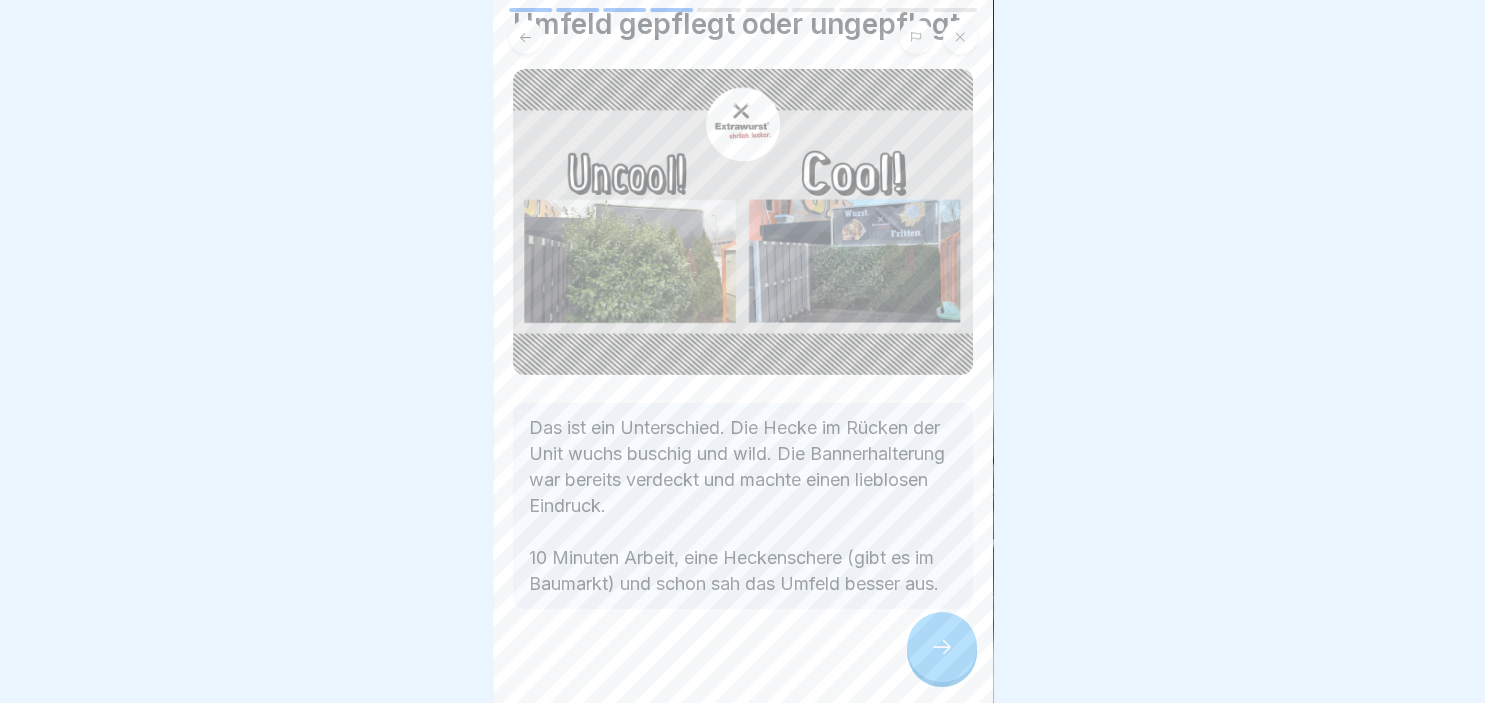 click at bounding box center [942, 647] 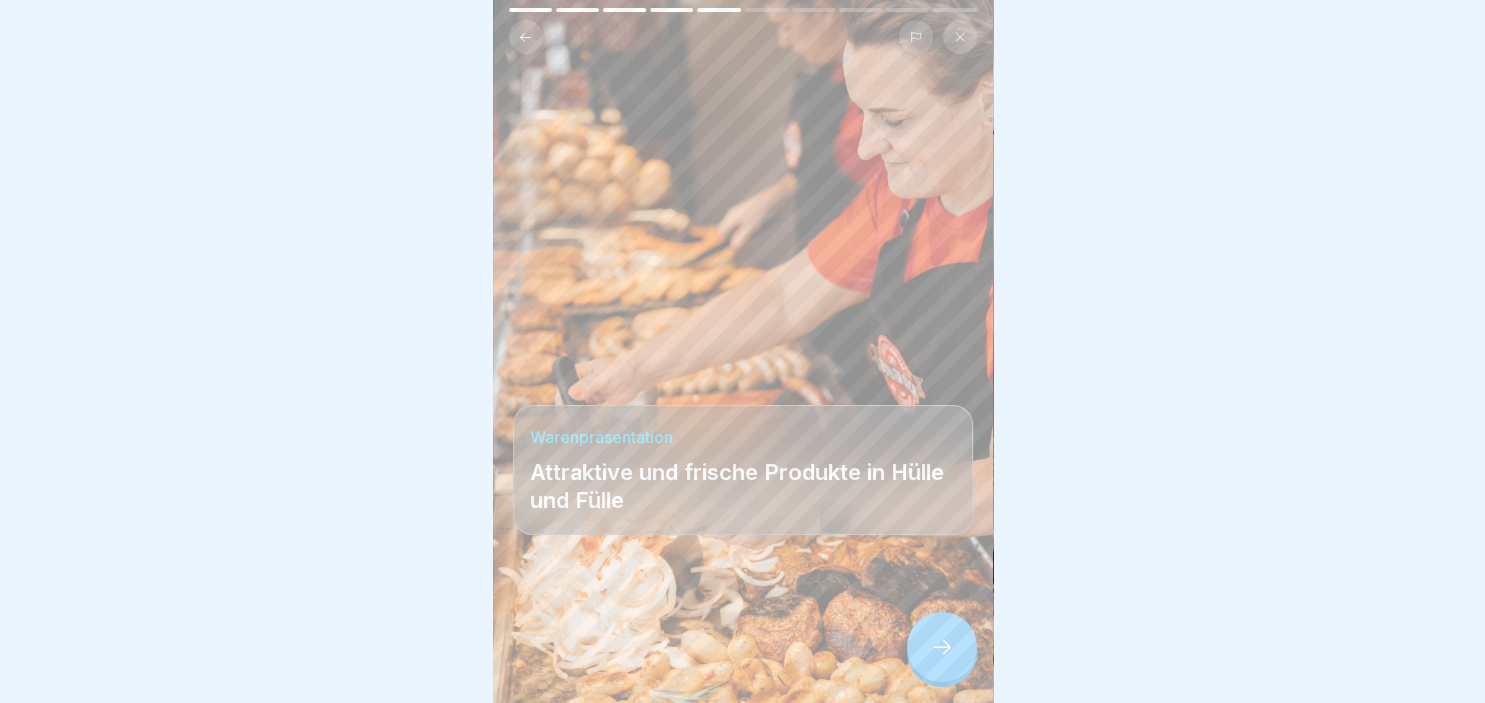 click at bounding box center (942, 647) 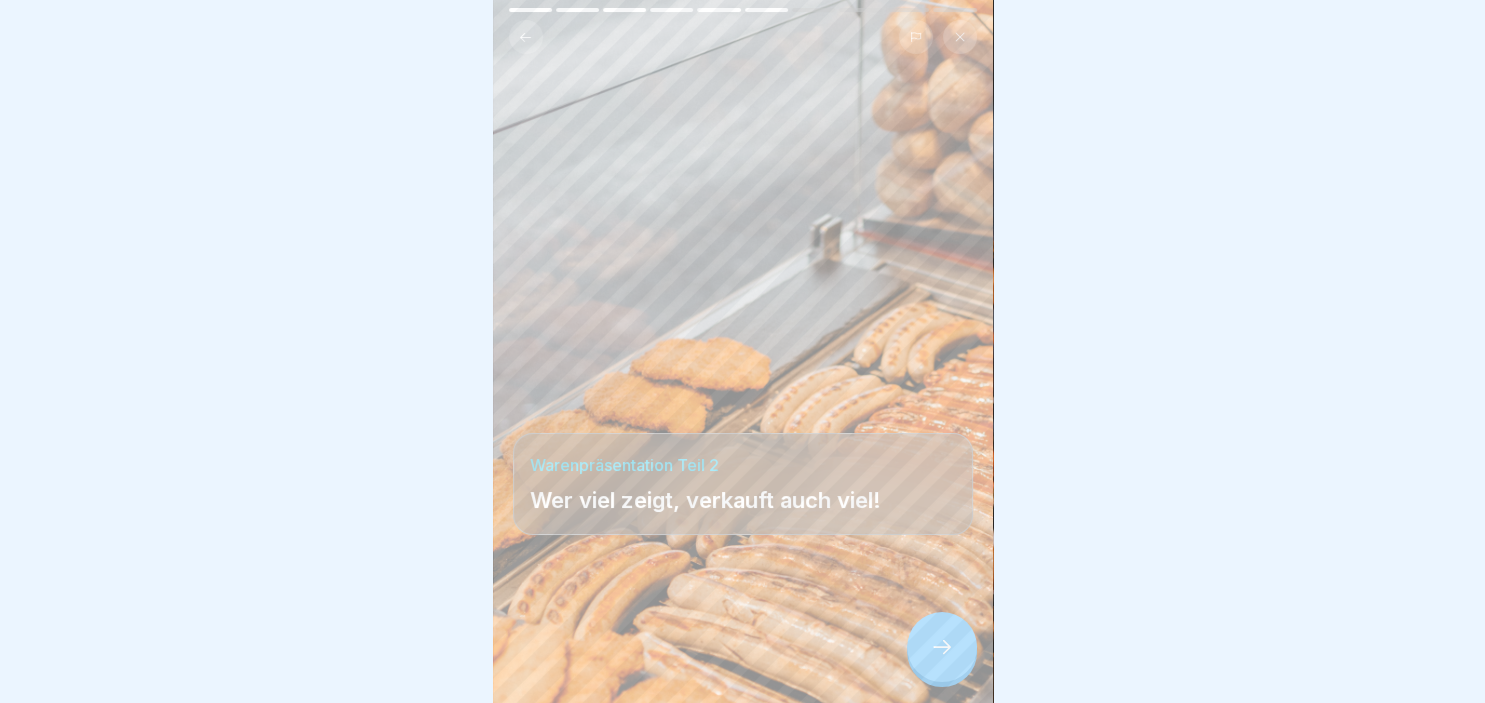 click at bounding box center (942, 647) 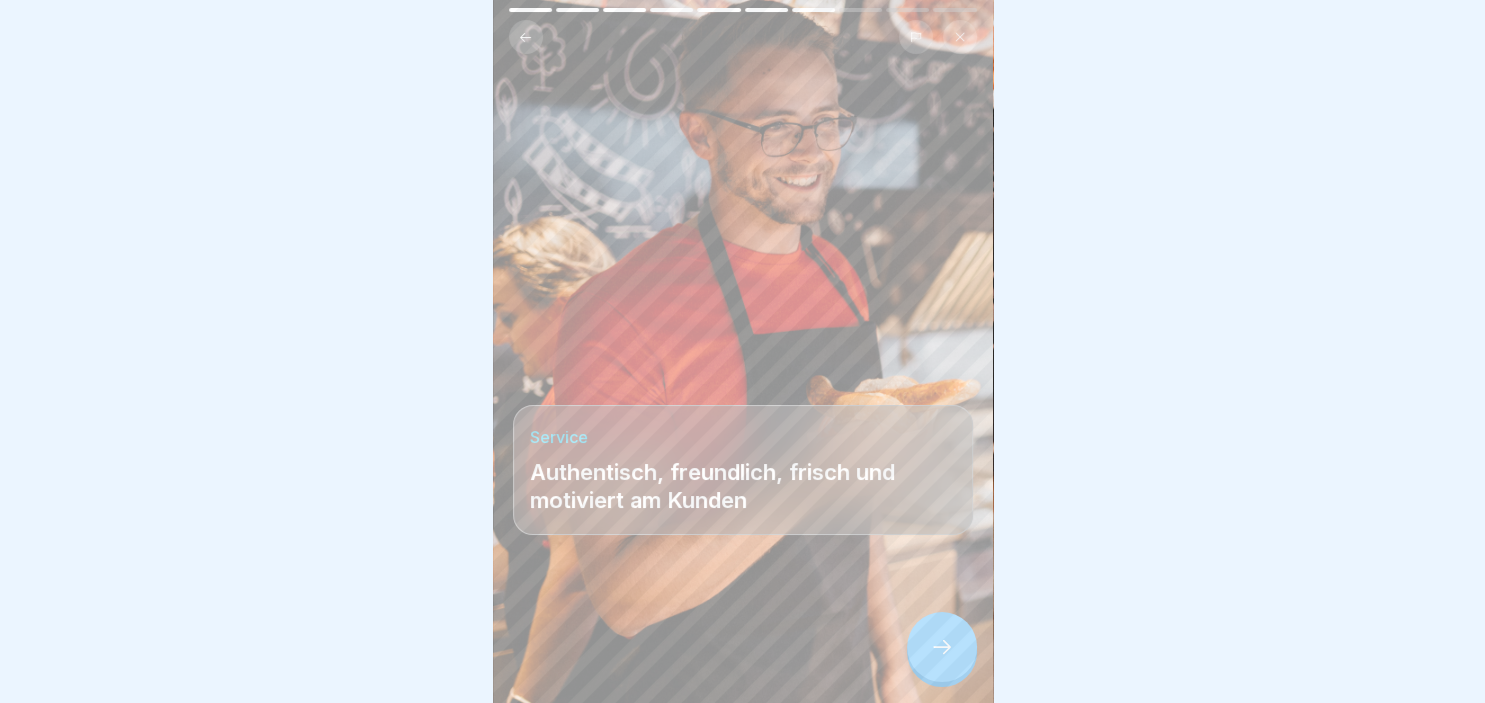 click at bounding box center (942, 647) 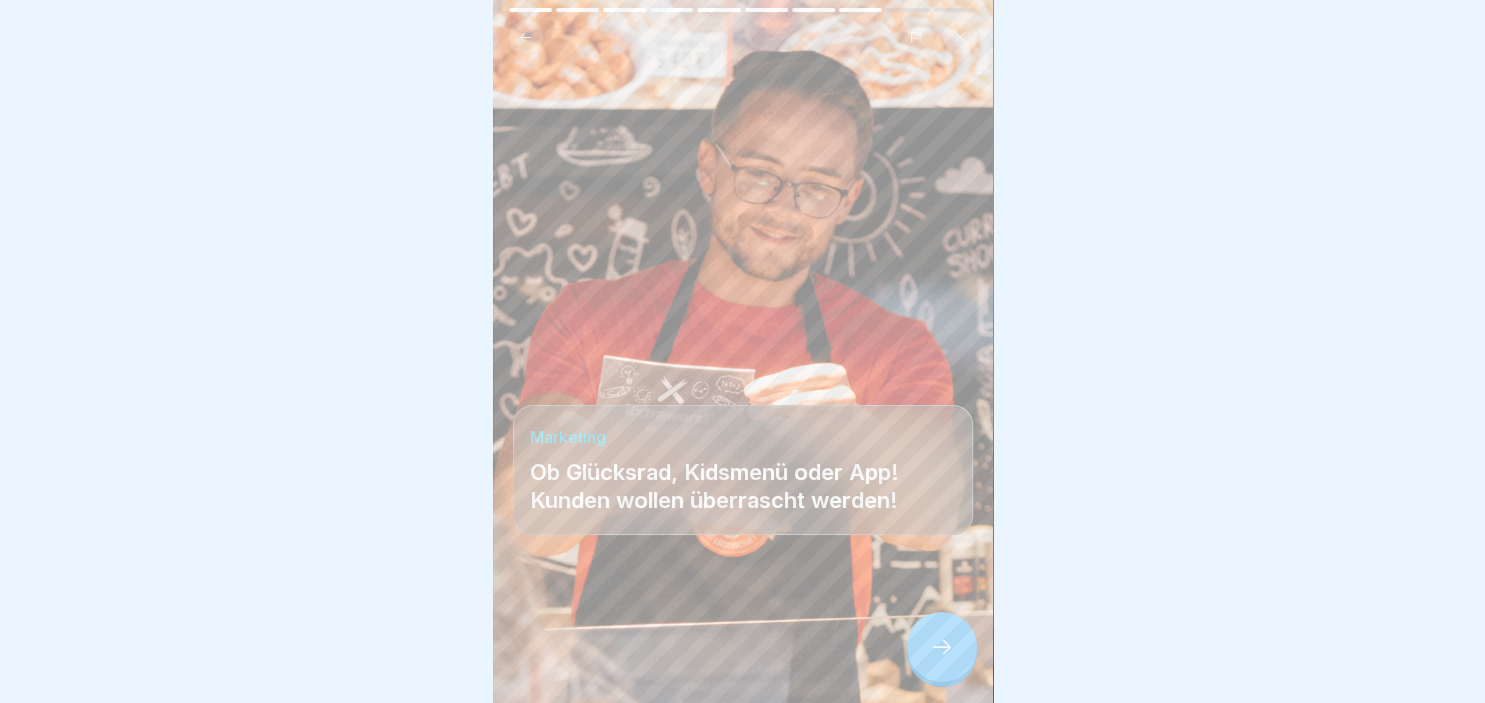 click at bounding box center [942, 647] 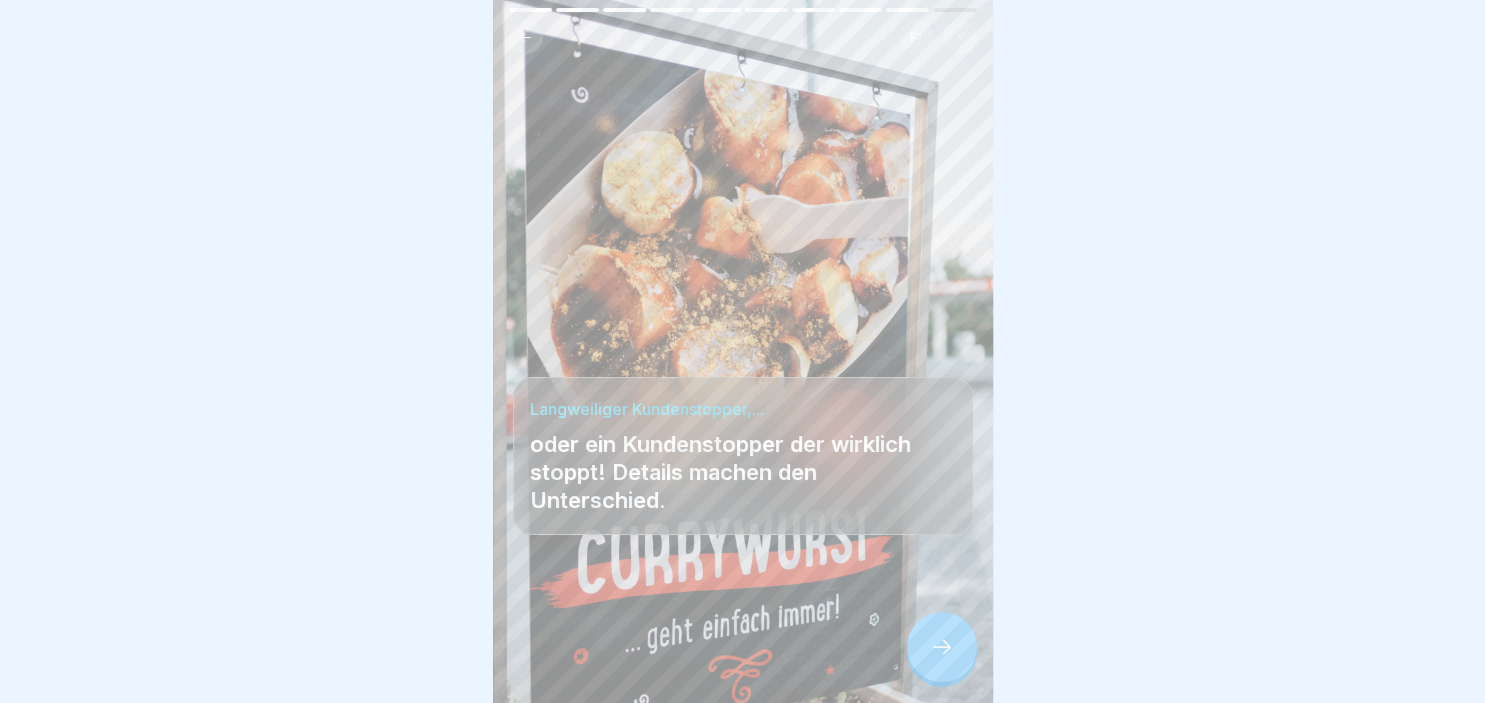 click at bounding box center (942, 647) 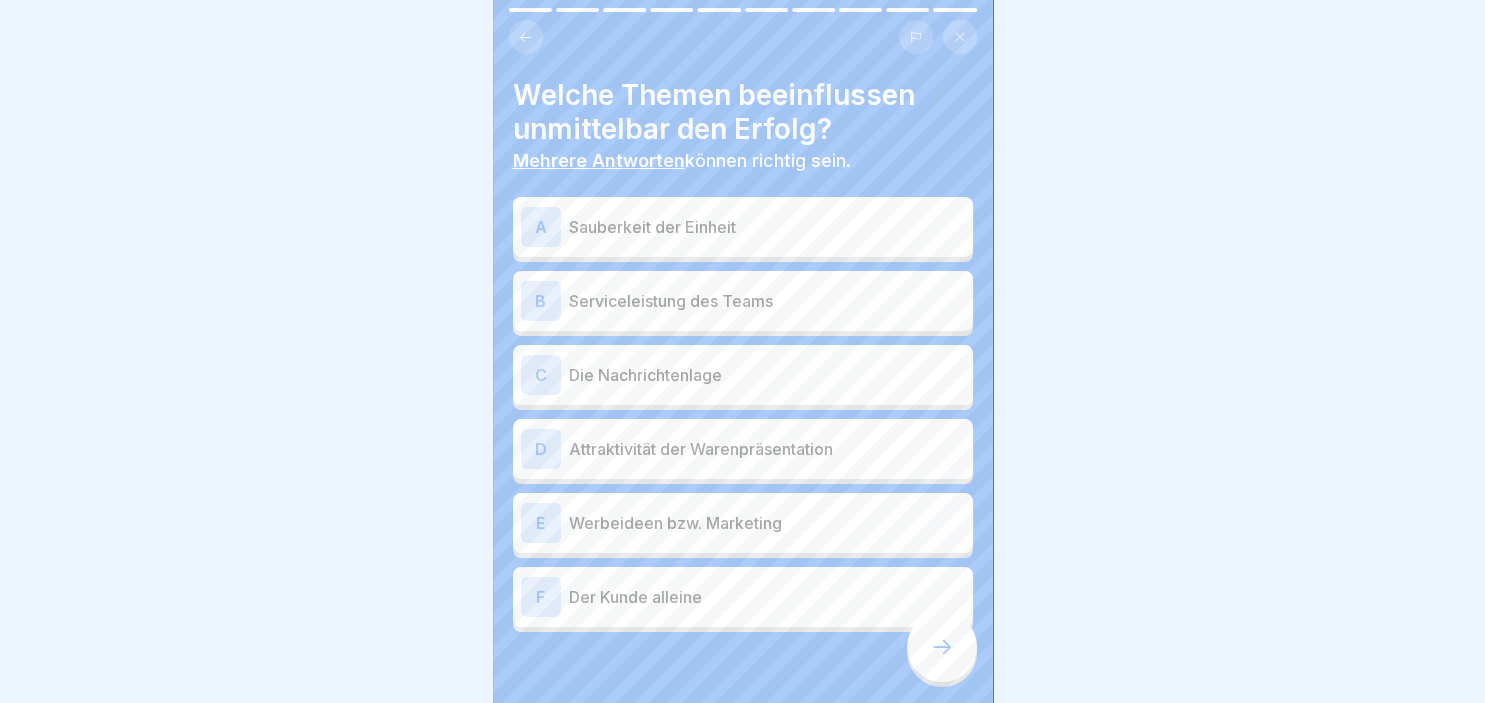 click on "A" at bounding box center [541, 227] 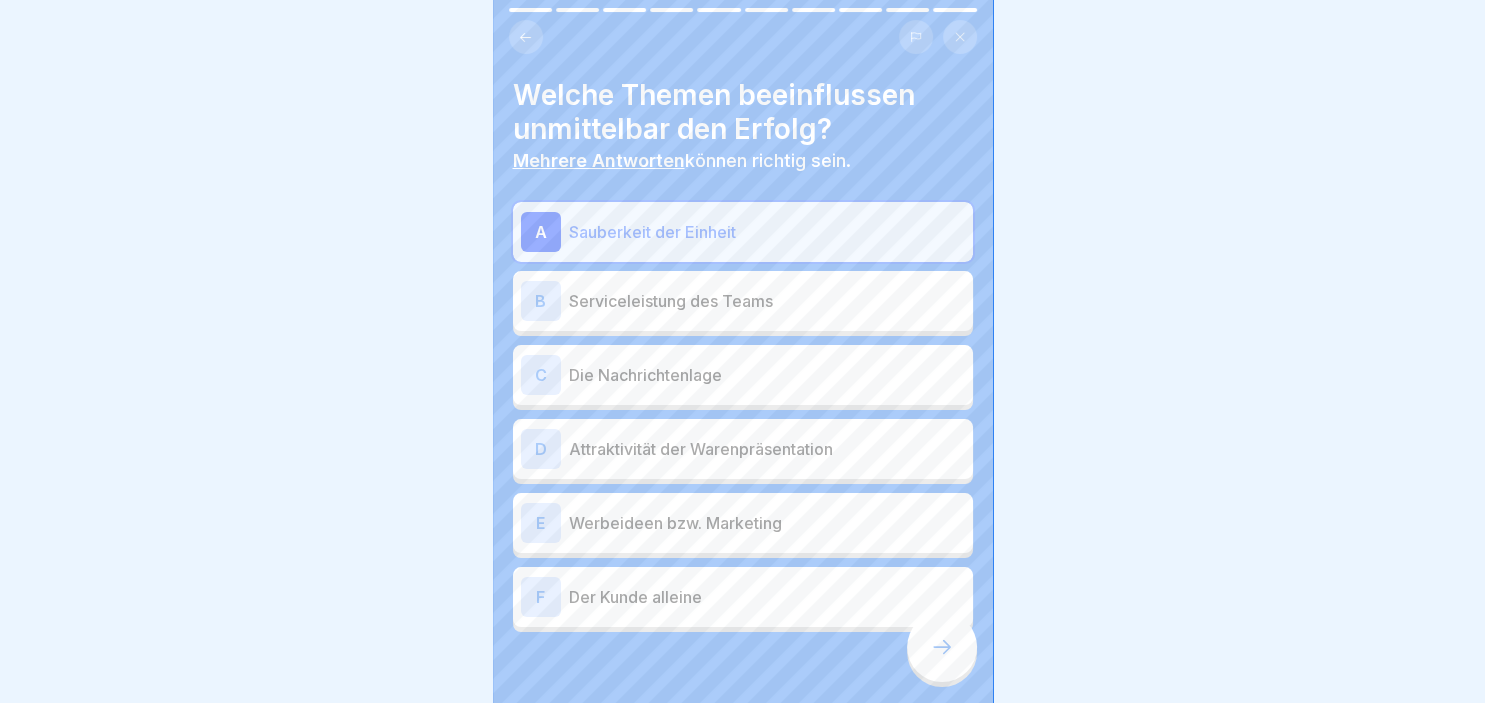 click on "B" at bounding box center (541, 301) 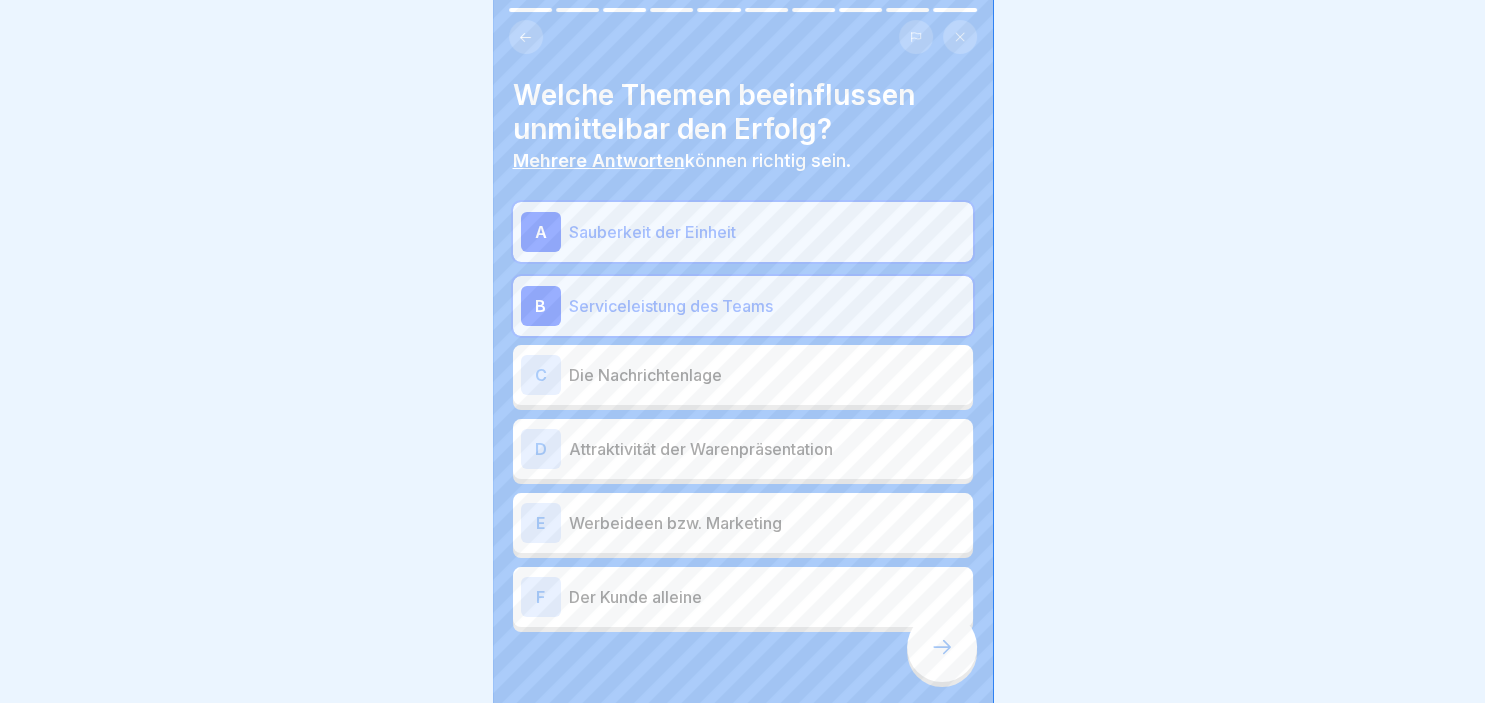 click on "D" at bounding box center (541, 449) 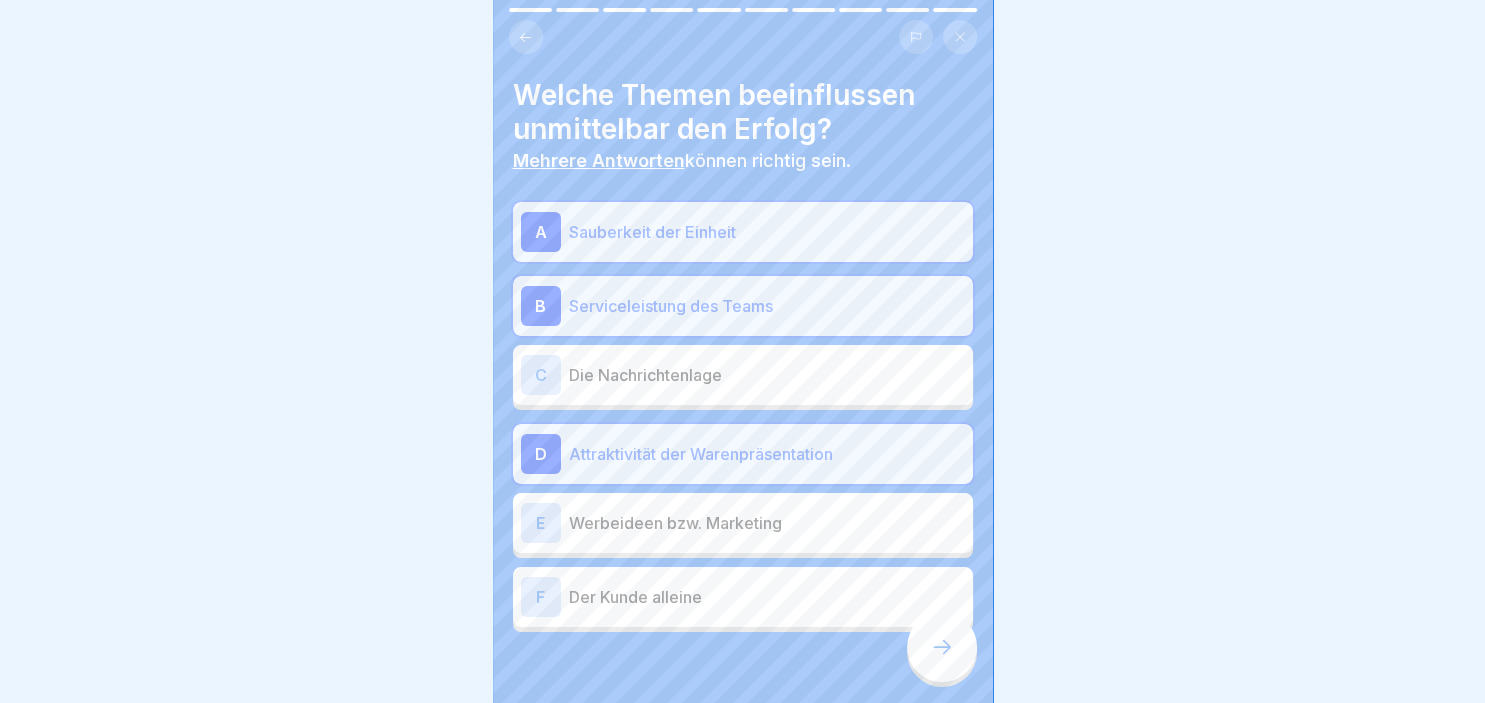 click on "E" at bounding box center [541, 523] 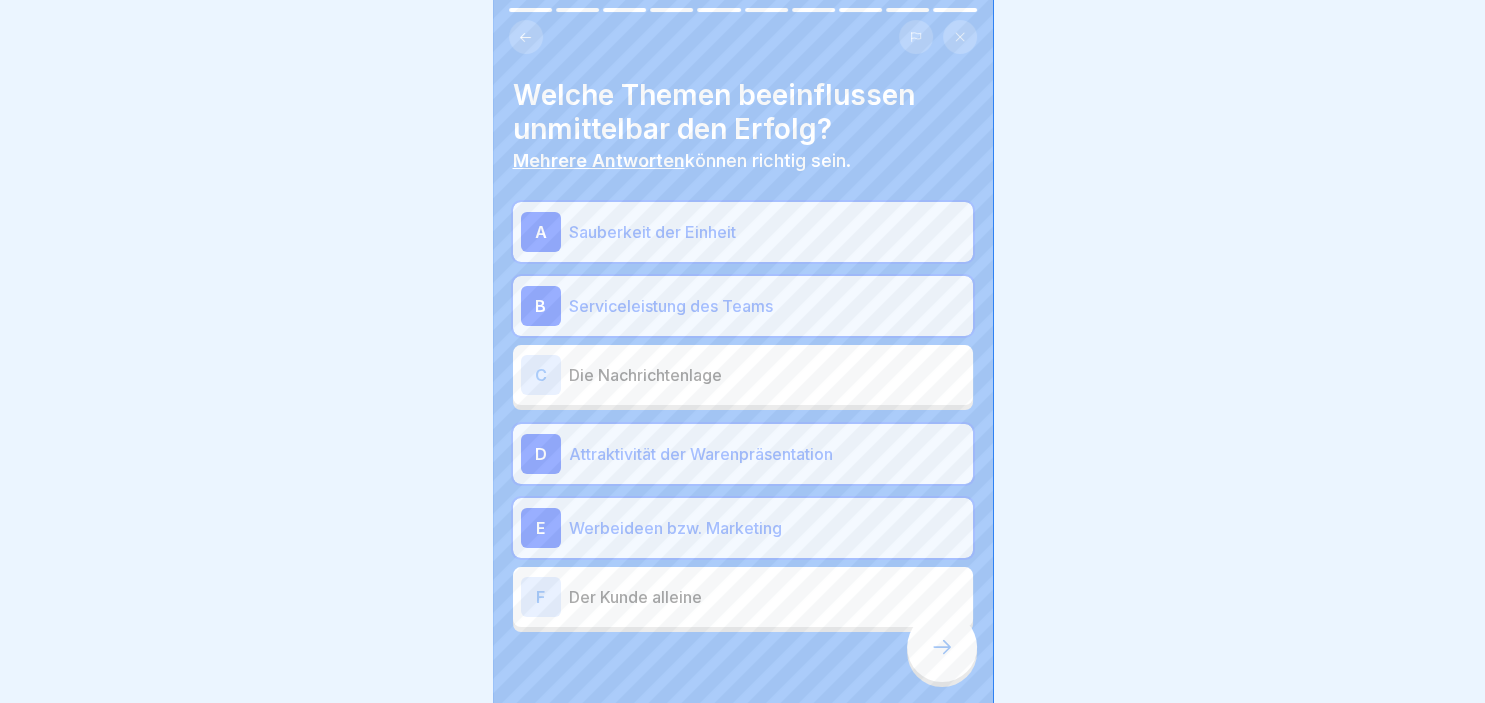 click at bounding box center [942, 647] 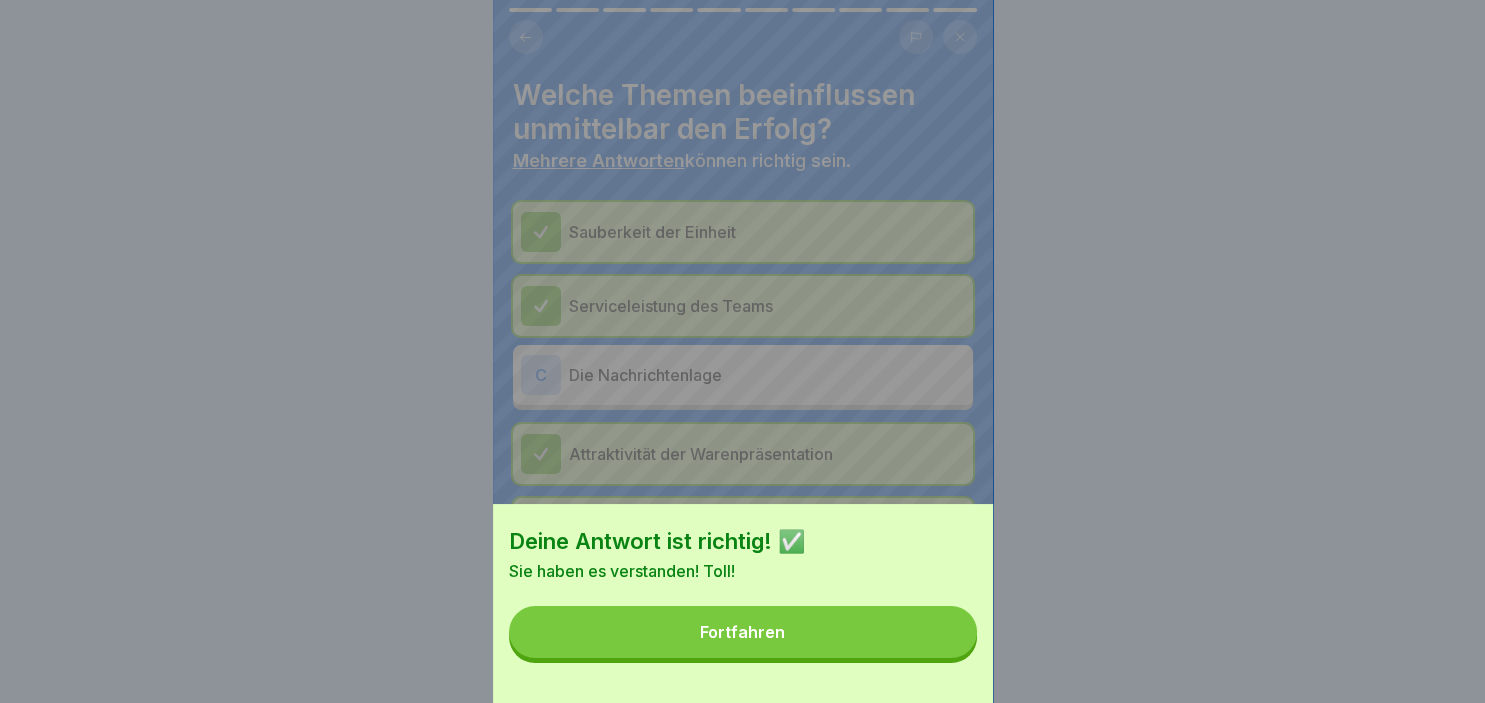 click on "Deine Antwort ist richtig!
✅ Sie haben es verstanden! Toll!   Fortfahren" at bounding box center (743, 603) 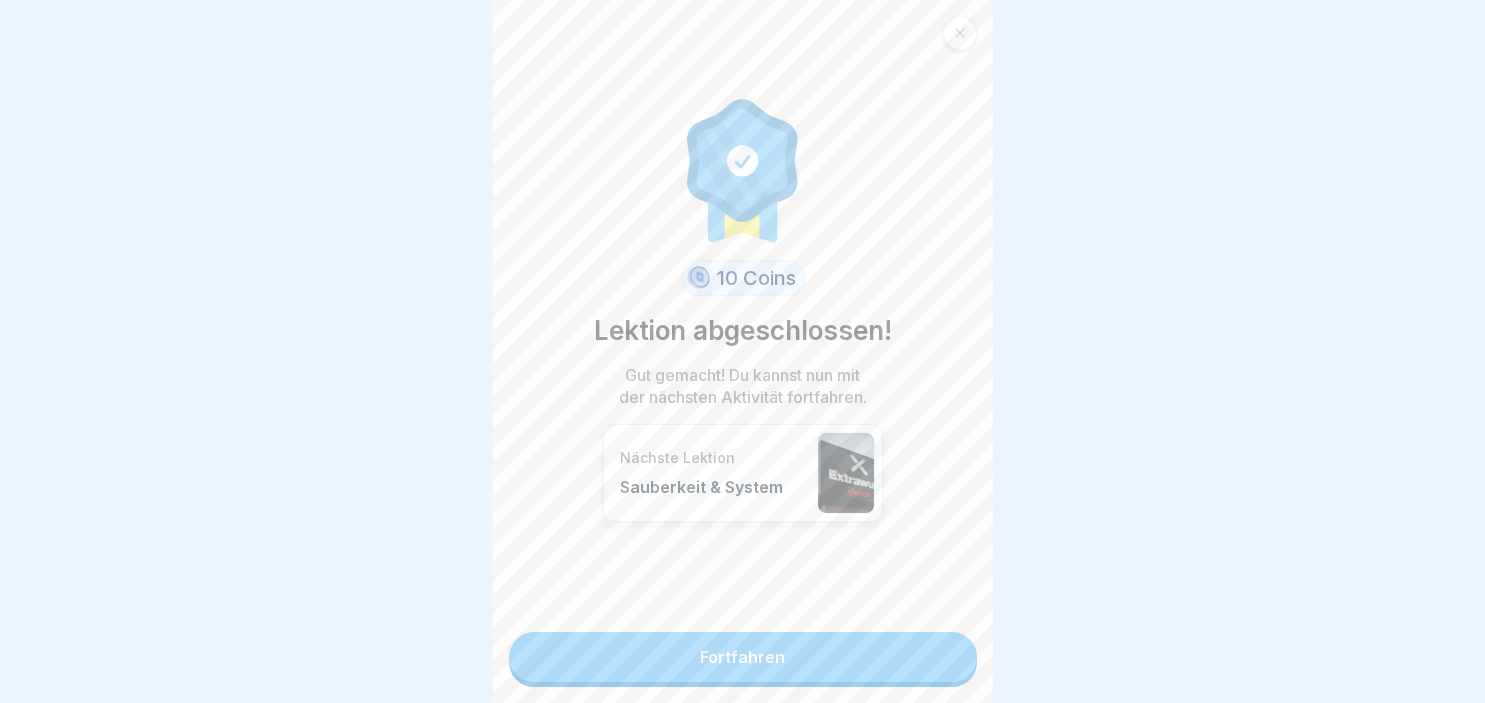 click on "Fortfahren" at bounding box center [743, 657] 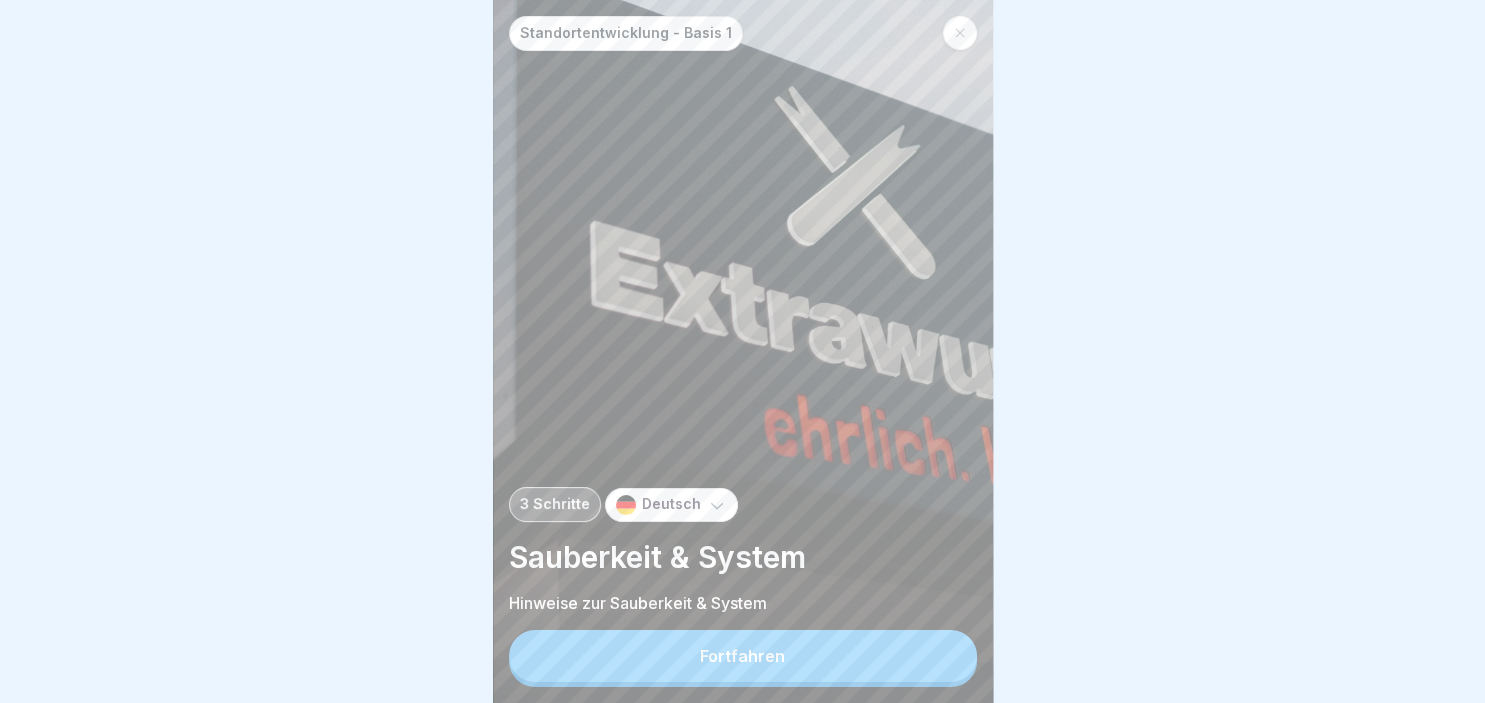 click on "Fortfahren" at bounding box center [743, 656] 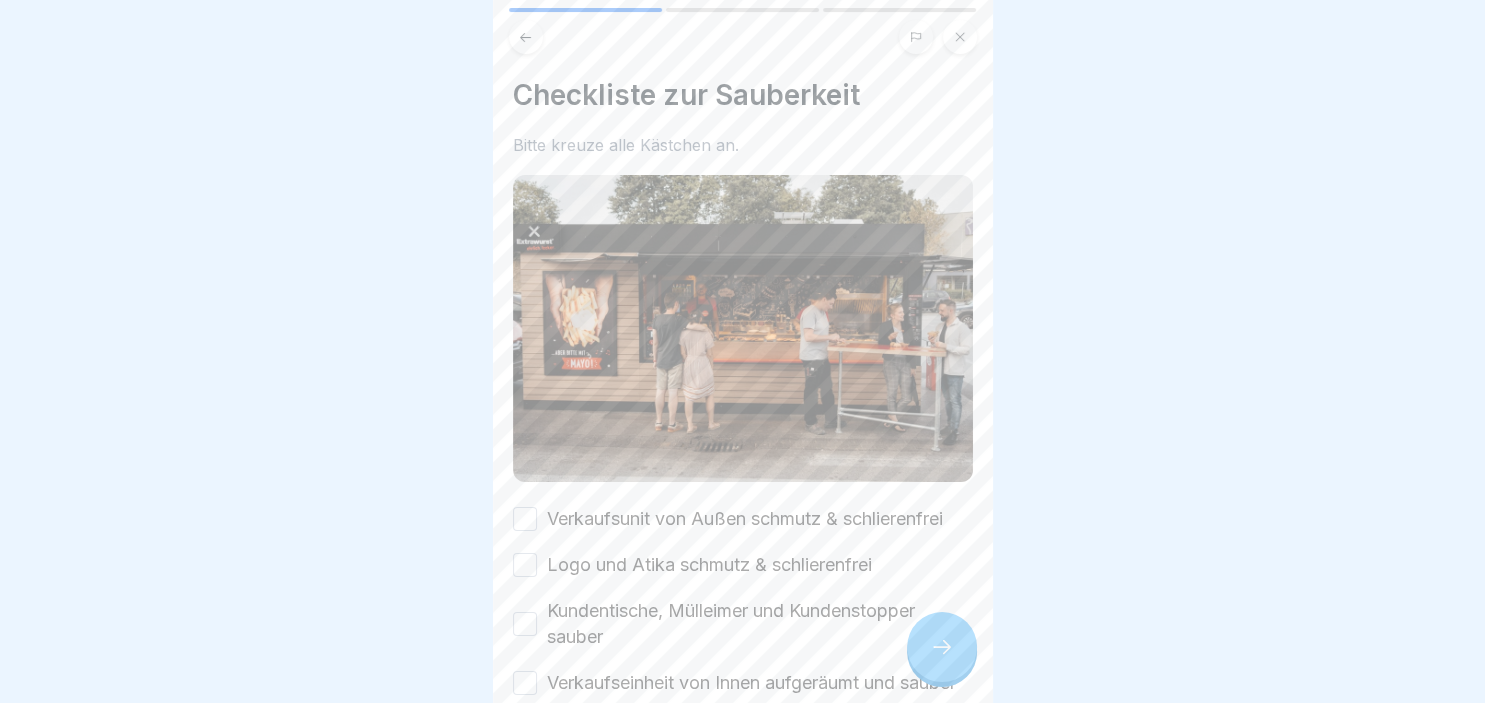 click on "Verkaufsunit von Außen schmutz & schlierenfrei" at bounding box center (525, 519) 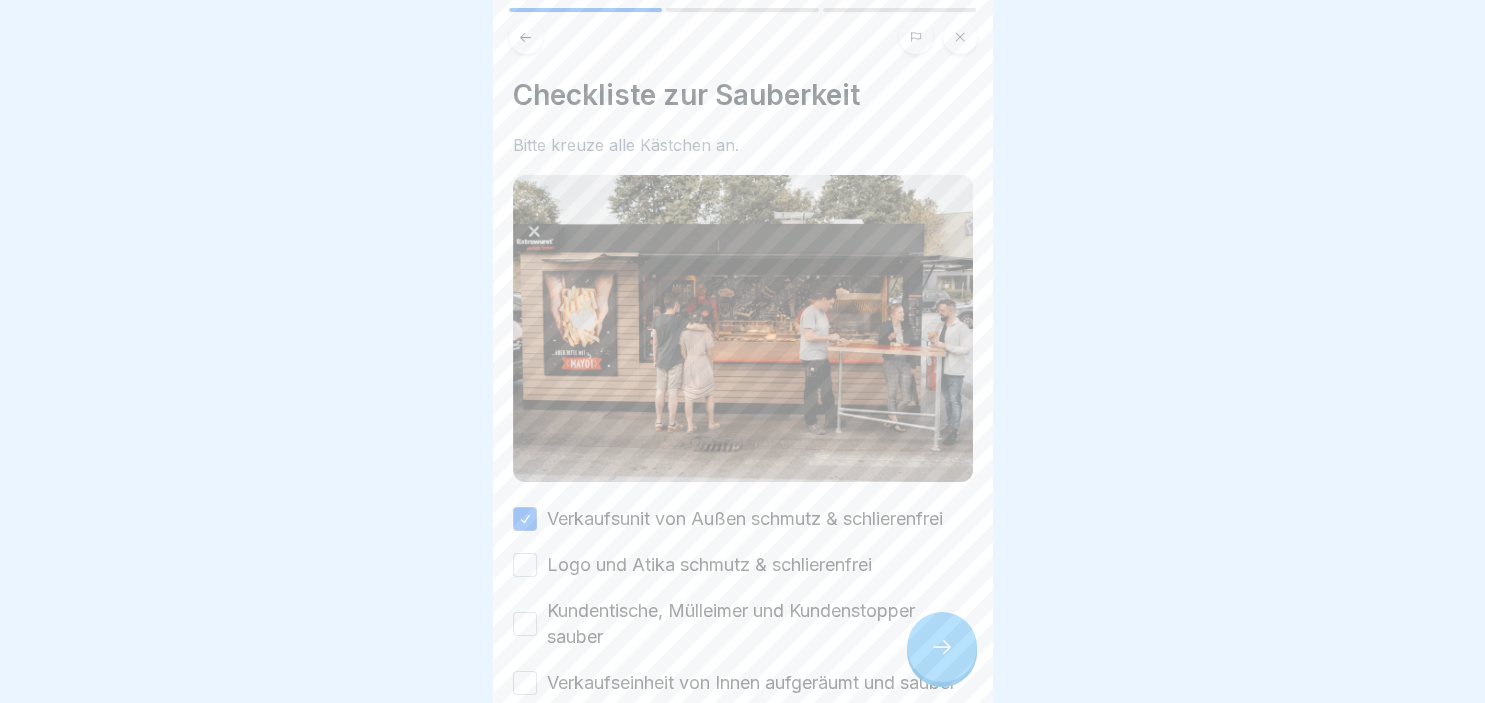 click on "Logo und Atika schmutz & schlierenfrei" at bounding box center [525, 565] 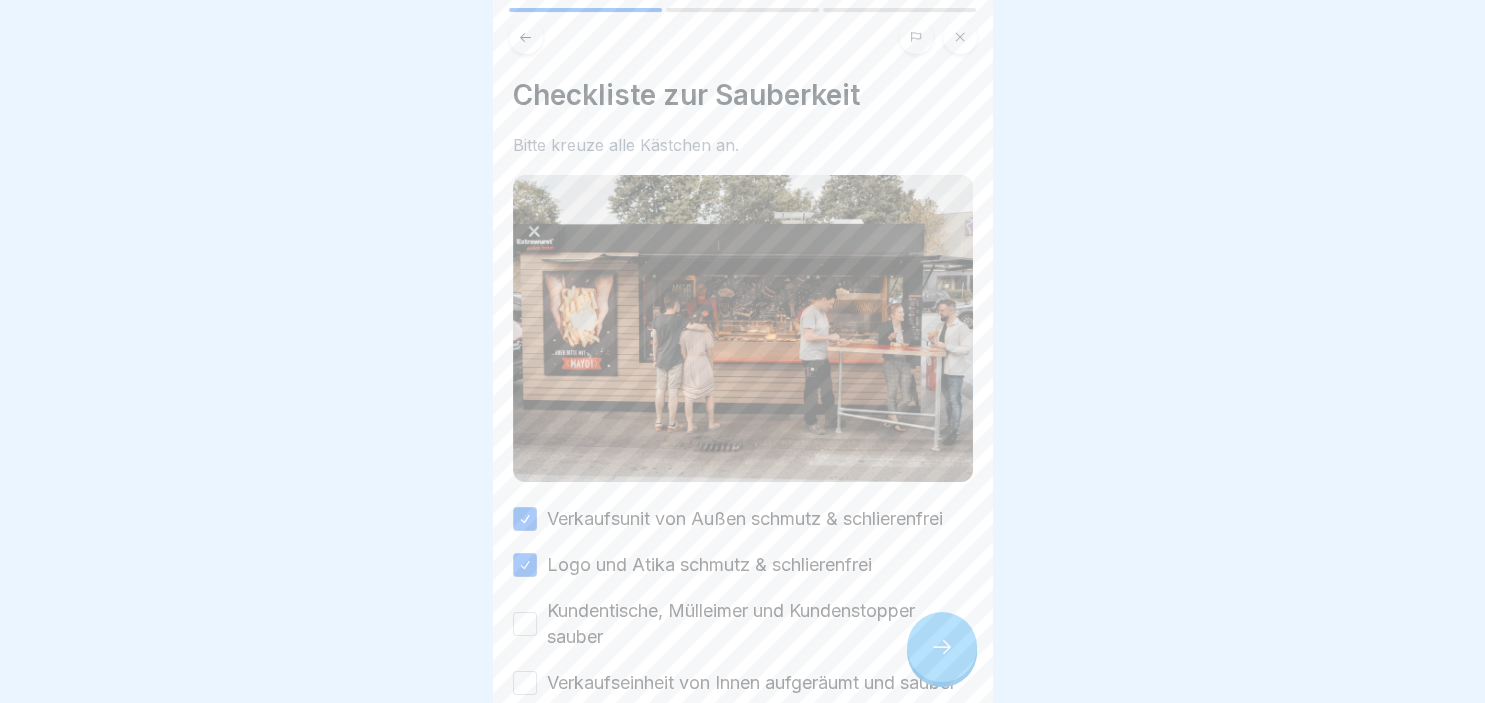 click on "Kundentische, Mülleimer und Kundenstopper sauber" at bounding box center [525, 624] 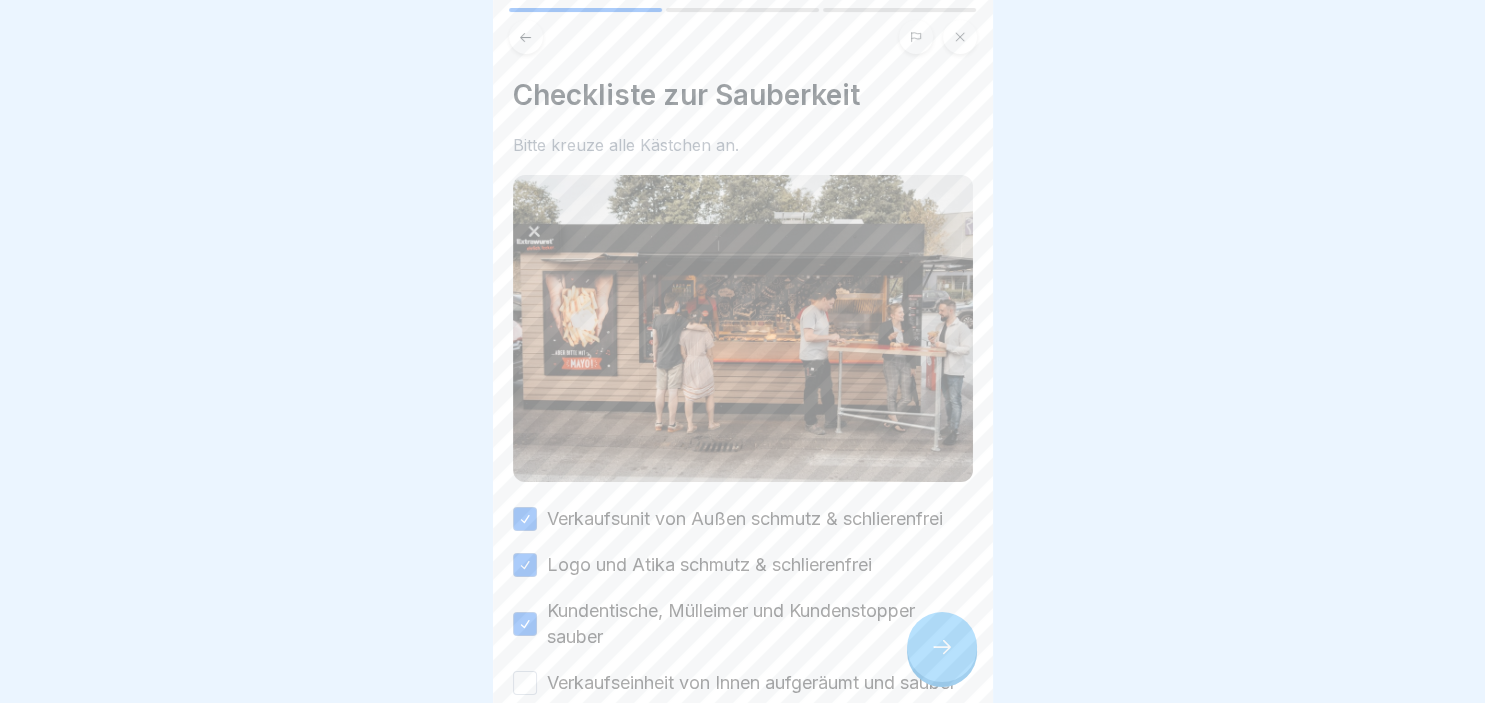 click on "Verkaufseinheit von Innen aufgeräumt und sauber" at bounding box center [525, 683] 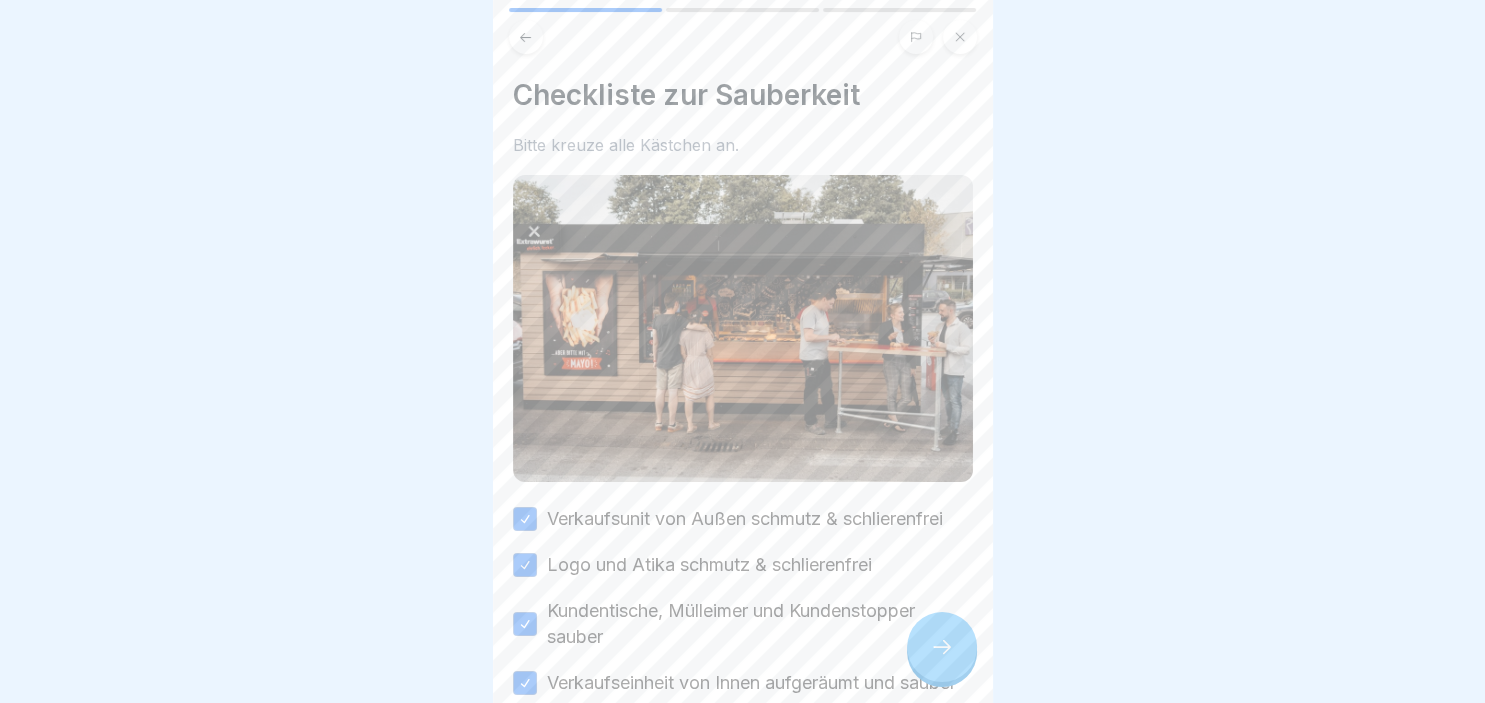 scroll, scrollTop: 112, scrollLeft: 0, axis: vertical 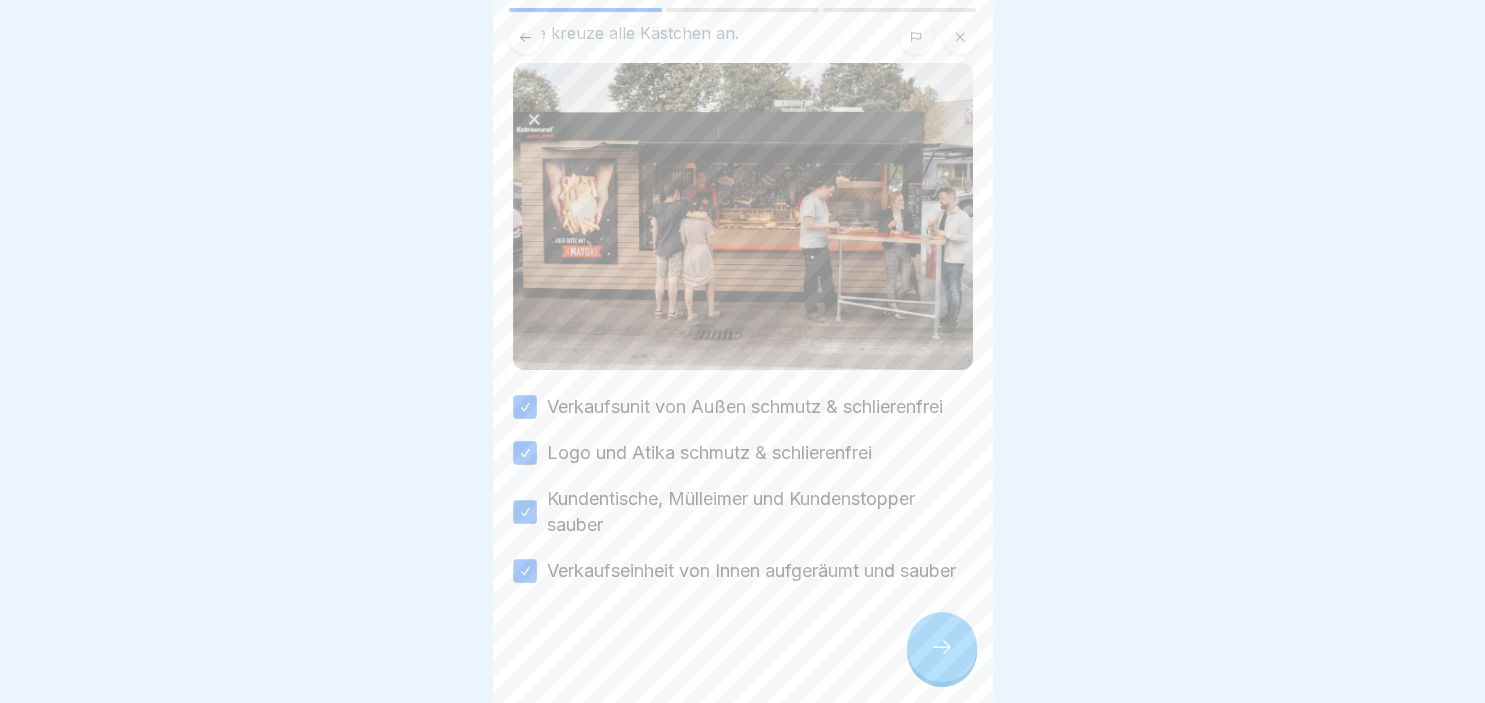 click 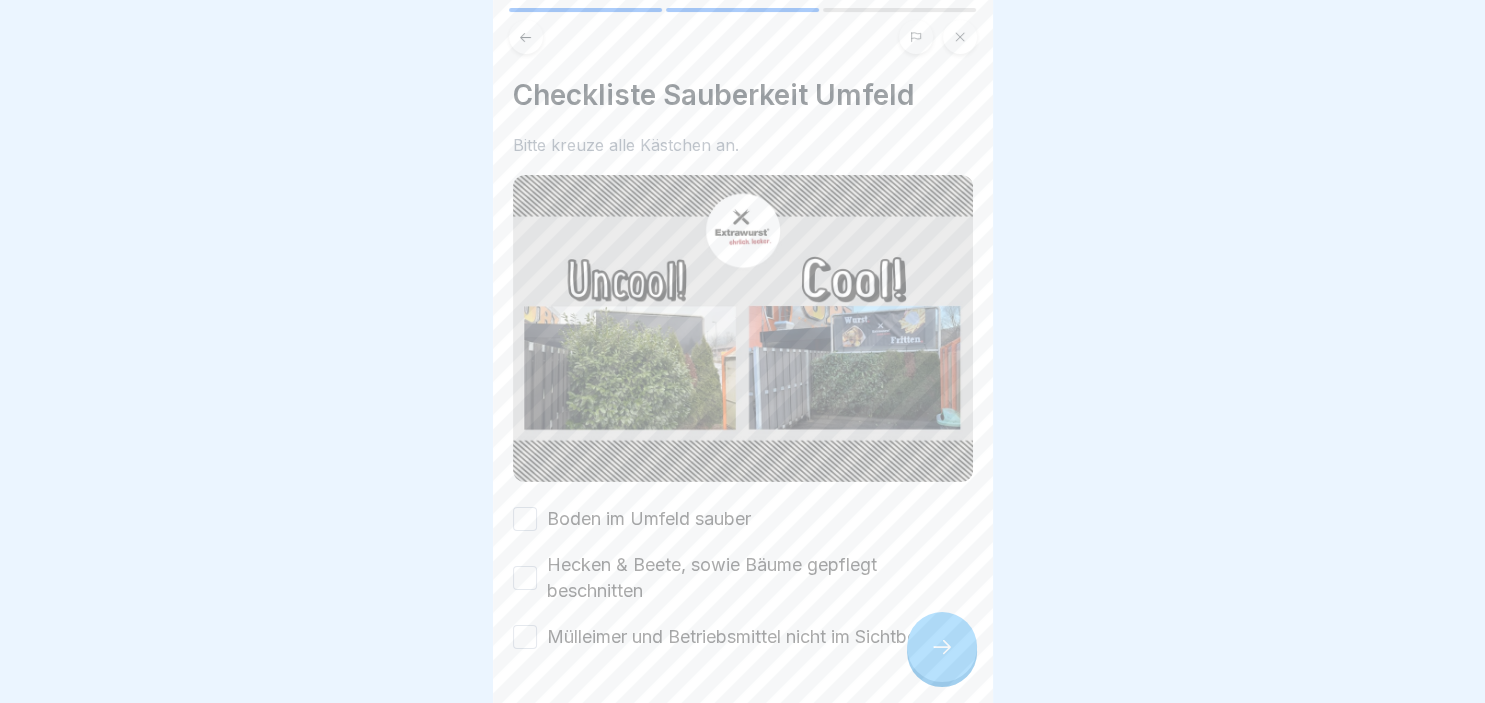 click on "Boden im Umfeld sauber" at bounding box center (525, 519) 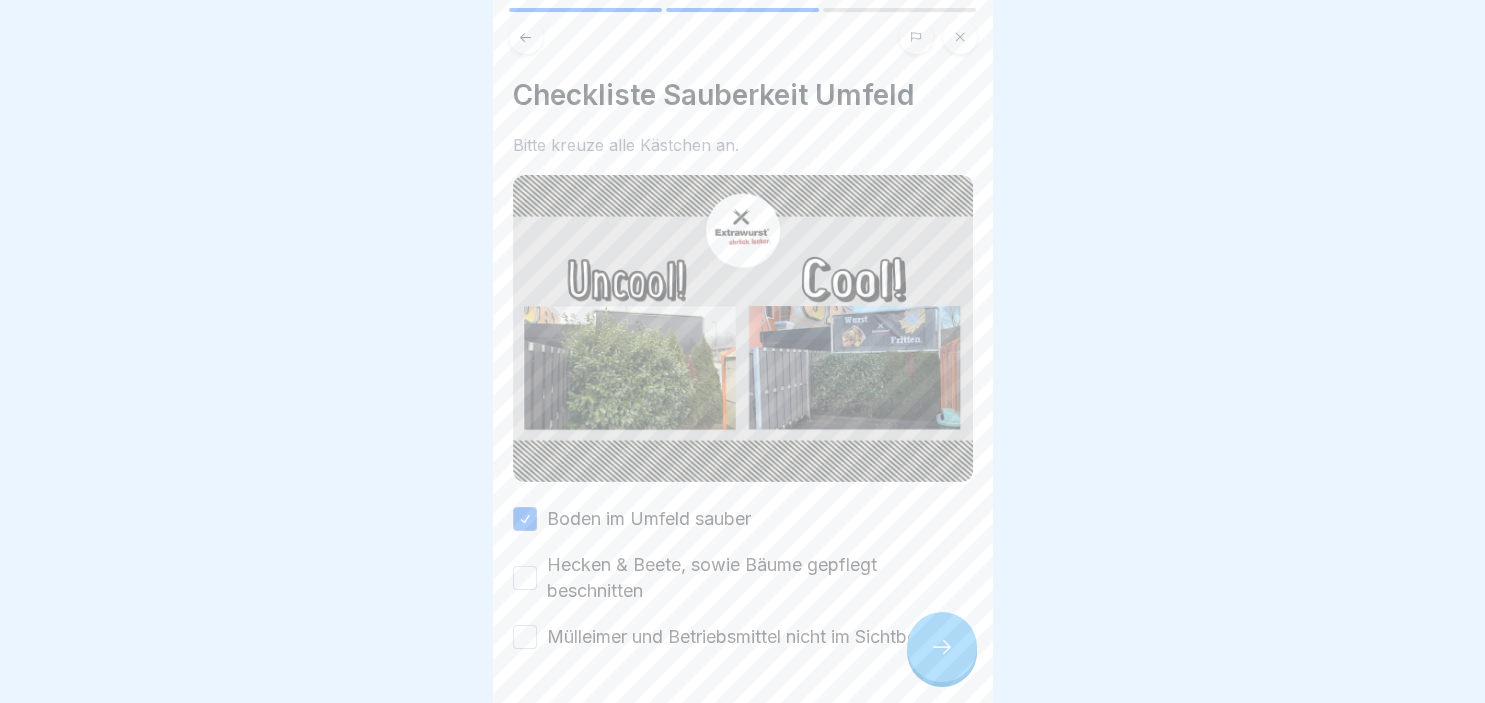 click on "Hecken & Beete, sowie Bäume gepflegt beschnitten" at bounding box center [525, 578] 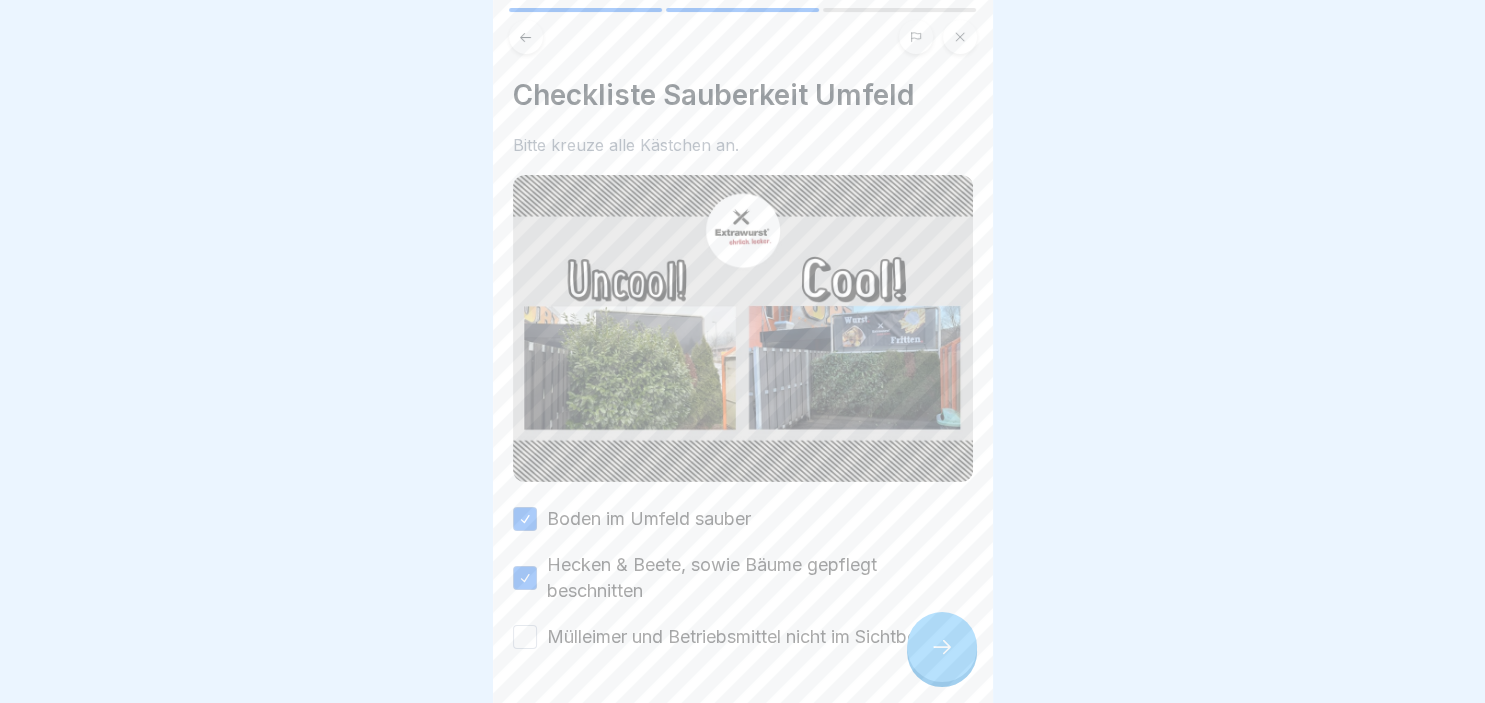 click on "Boden im Umfeld sauber Hecken & Beete, sowie Bäume gepflegt beschnitten Mülleimer und Betriebsmittel nicht im Sichtbereich" at bounding box center [743, 578] 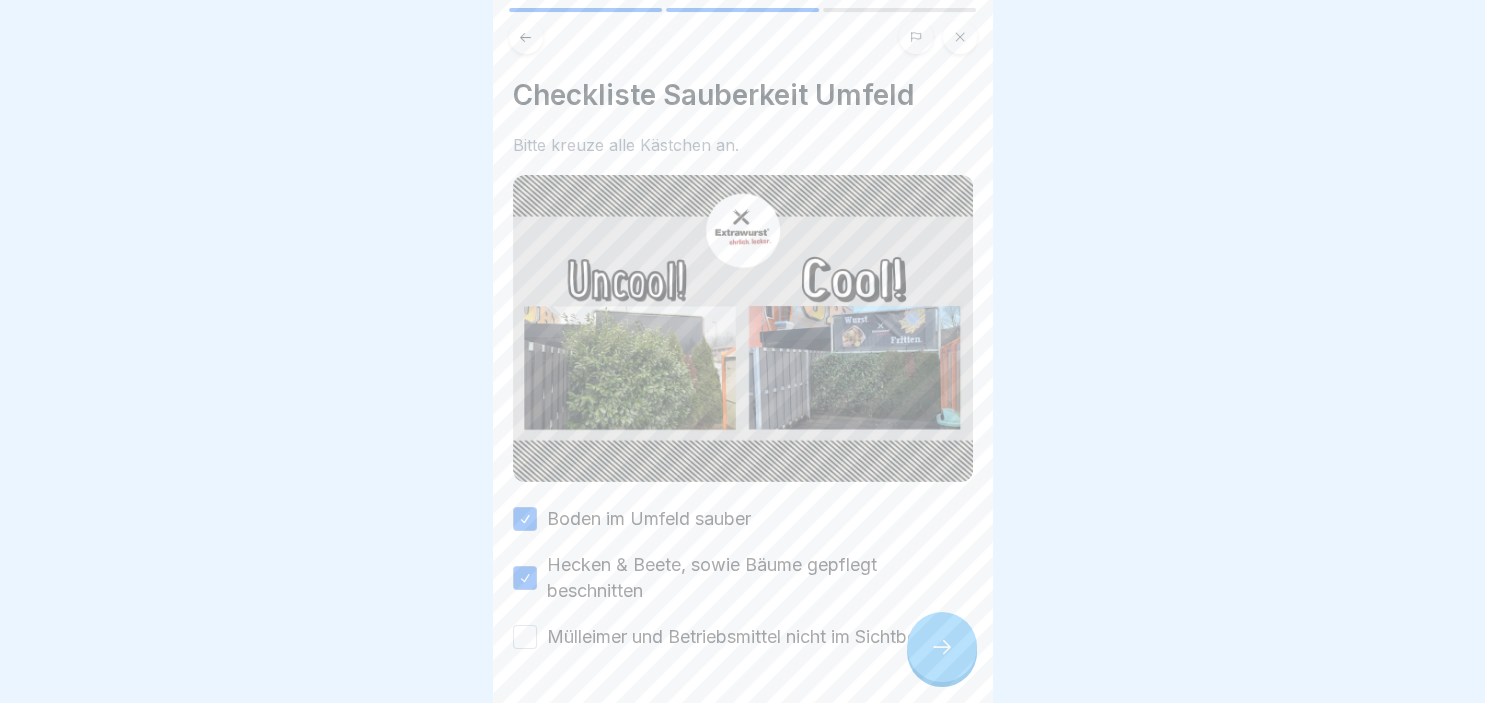 click on "Mülleimer und Betriebsmittel nicht im Sichtbereich" at bounding box center [525, 637] 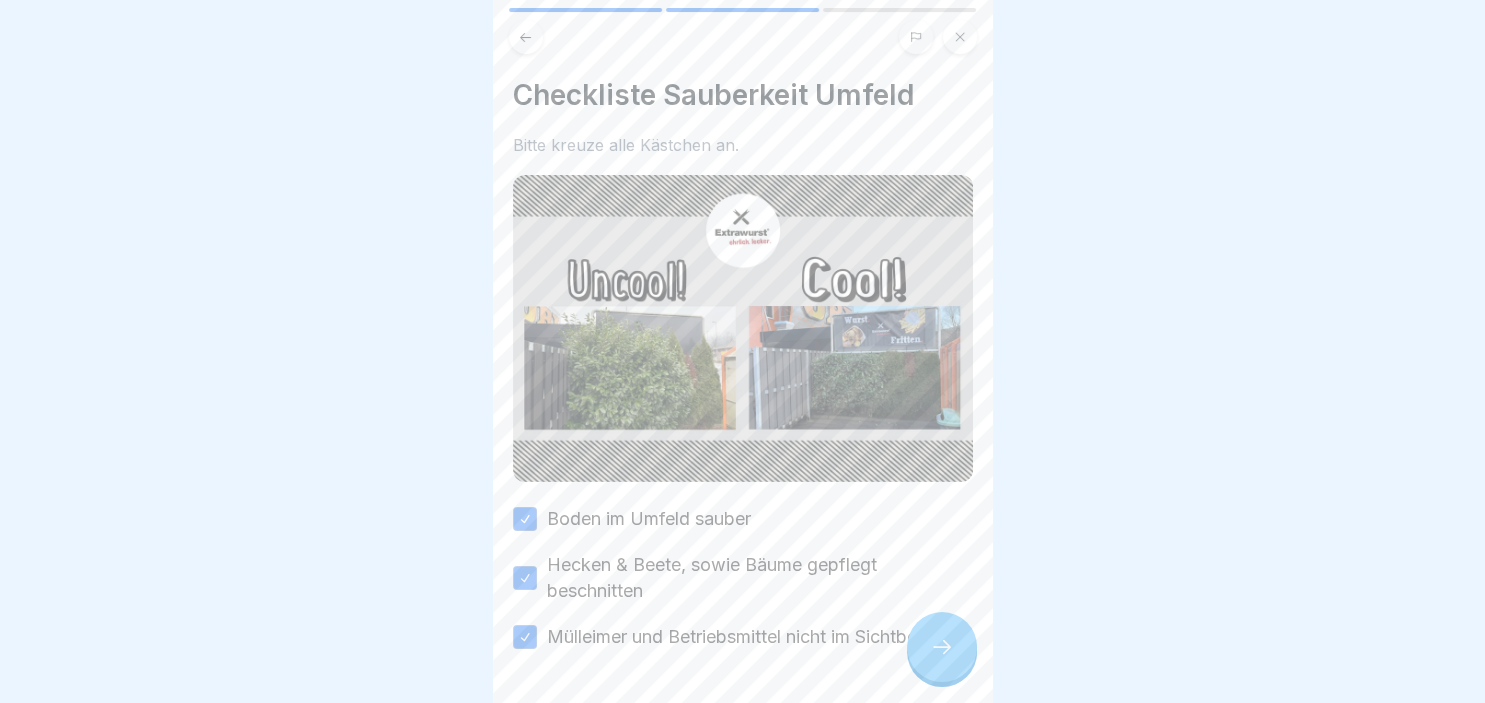 click at bounding box center (942, 647) 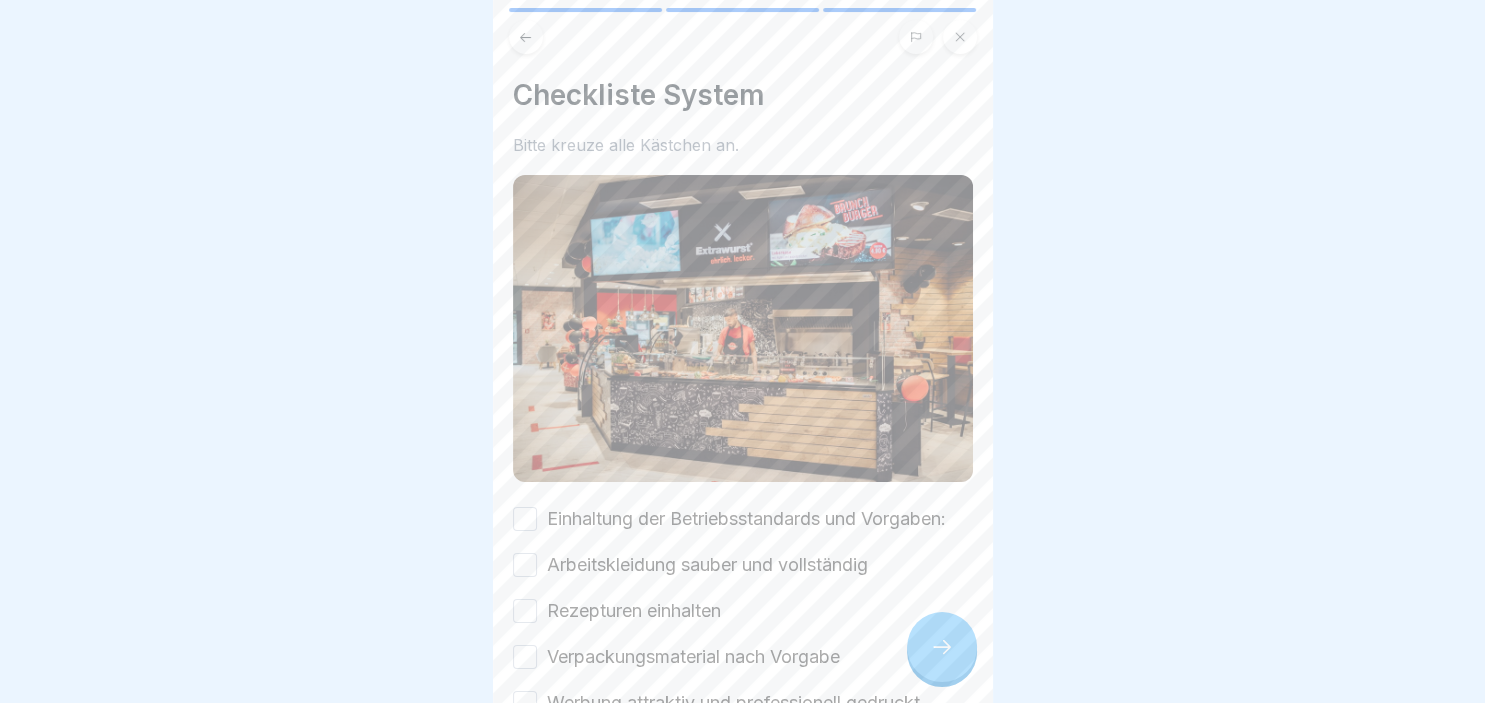 click on "Einhaltung der Betriebsstandards und Vorgaben:" at bounding box center (525, 519) 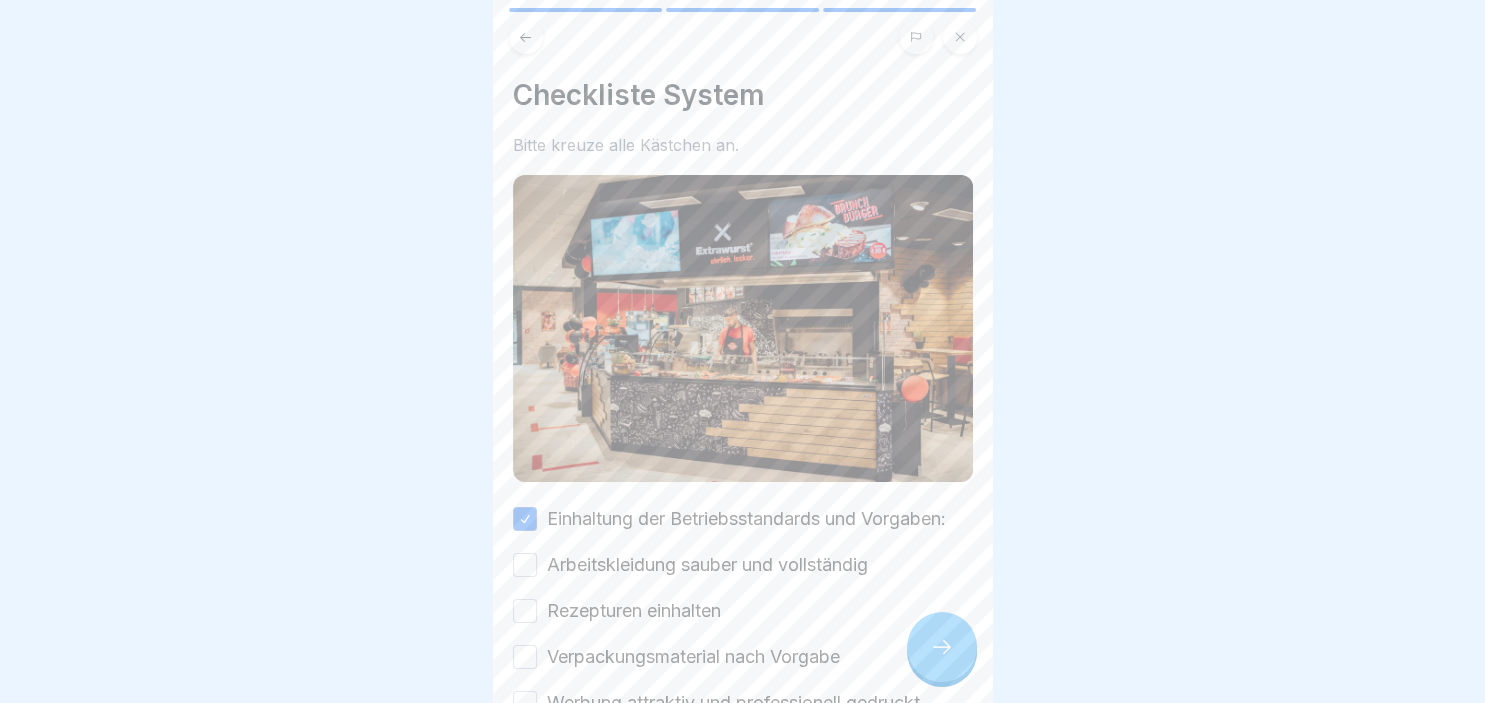 click on "Arbeitskleidung sauber und vollständig" at bounding box center [525, 565] 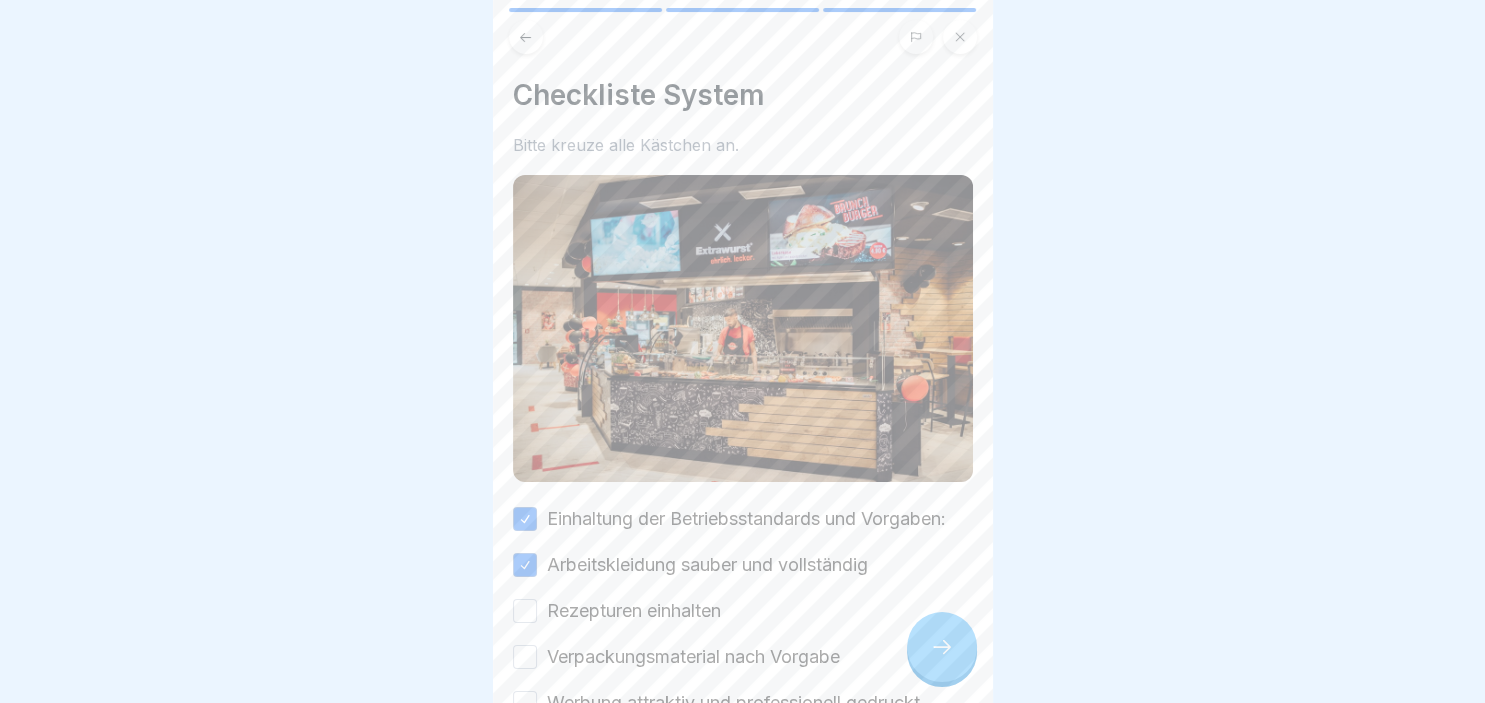 click on "Rezepturen einhalten" at bounding box center (525, 611) 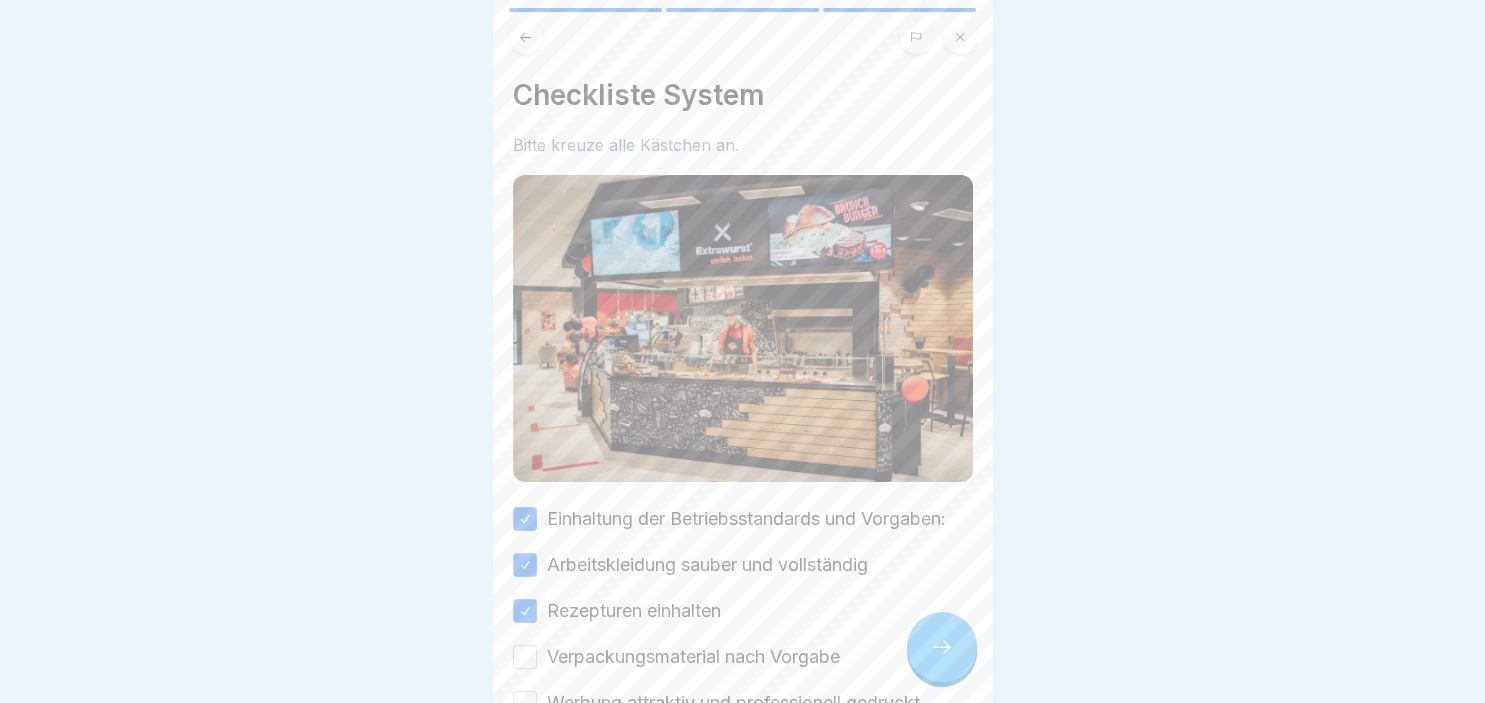 click on "Verpackungsmaterial nach Vorgabe" at bounding box center [525, 657] 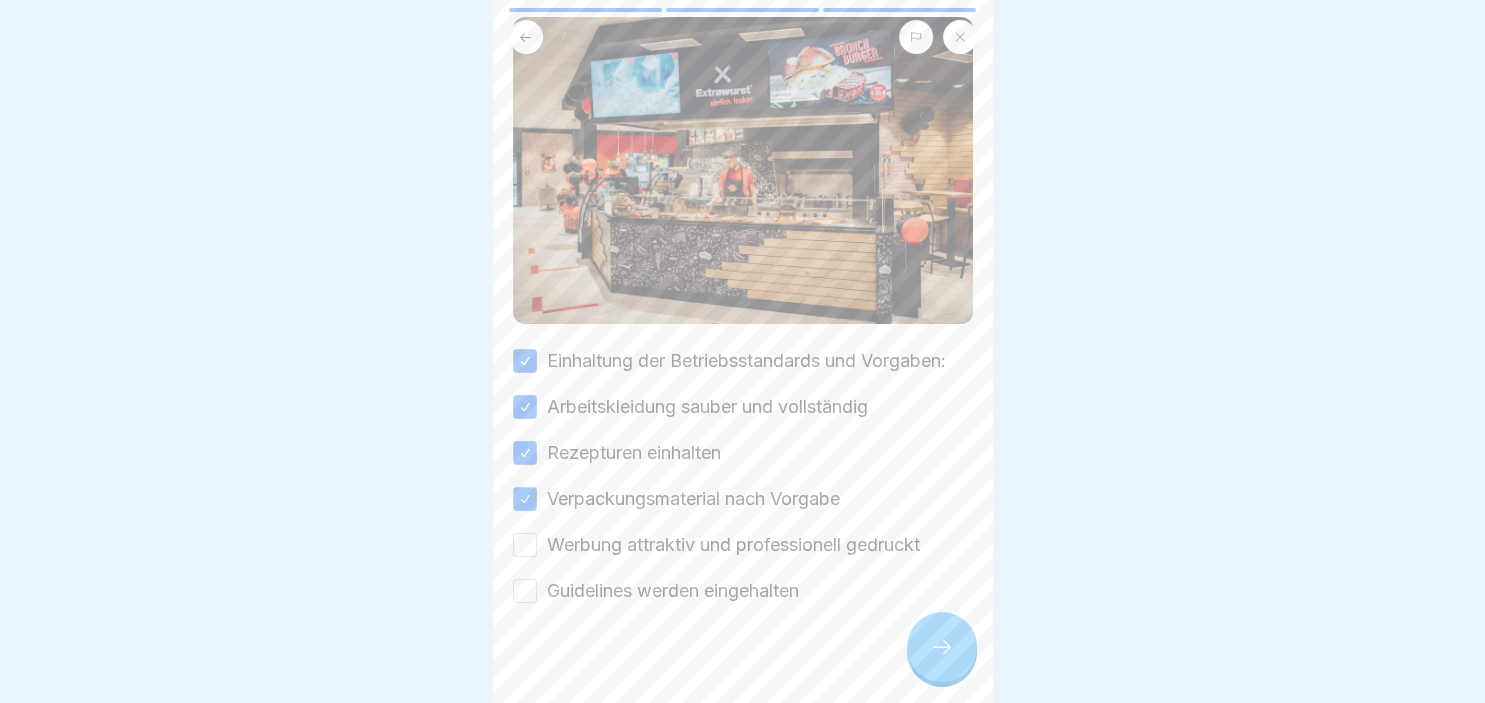 scroll, scrollTop: 165, scrollLeft: 0, axis: vertical 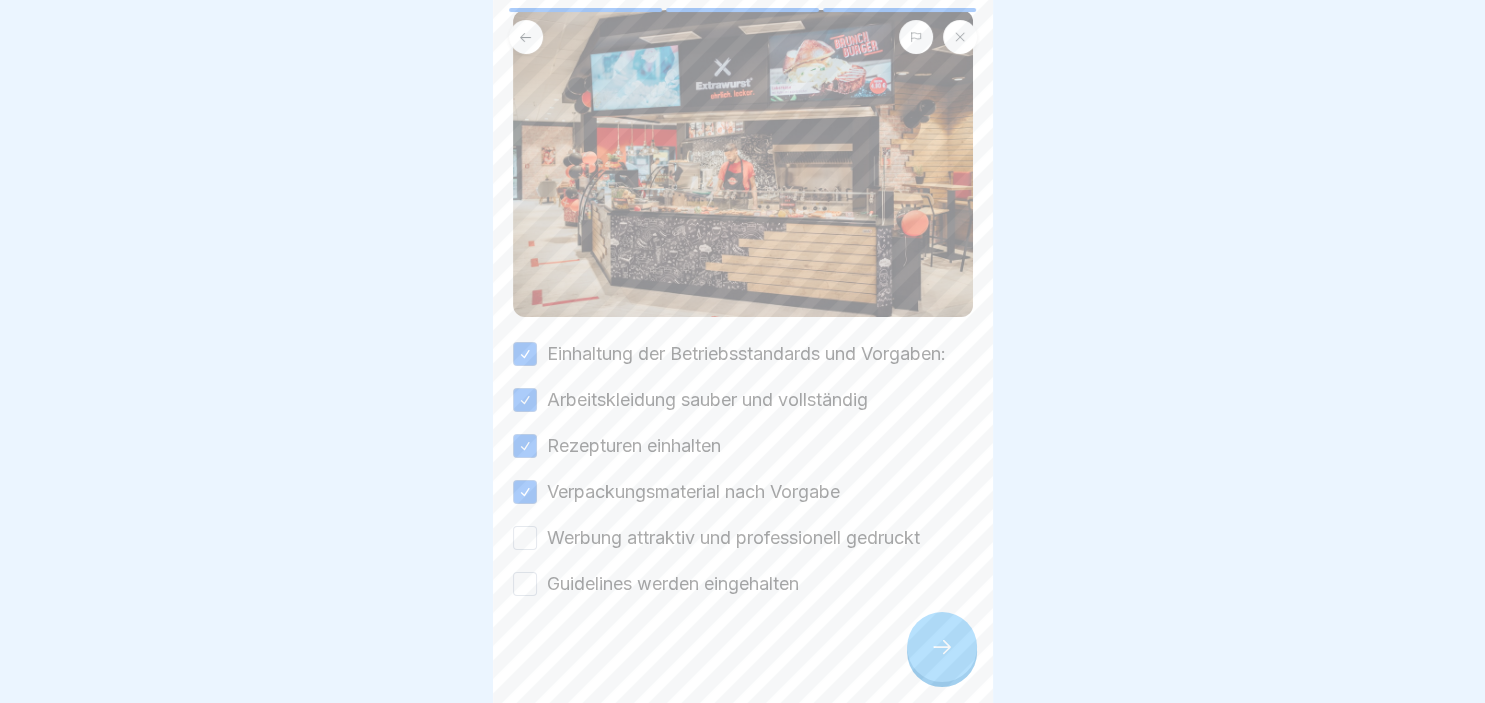 click on "Checkliste System Bitte kreuze alle Kästchen an. Einhaltung der Betriebsstandards und Vorgaben: Arbeitskleidung sauber und vollständig Rezepturen einhalten Verpackungsmaterial nach Vorgabe Werbung attraktiv und professionell gedruckt Guidelines werden eingehalten" at bounding box center [743, 351] 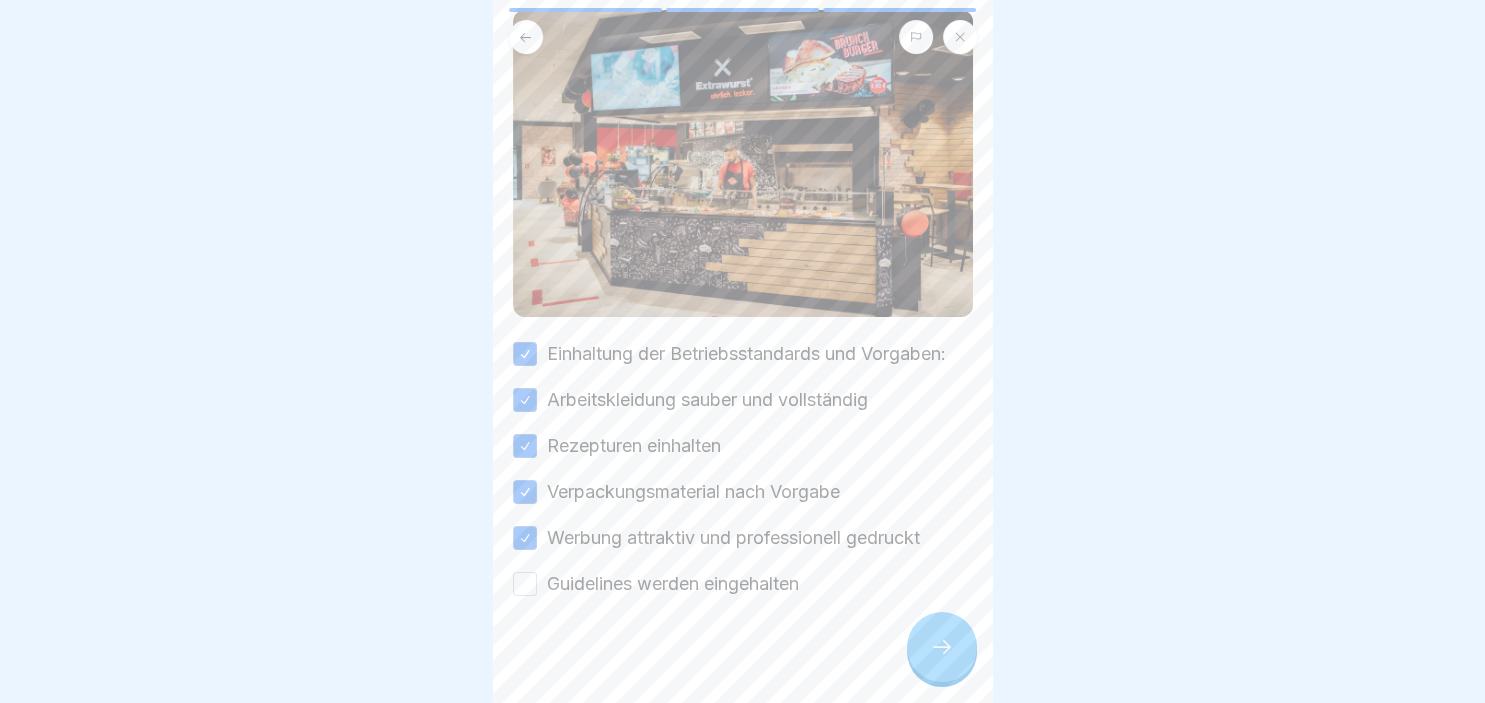 click on "Guidelines werden eingehalten" at bounding box center [743, 584] 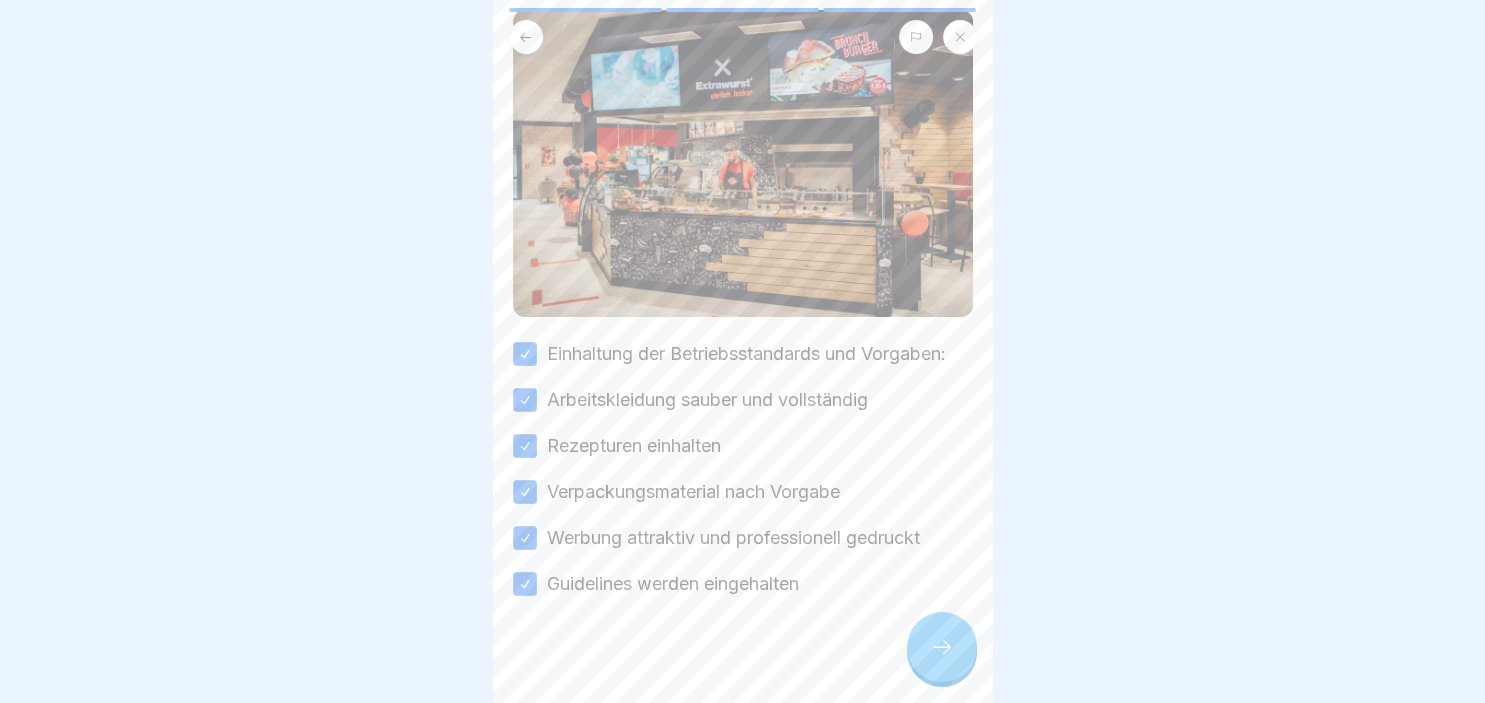 click at bounding box center [942, 647] 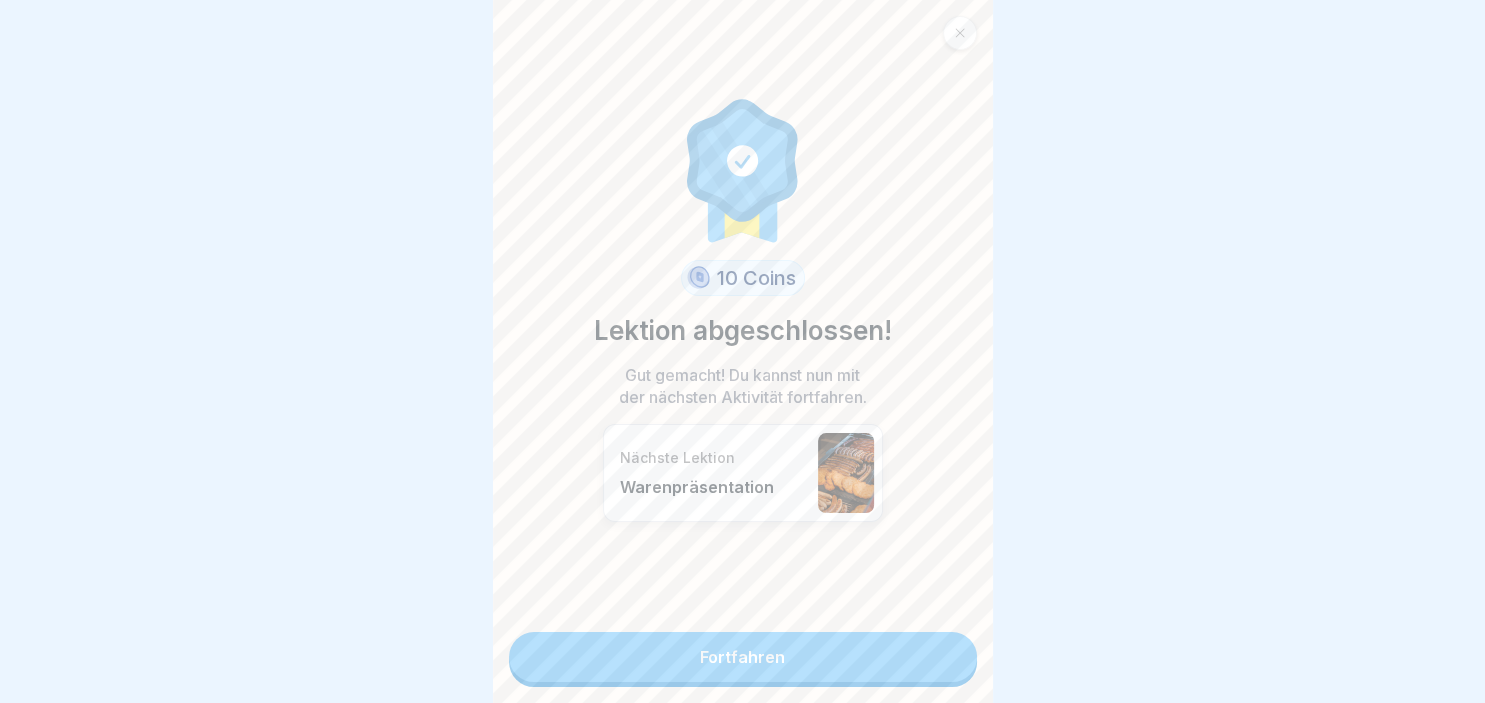 click on "Fortfahren" at bounding box center (743, 657) 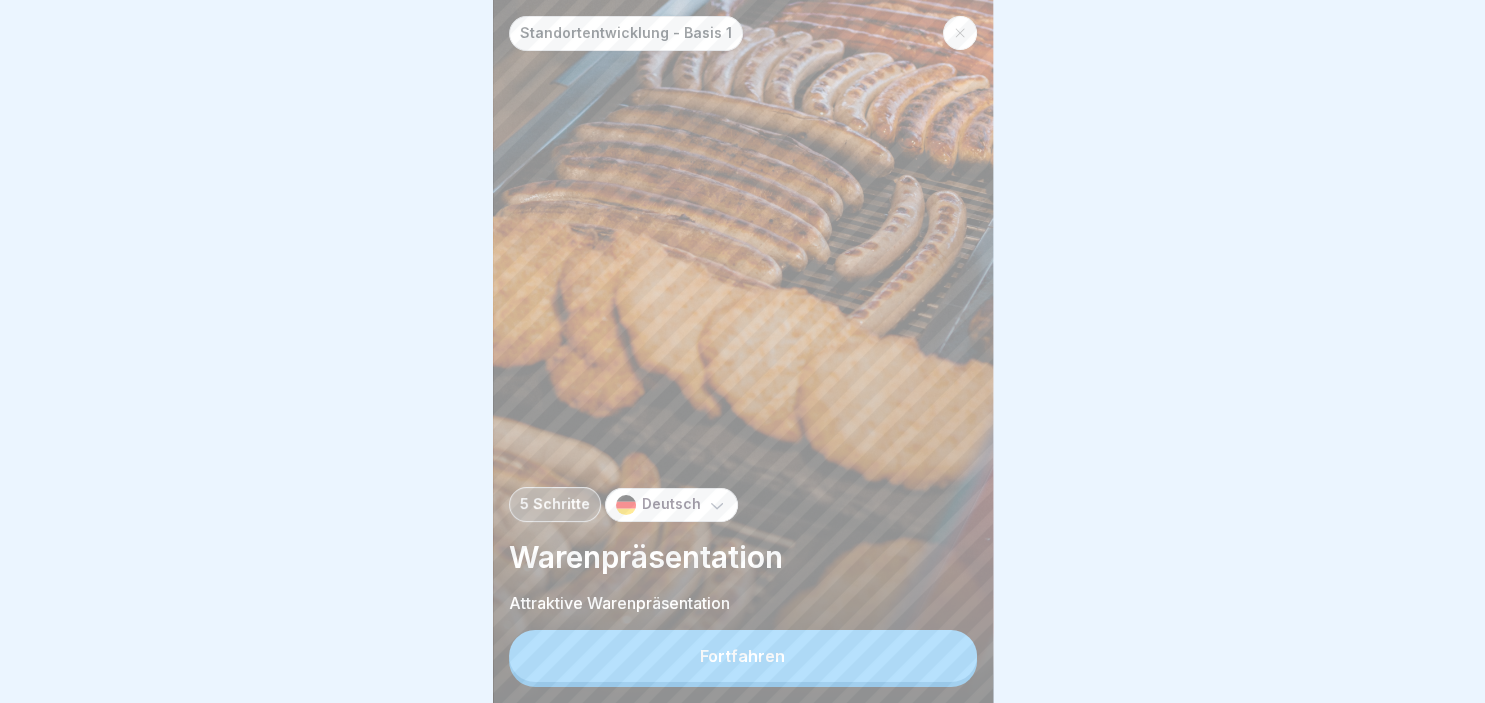 click on "Fortfahren" at bounding box center [743, 656] 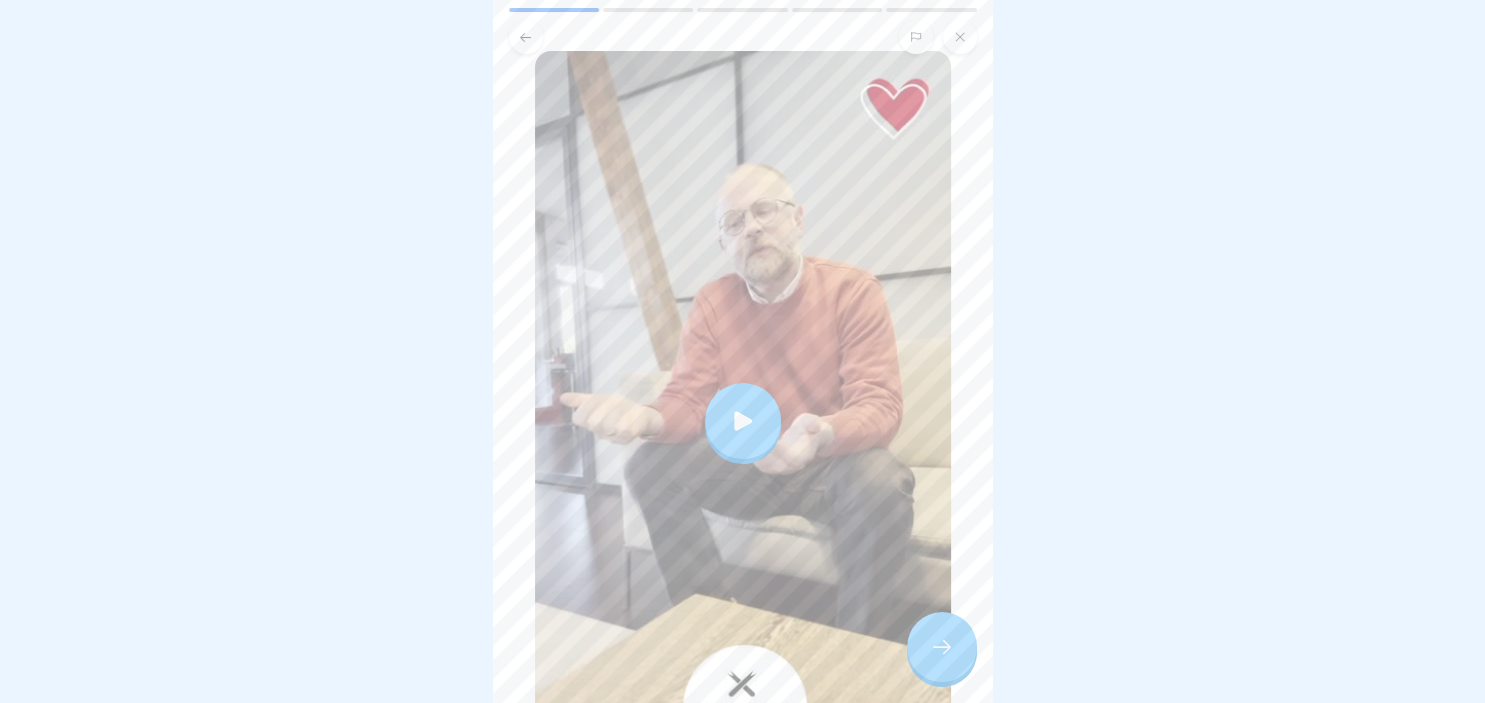 scroll, scrollTop: 198, scrollLeft: 0, axis: vertical 